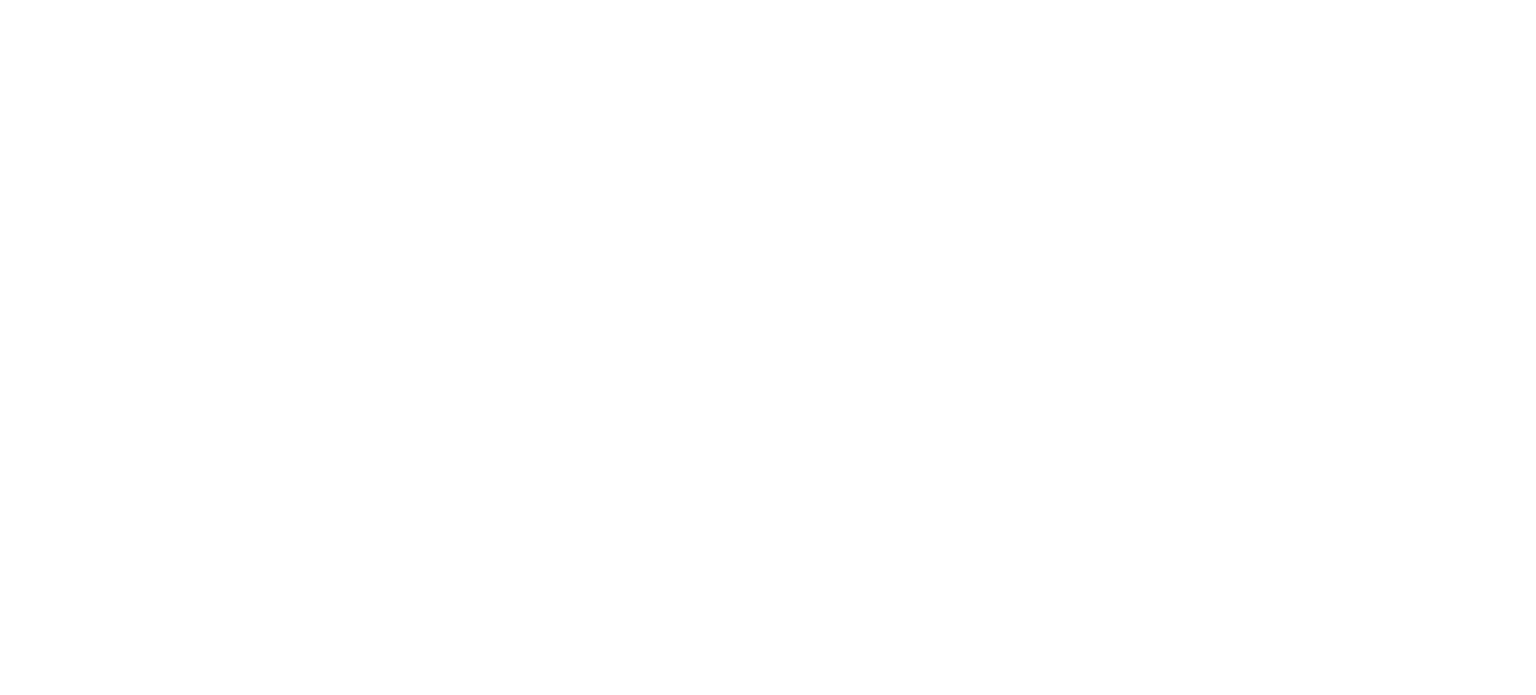 scroll, scrollTop: 0, scrollLeft: 0, axis: both 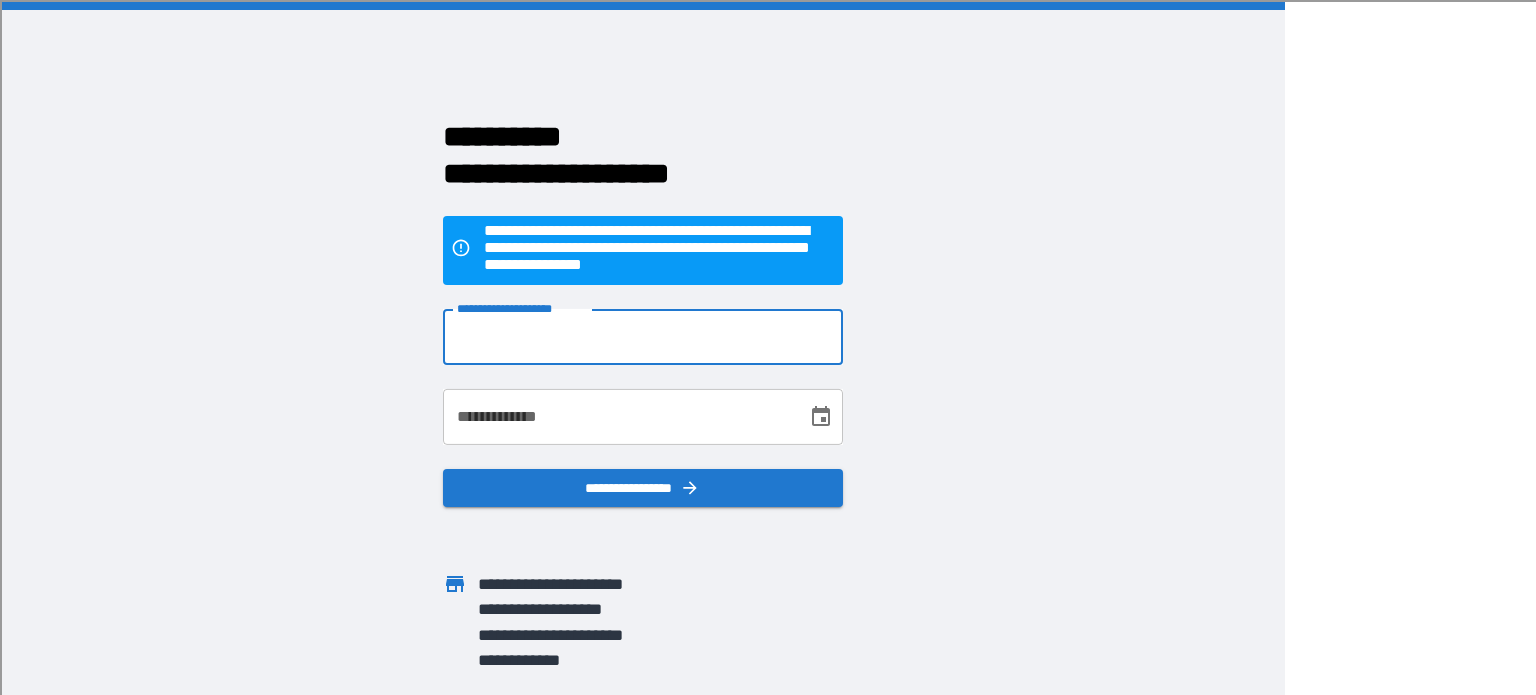 click on "**********" at bounding box center (643, 337) 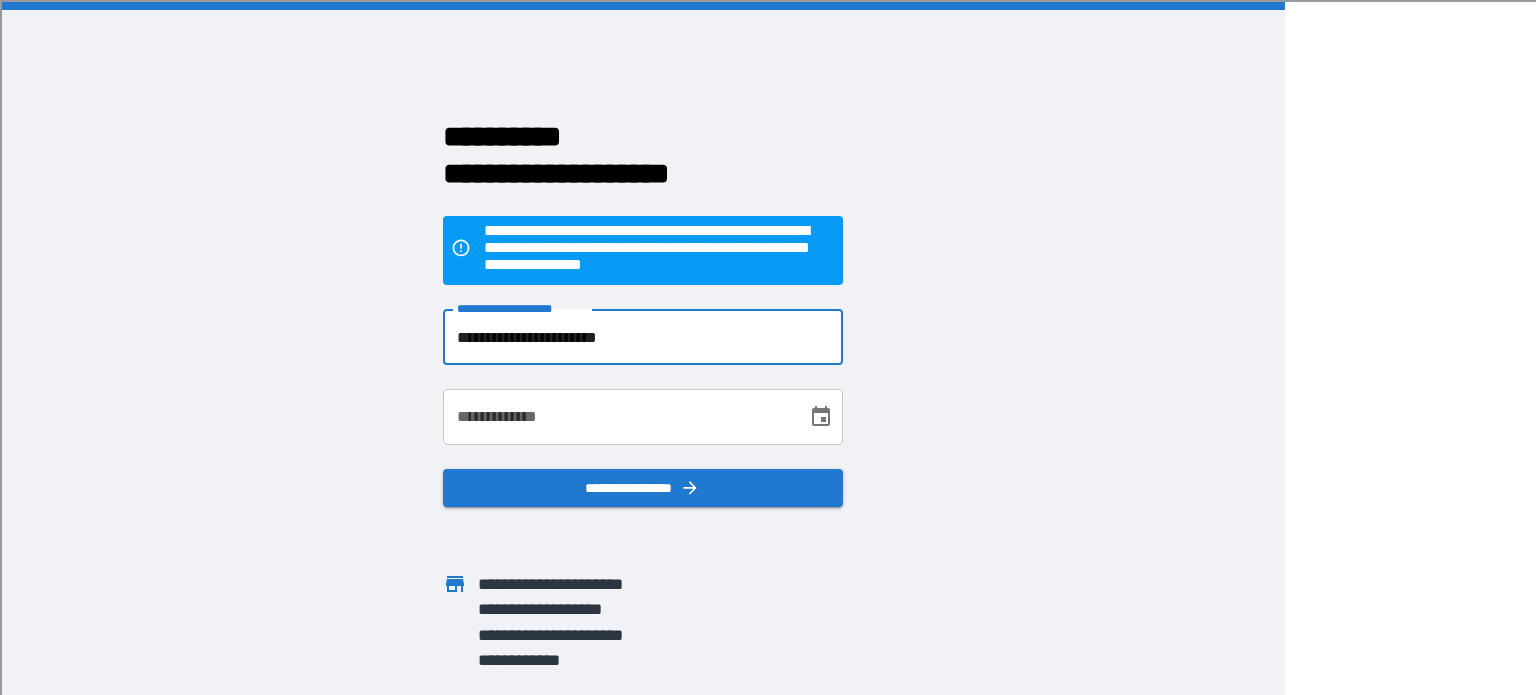 type on "**********" 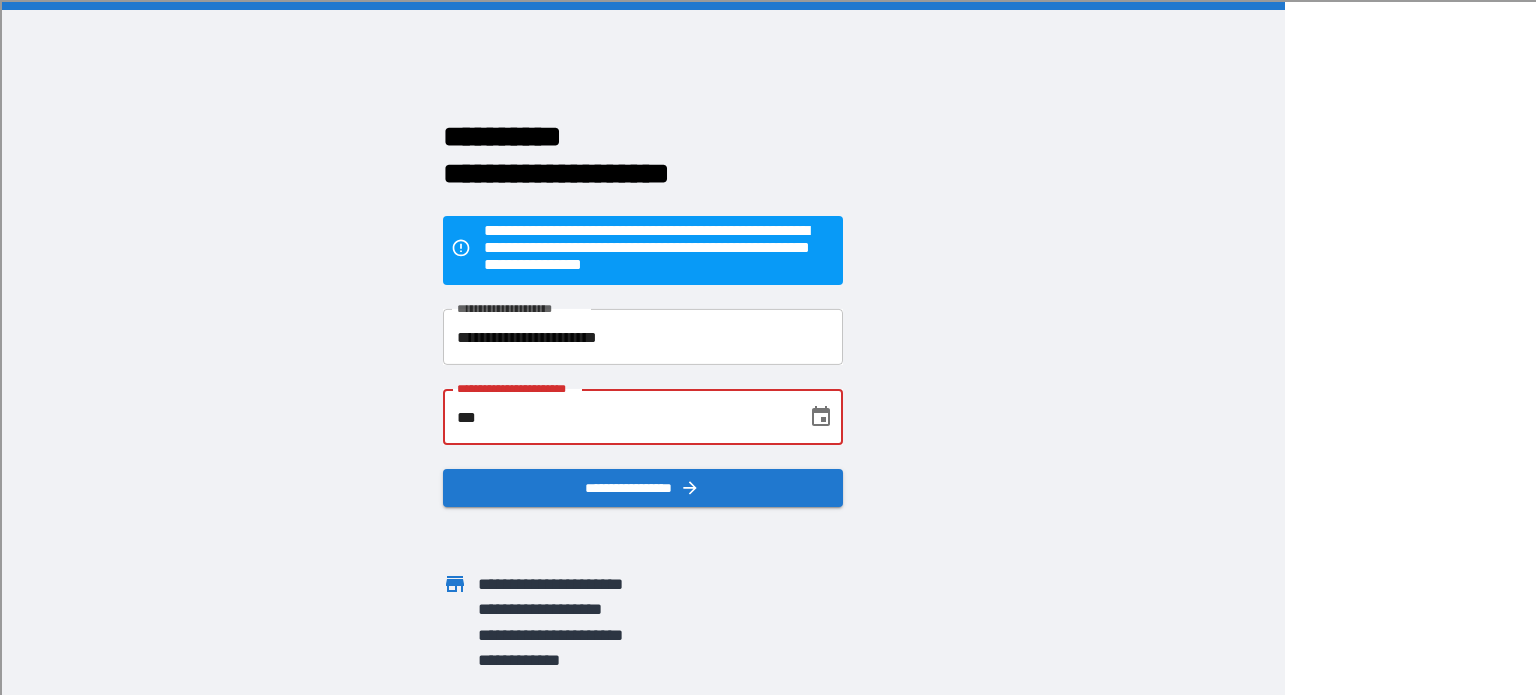 type on "*" 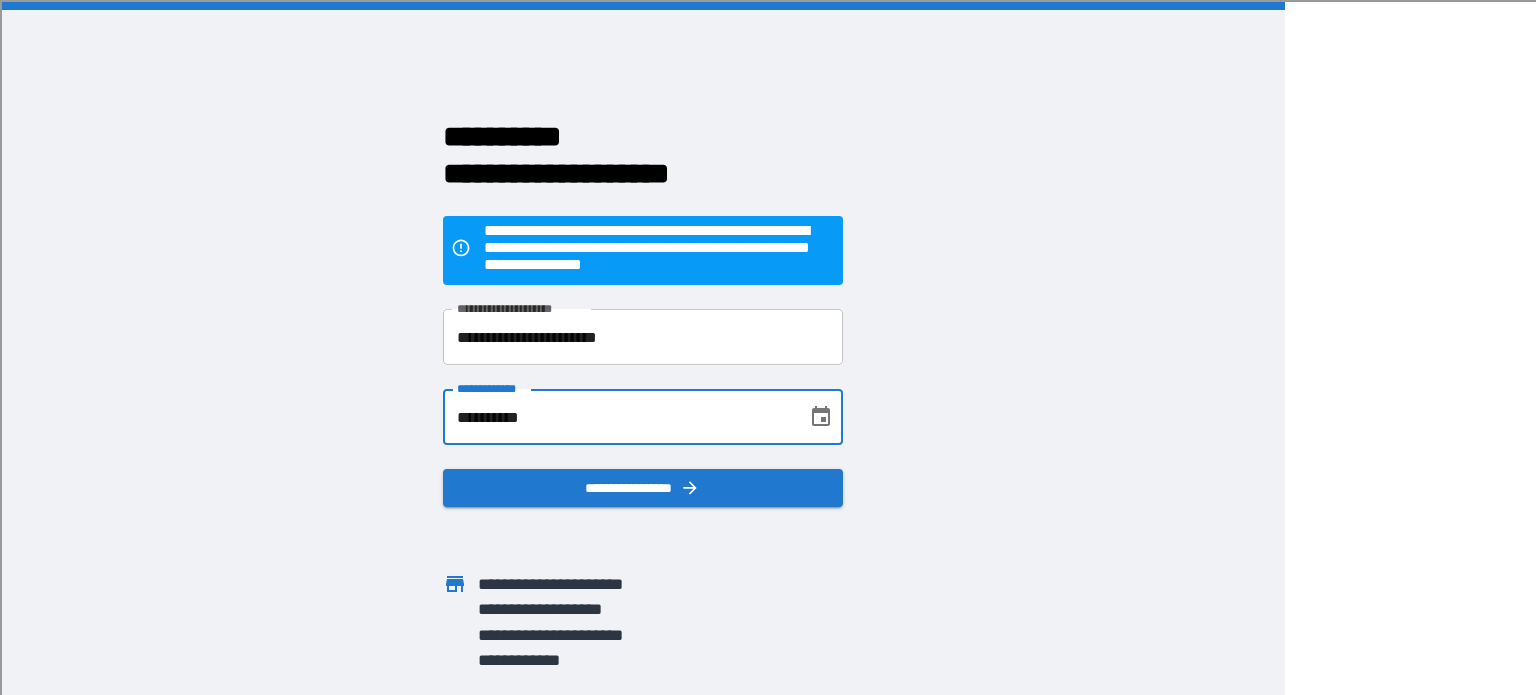 type on "**********" 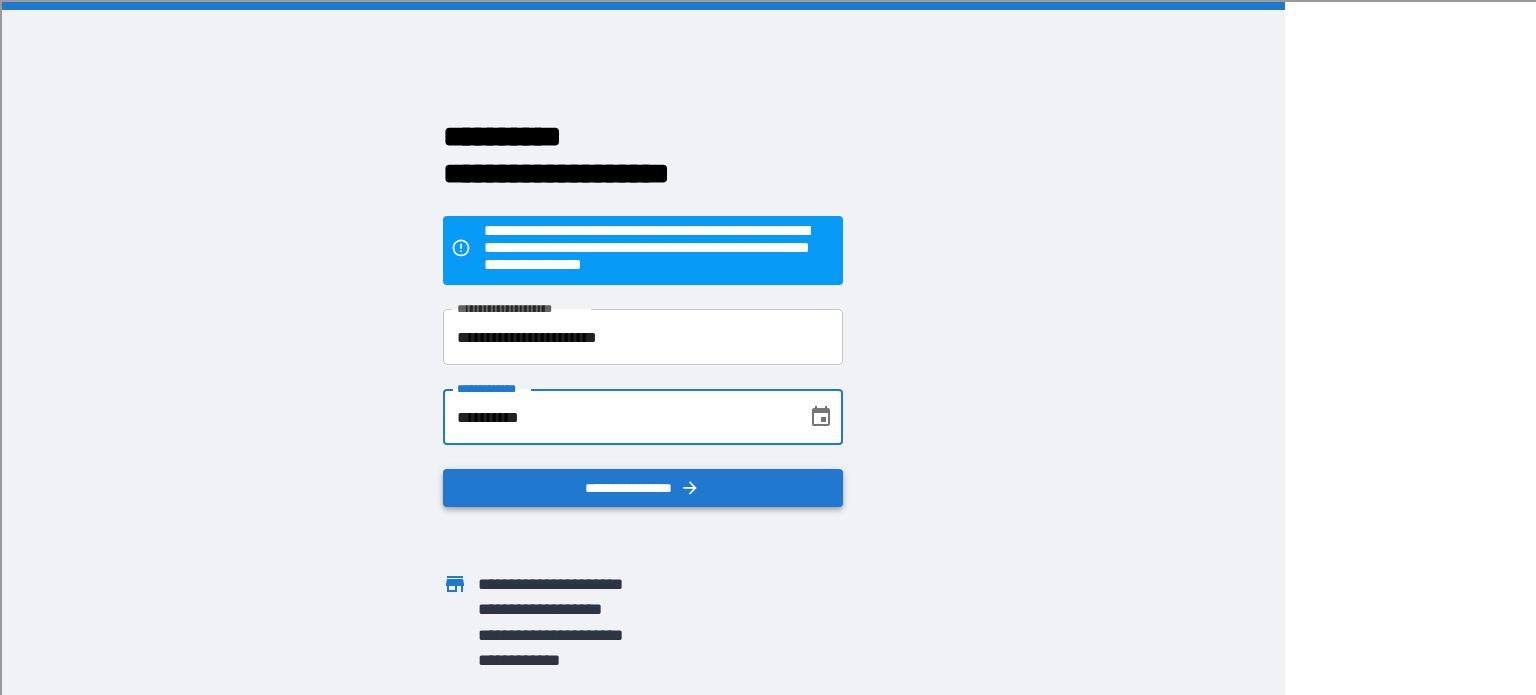 click 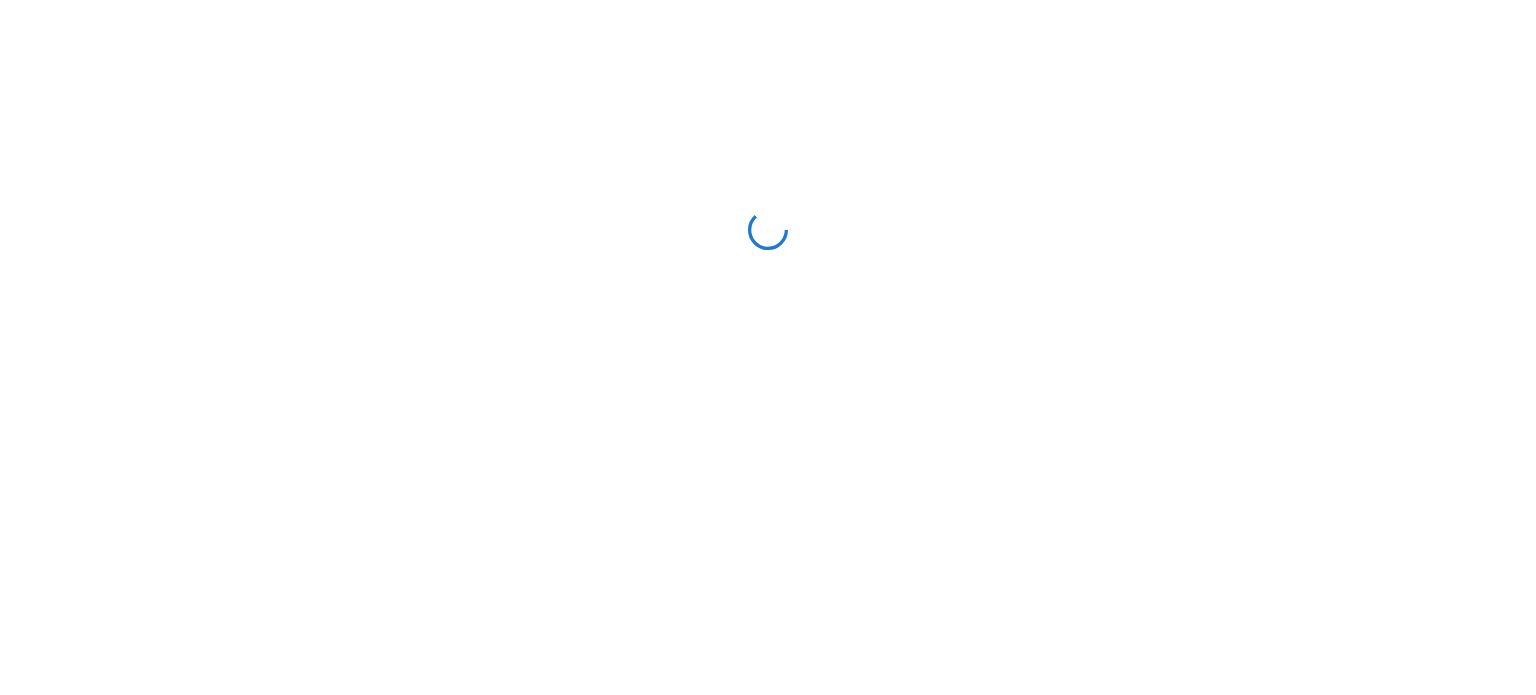 scroll, scrollTop: 0, scrollLeft: 0, axis: both 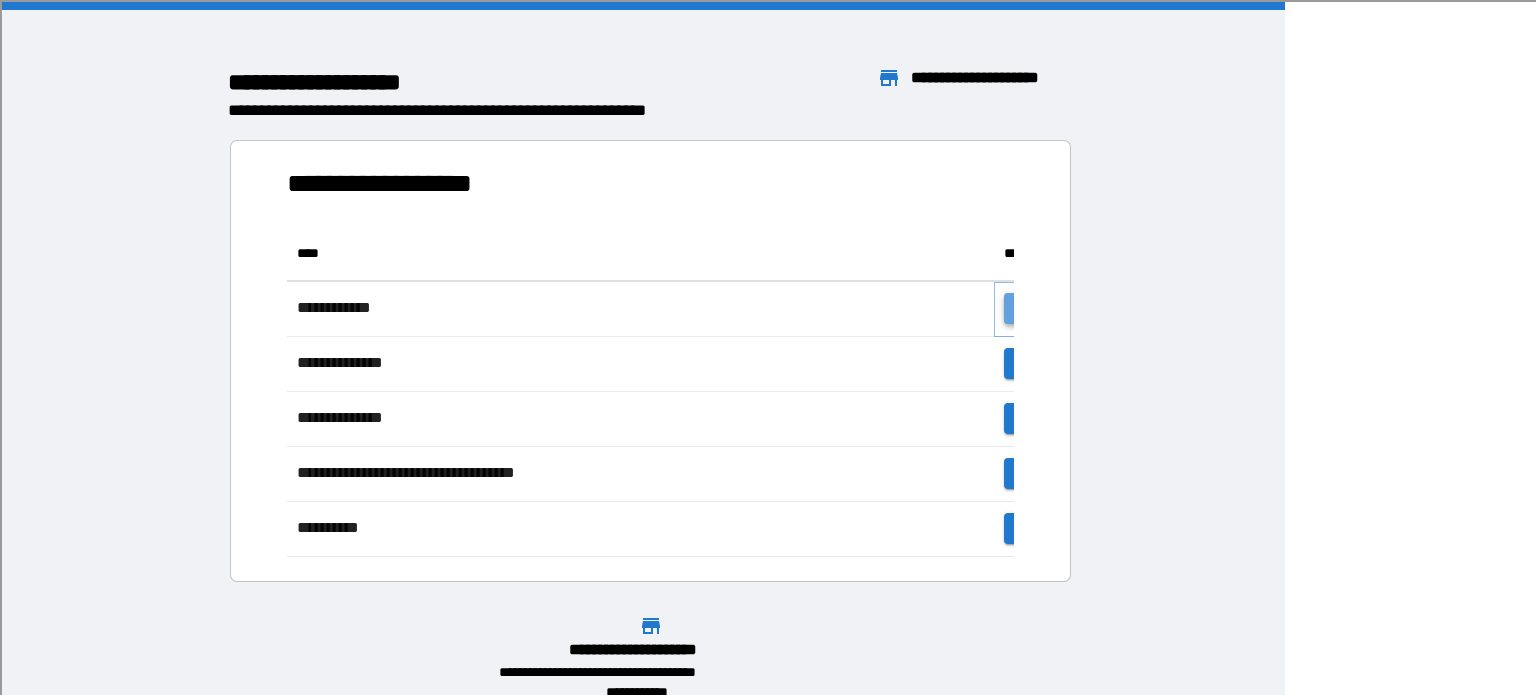 click on "**********" at bounding box center [1066, 308] 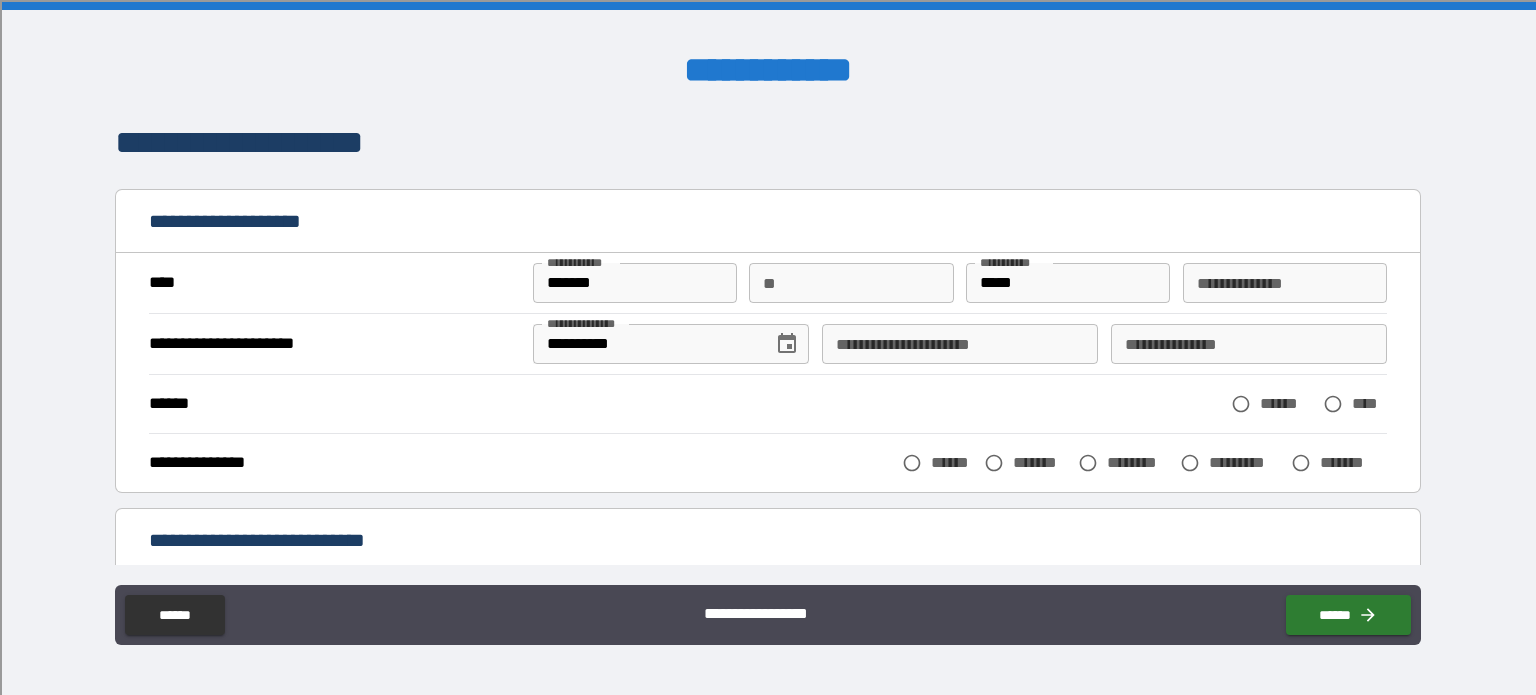 click on "**********" at bounding box center [960, 344] 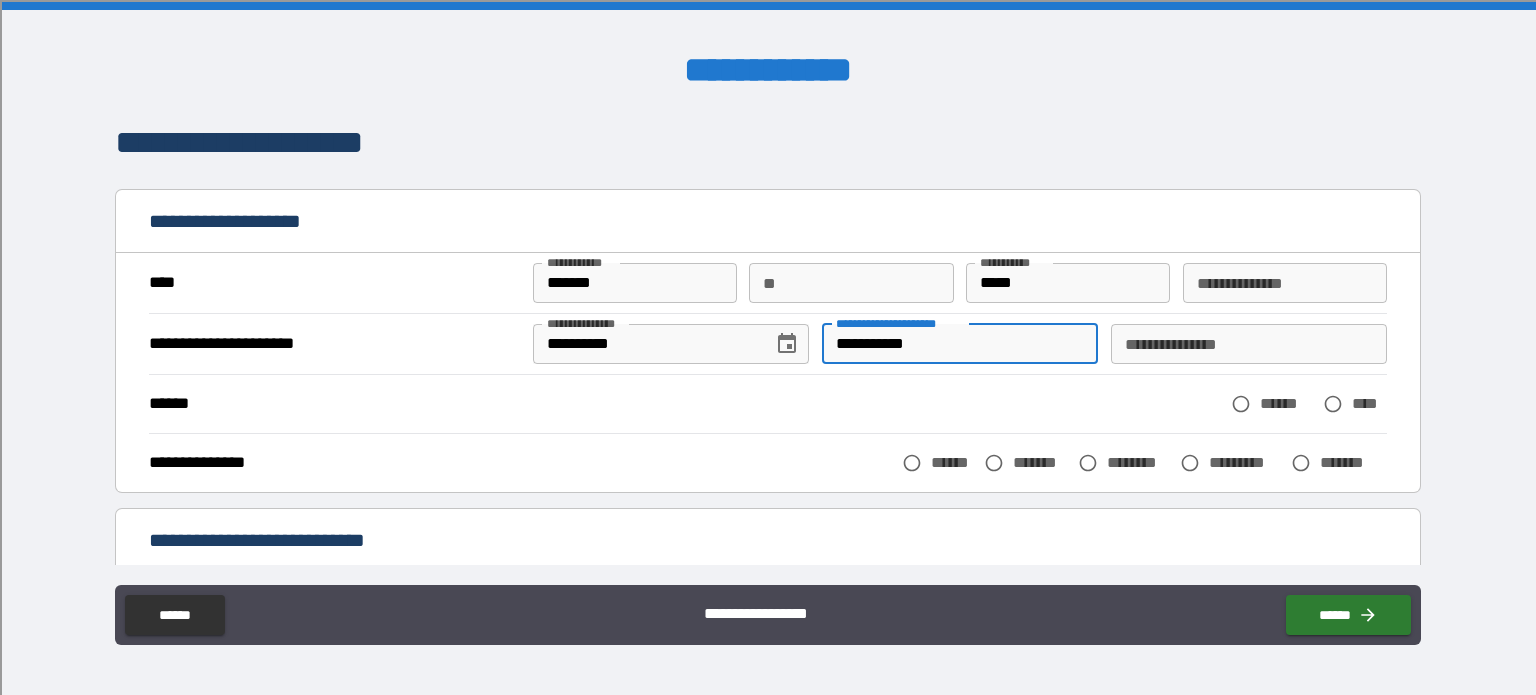 type on "**********" 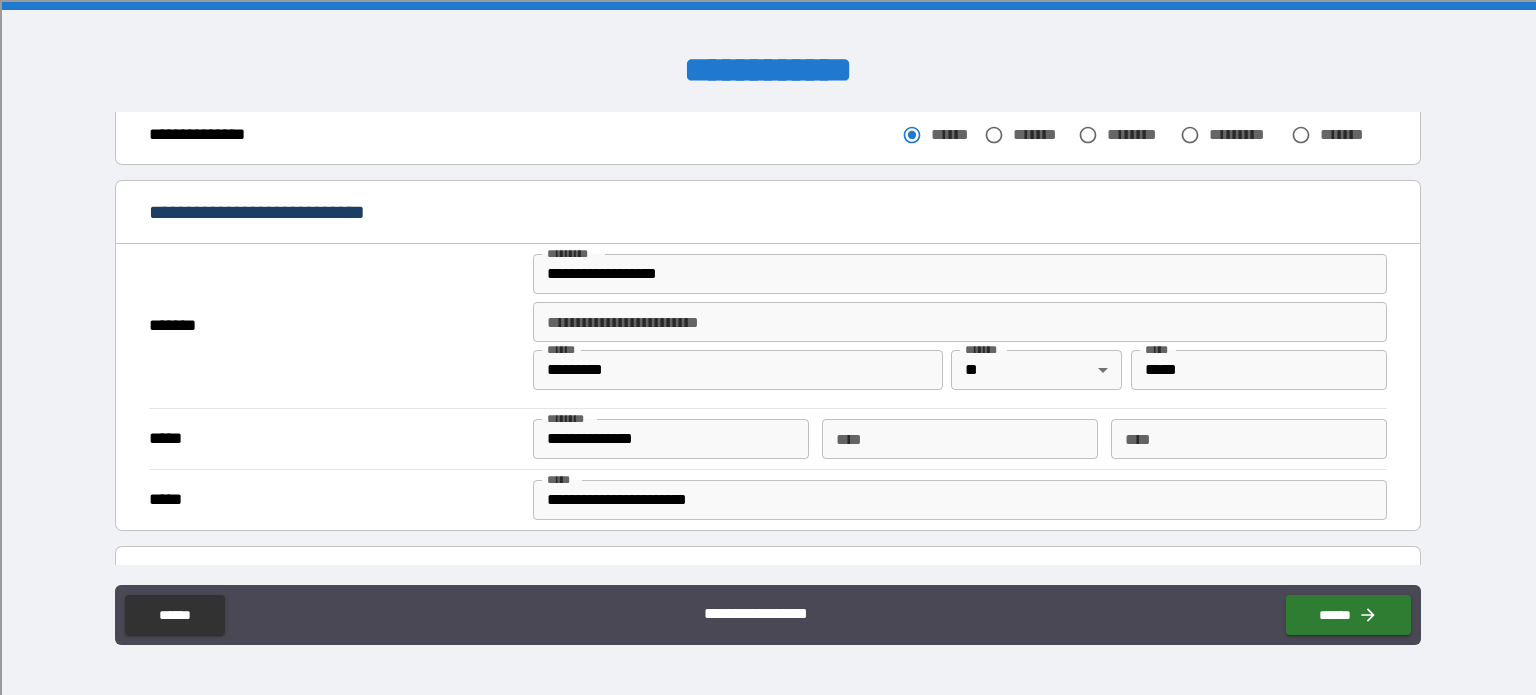 scroll, scrollTop: 332, scrollLeft: 0, axis: vertical 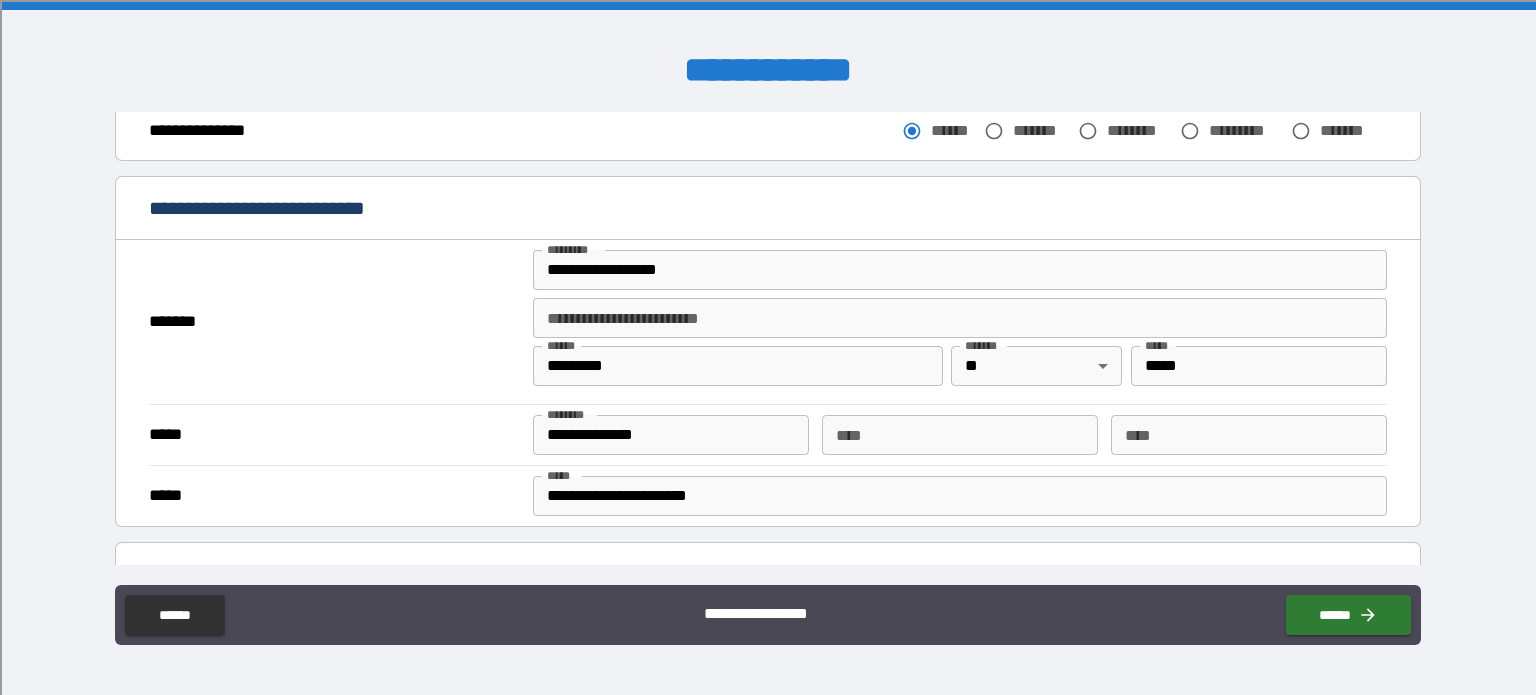 click on "**********" at bounding box center (960, 270) 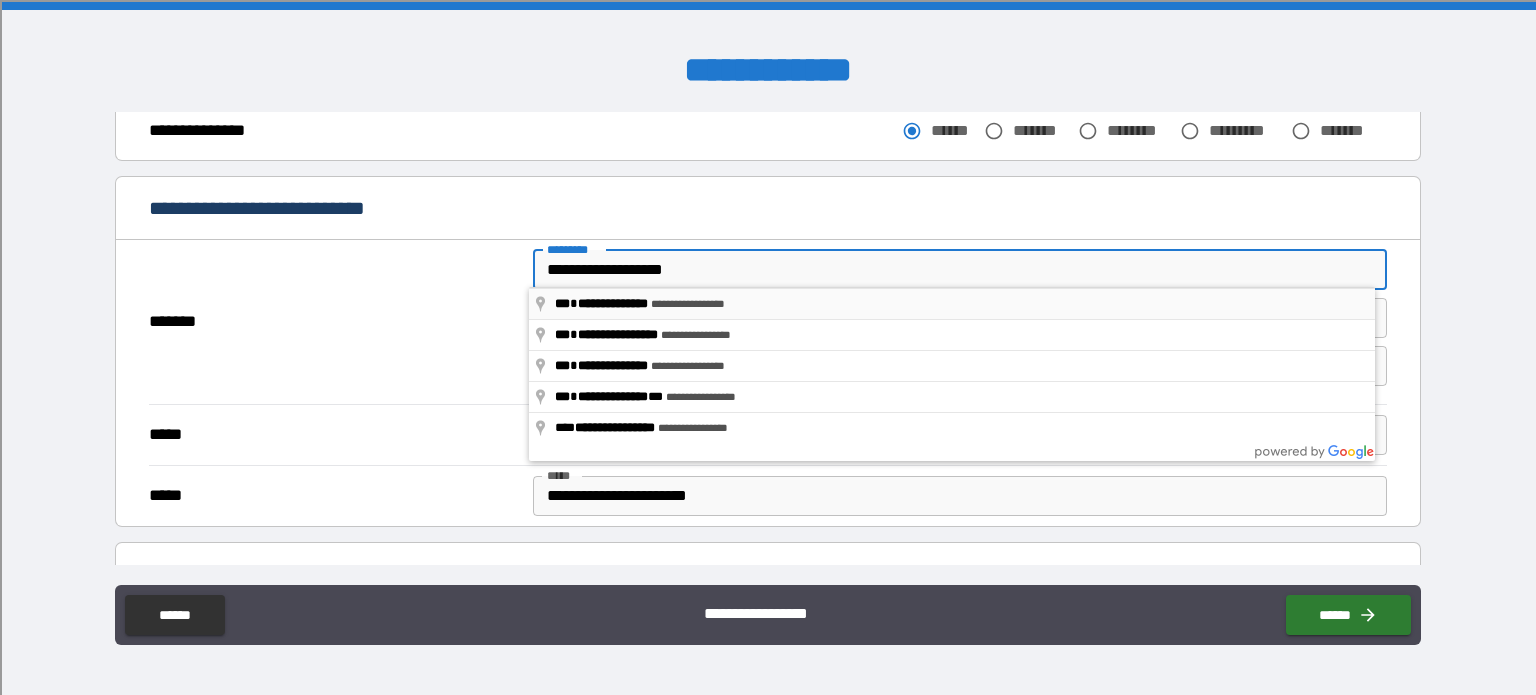 type on "**********" 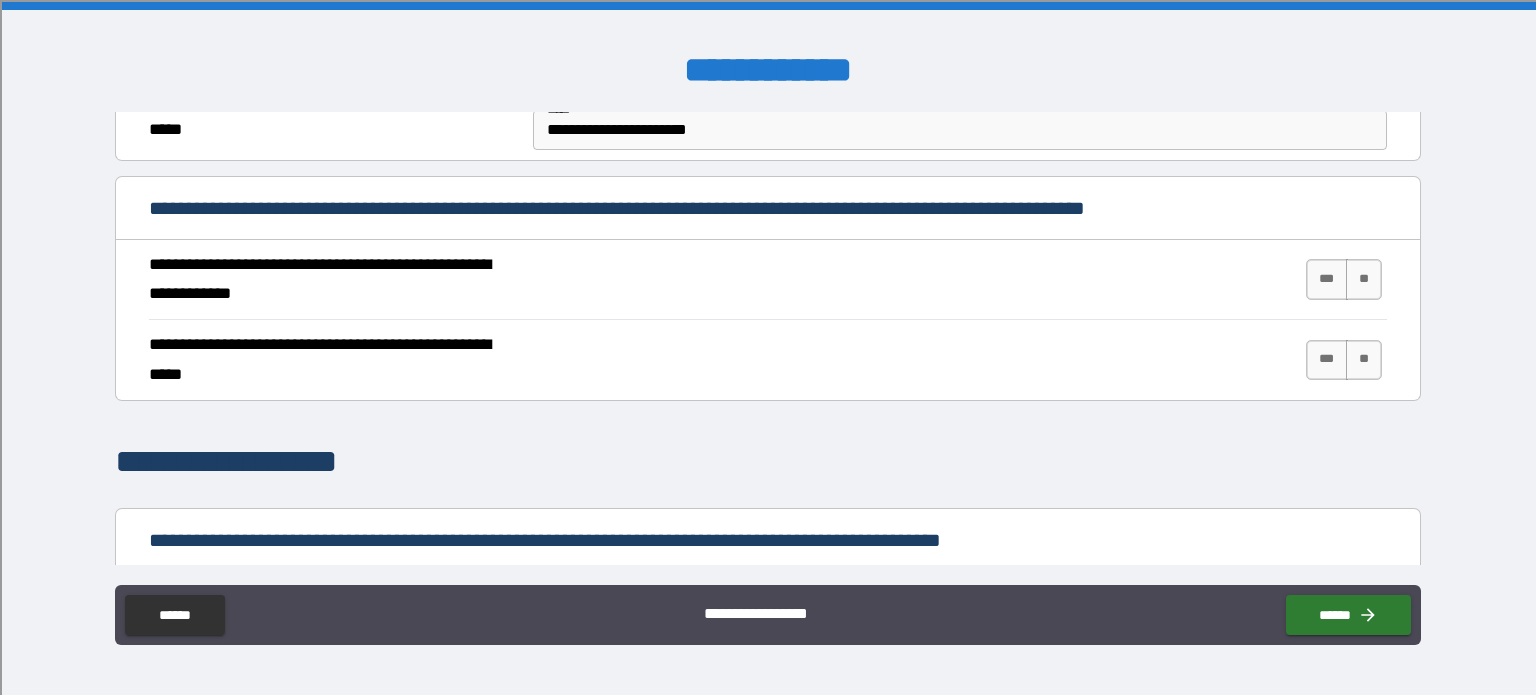 scroll, scrollTop: 702, scrollLeft: 0, axis: vertical 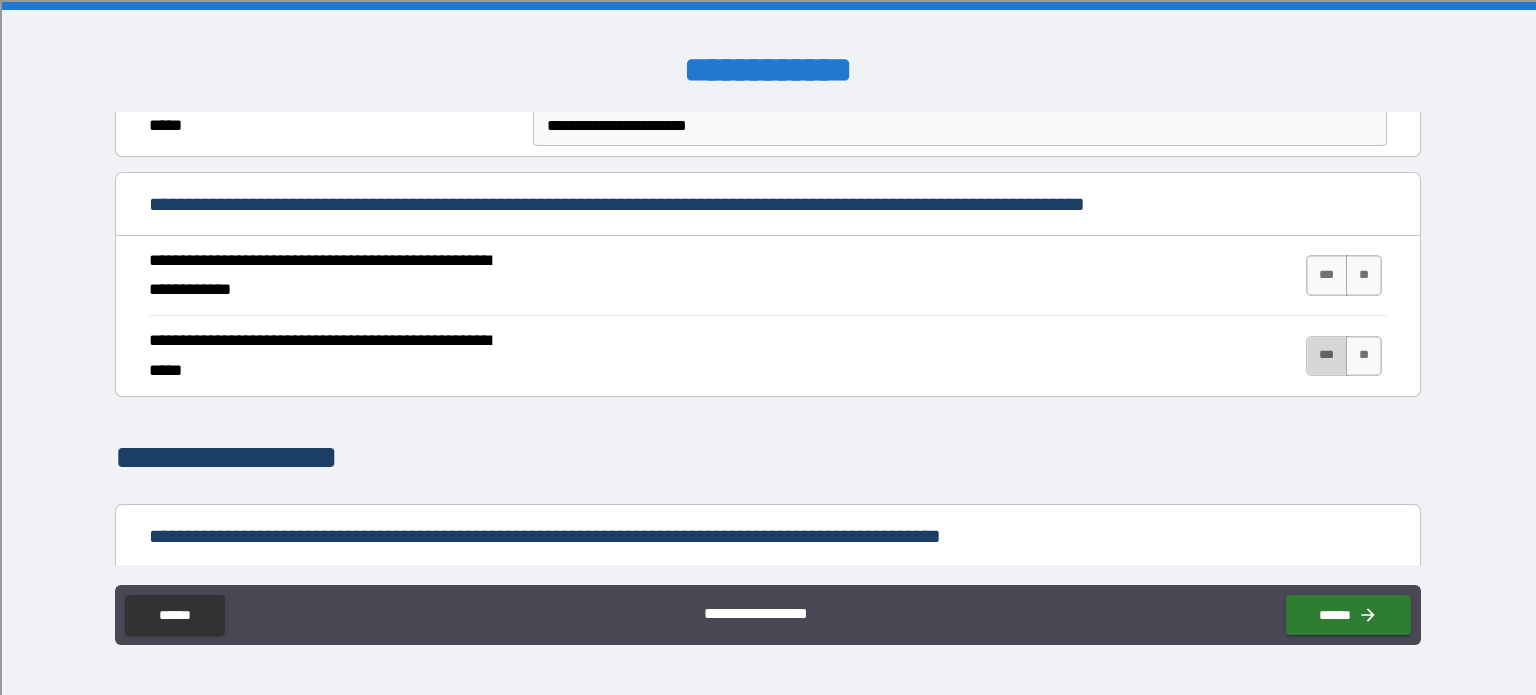 click on "***" at bounding box center (1327, 356) 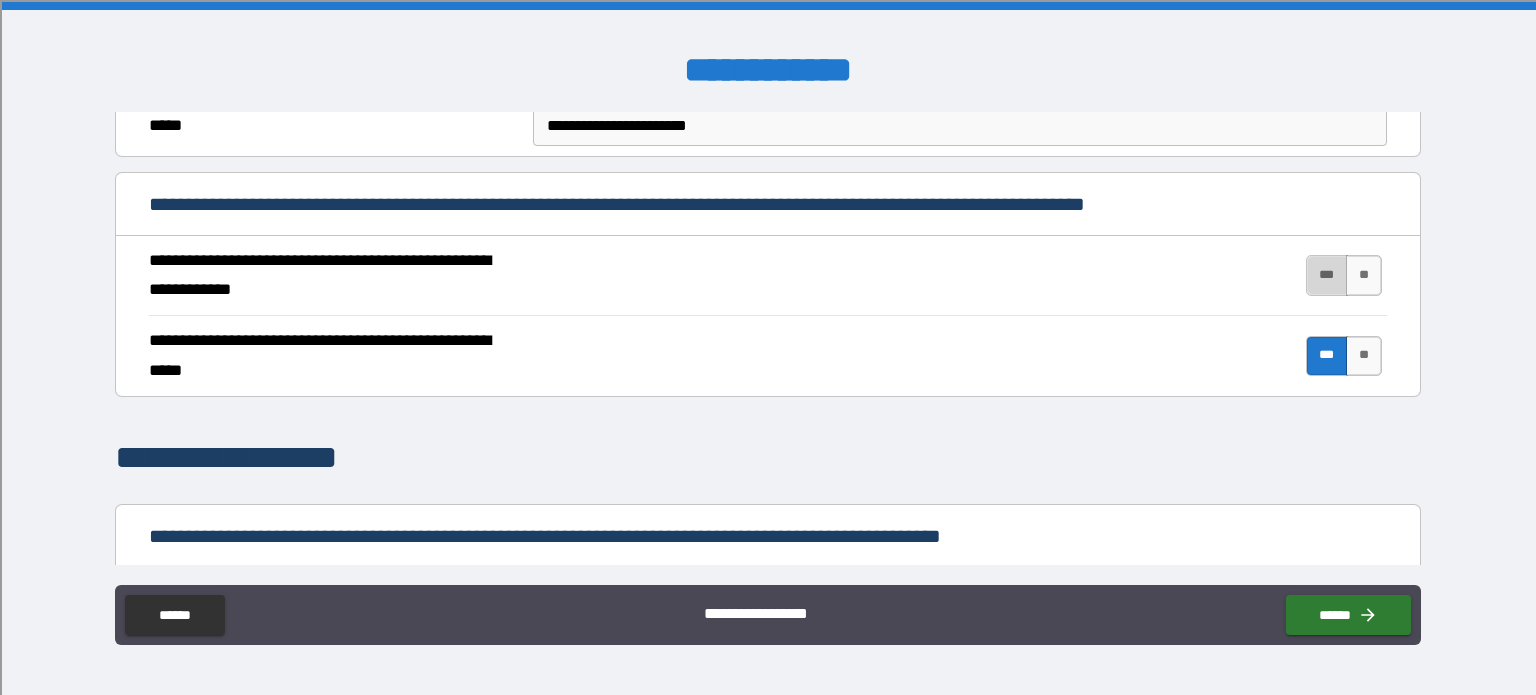click on "***" at bounding box center [1327, 275] 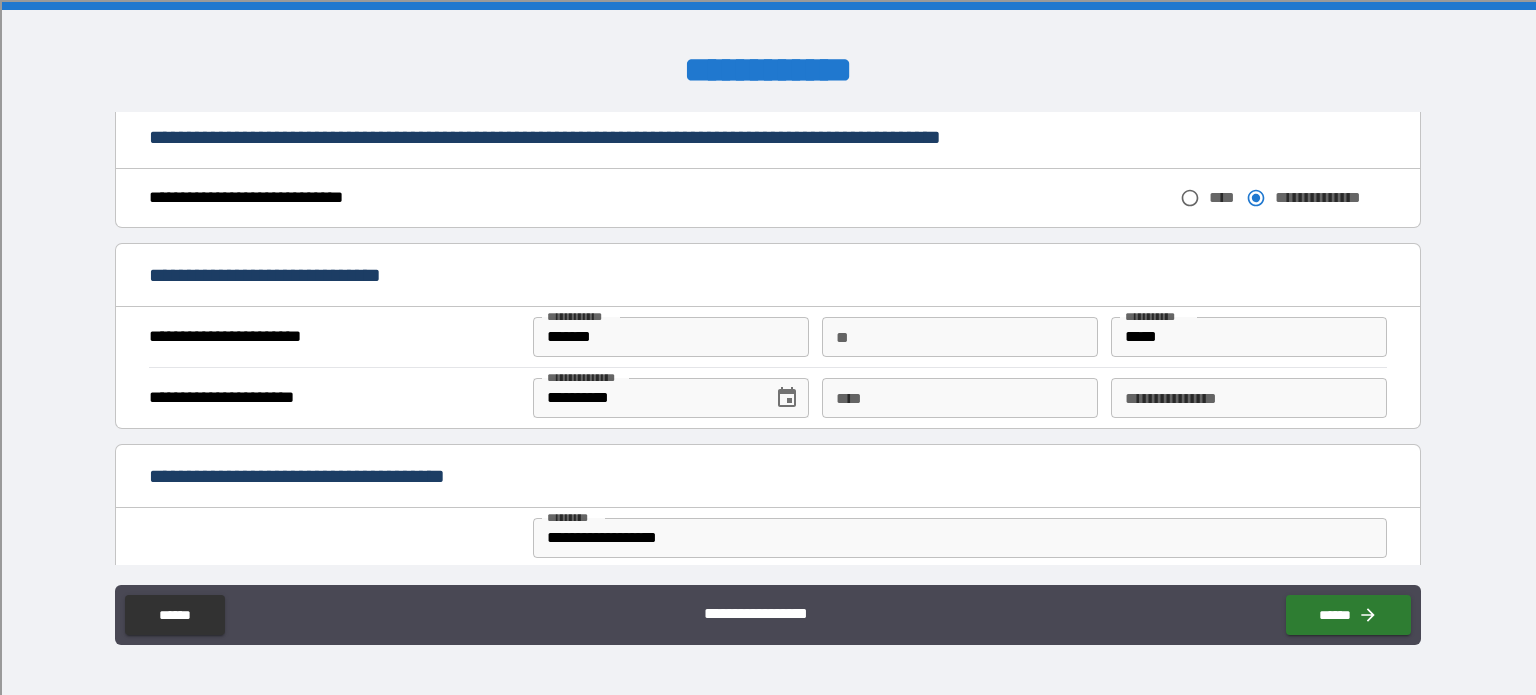 scroll, scrollTop: 1160, scrollLeft: 0, axis: vertical 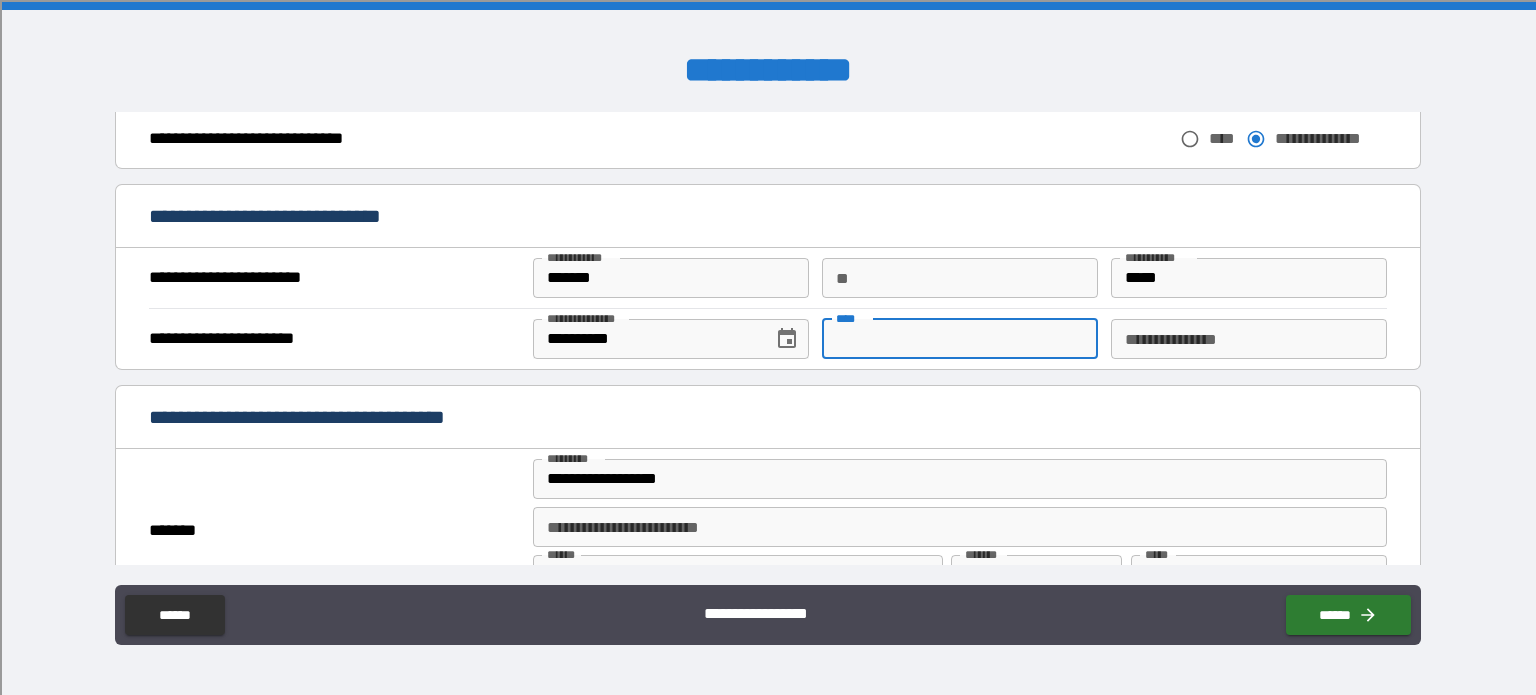 click on "****" at bounding box center [960, 339] 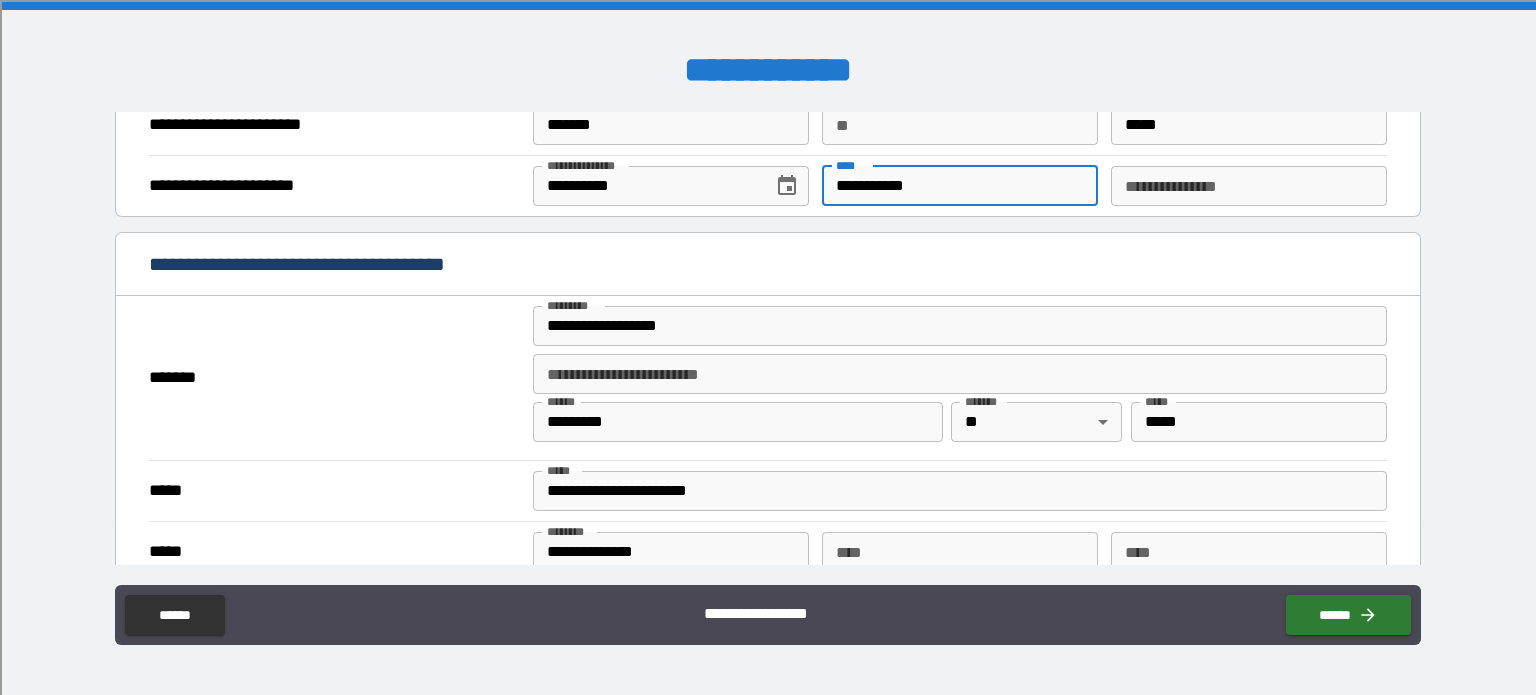 scroll, scrollTop: 1343, scrollLeft: 0, axis: vertical 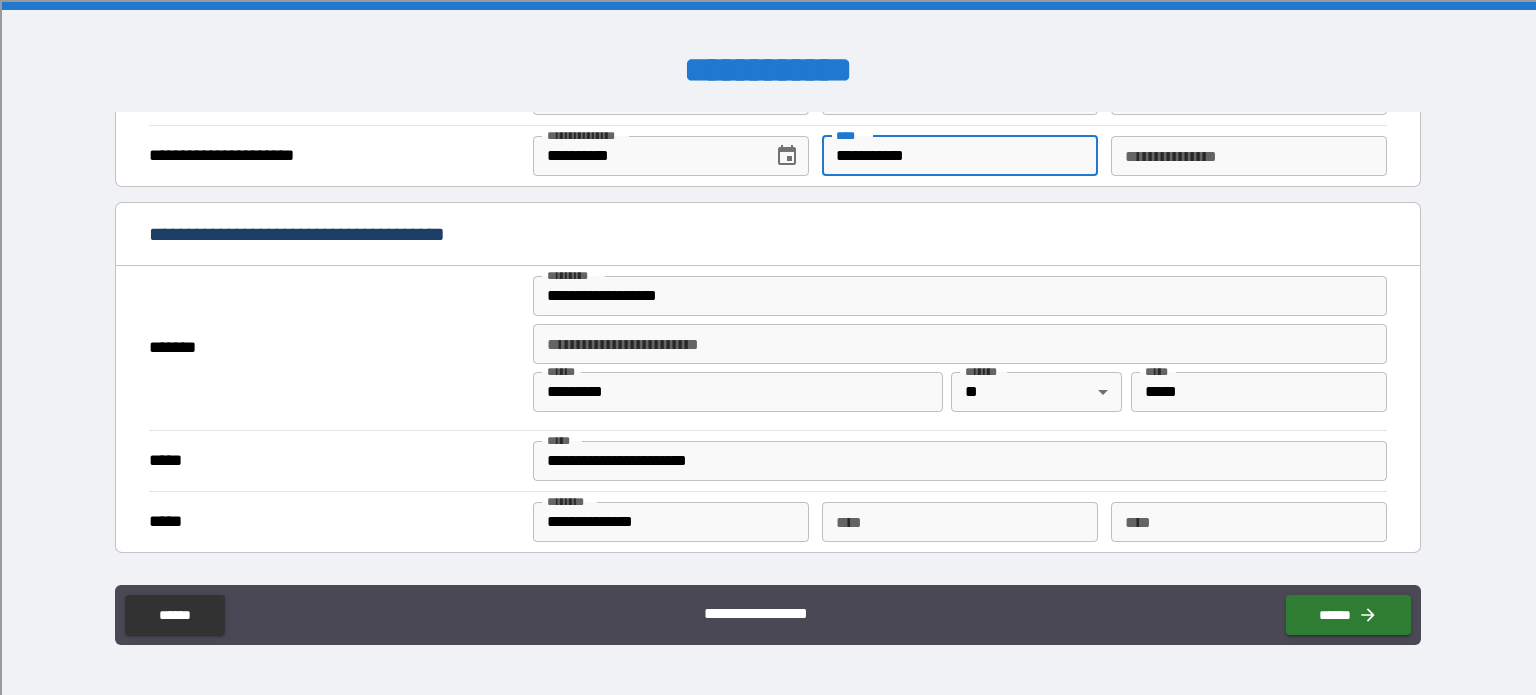 type on "**********" 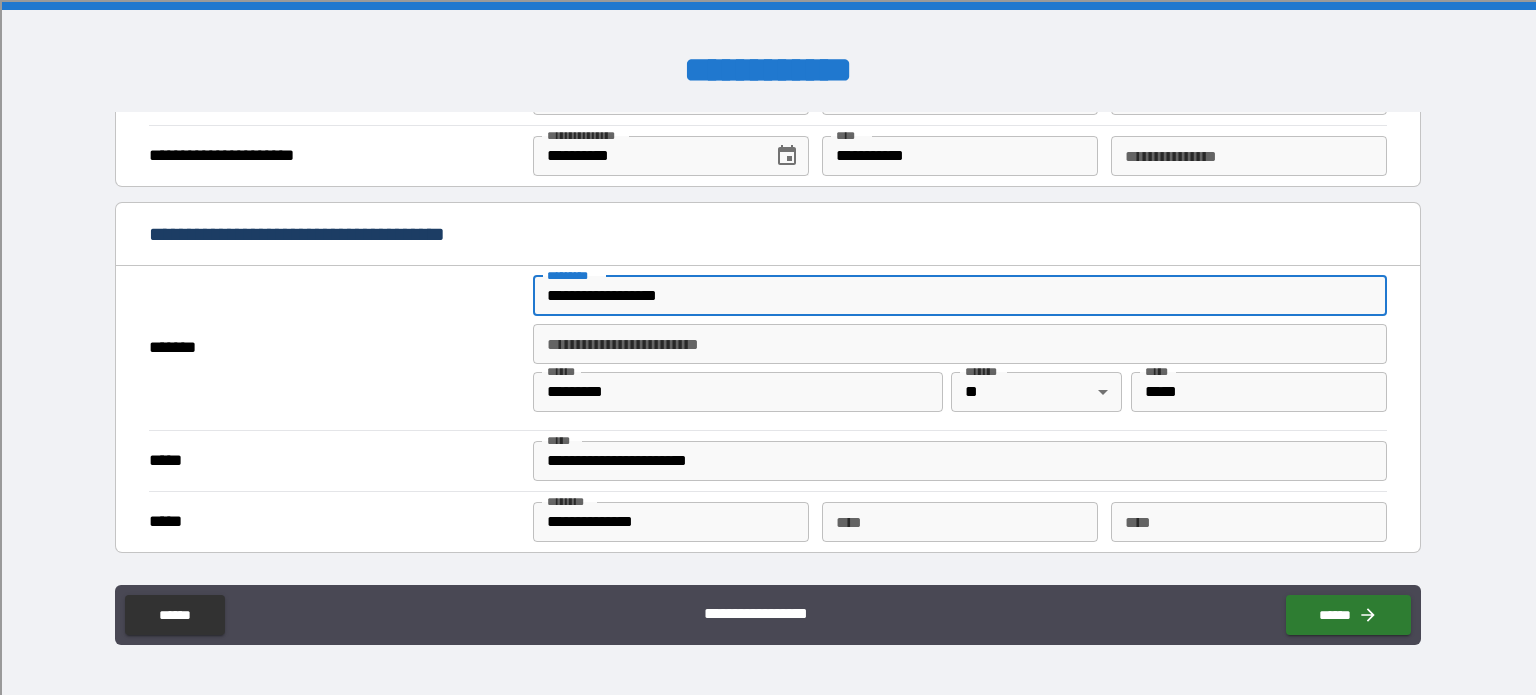 click on "**********" at bounding box center (960, 296) 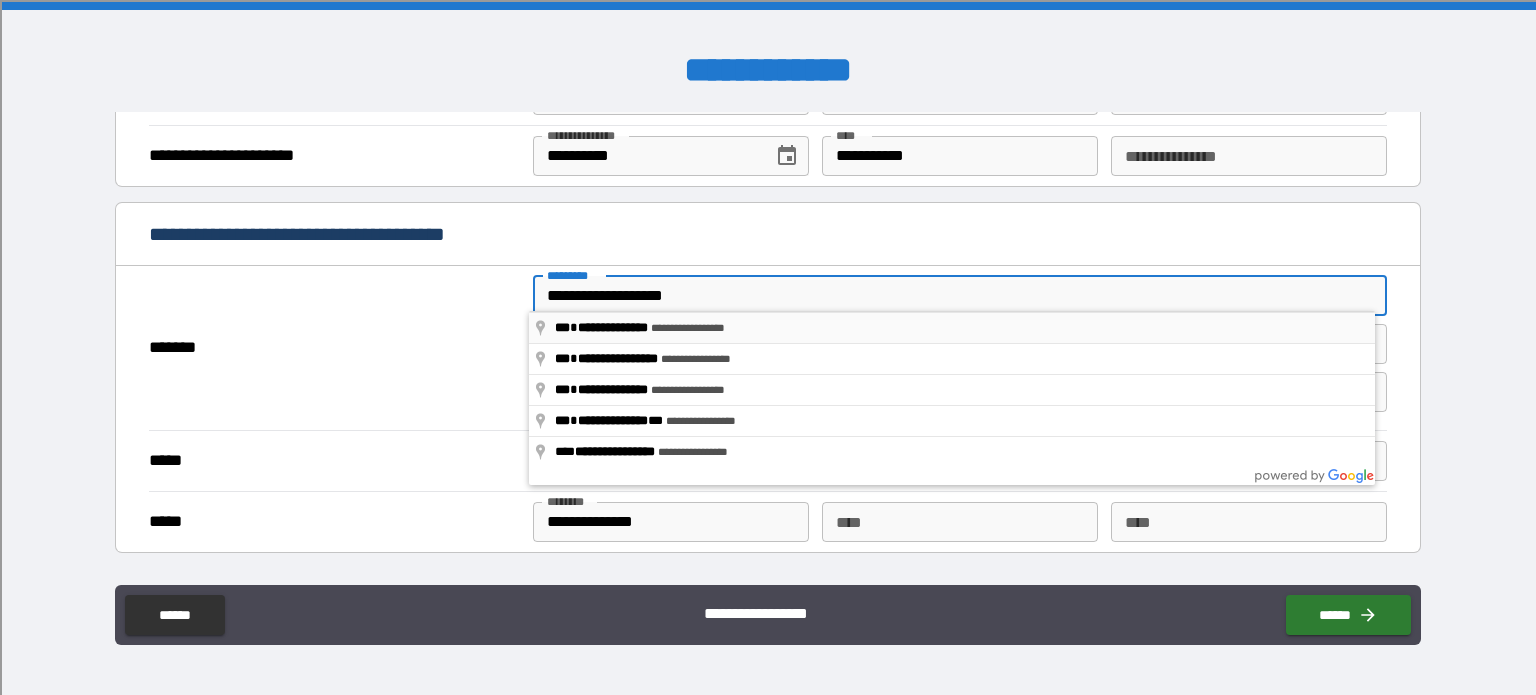 type on "**********" 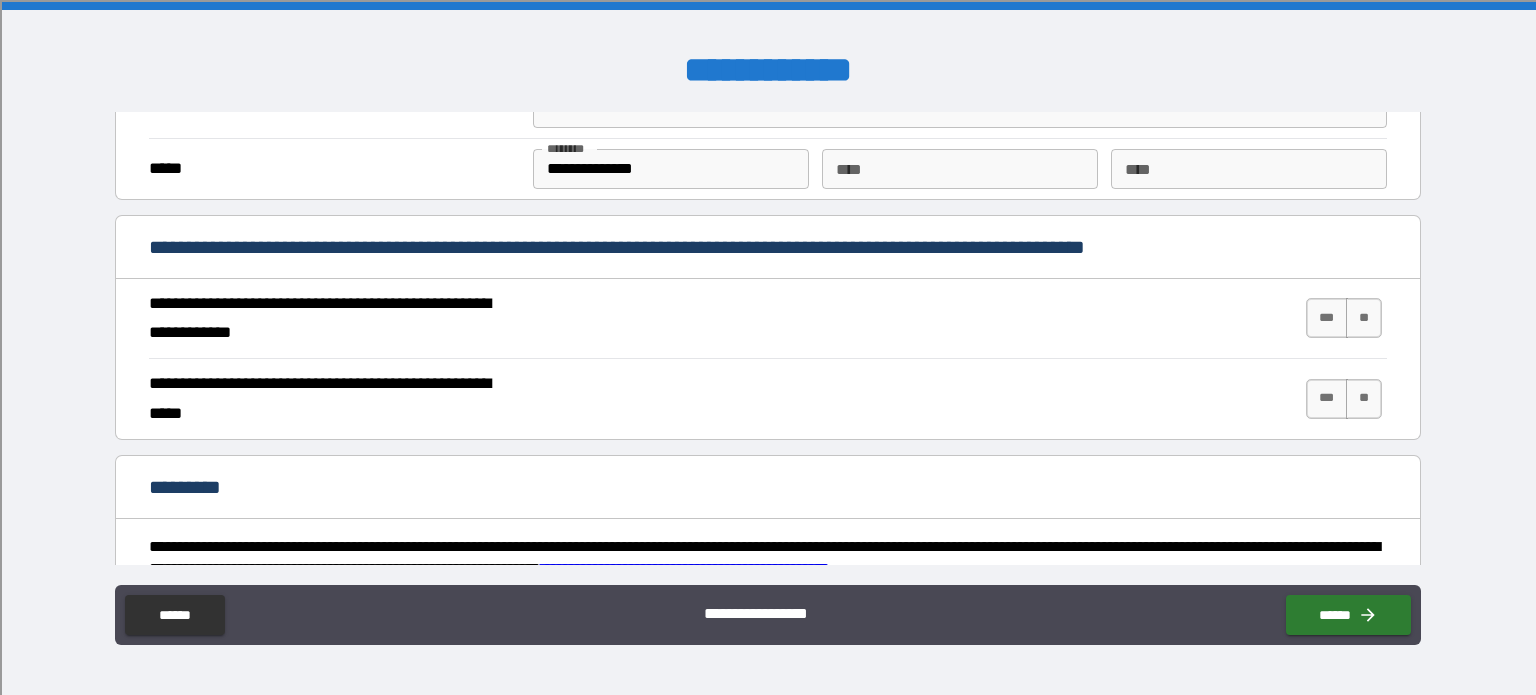 scroll, scrollTop: 1708, scrollLeft: 0, axis: vertical 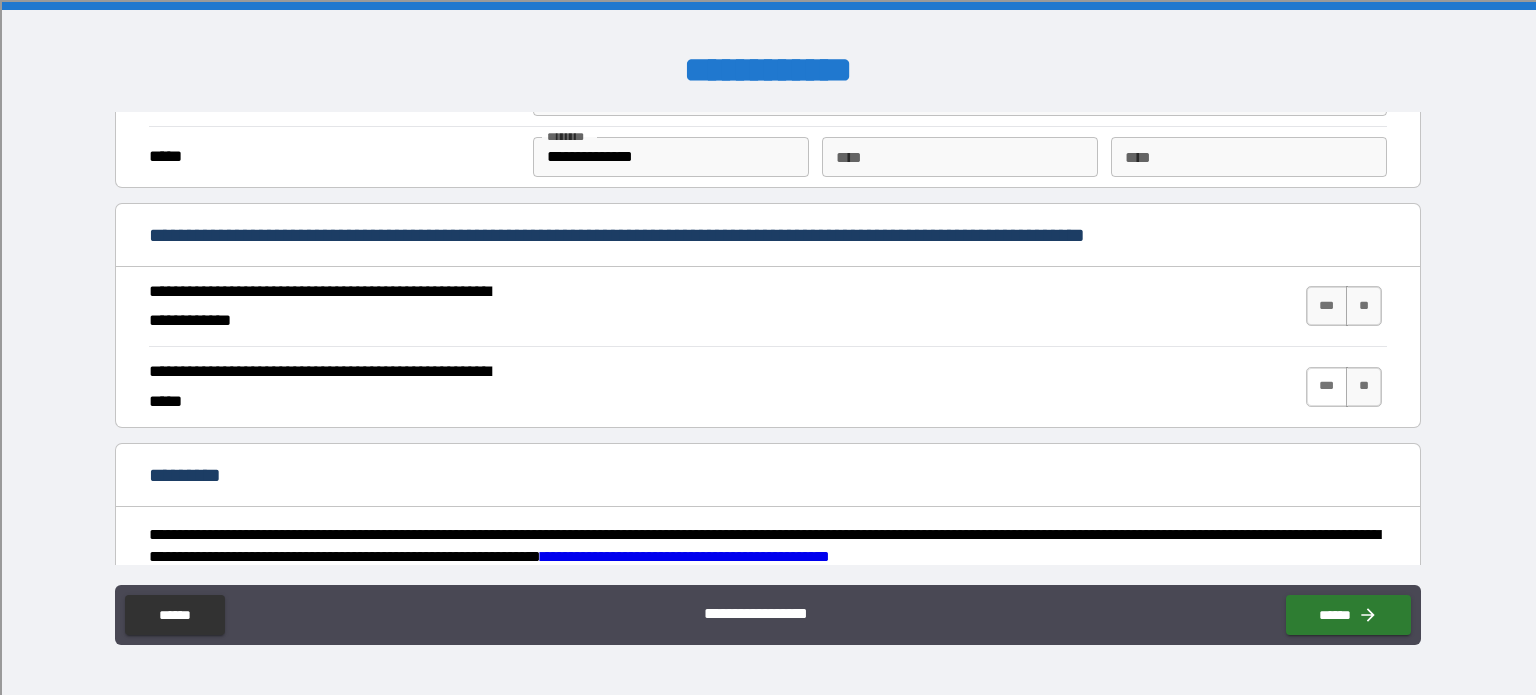 click on "***" at bounding box center (1327, 387) 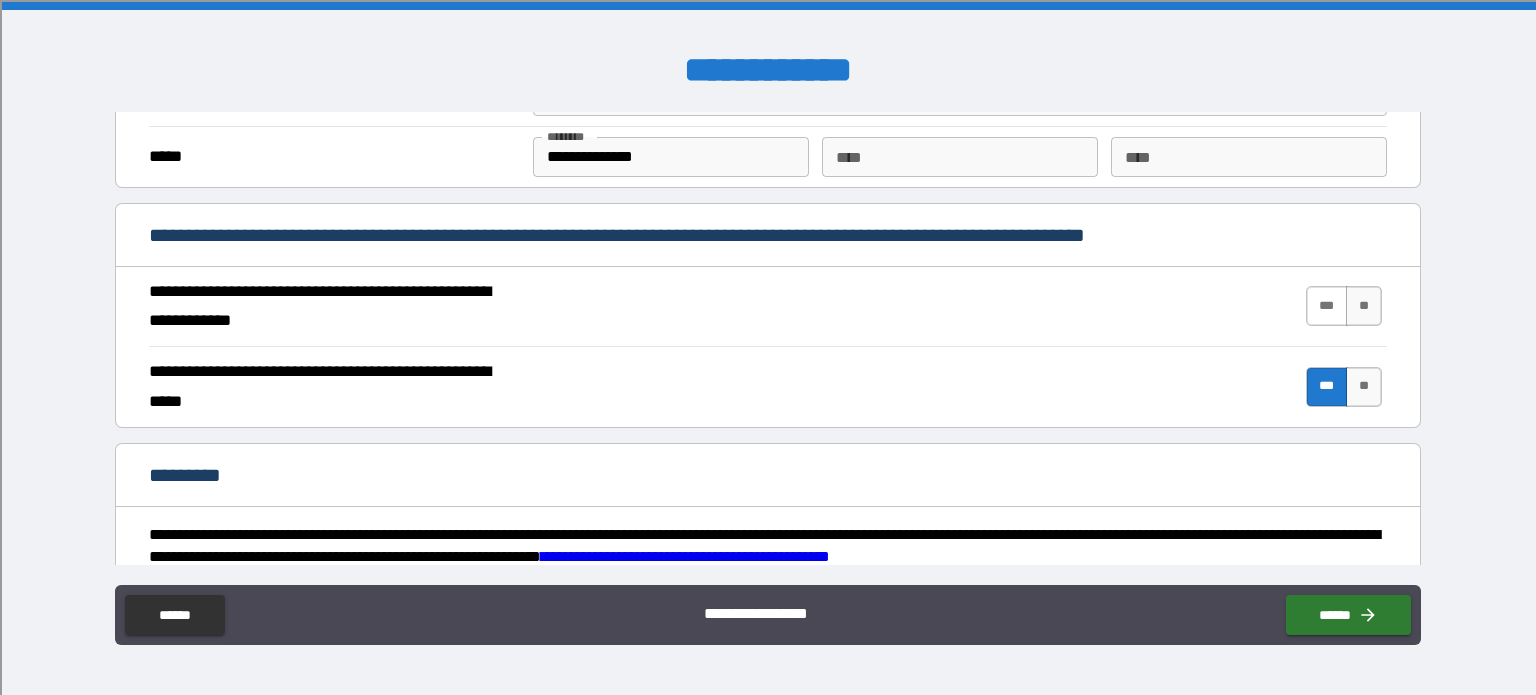 click on "***" at bounding box center (1327, 306) 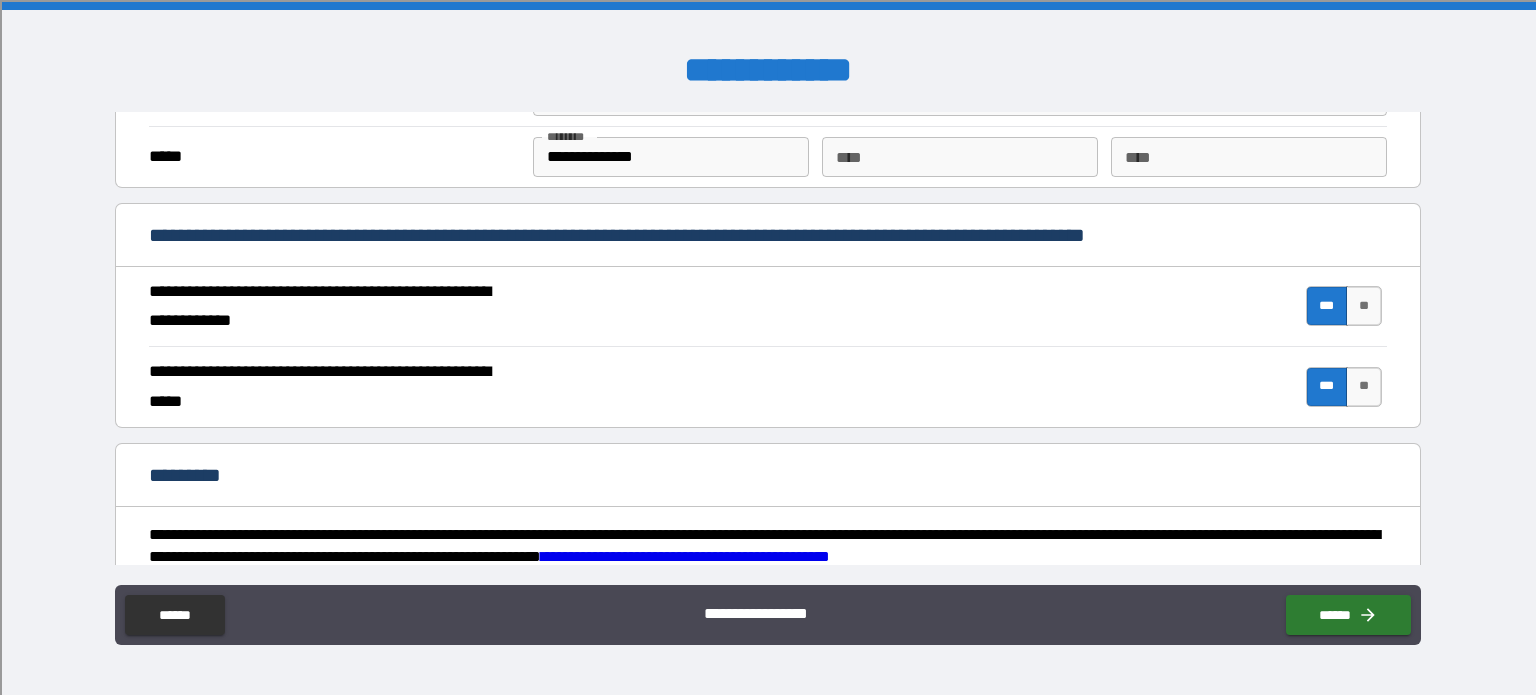 scroll, scrollTop: 1899, scrollLeft: 0, axis: vertical 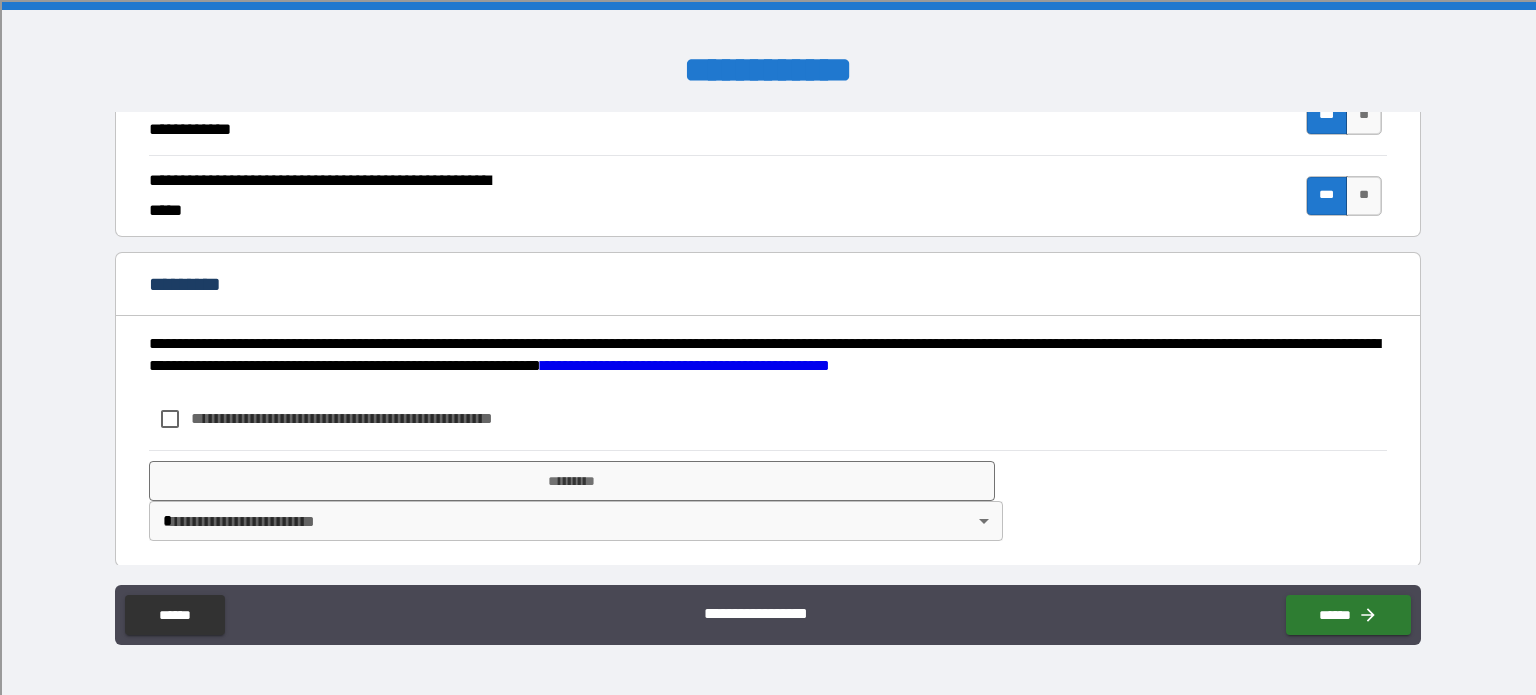 click on "**********" at bounding box center [375, 418] 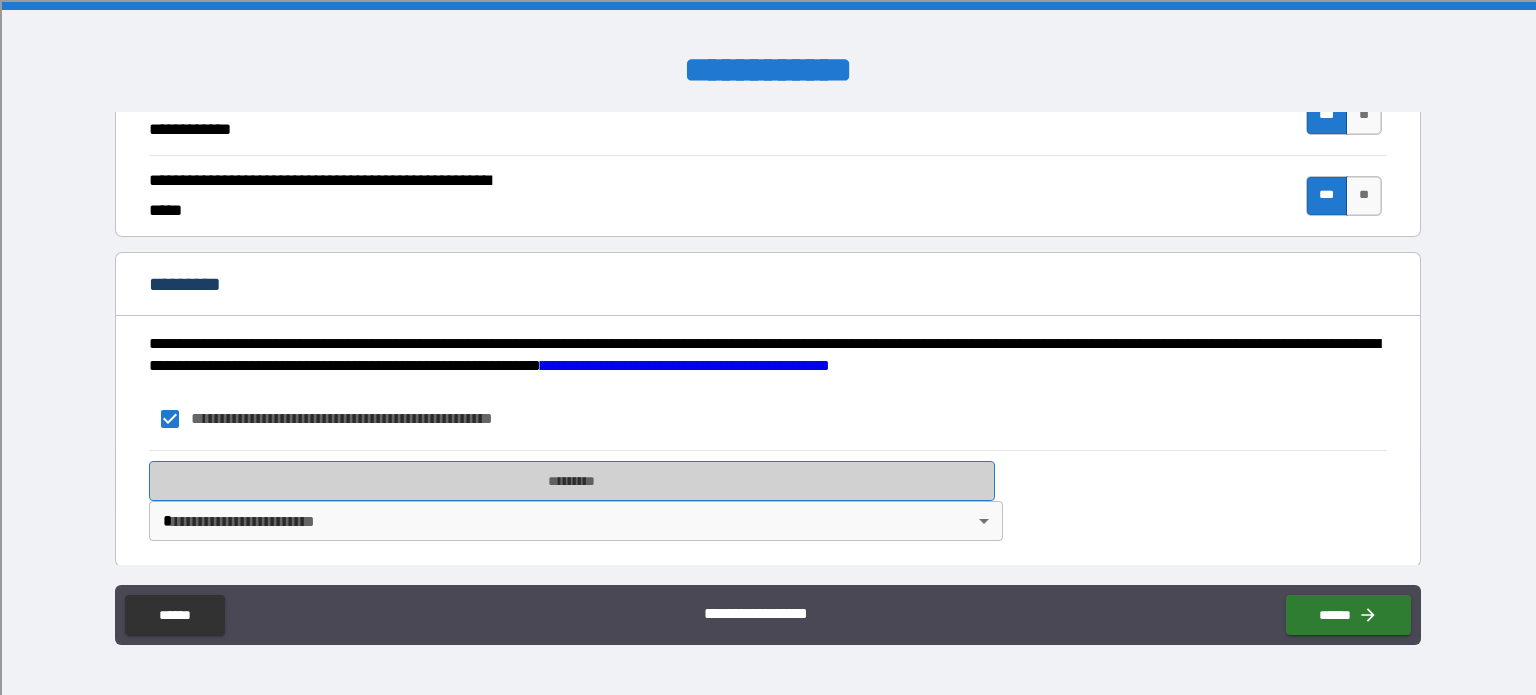 click on "*********" at bounding box center [572, 481] 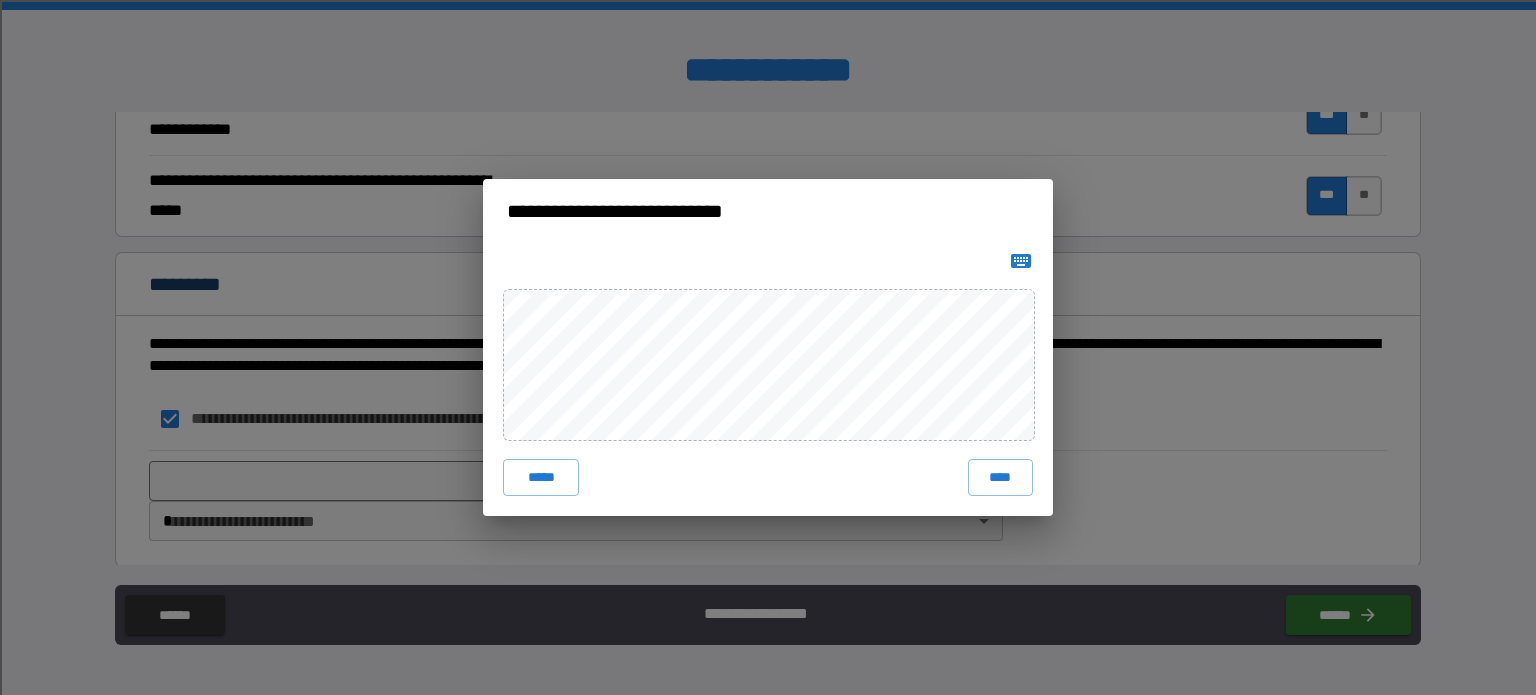 click 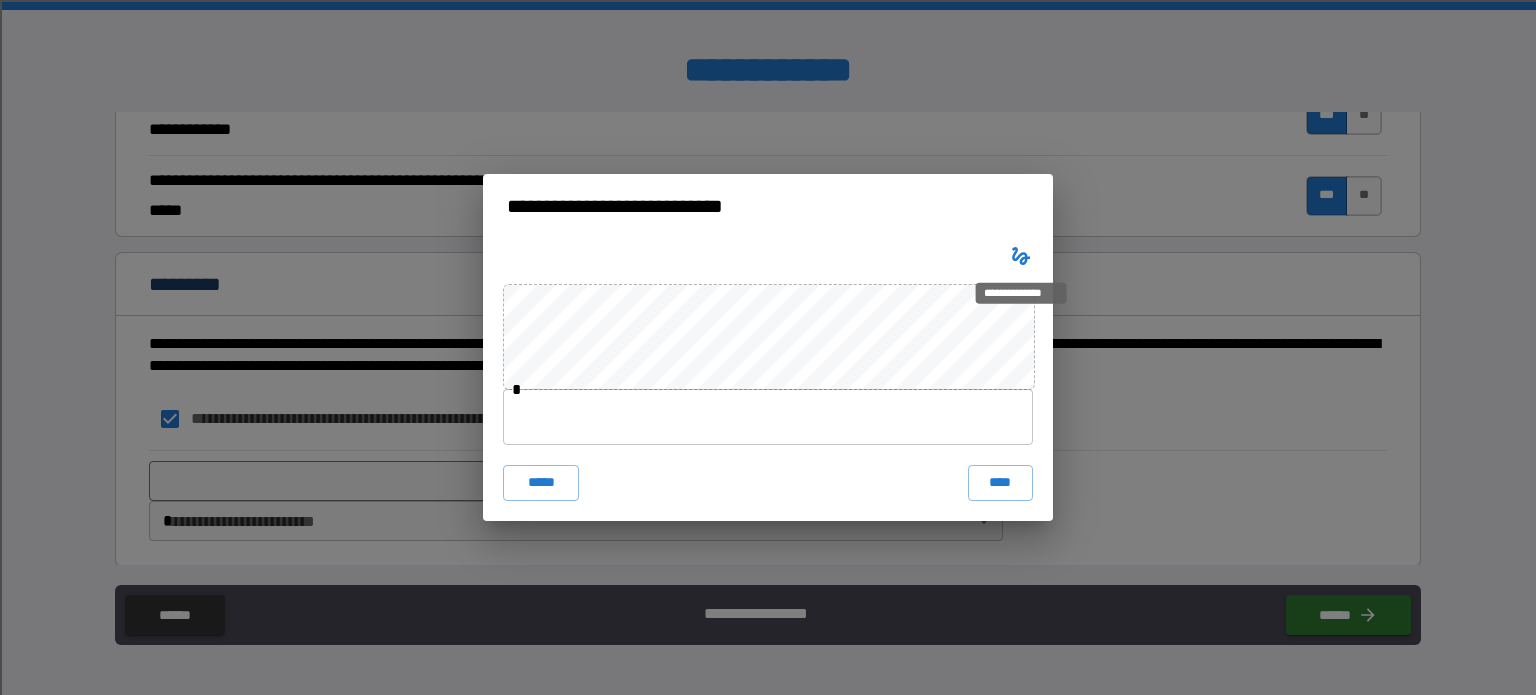 type 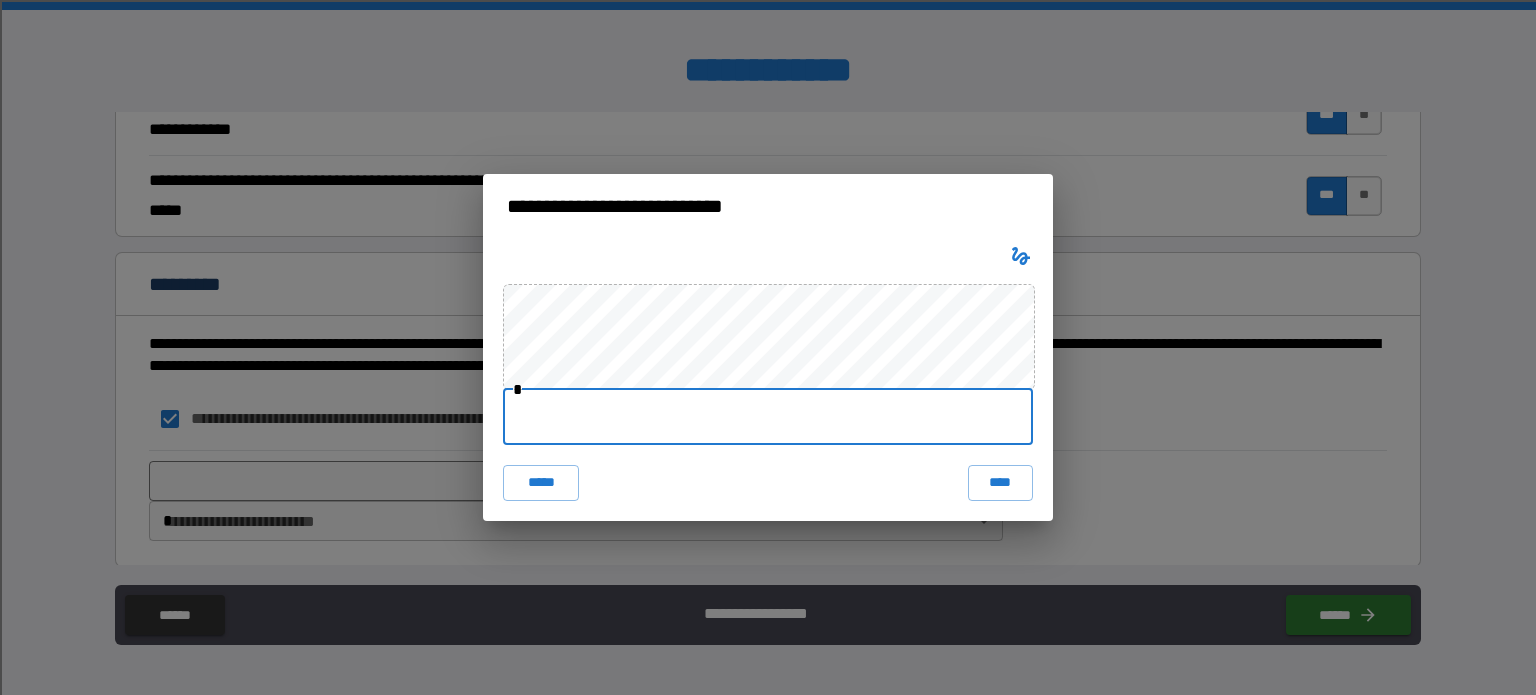 click at bounding box center (768, 417) 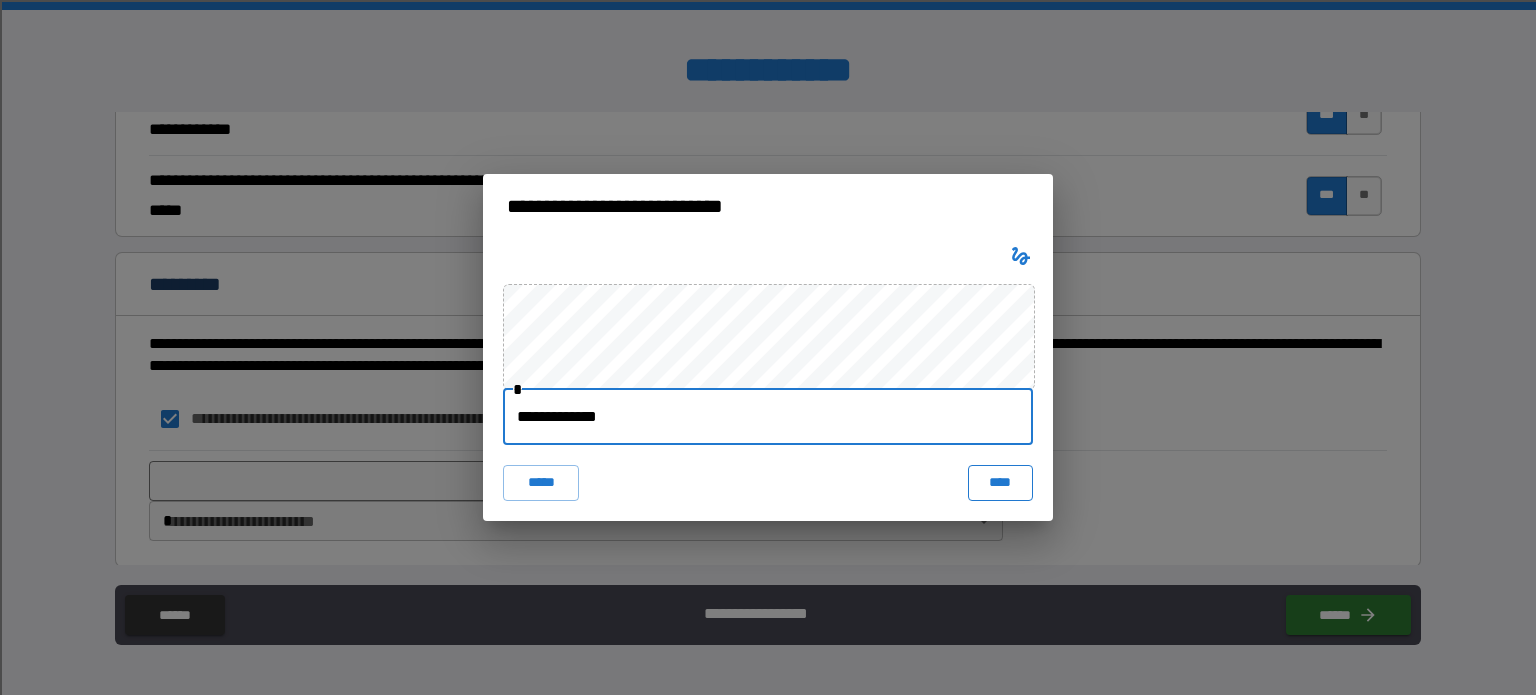 type on "**********" 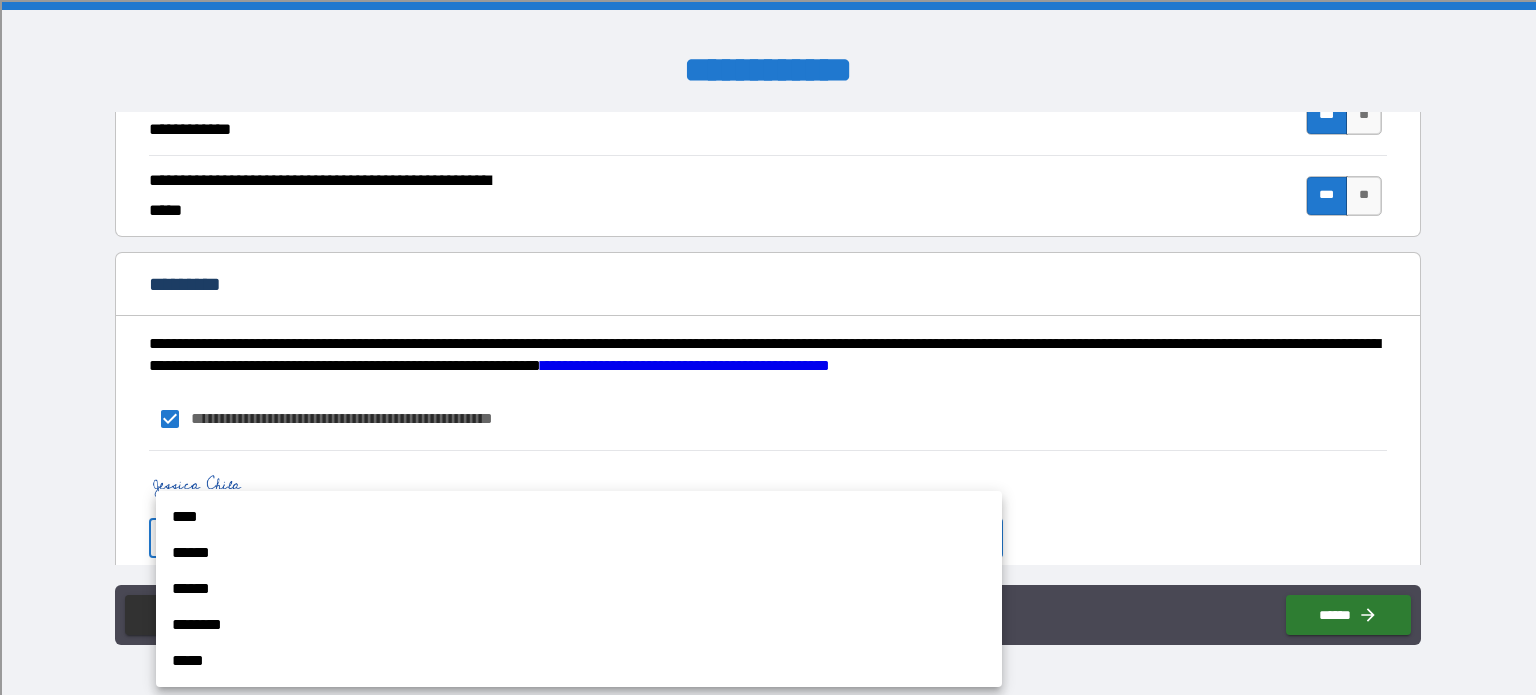click on "**********" at bounding box center [768, 347] 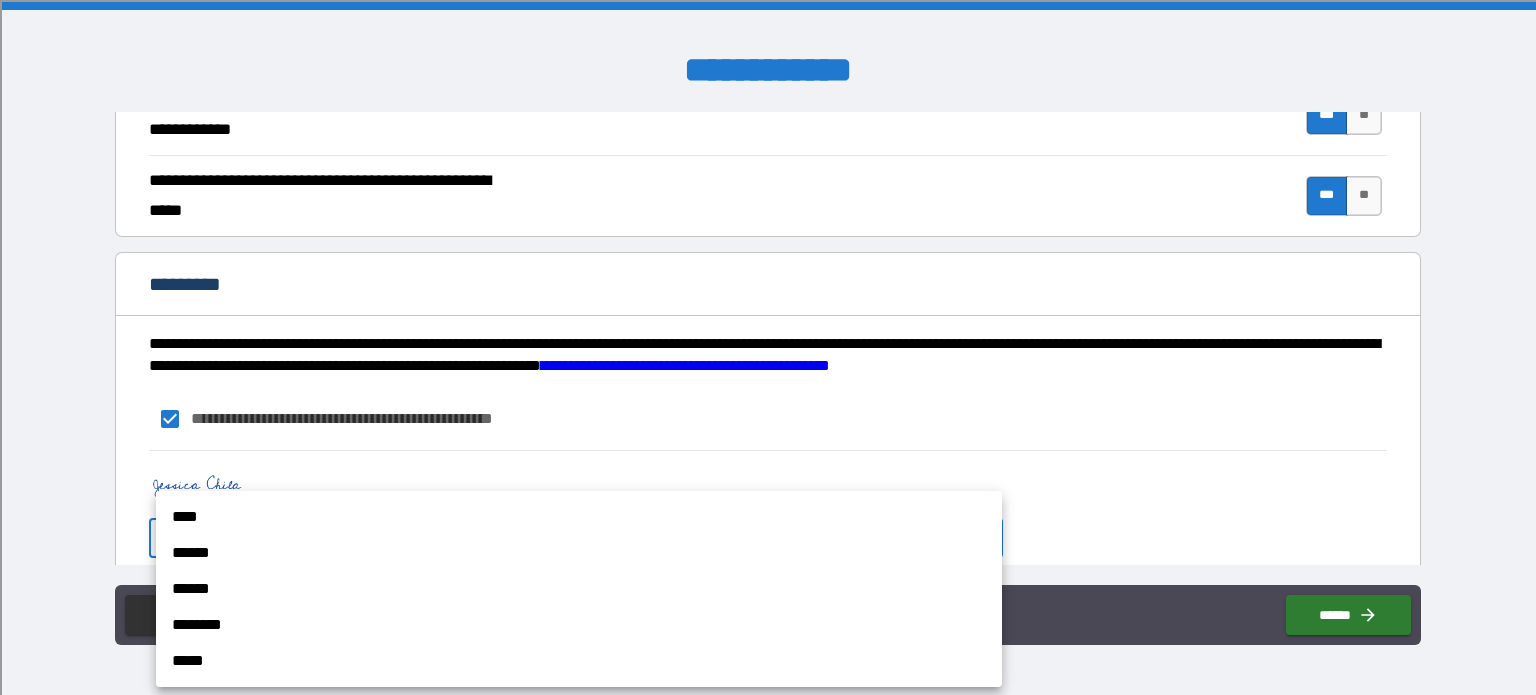 click on "******" at bounding box center (579, 553) 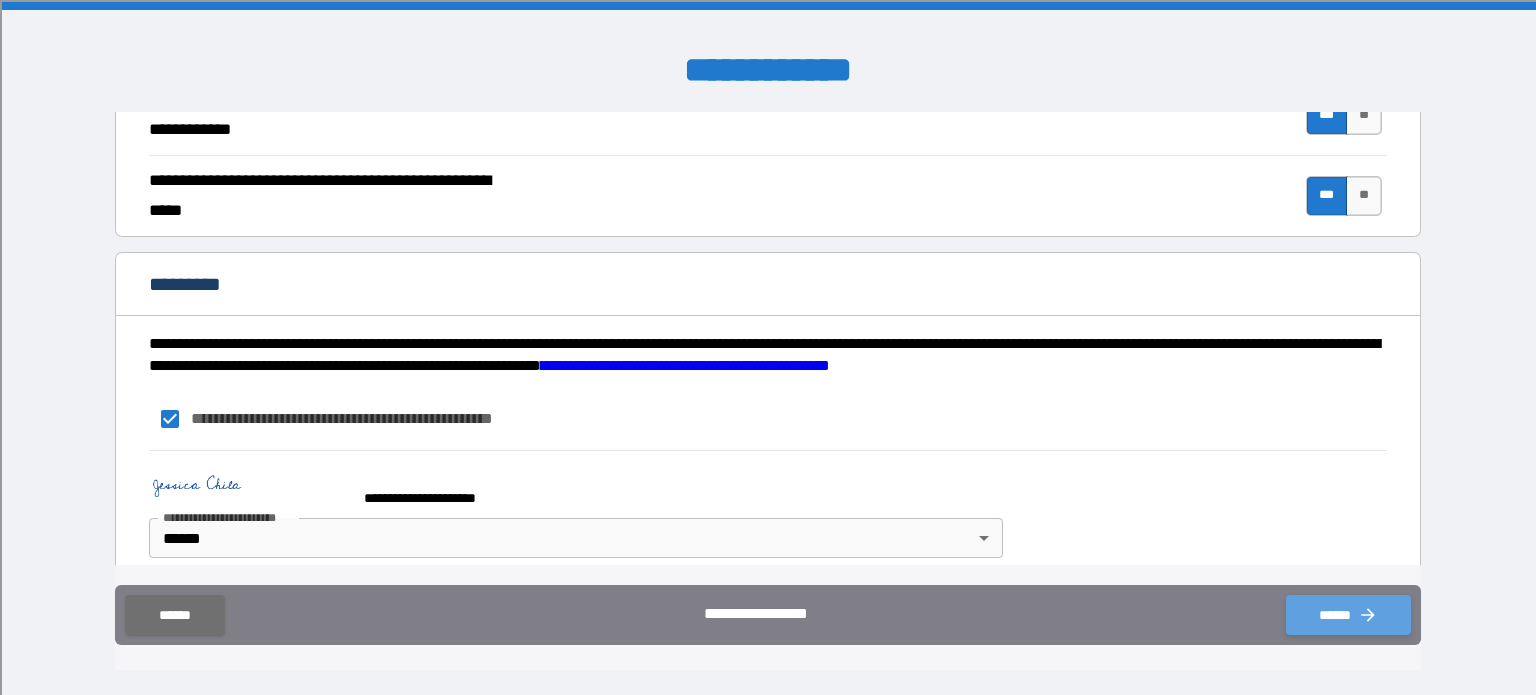 click on "******" at bounding box center (1348, 615) 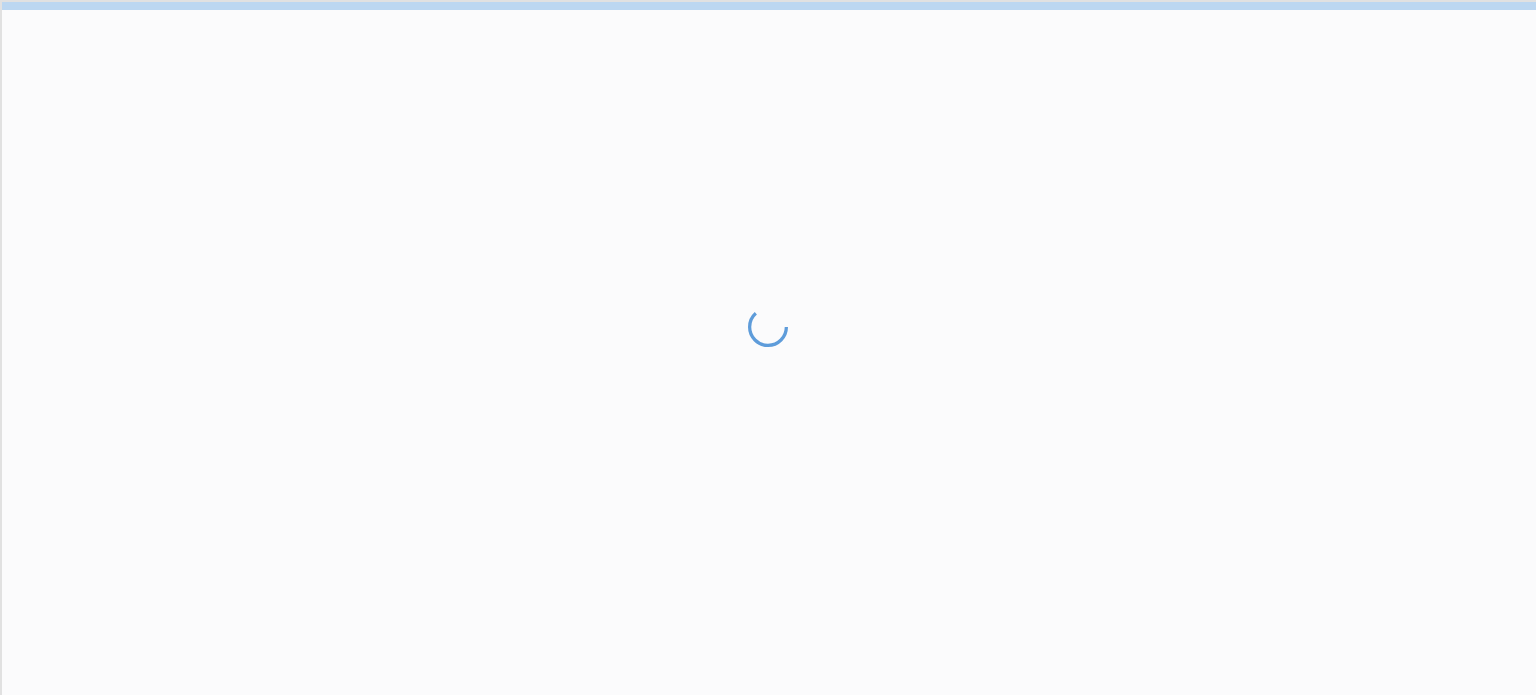 click at bounding box center [768, 501] 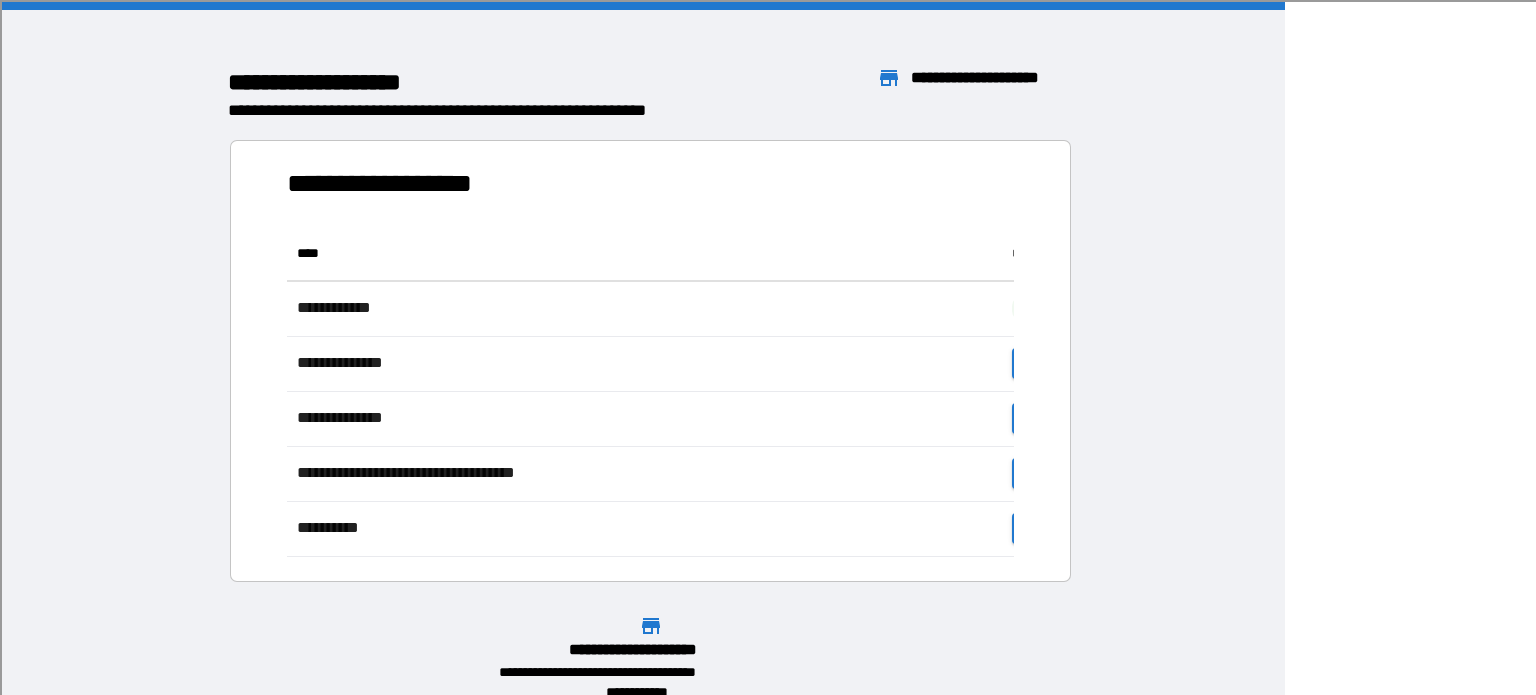 scroll, scrollTop: 16, scrollLeft: 16, axis: both 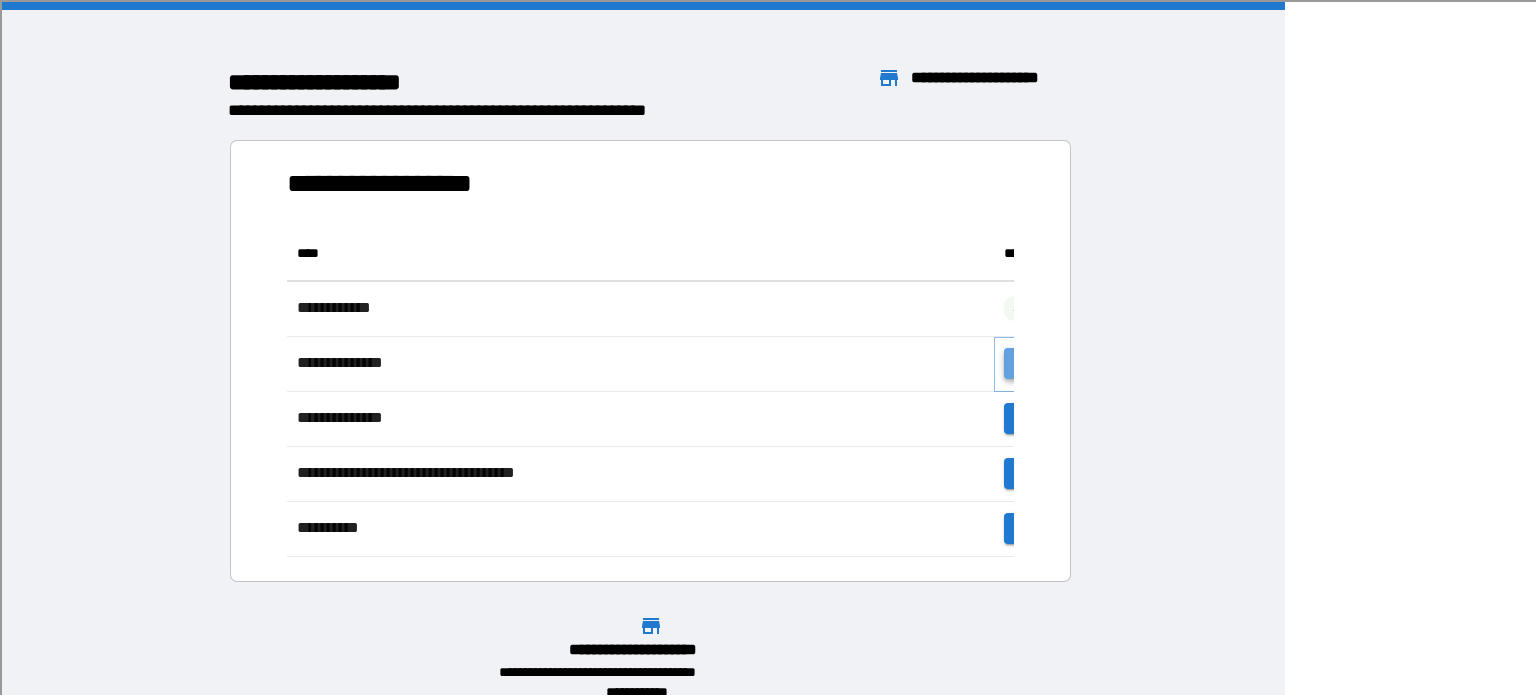 click on "**********" at bounding box center [1066, 363] 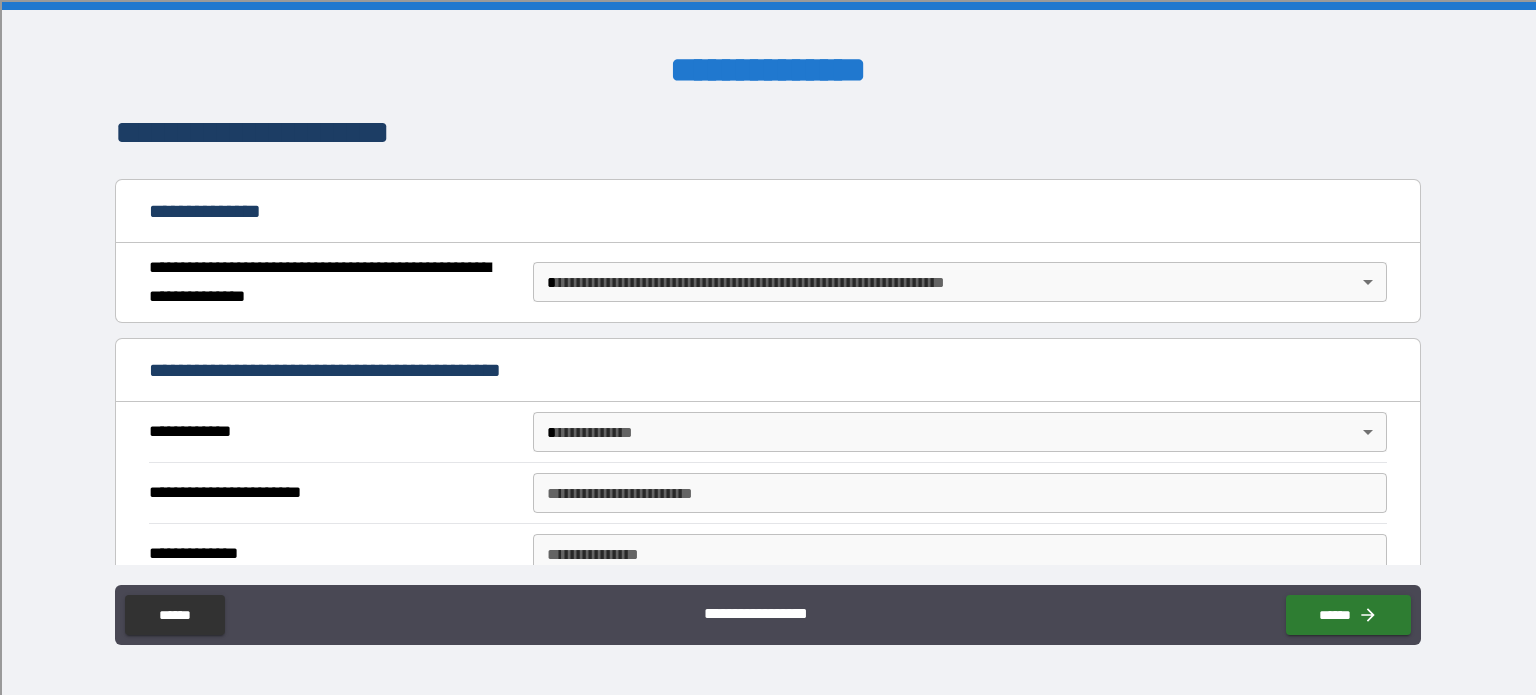 scroll, scrollTop: 170, scrollLeft: 0, axis: vertical 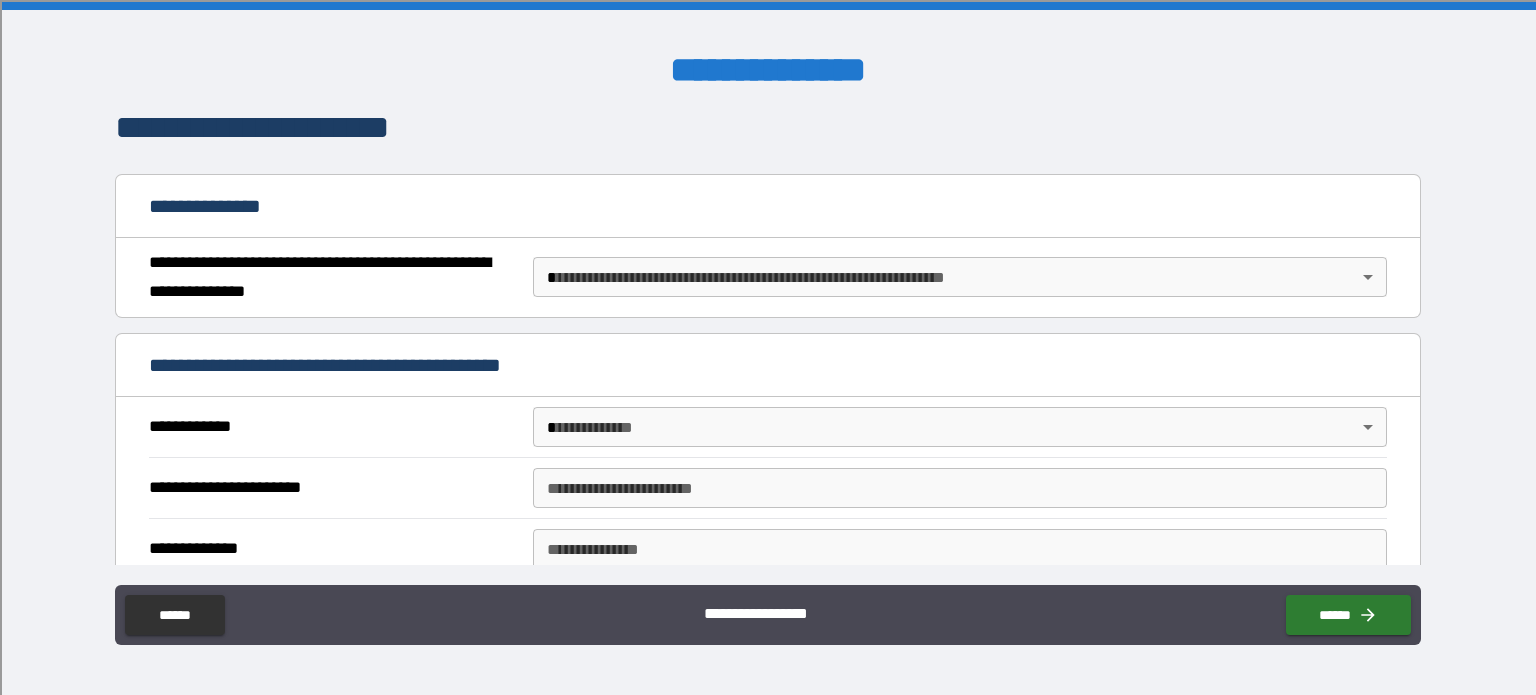 click on "**********" at bounding box center [768, 347] 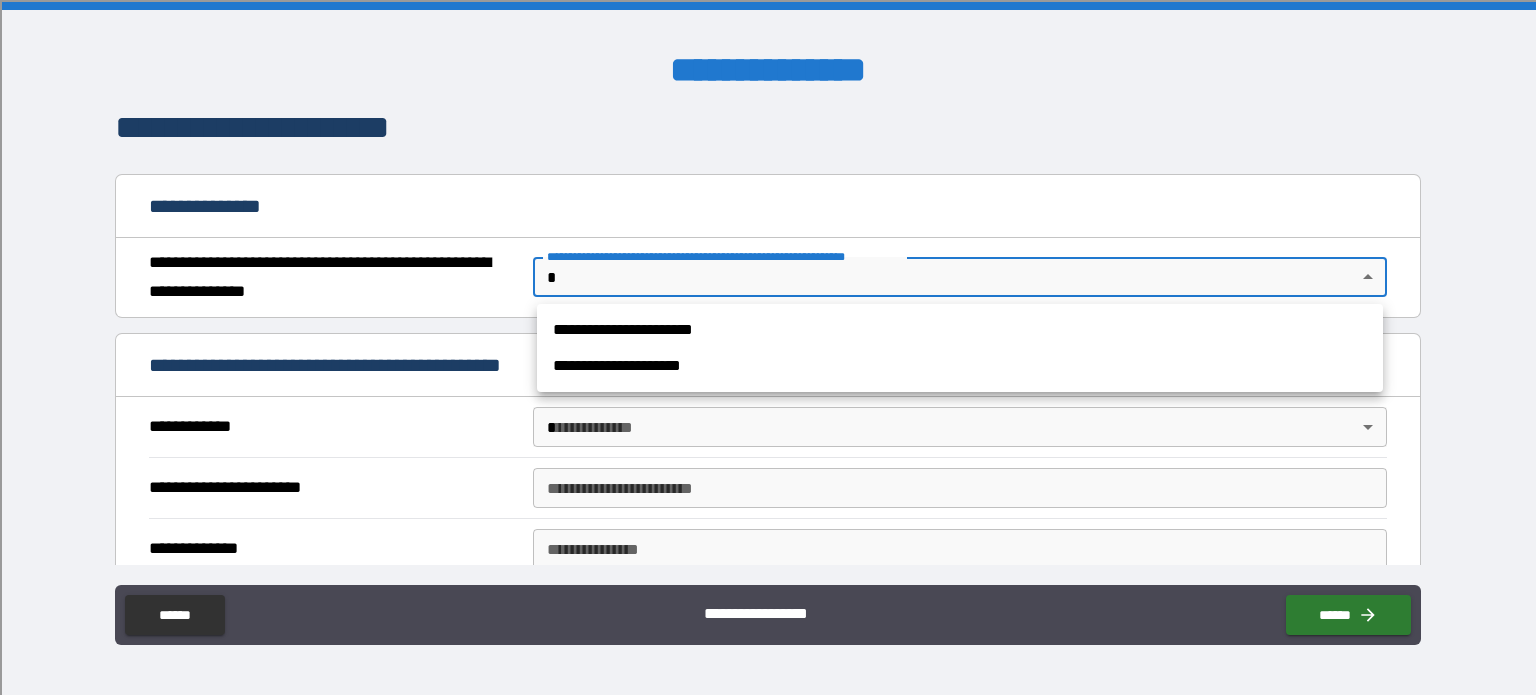 click at bounding box center [768, 347] 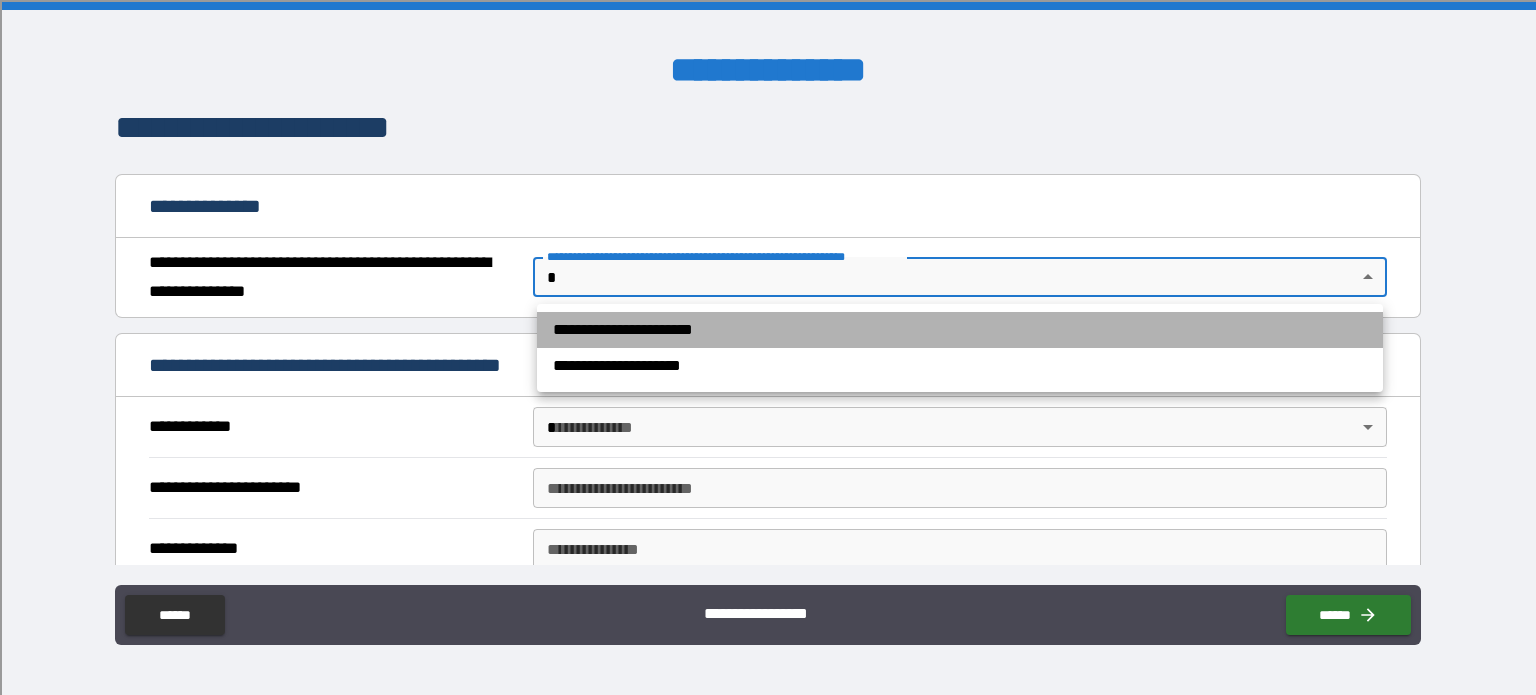 click on "**********" at bounding box center [960, 330] 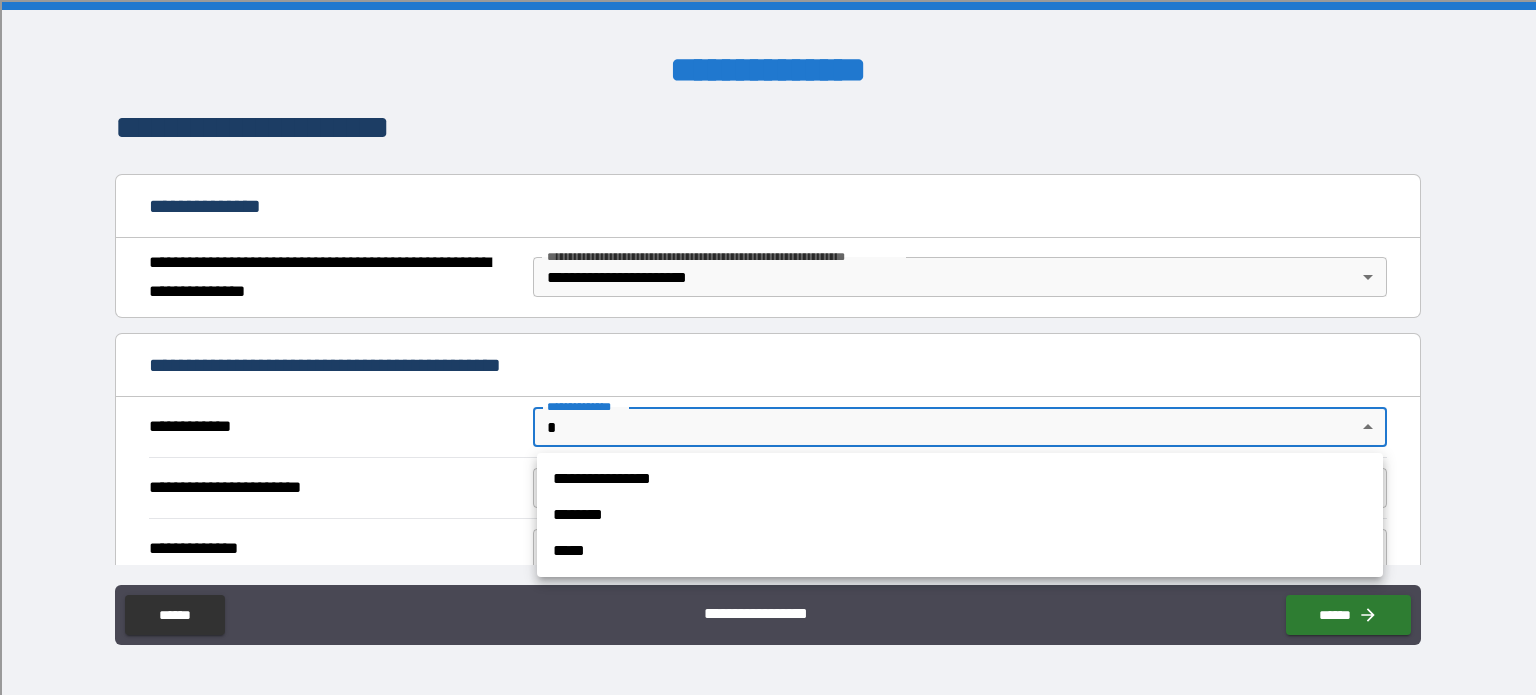 click on "**********" at bounding box center [768, 347] 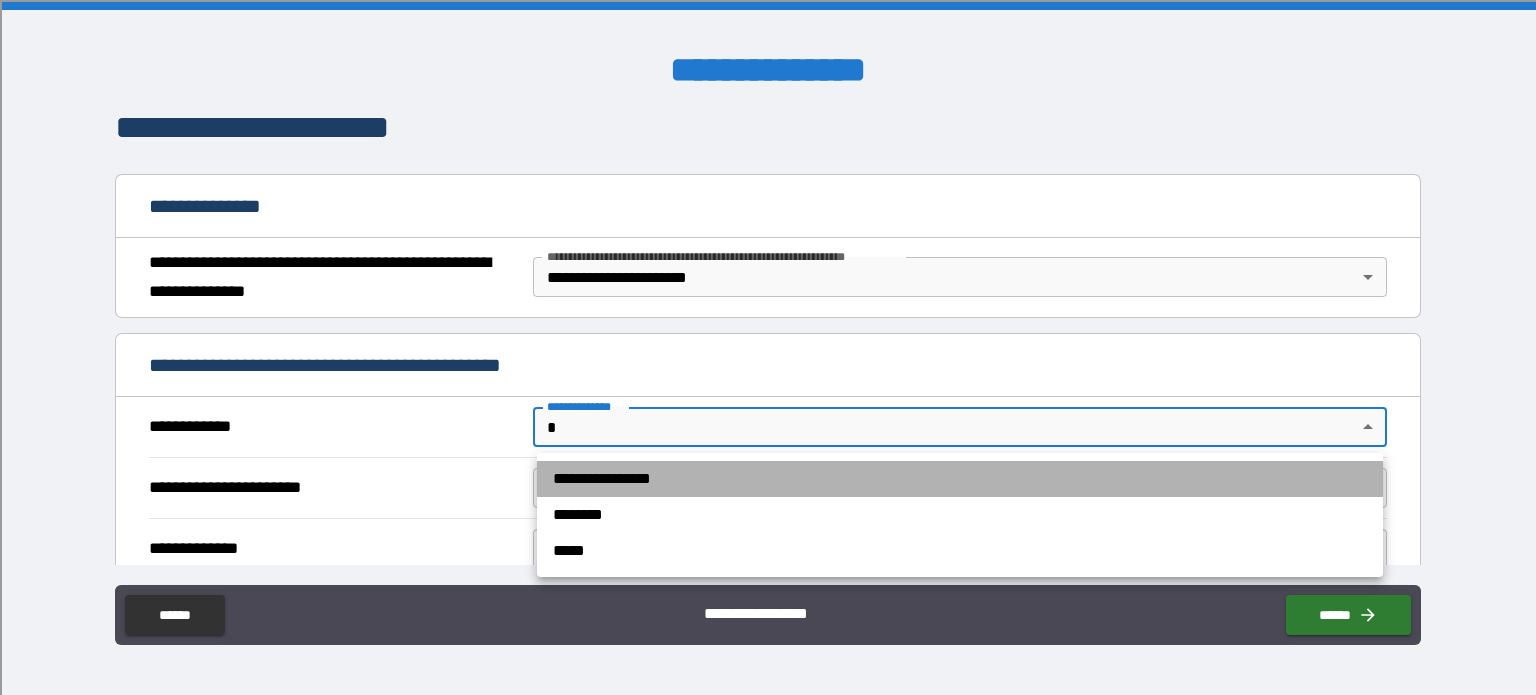 click on "**********" at bounding box center (960, 479) 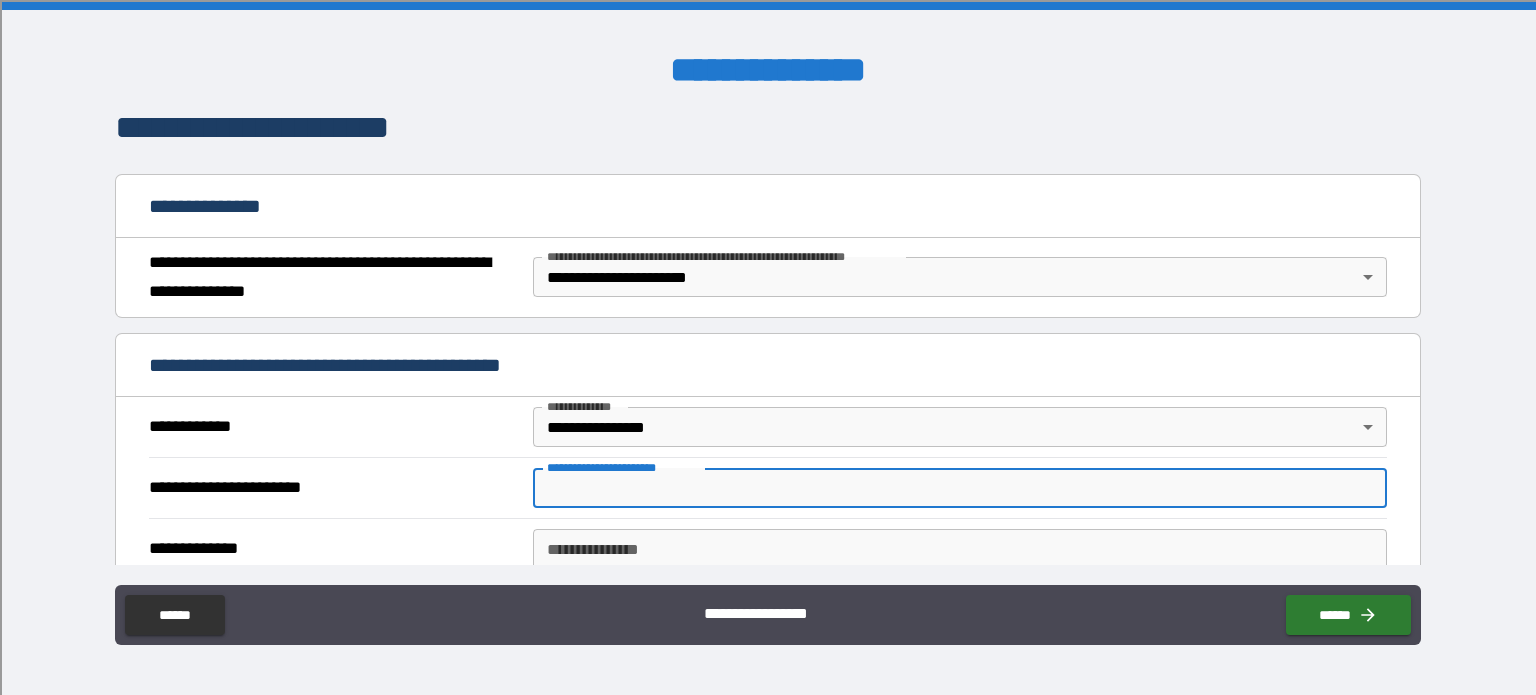 click on "**********" at bounding box center (960, 488) 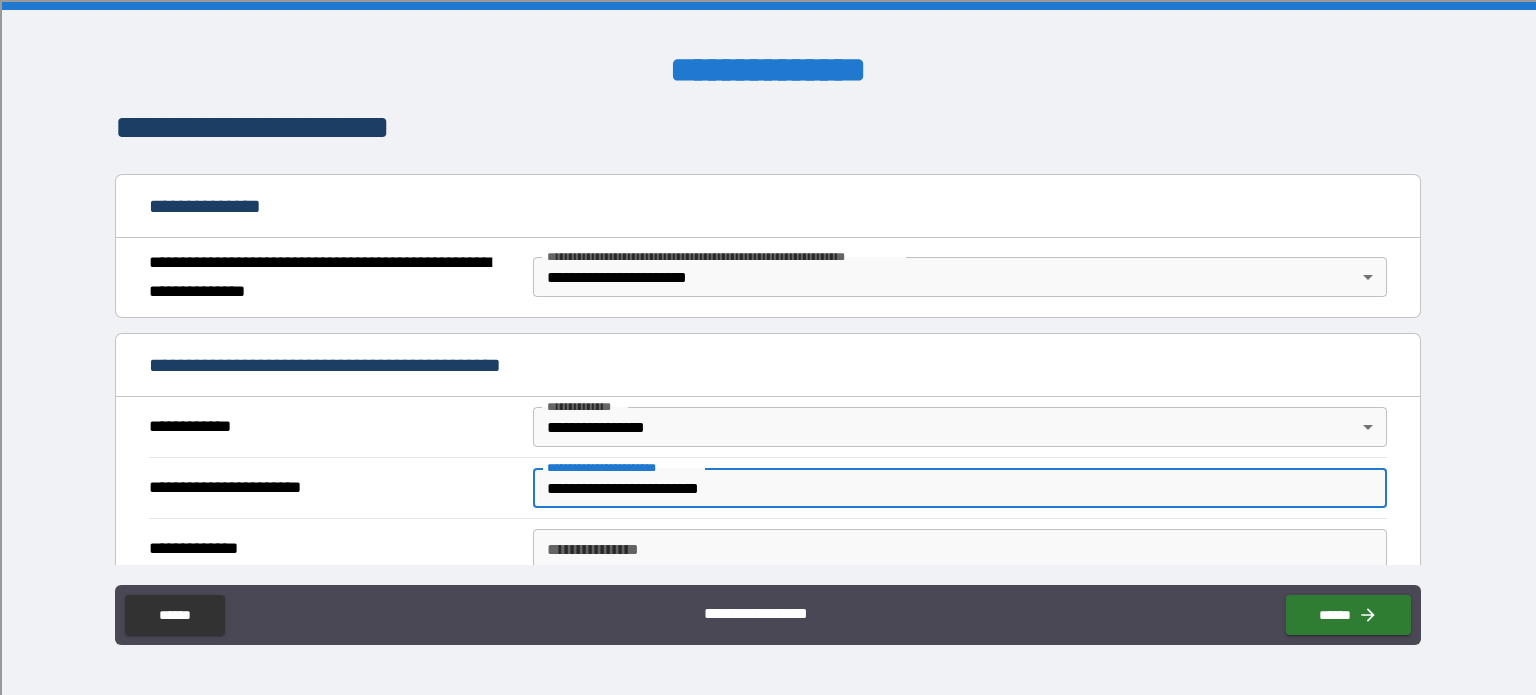 type on "**********" 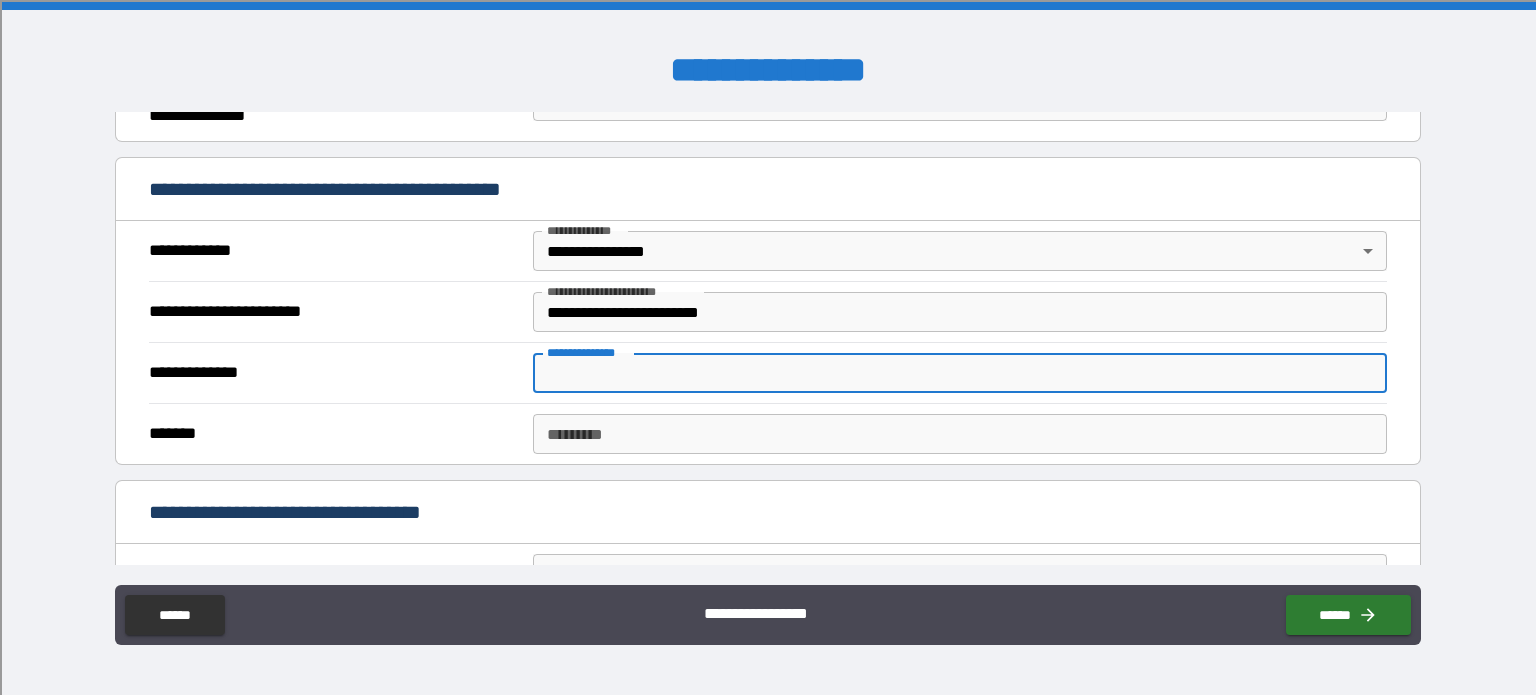 scroll, scrollTop: 361, scrollLeft: 0, axis: vertical 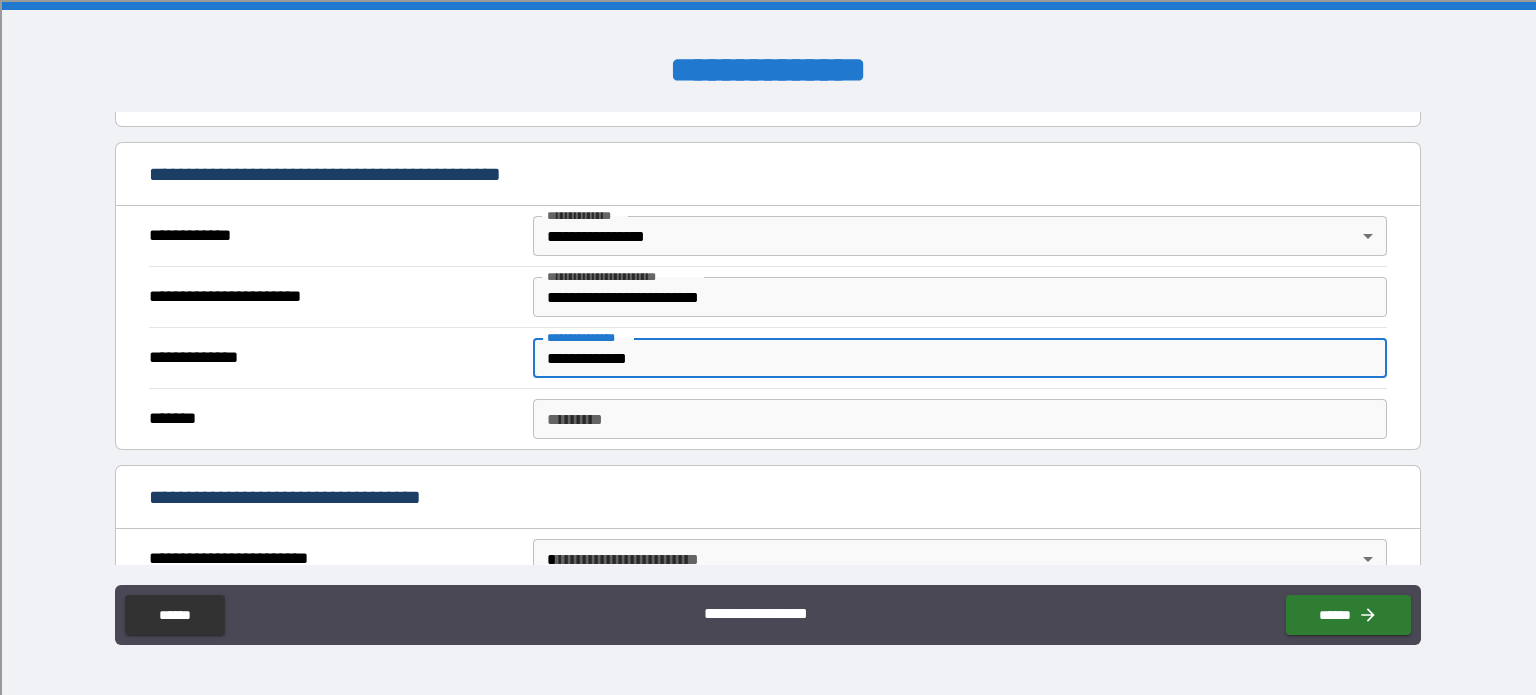 type on "**********" 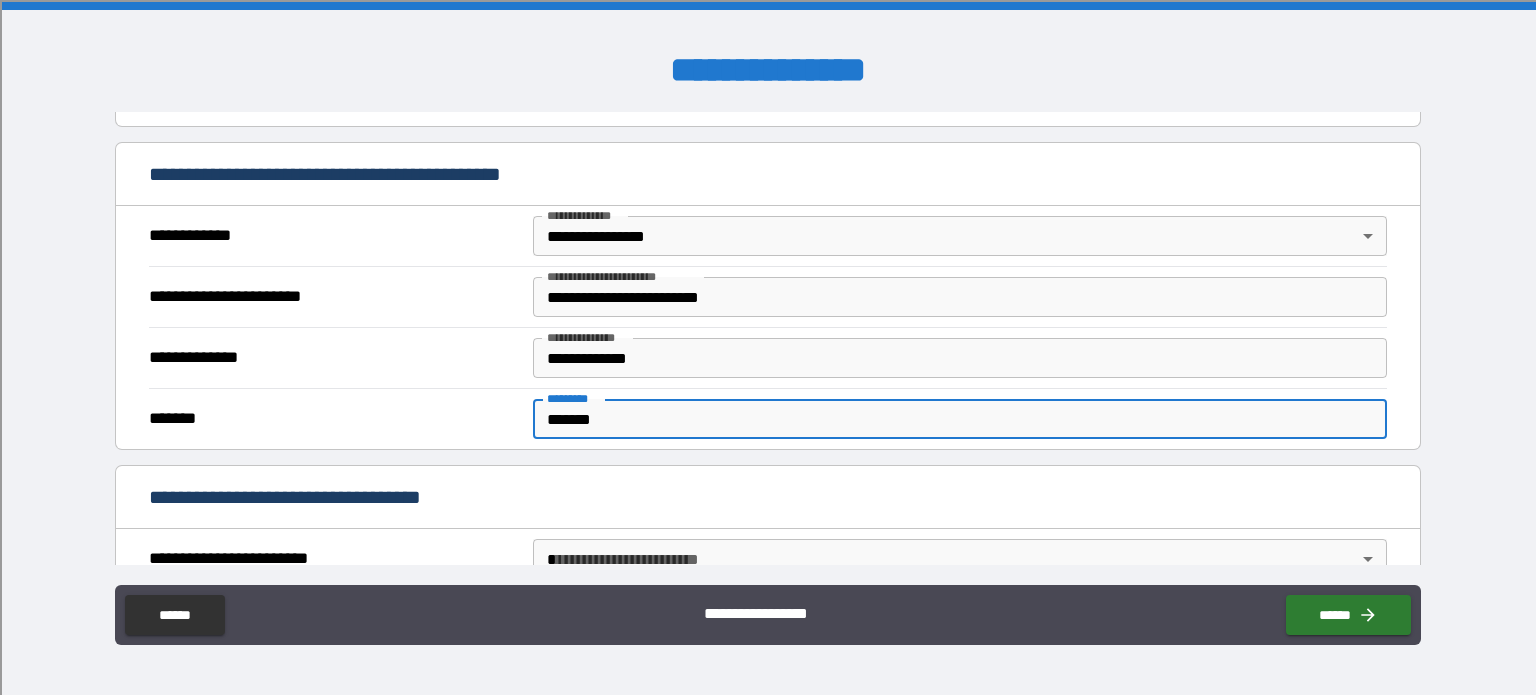 type on "*******" 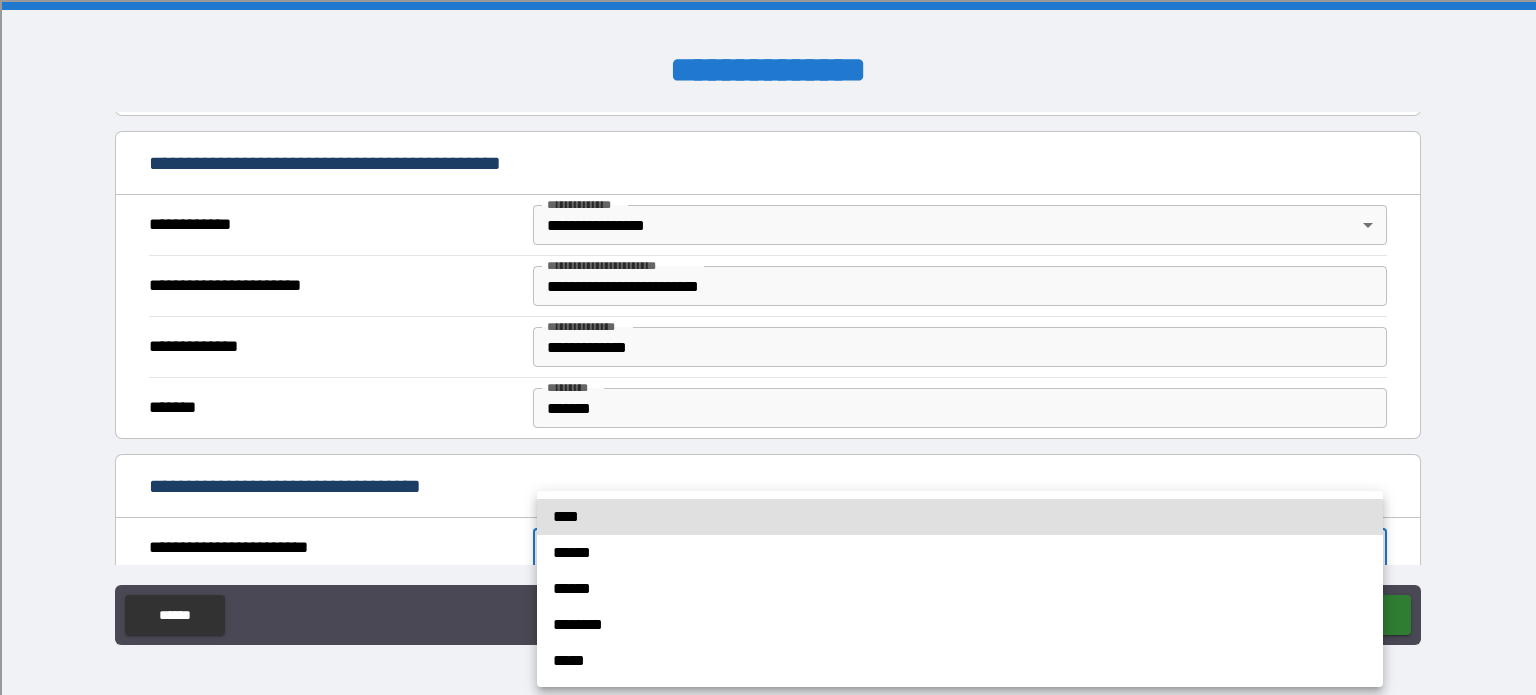 click on "**********" at bounding box center (768, 347) 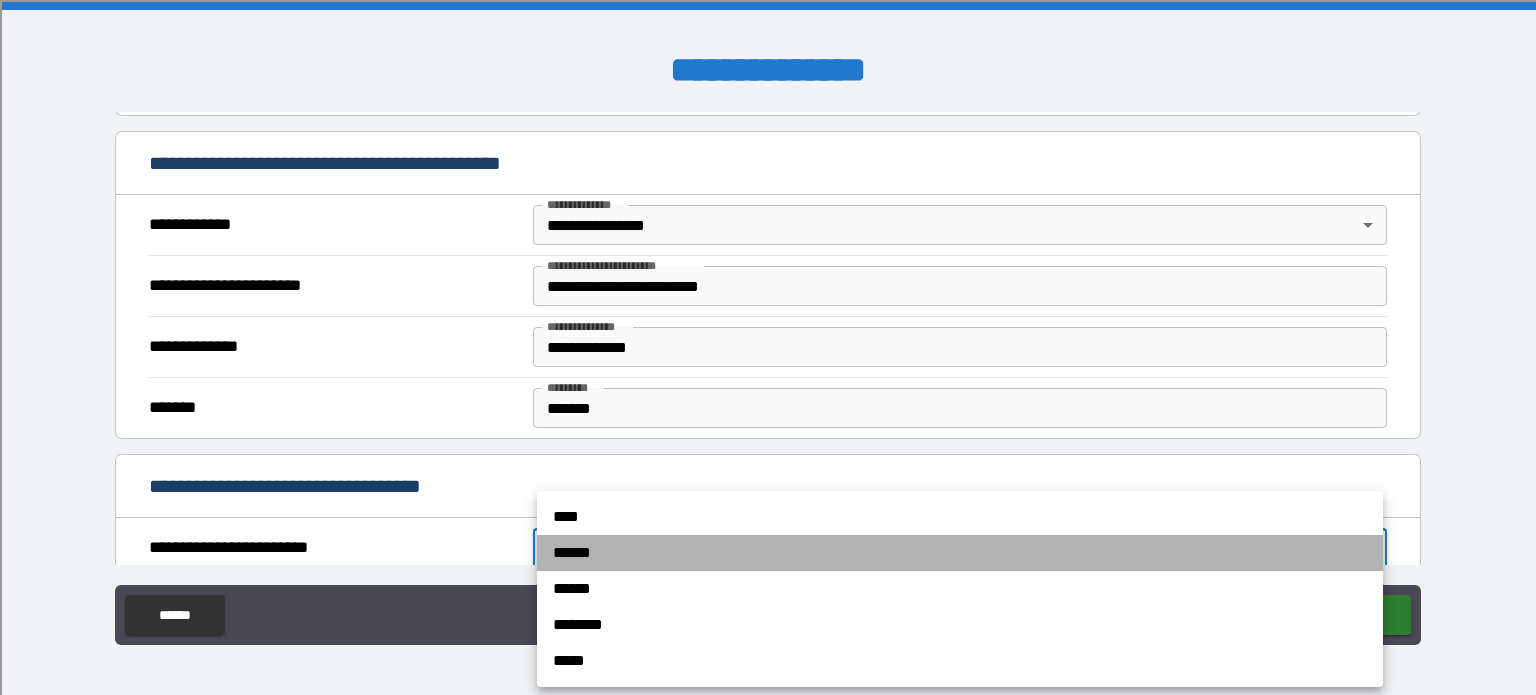 click on "******" at bounding box center [960, 553] 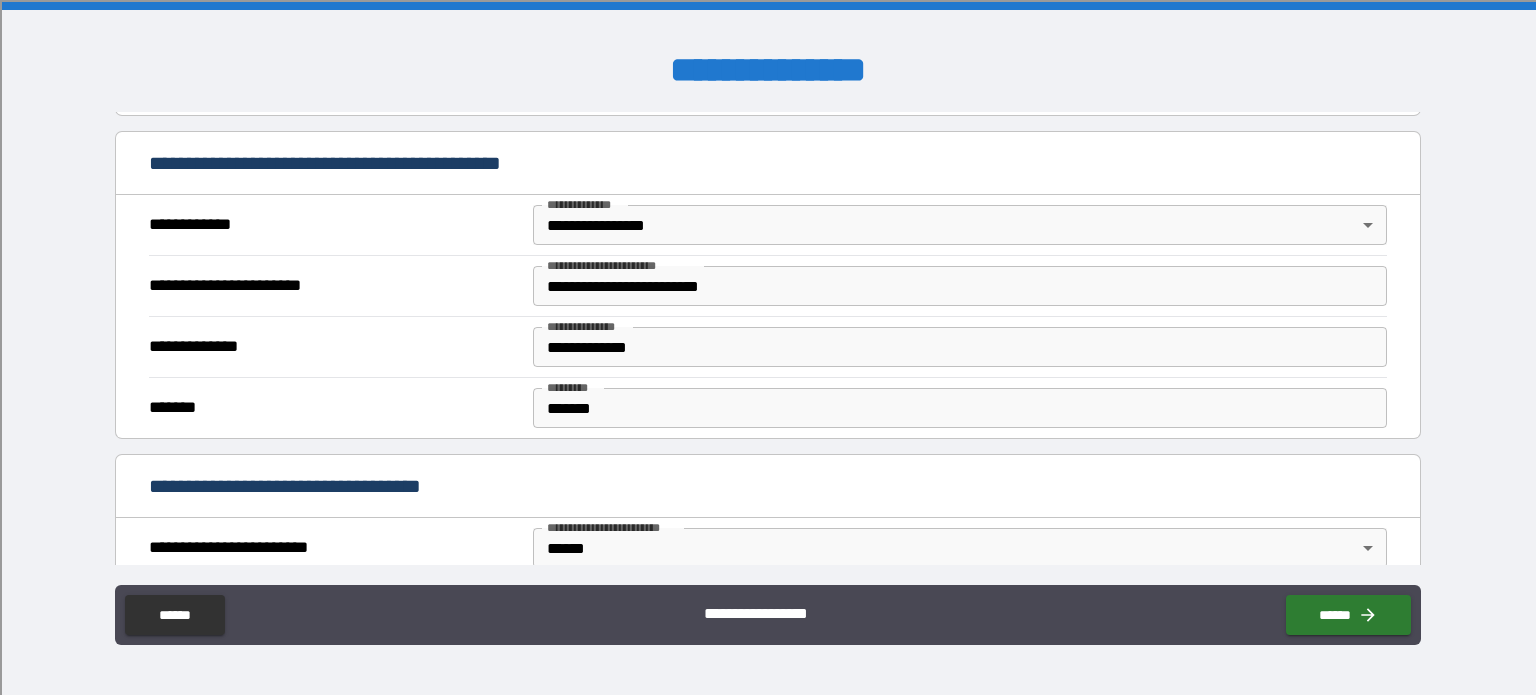 drag, startPoint x: 1420, startPoint y: 206, endPoint x: 1415, endPoint y: 243, distance: 37.336308 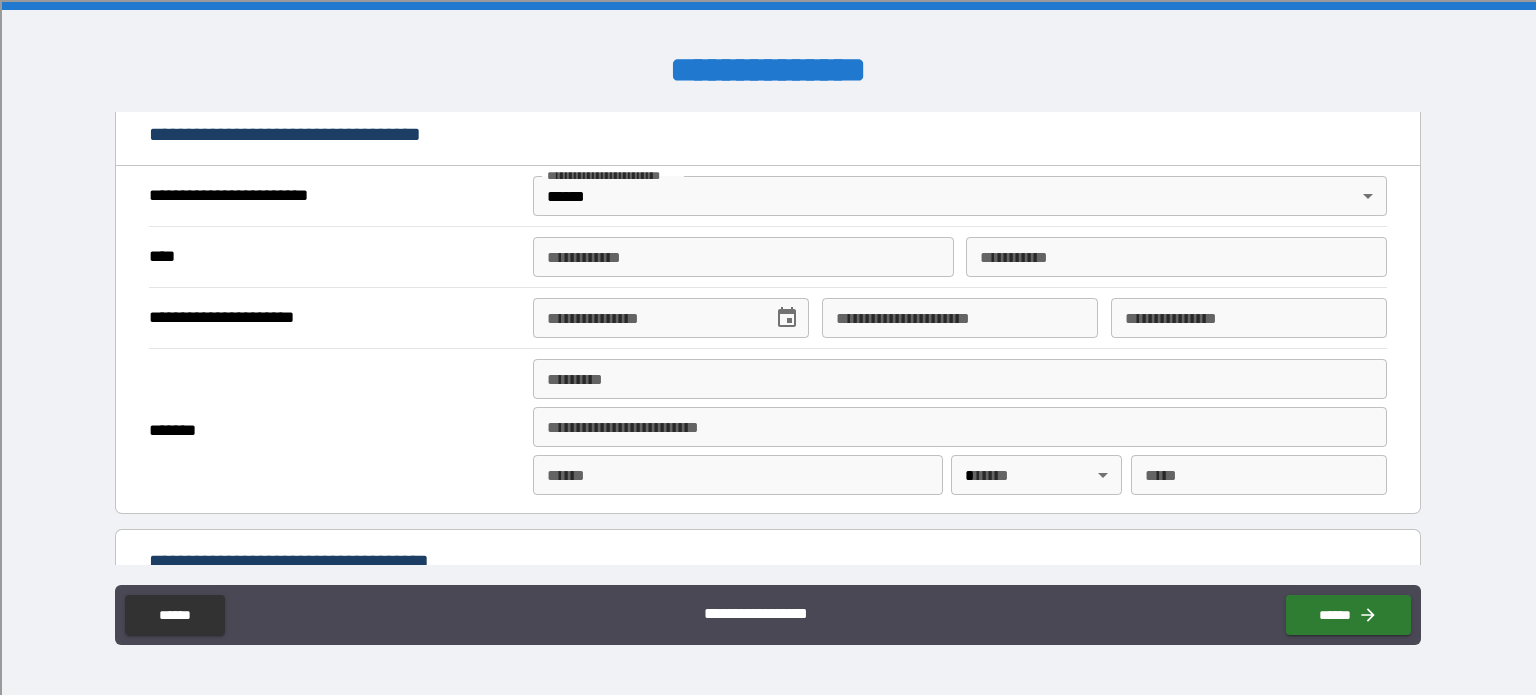 scroll, scrollTop: 730, scrollLeft: 0, axis: vertical 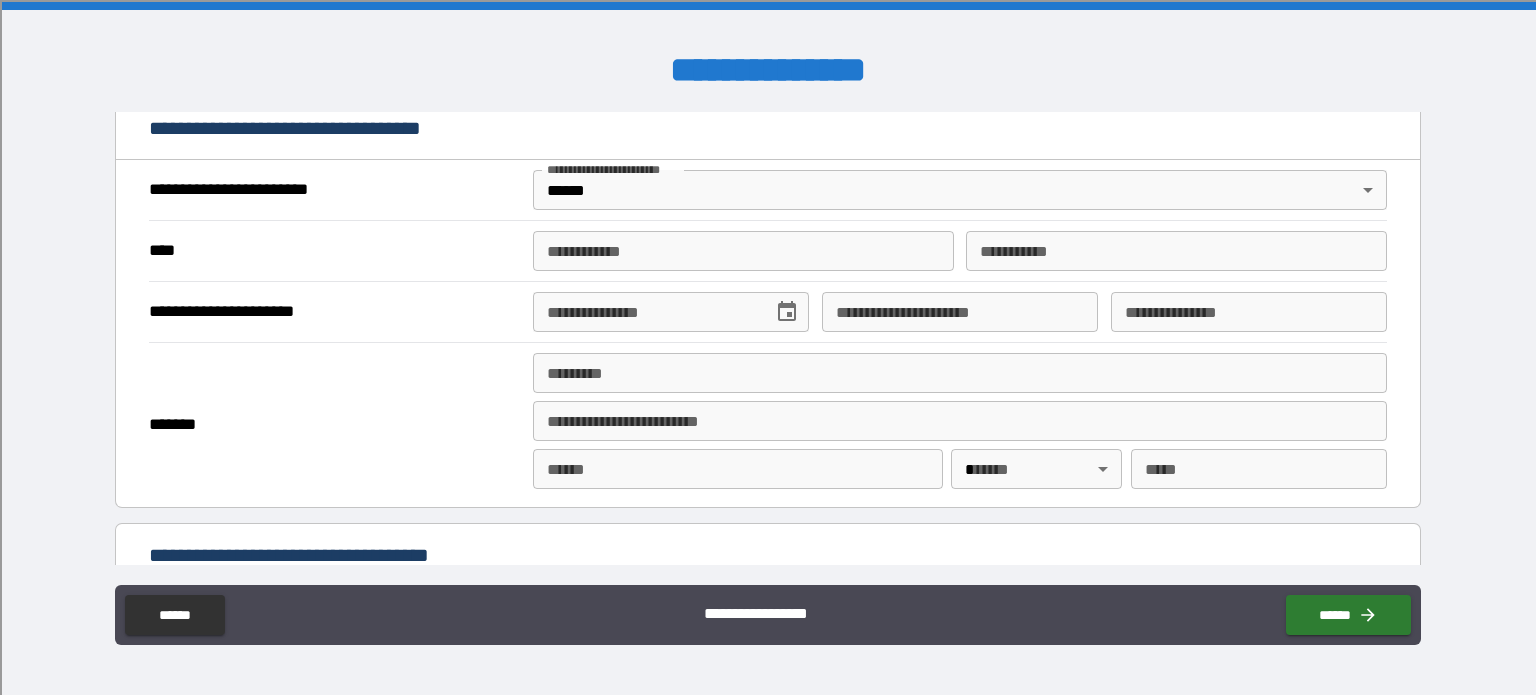 click on "**********" at bounding box center [743, 251] 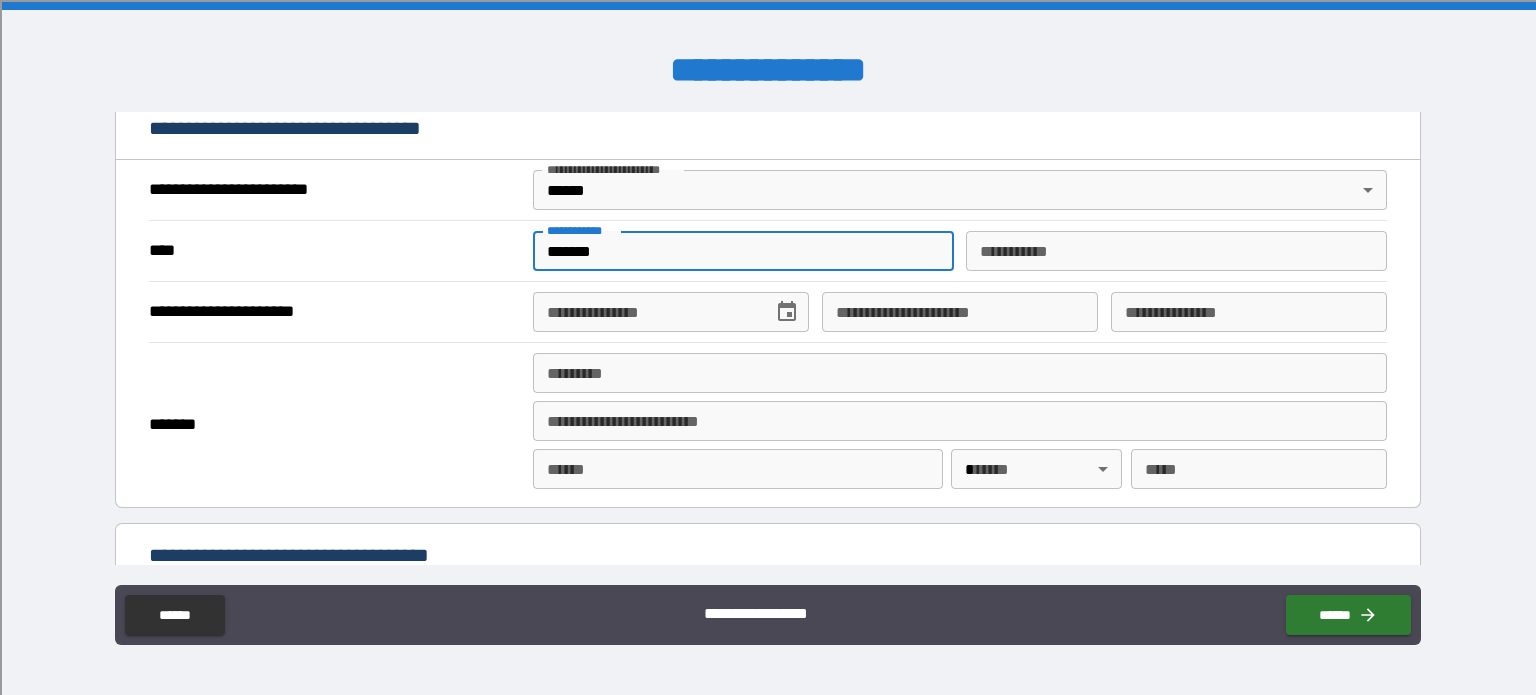 type on "*******" 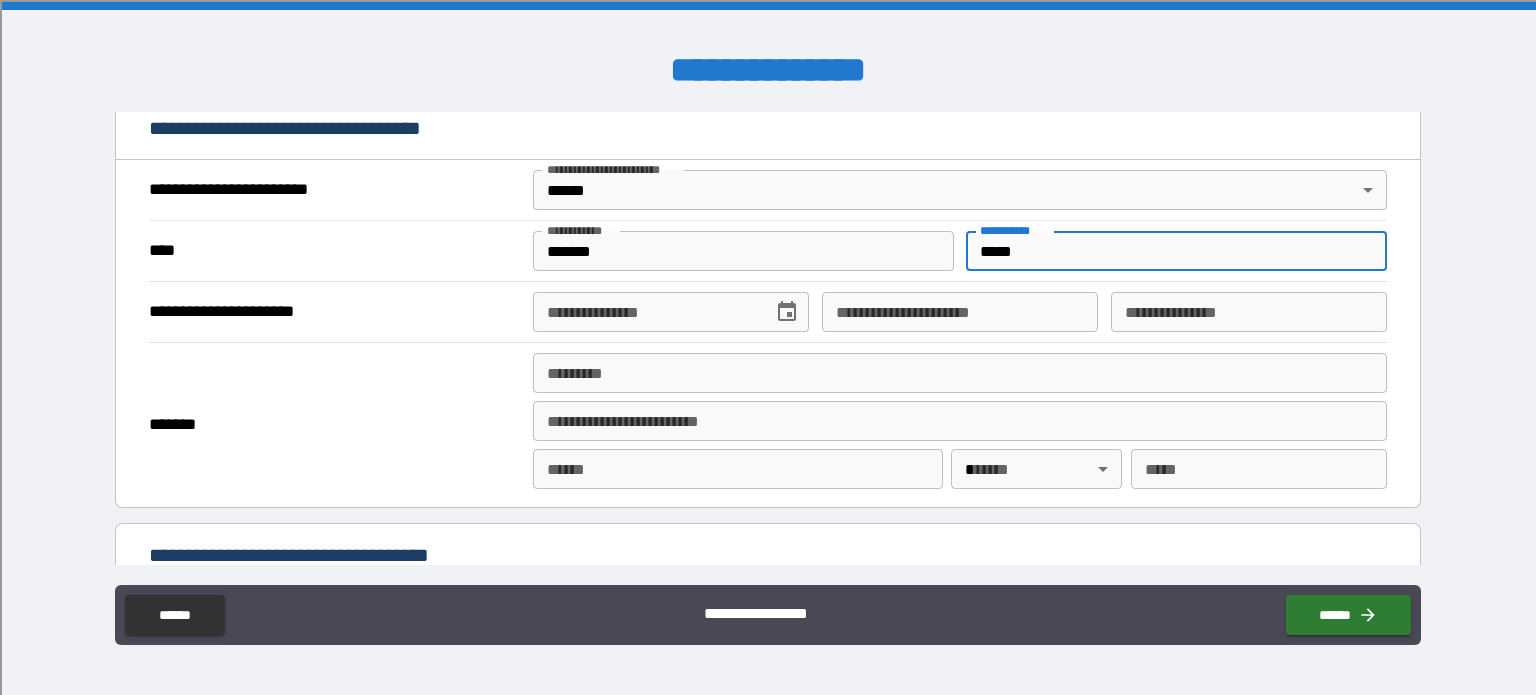 type on "*****" 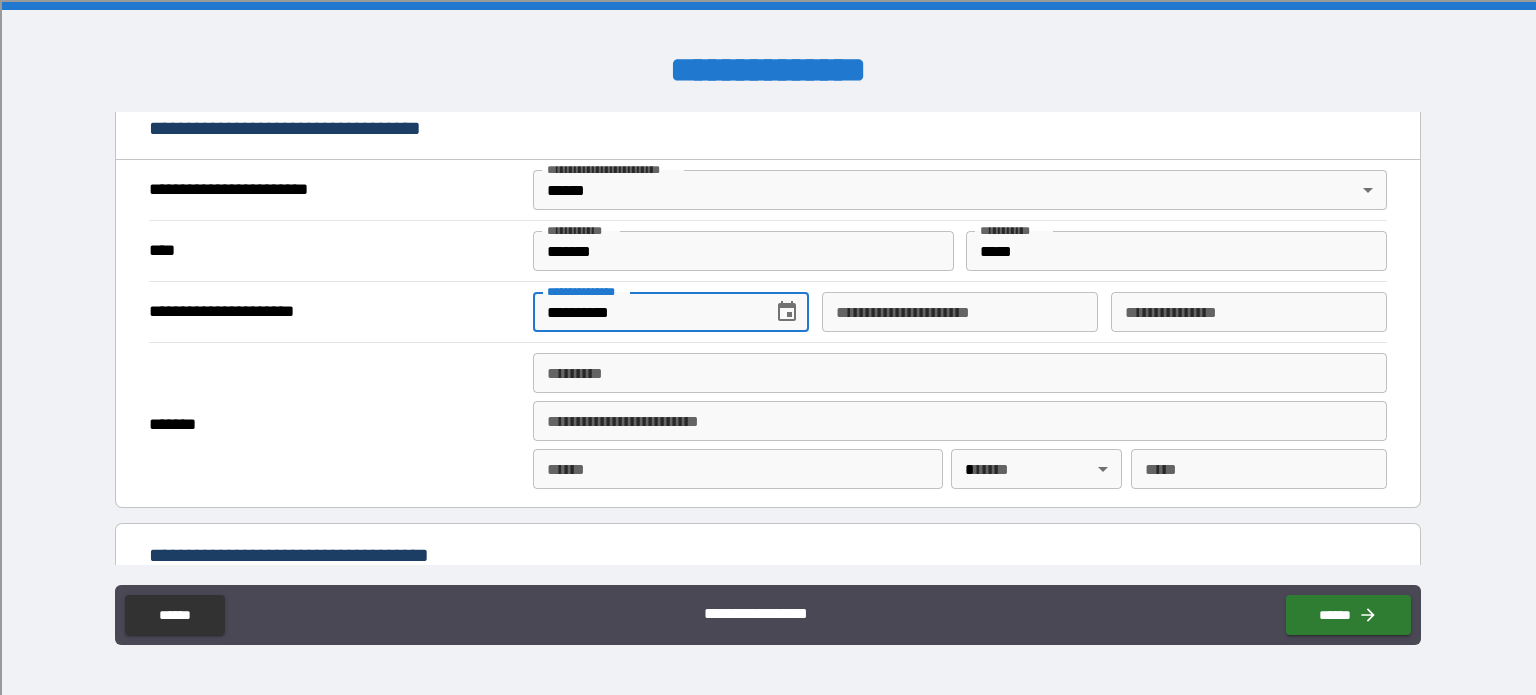 type on "**********" 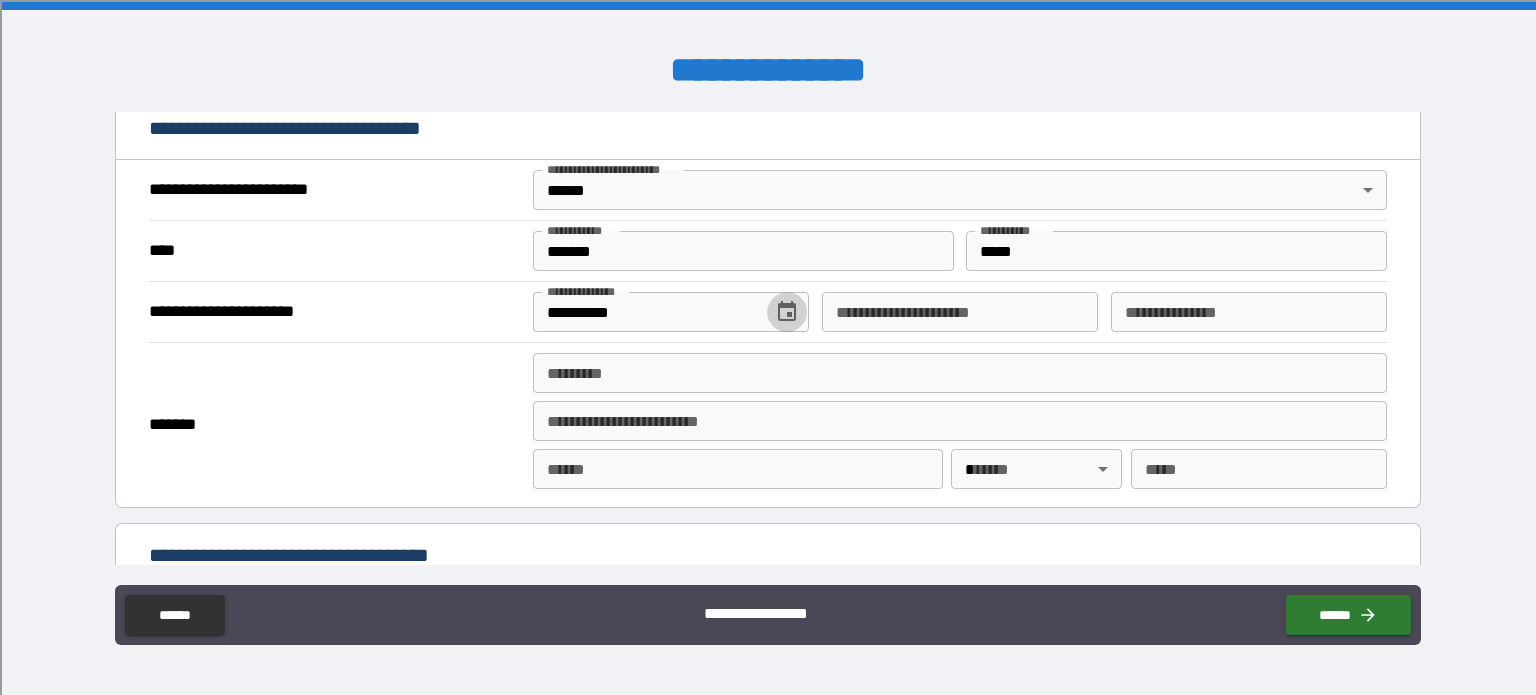 type 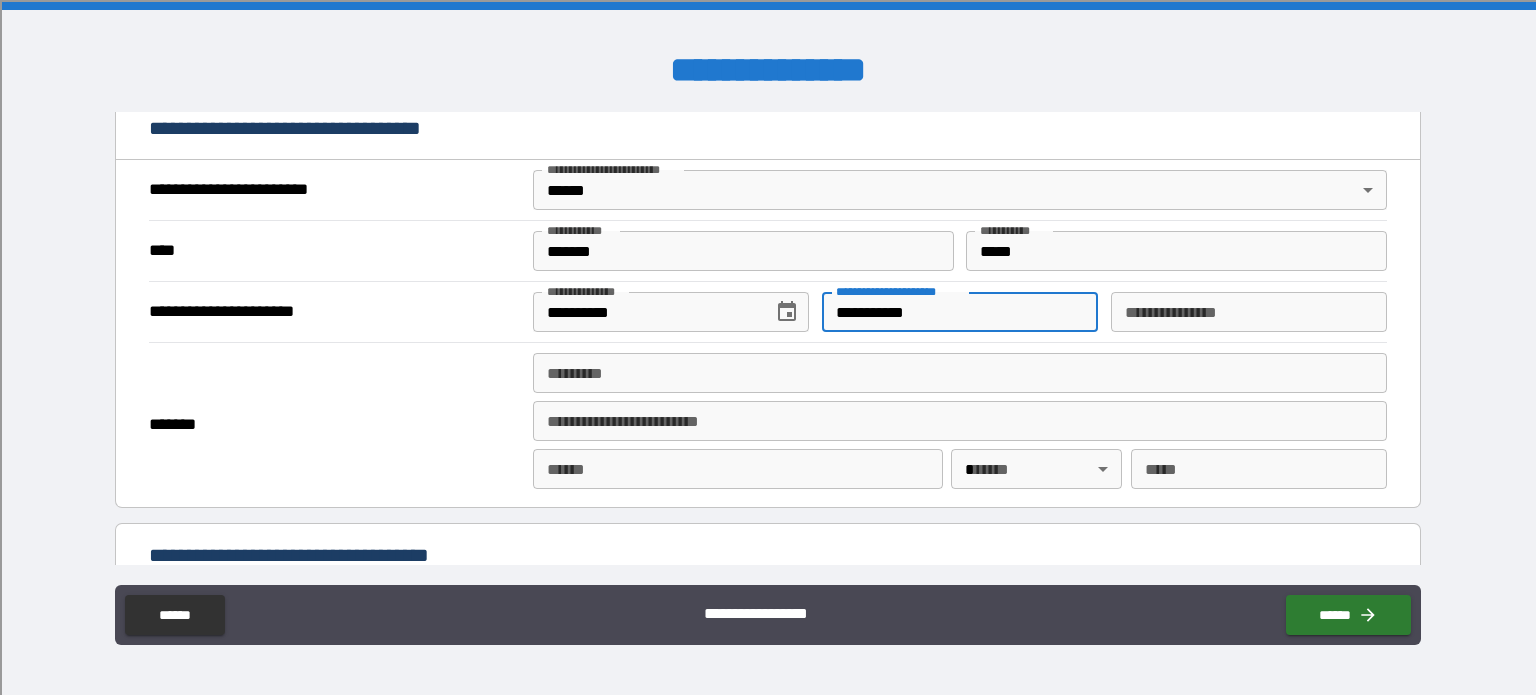 type on "**********" 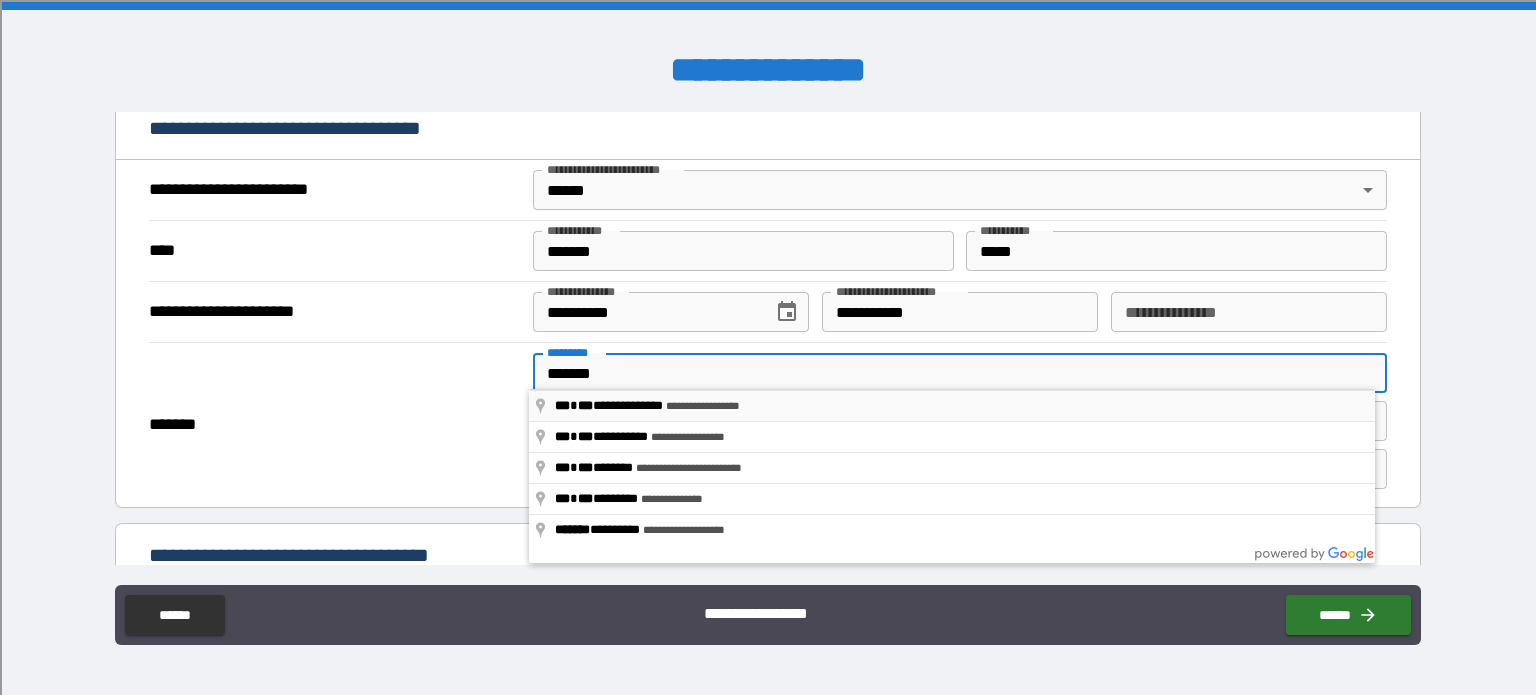 type on "**********" 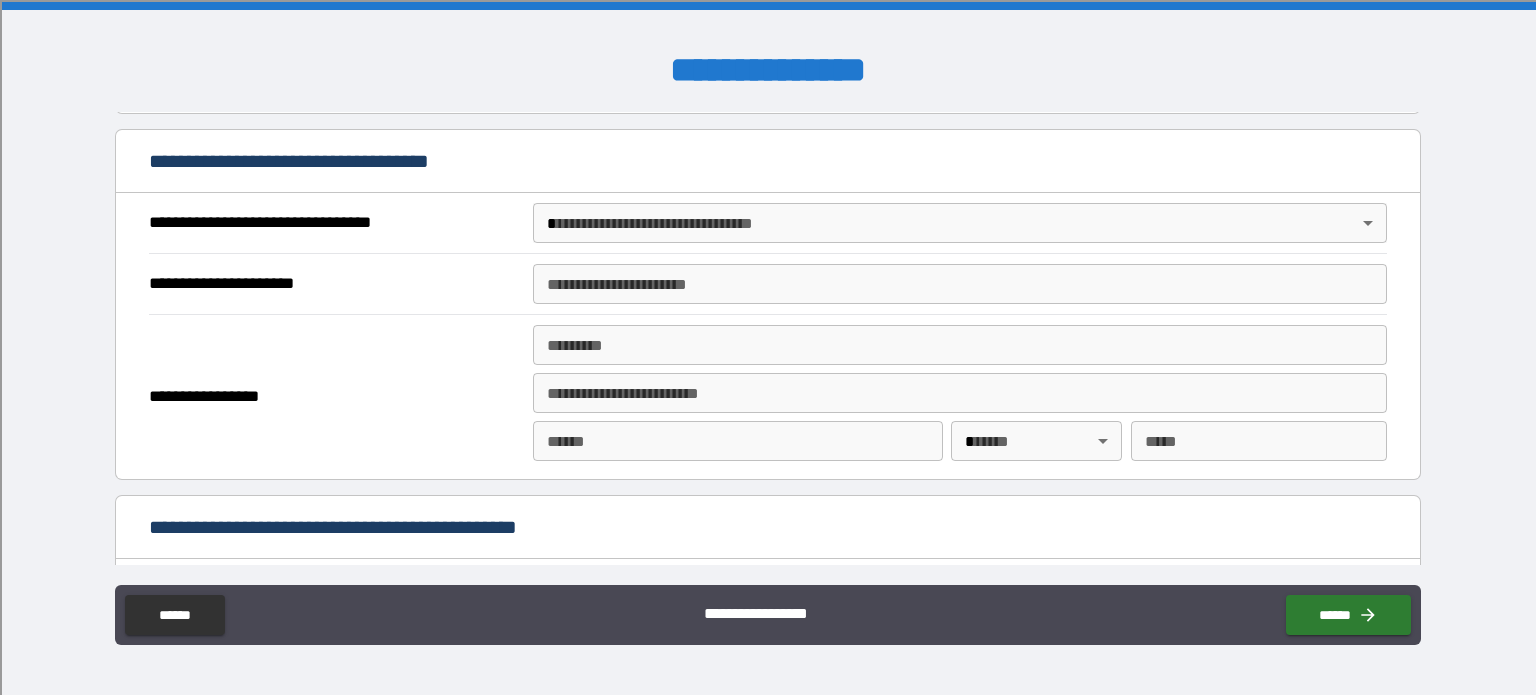 scroll, scrollTop: 1135, scrollLeft: 0, axis: vertical 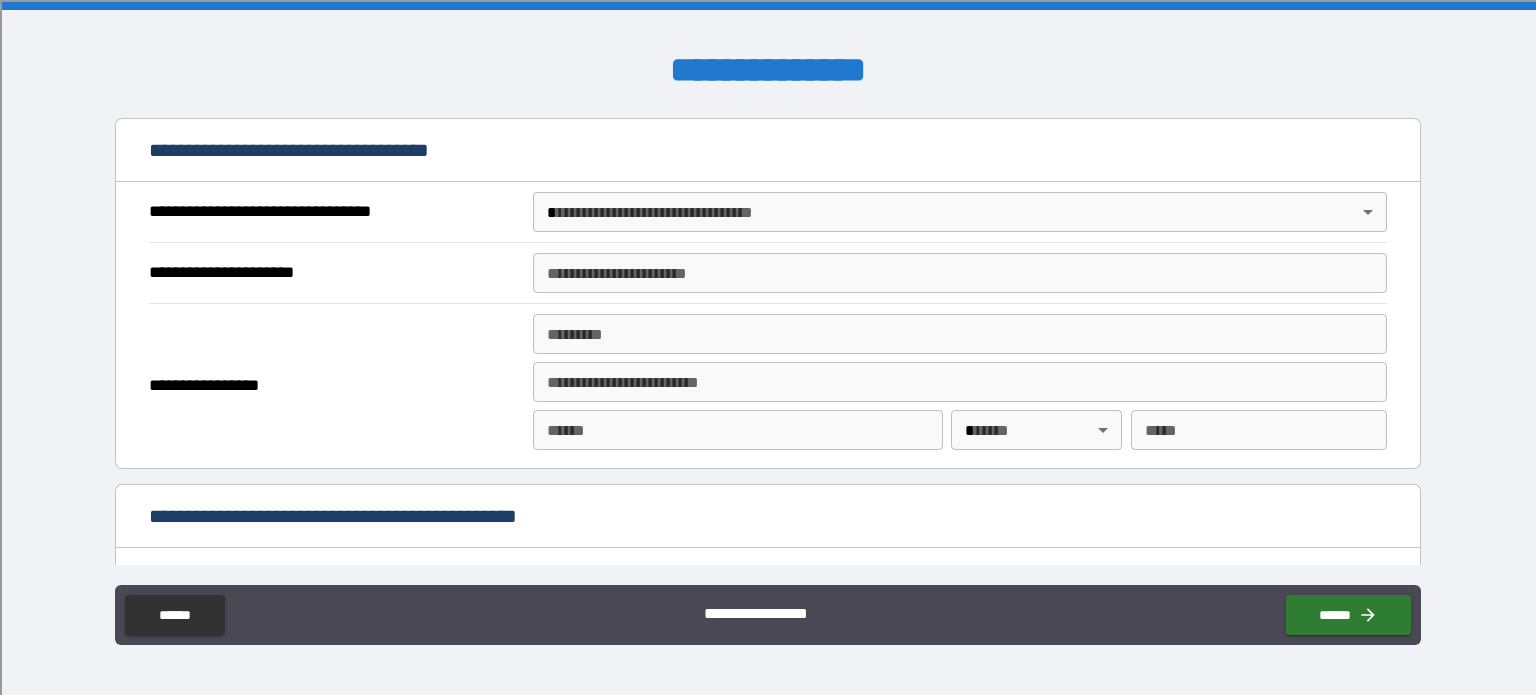 click on "**********" at bounding box center (768, 217) 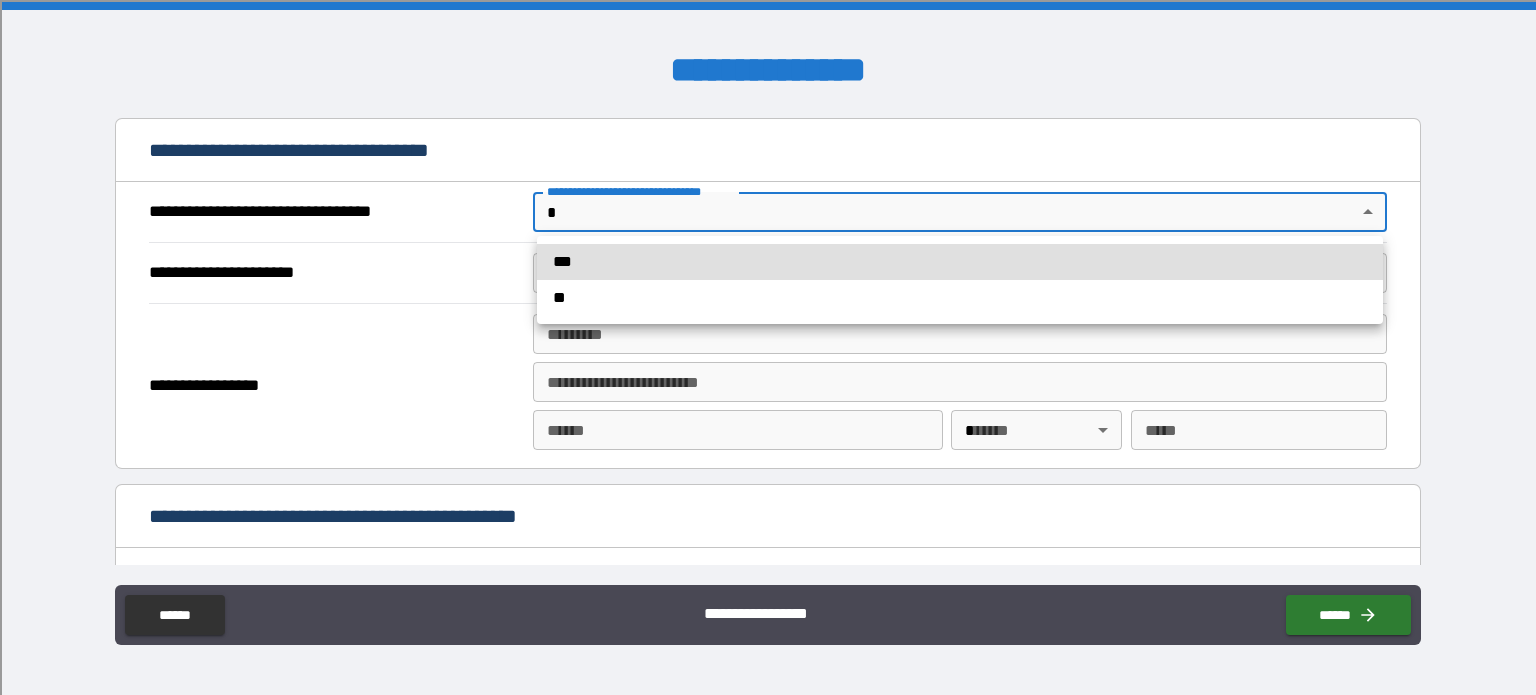 click at bounding box center (768, 347) 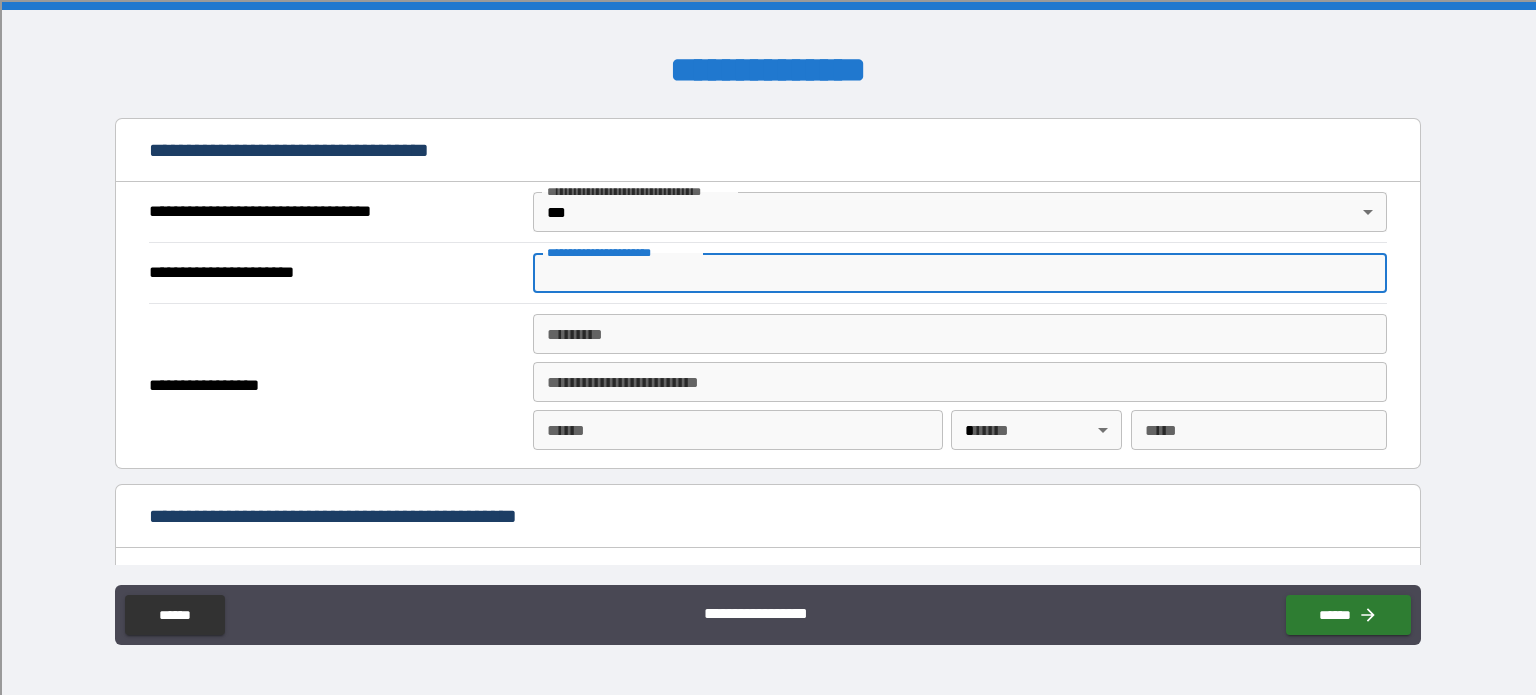 click on "**********" at bounding box center (960, 273) 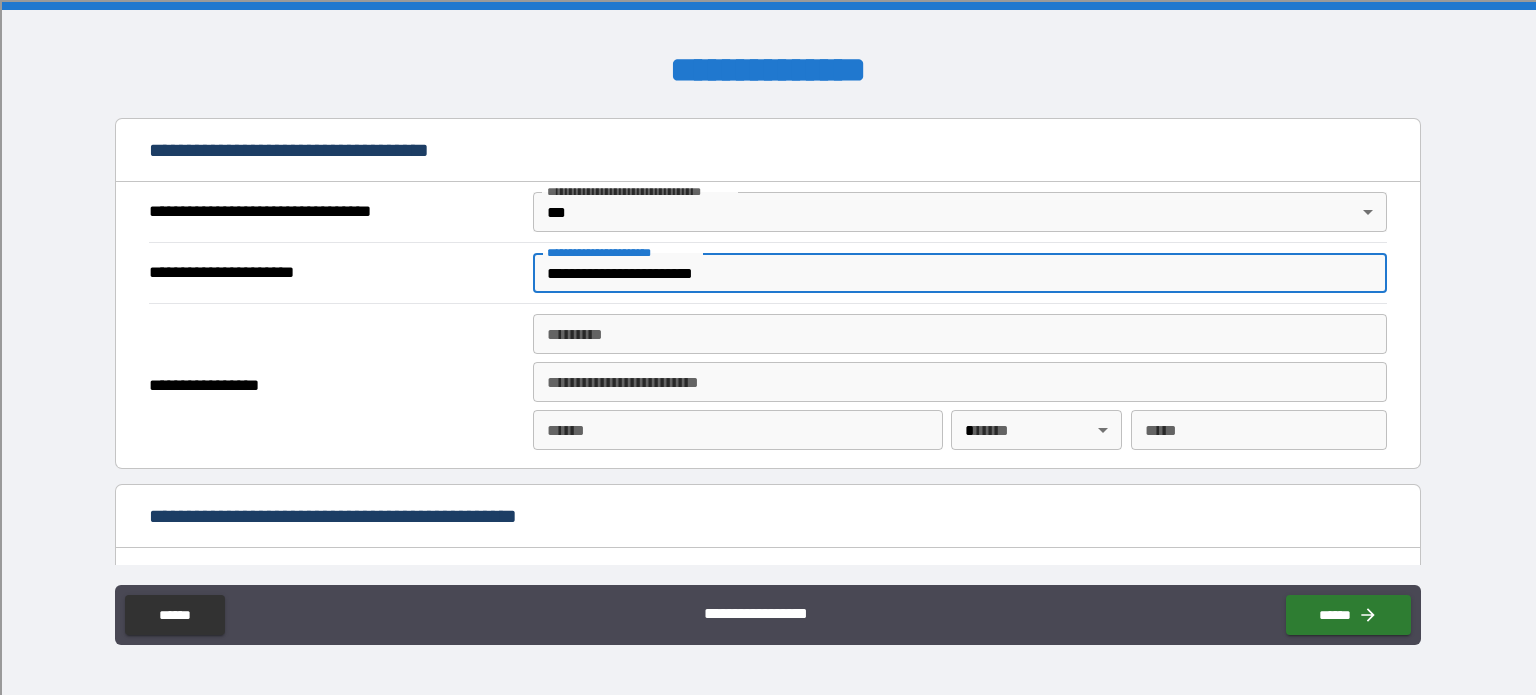type on "**********" 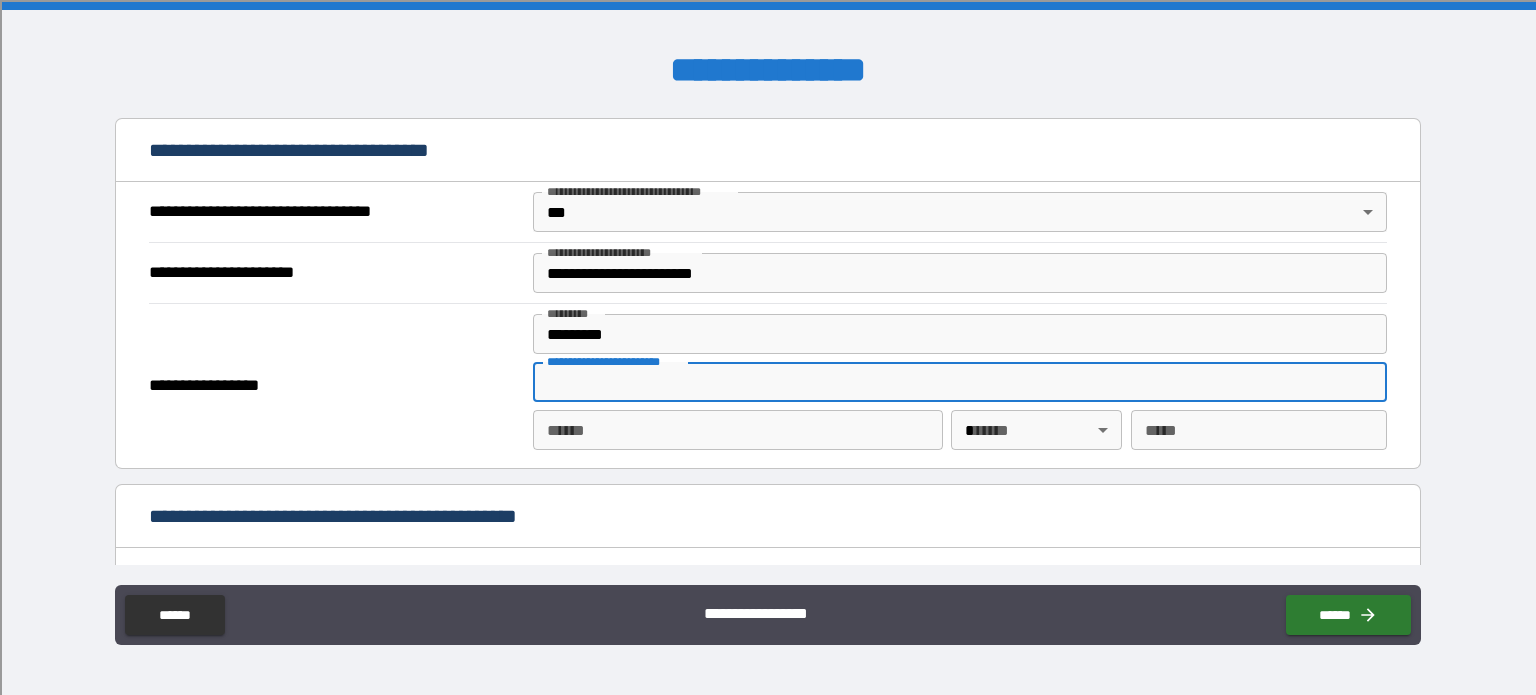 type on "**********" 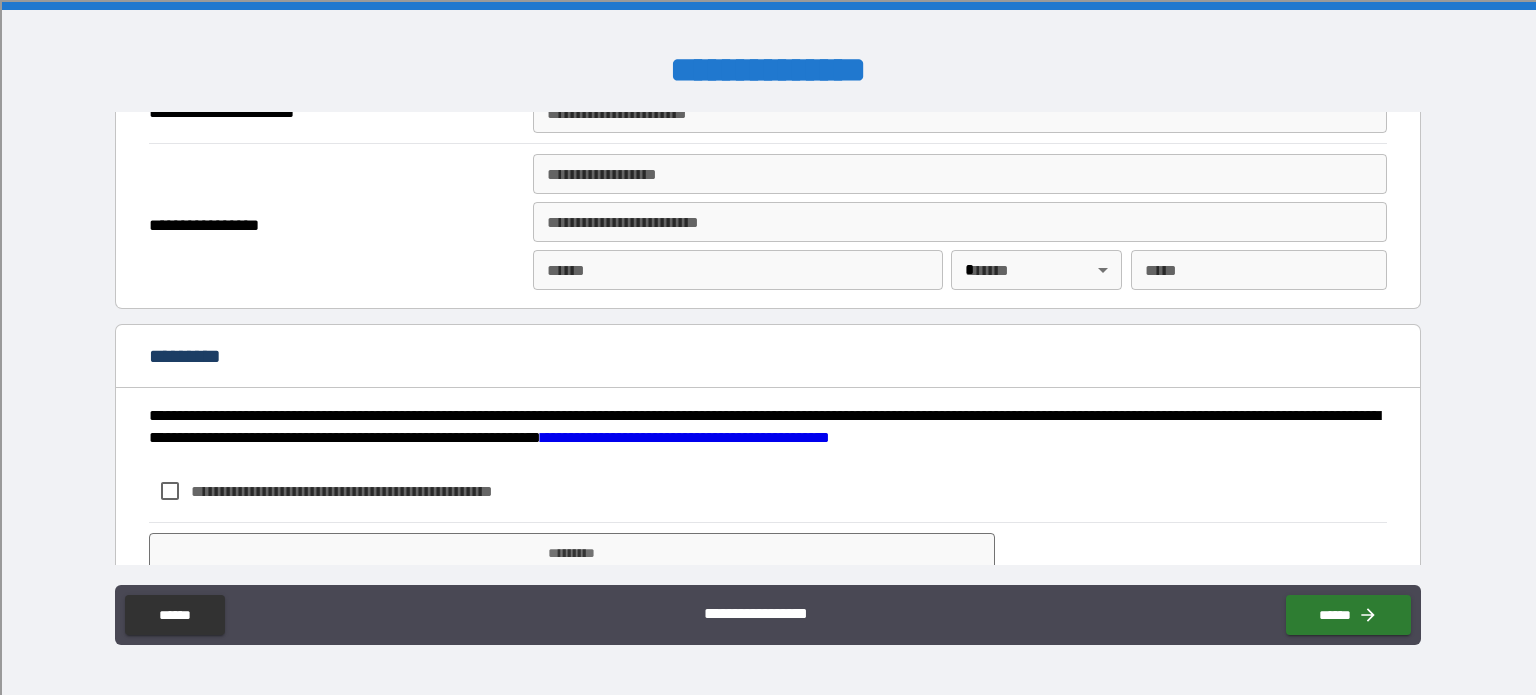 scroll, scrollTop: 2541, scrollLeft: 0, axis: vertical 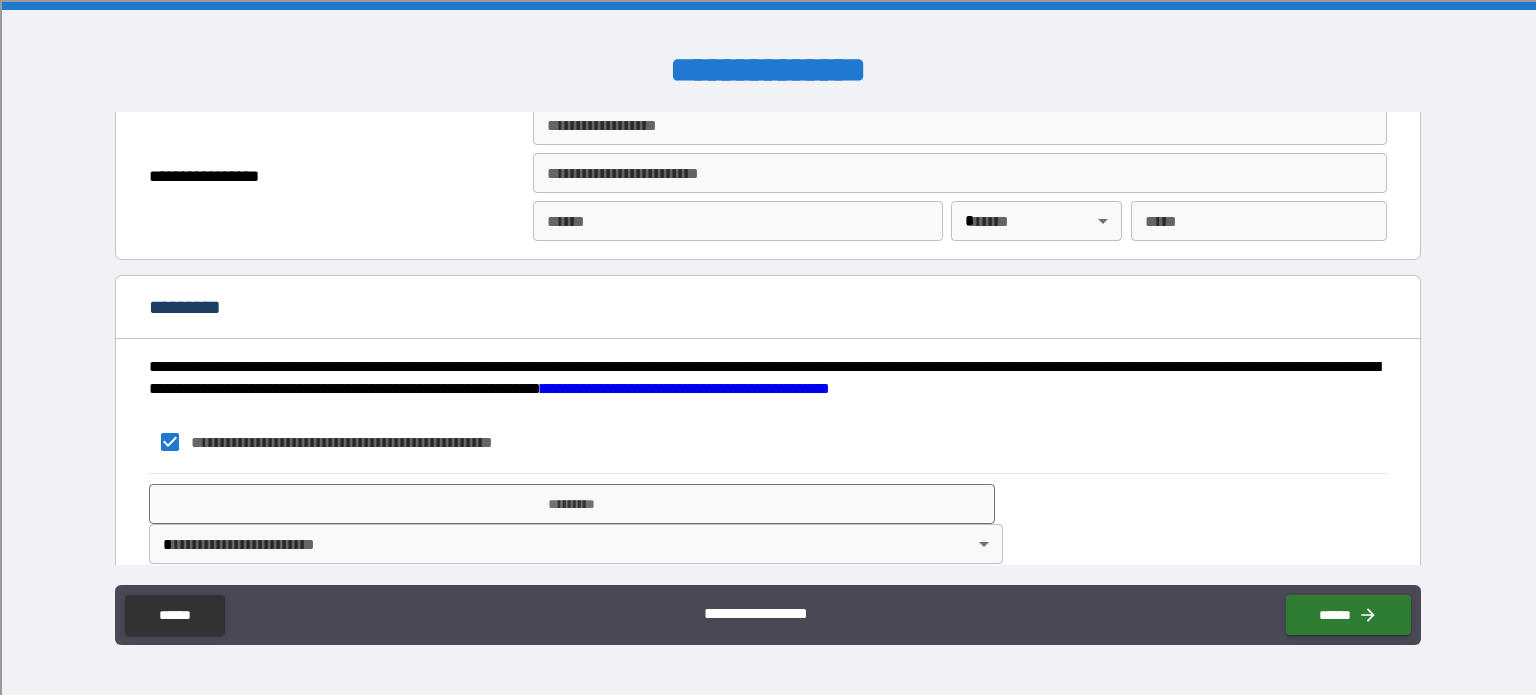 click on "**********" at bounding box center (768, 347) 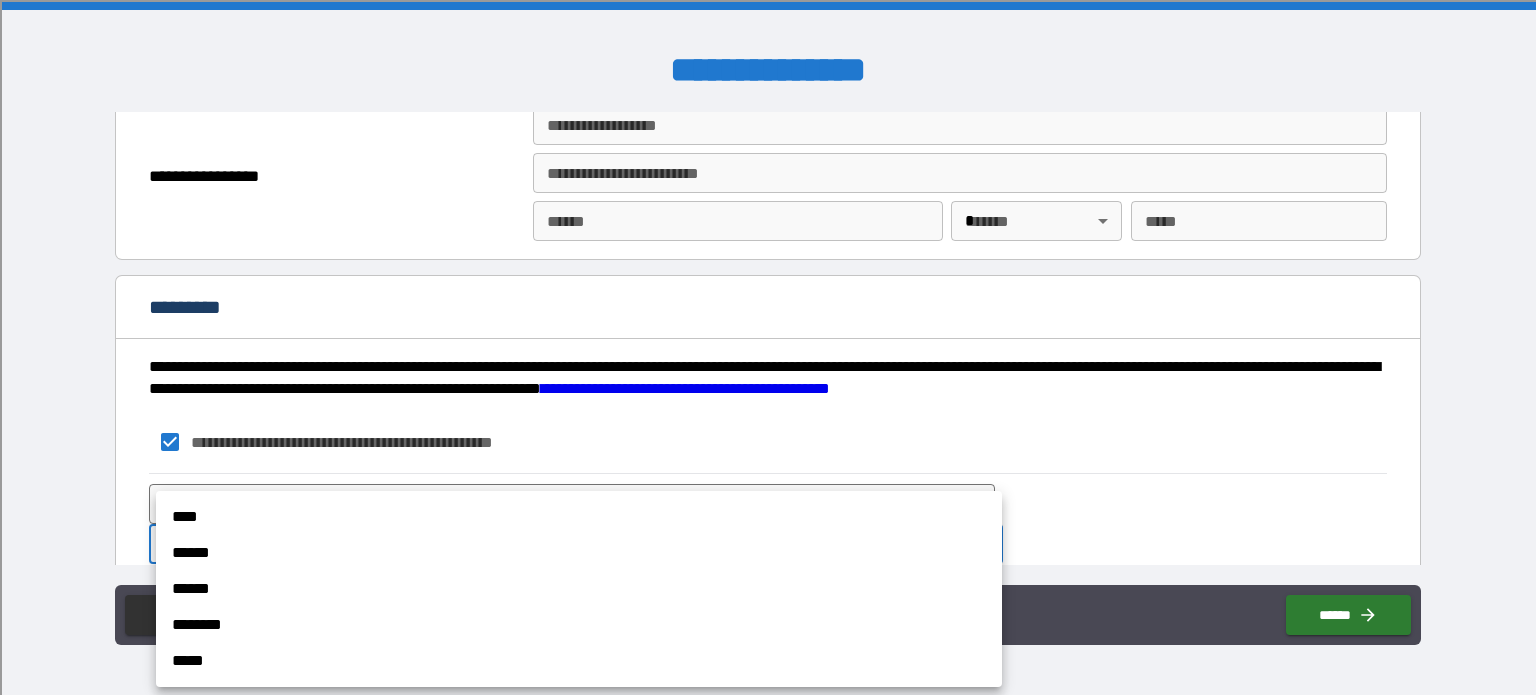 click on "******" at bounding box center (579, 553) 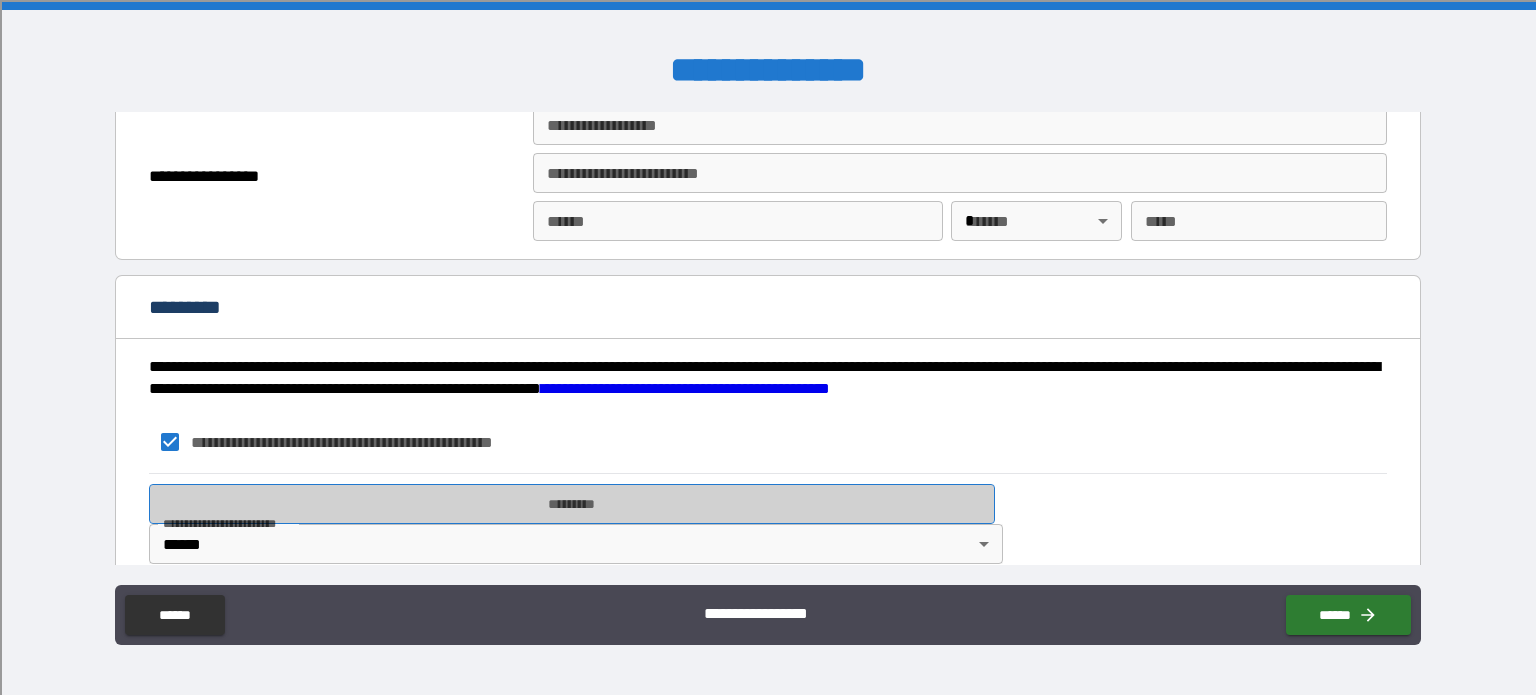 click on "*********" at bounding box center [572, 504] 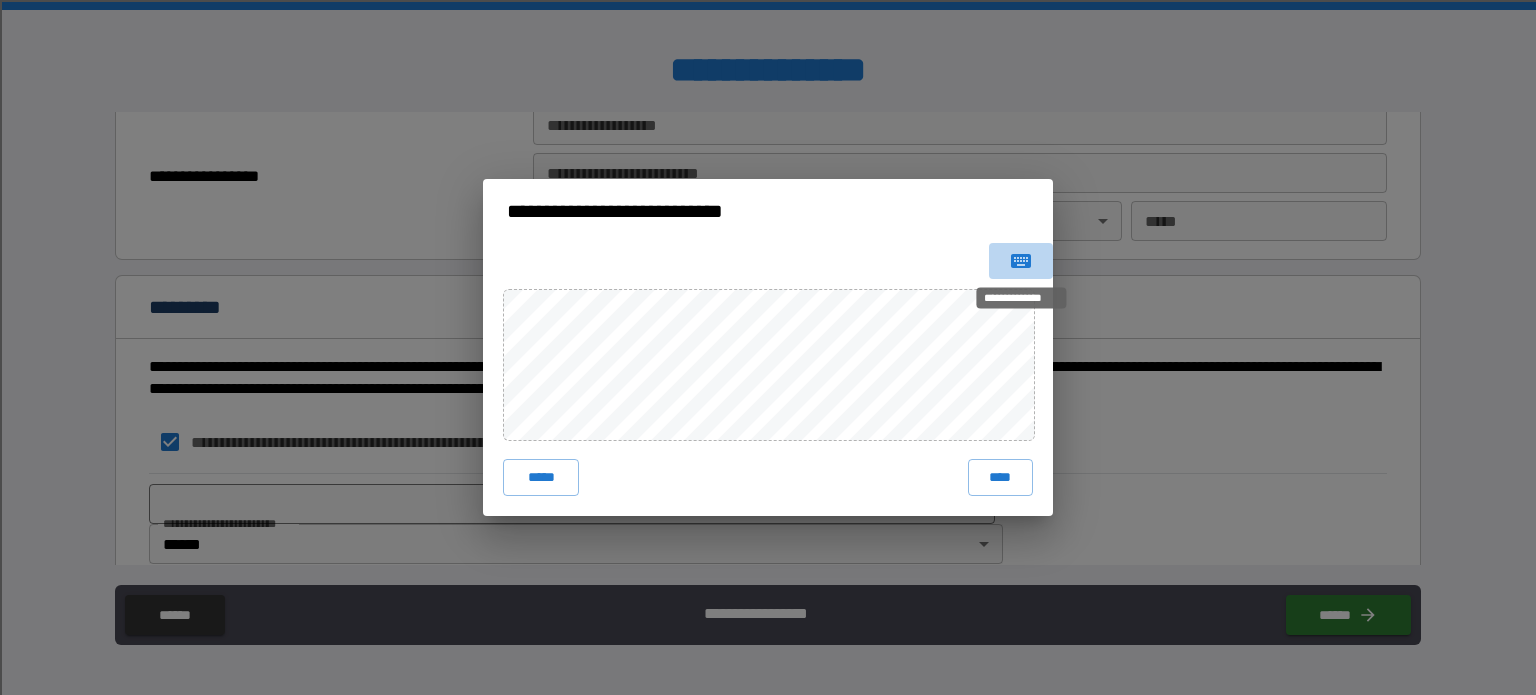click 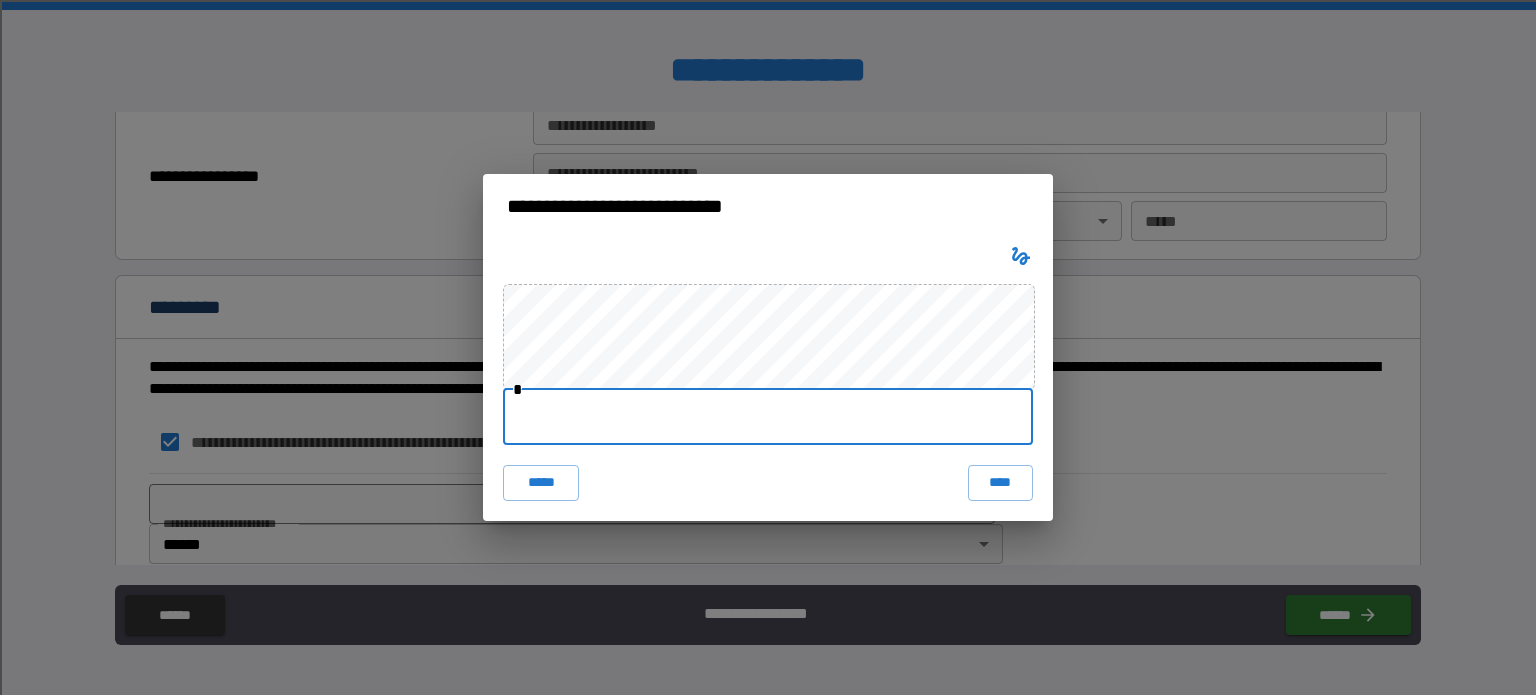 click at bounding box center [768, 417] 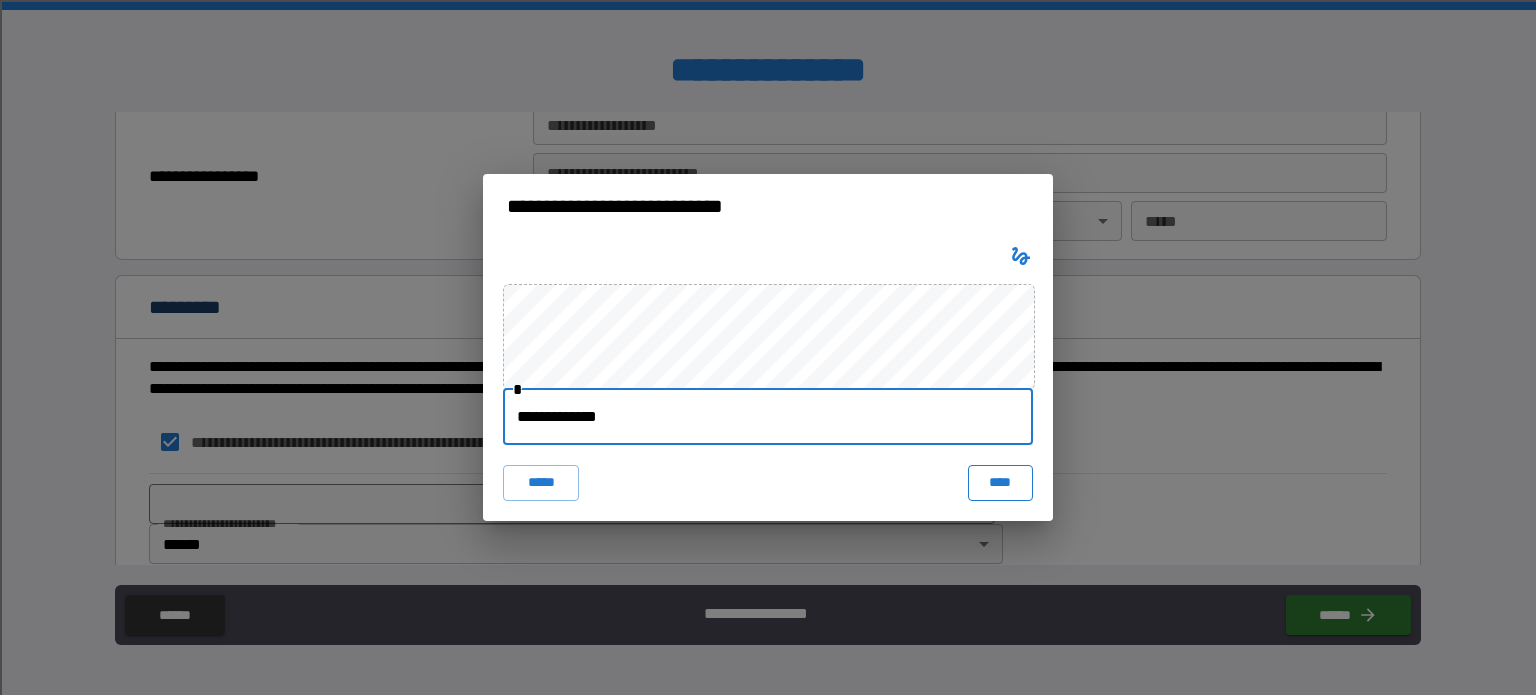 type on "**********" 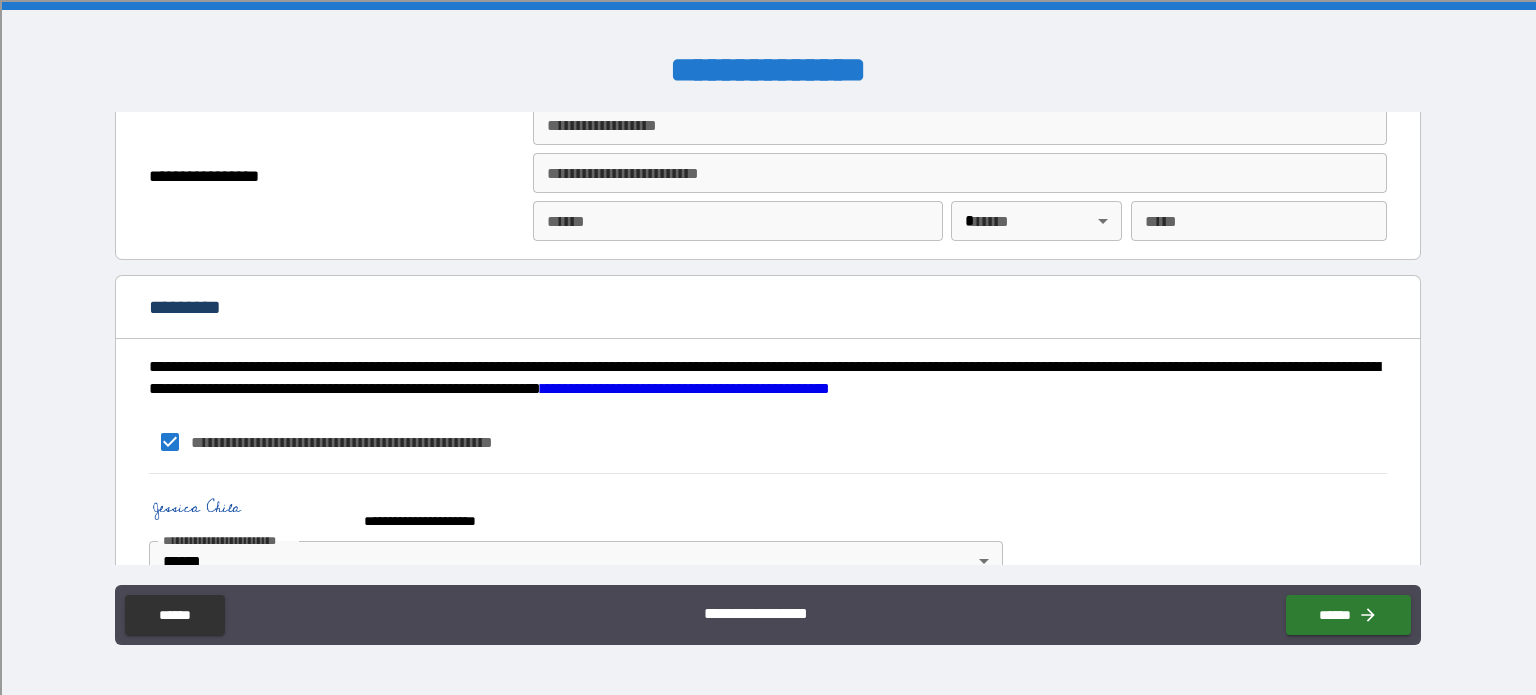 click on "**********" at bounding box center [768, 615] 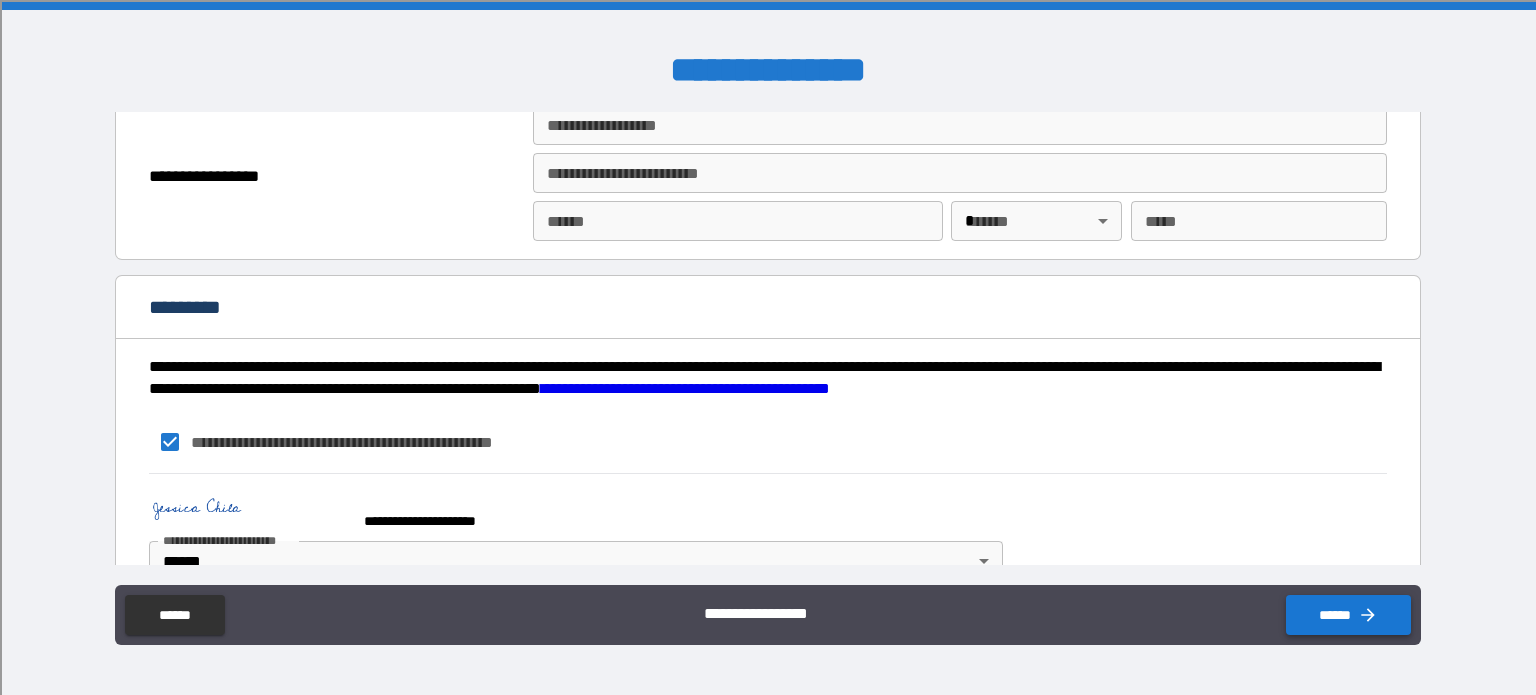 click on "******" at bounding box center (1348, 615) 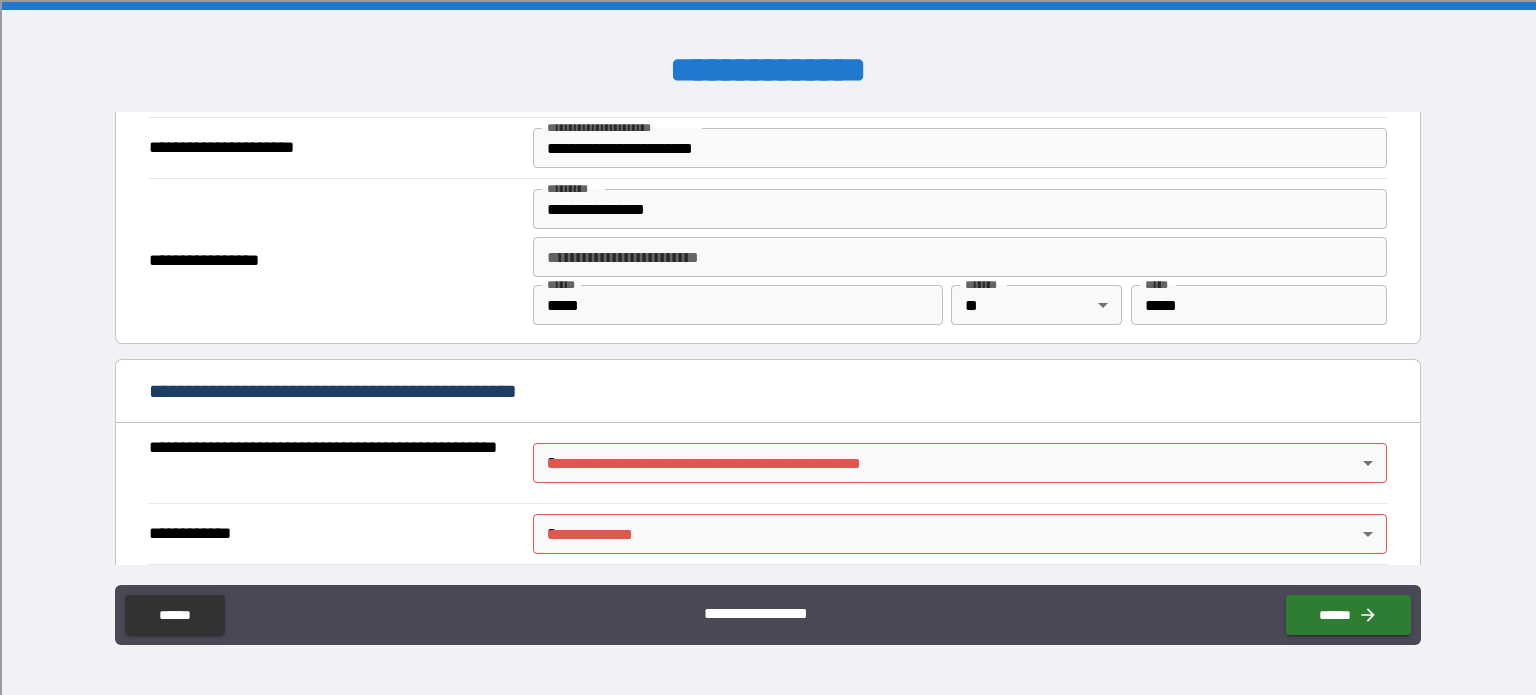 scroll, scrollTop: 1276, scrollLeft: 0, axis: vertical 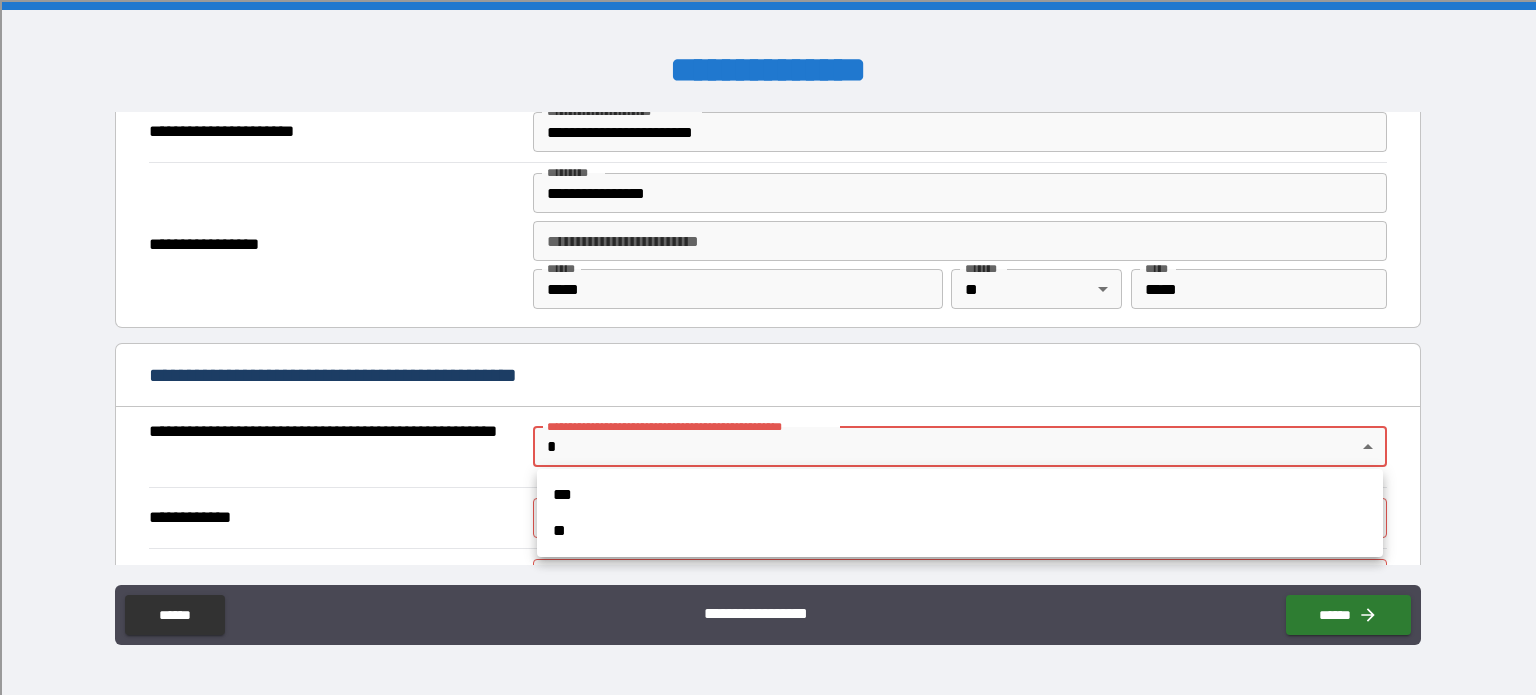 click on "**********" at bounding box center (768, 347) 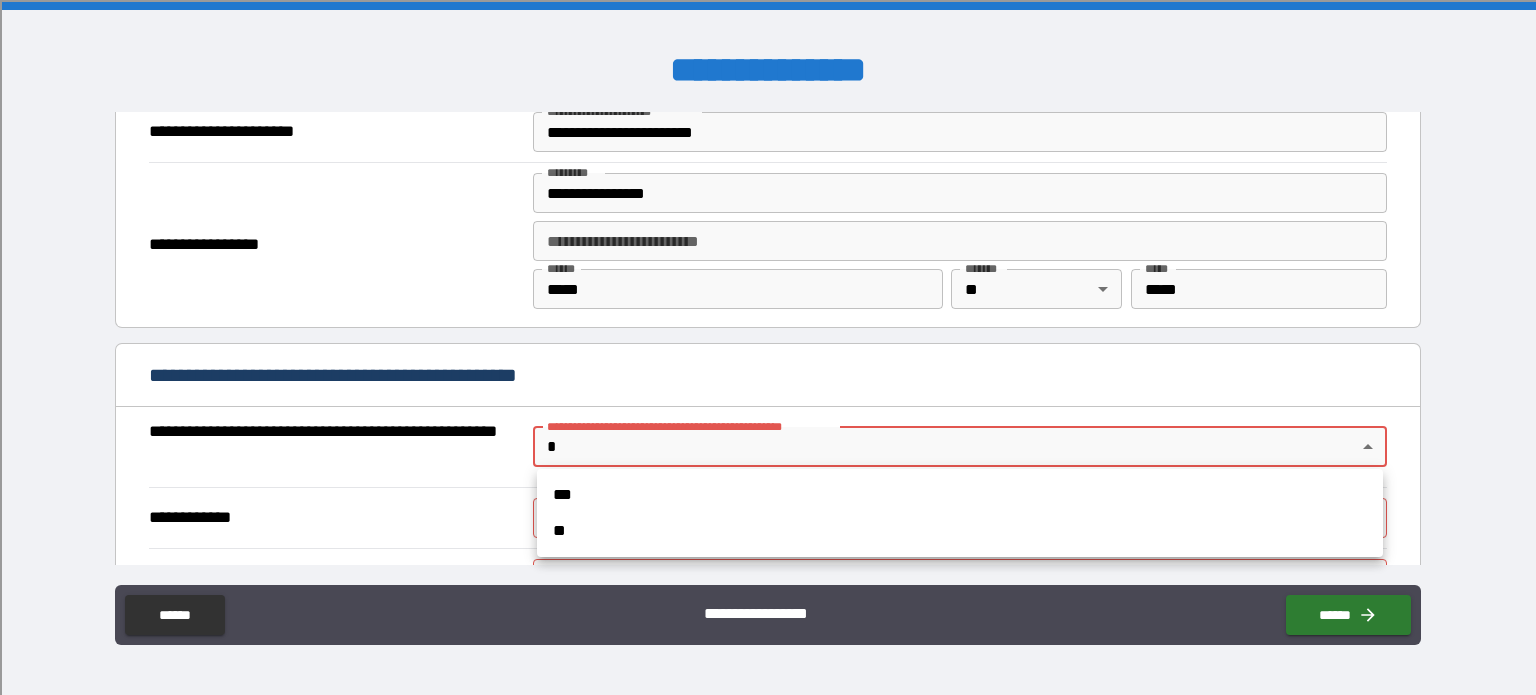 click on "**" at bounding box center [960, 531] 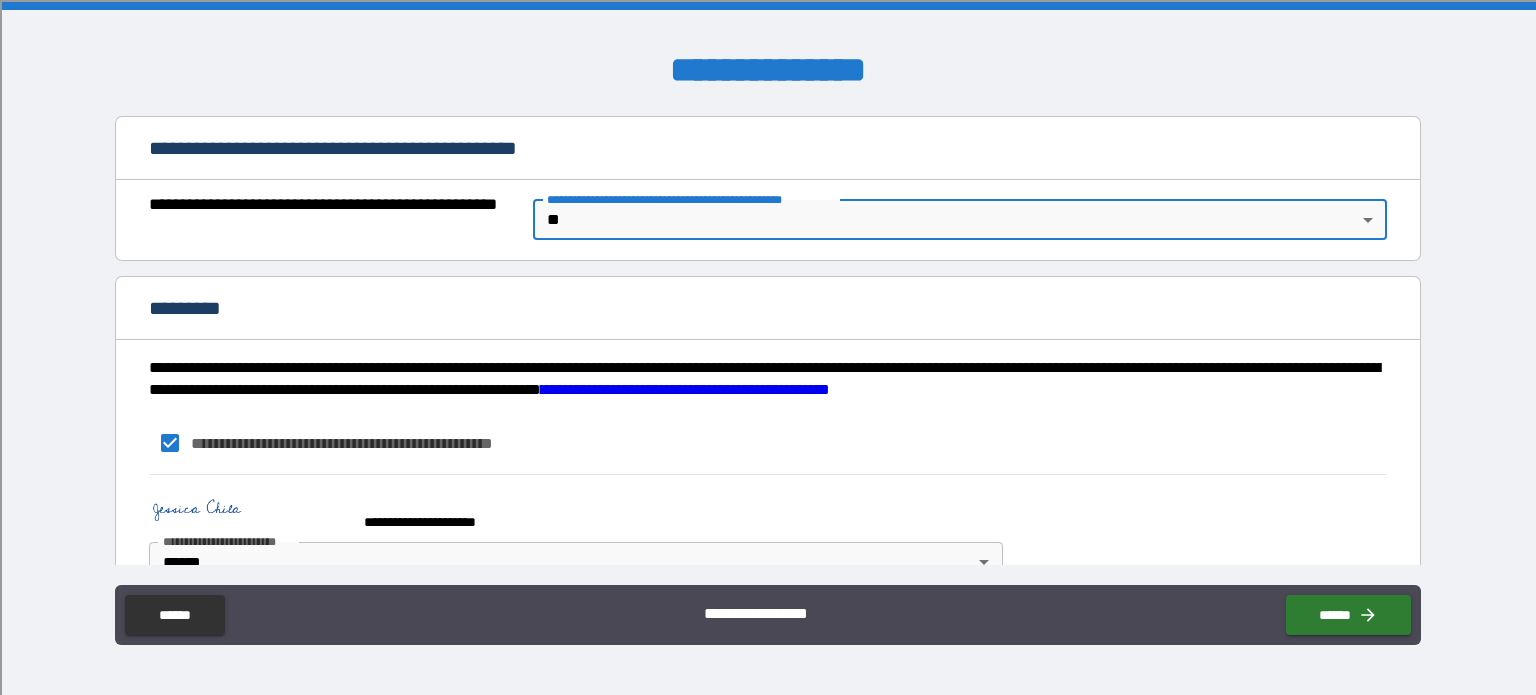 scroll, scrollTop: 1545, scrollLeft: 0, axis: vertical 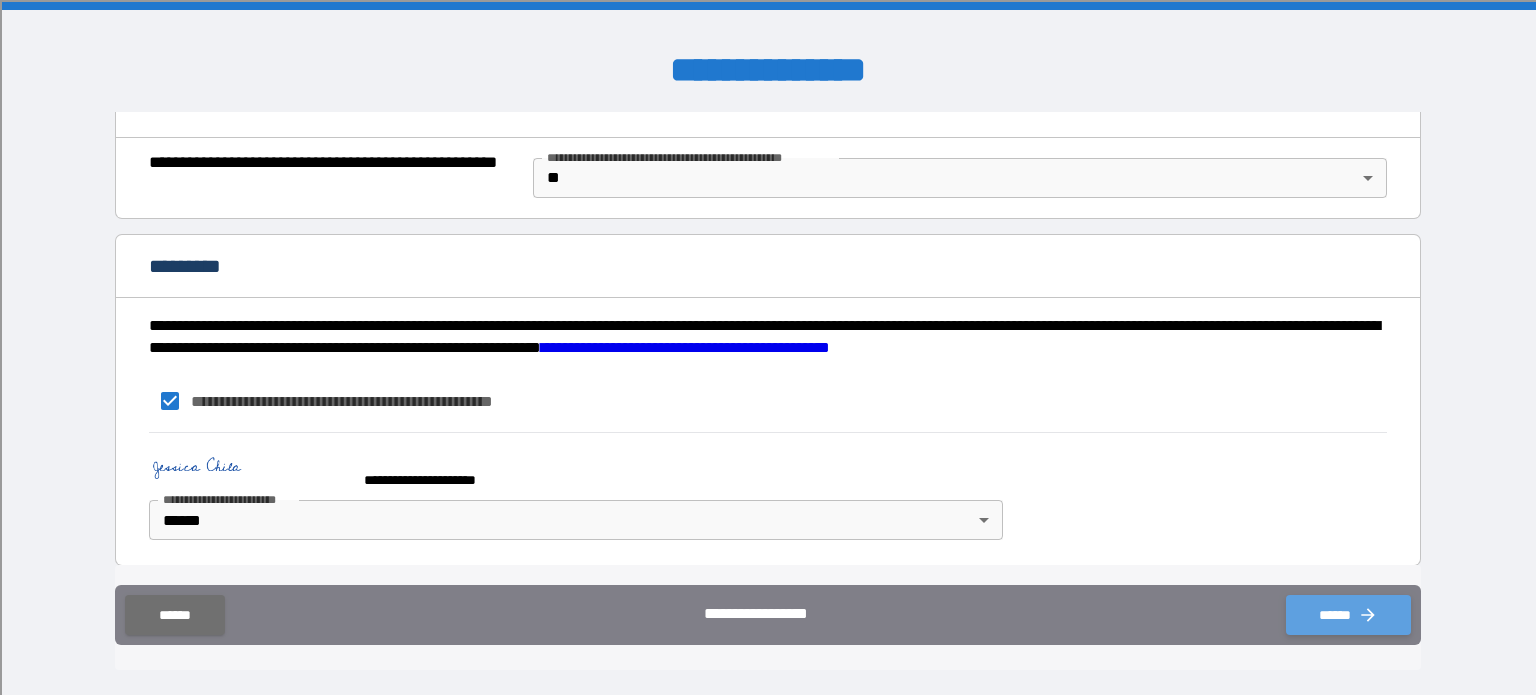 click 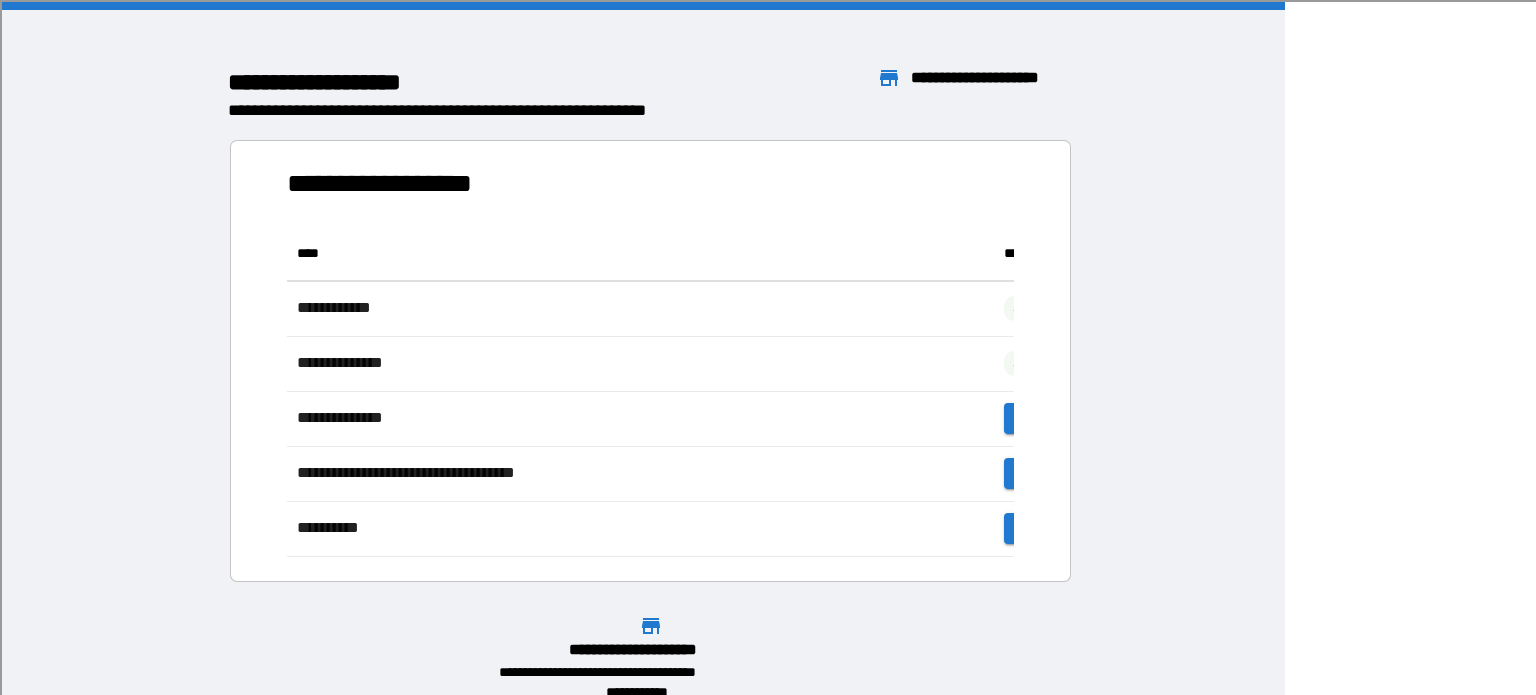 scroll, scrollTop: 16, scrollLeft: 16, axis: both 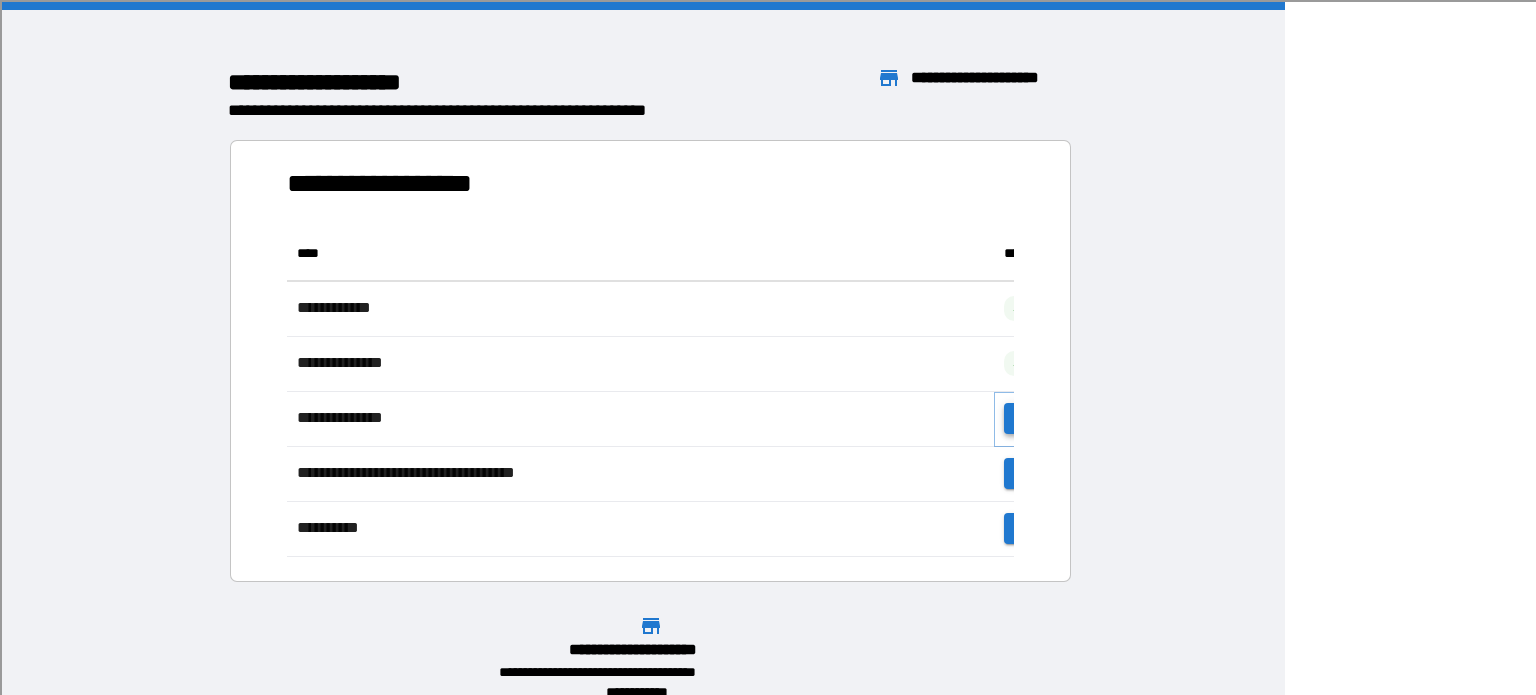 click on "**********" at bounding box center (1066, 418) 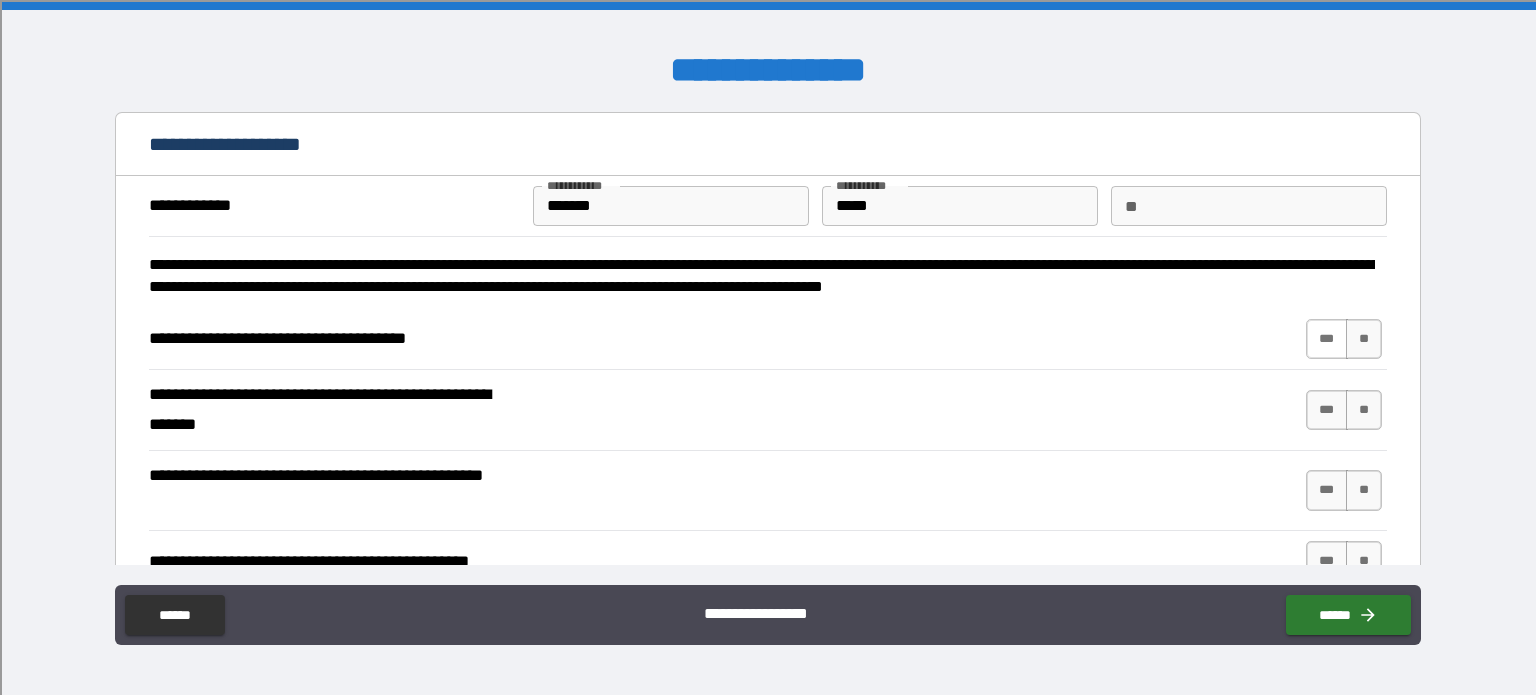 click on "***" at bounding box center [1327, 339] 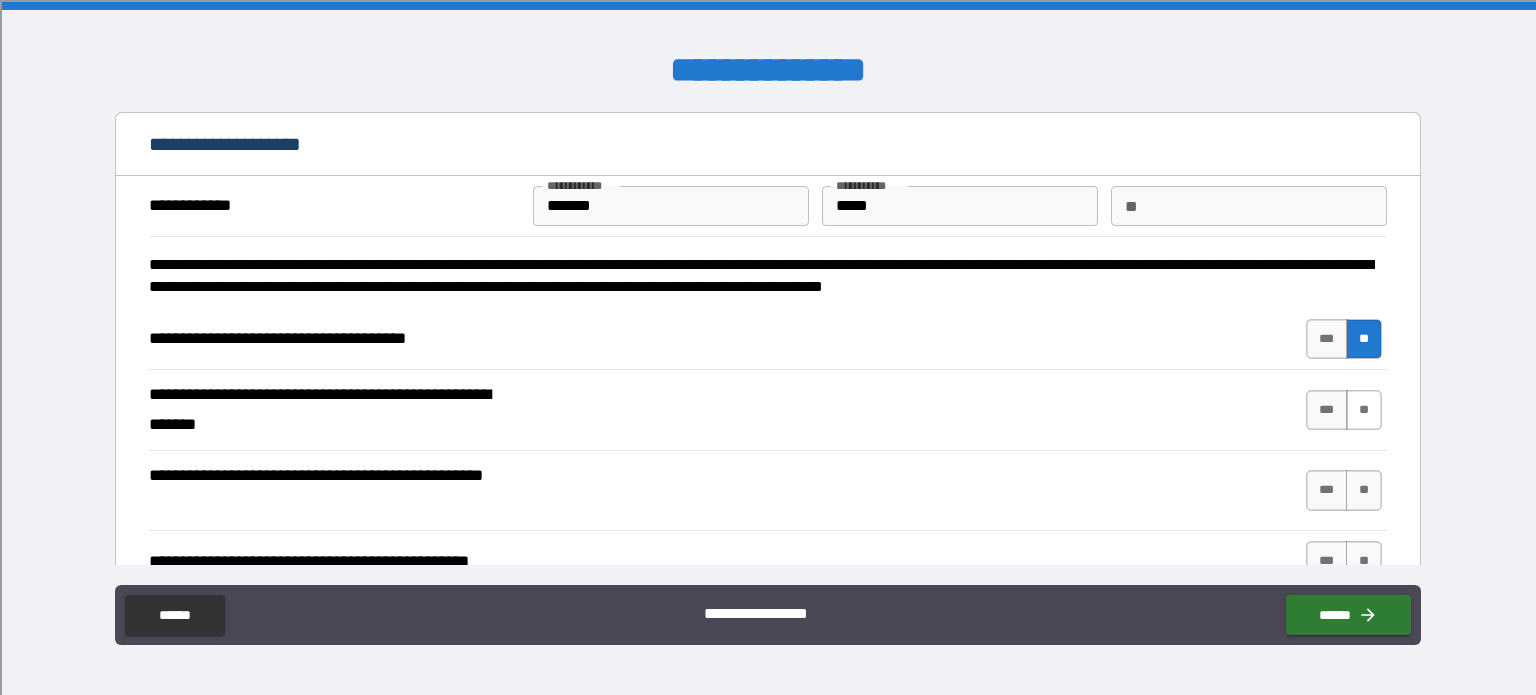 click on "**" at bounding box center [1364, 410] 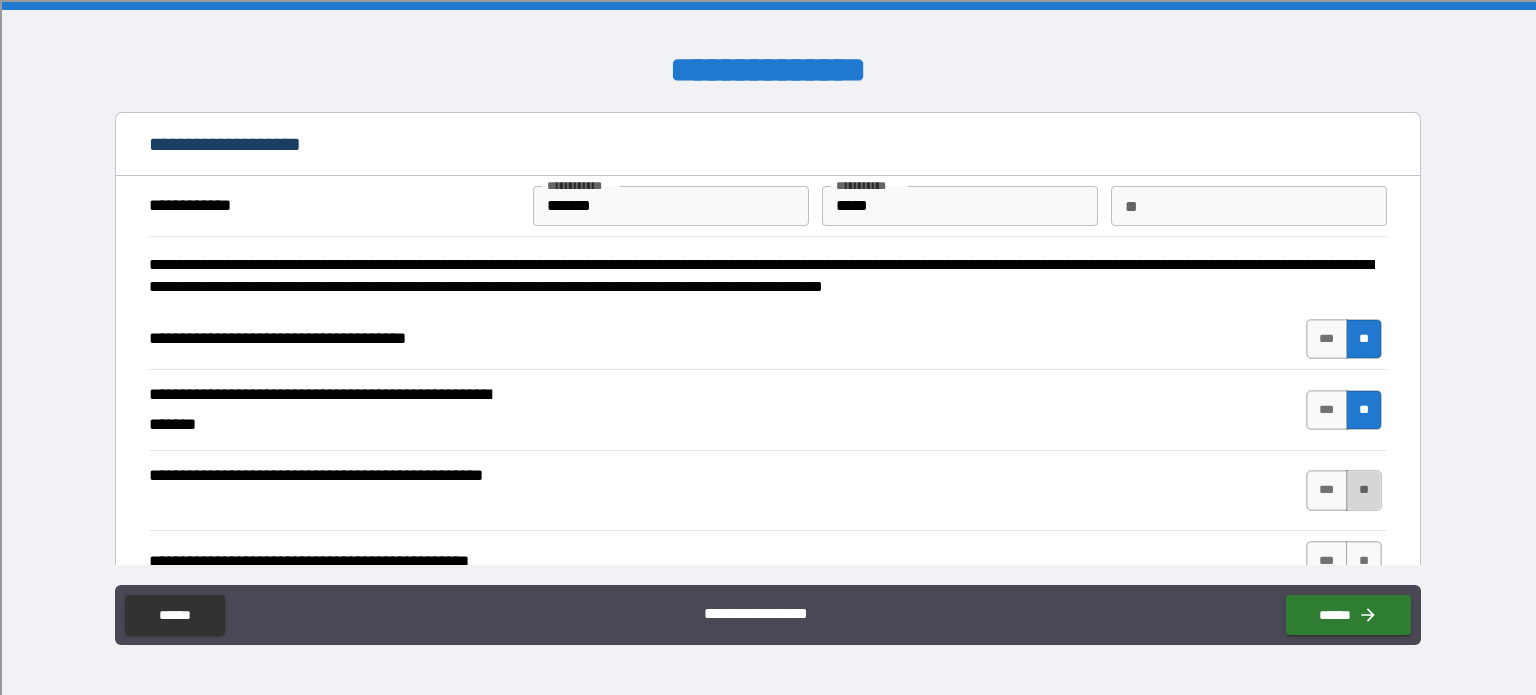 click on "**" at bounding box center (1364, 490) 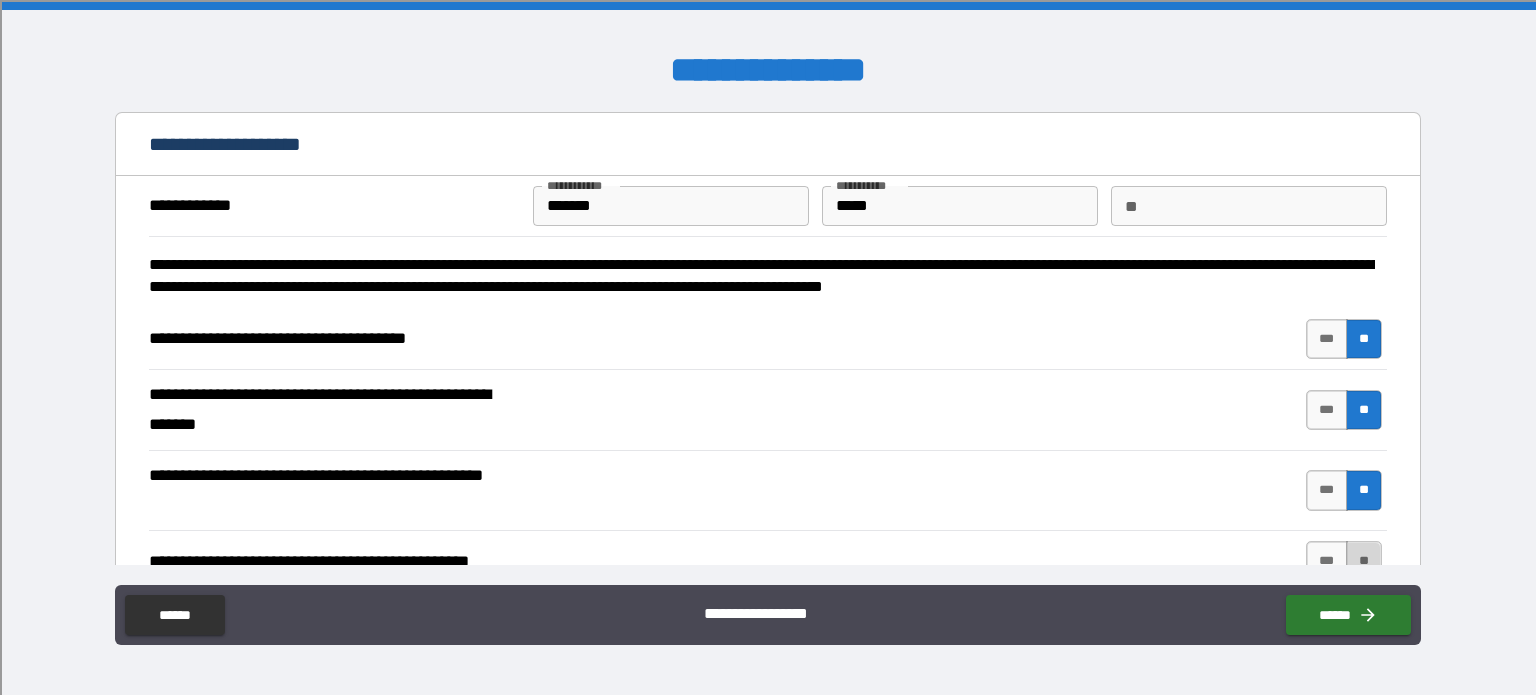 click on "**" at bounding box center [1364, 561] 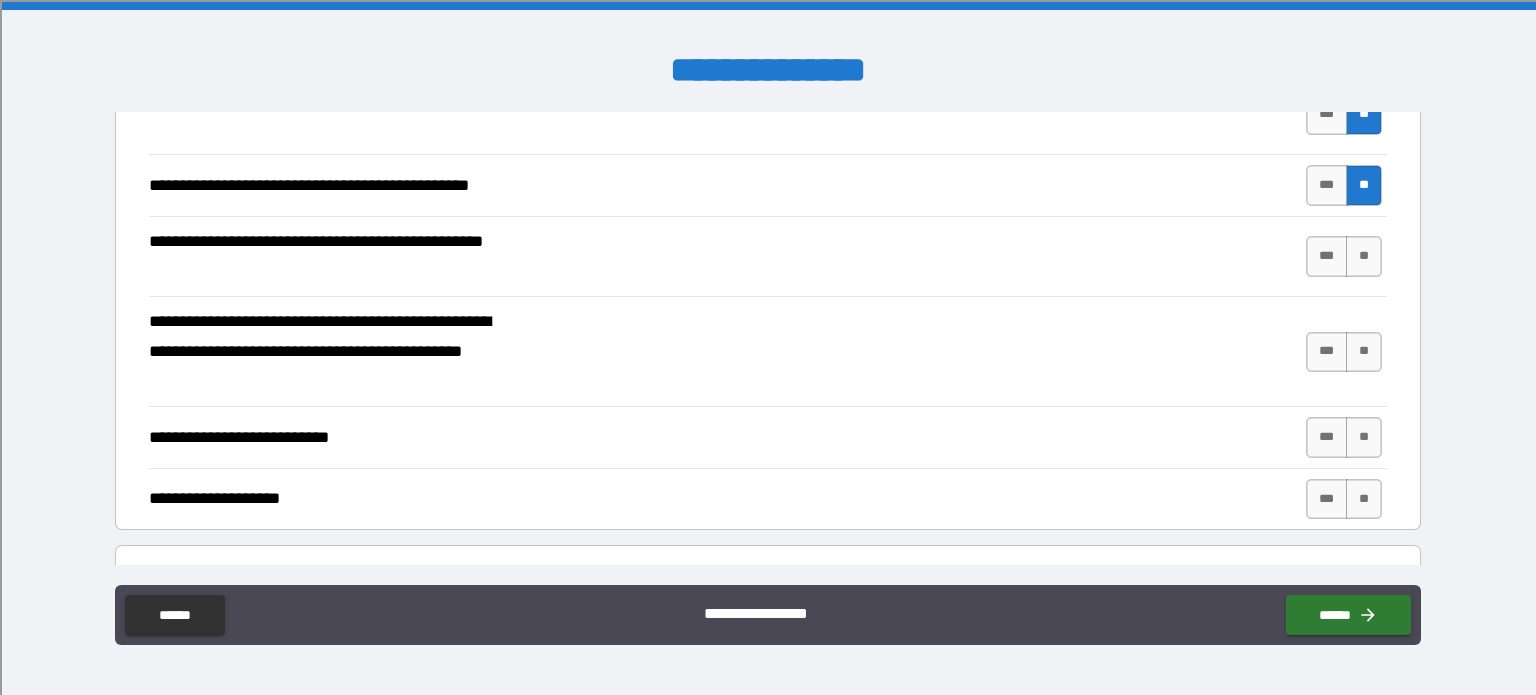 scroll, scrollTop: 384, scrollLeft: 0, axis: vertical 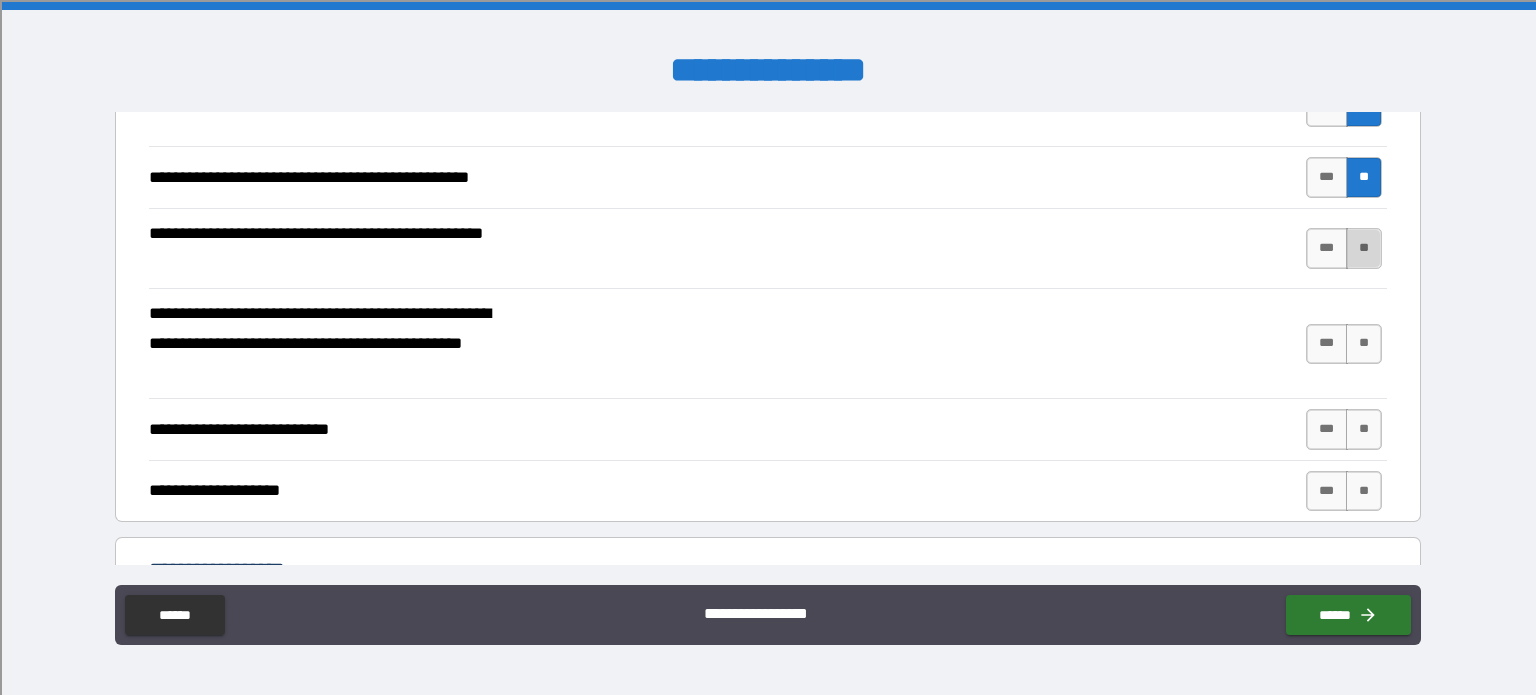 click on "**" at bounding box center (1364, 248) 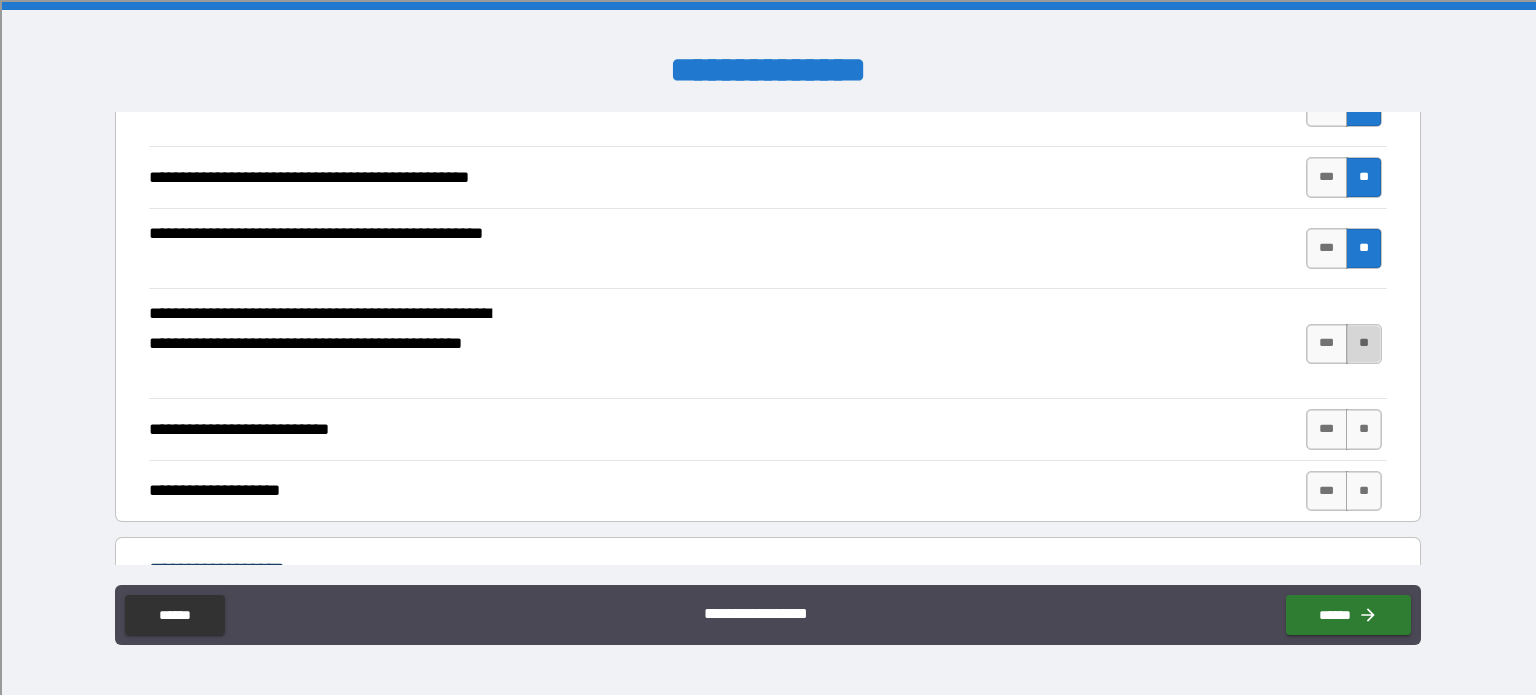click on "**" at bounding box center (1364, 344) 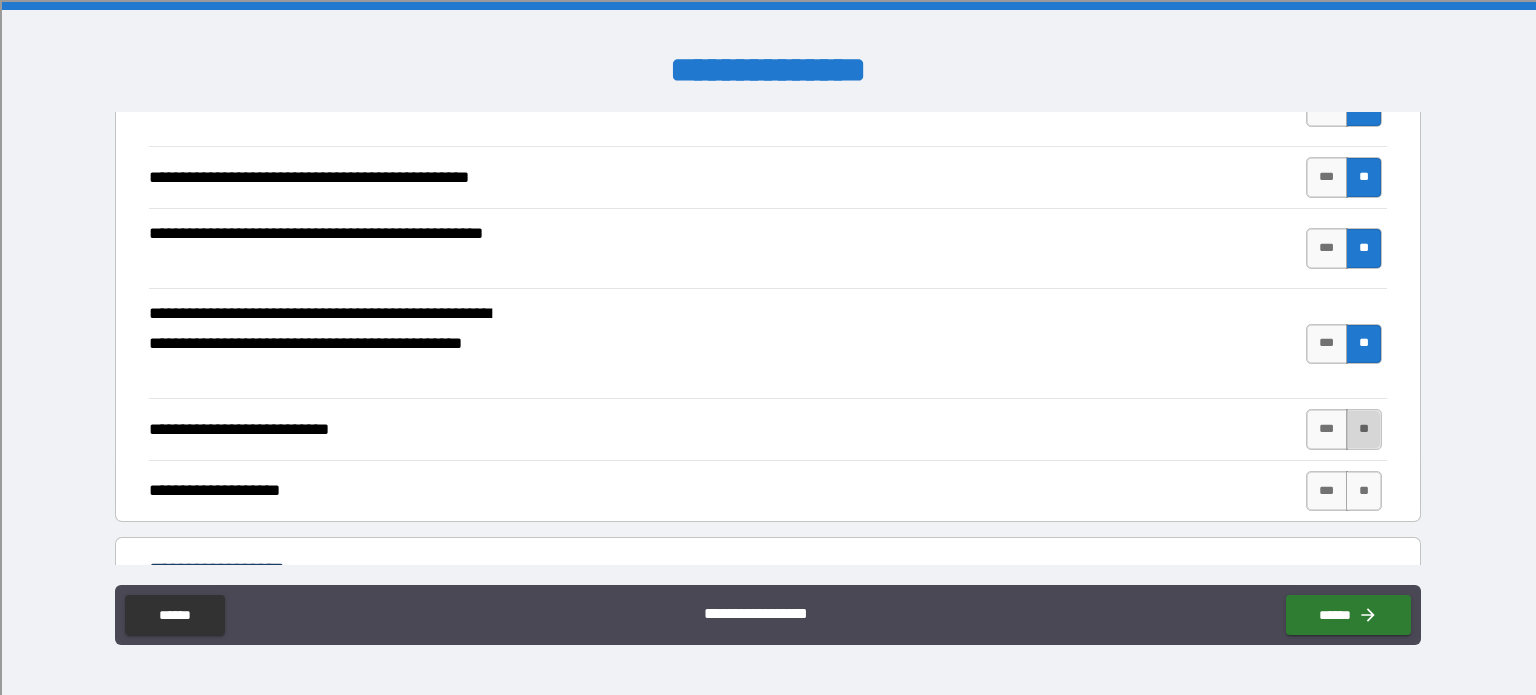 click on "**" at bounding box center [1364, 429] 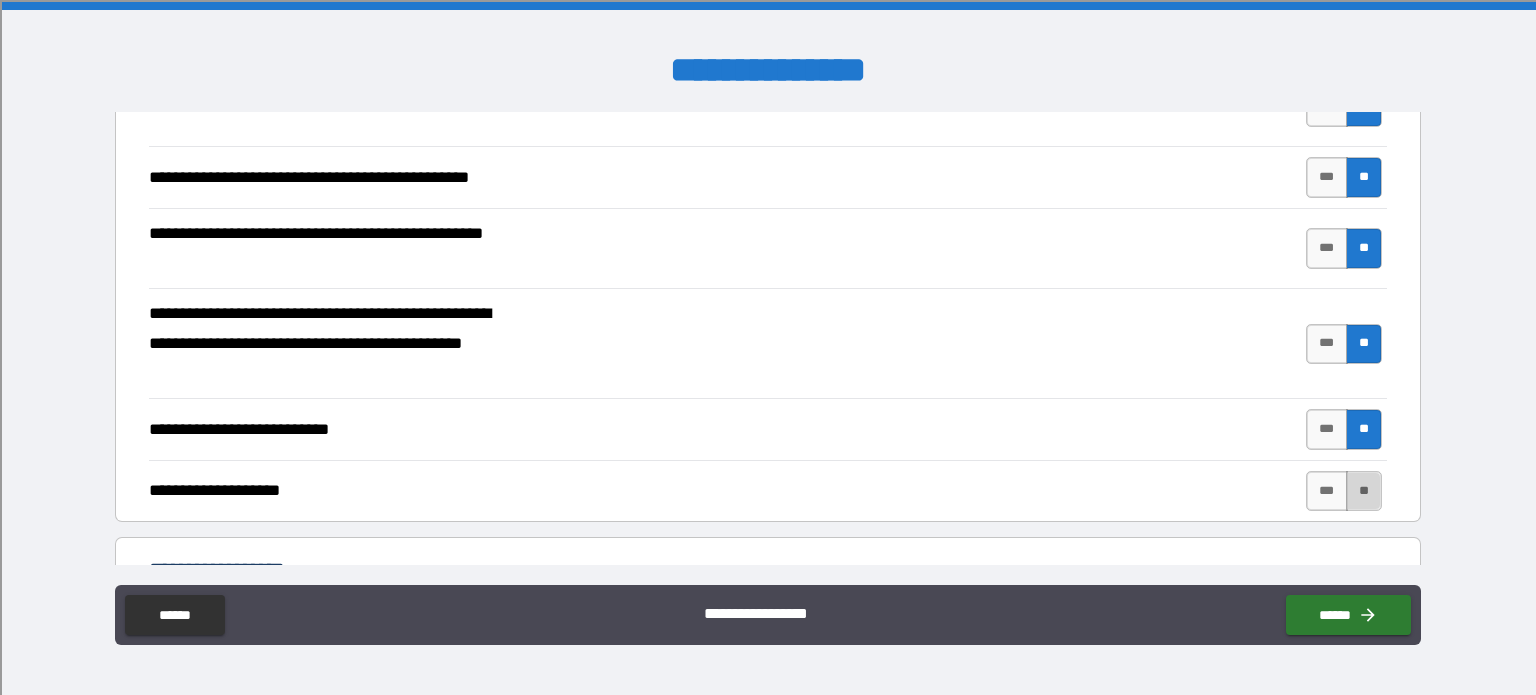 click on "**" at bounding box center (1364, 491) 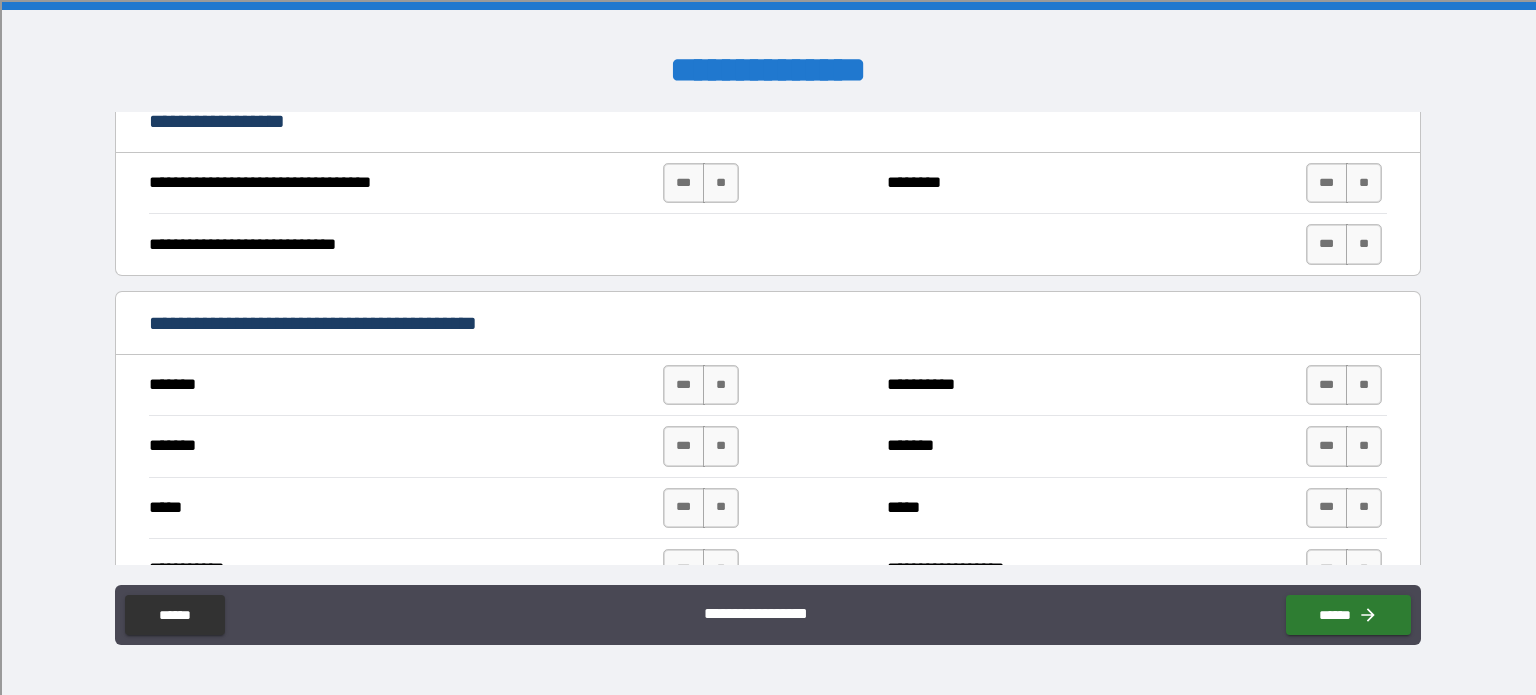 scroll, scrollTop: 816, scrollLeft: 0, axis: vertical 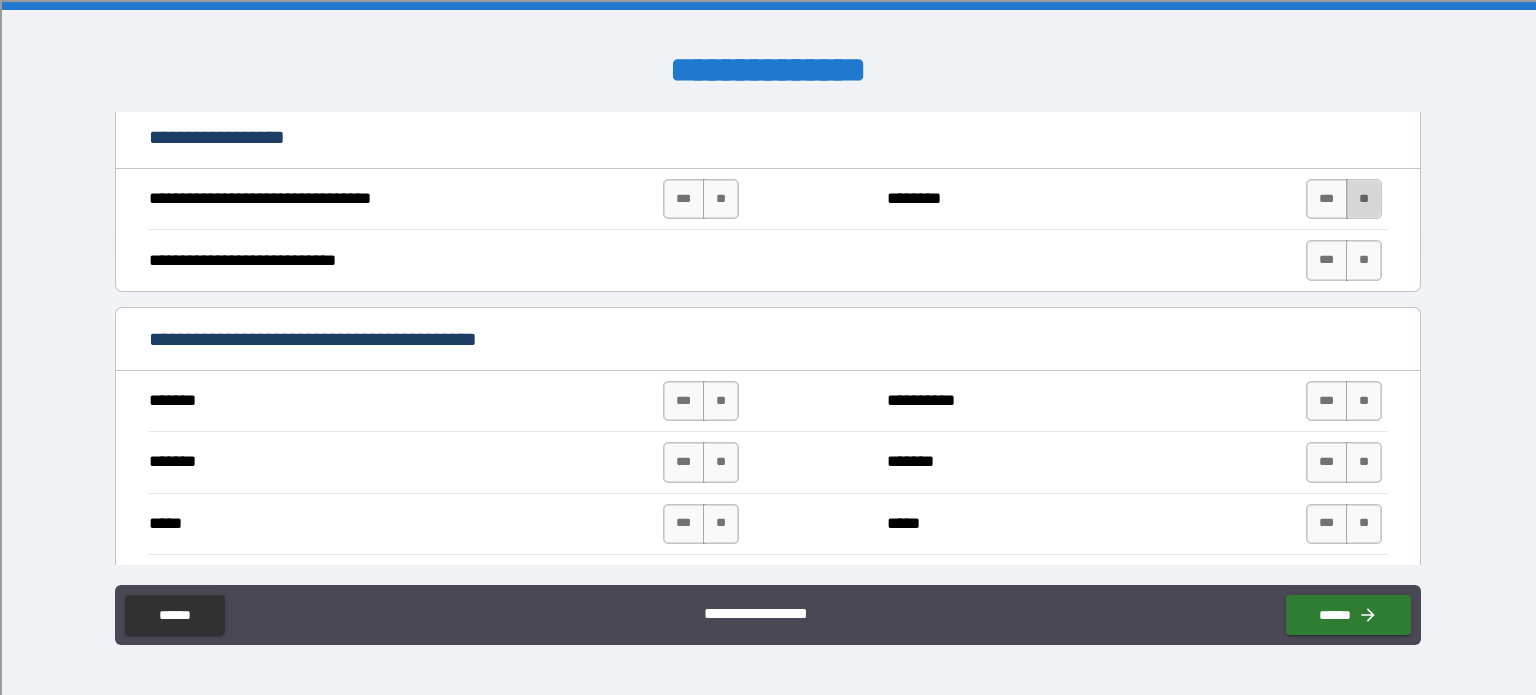 click on "**" at bounding box center (1364, 199) 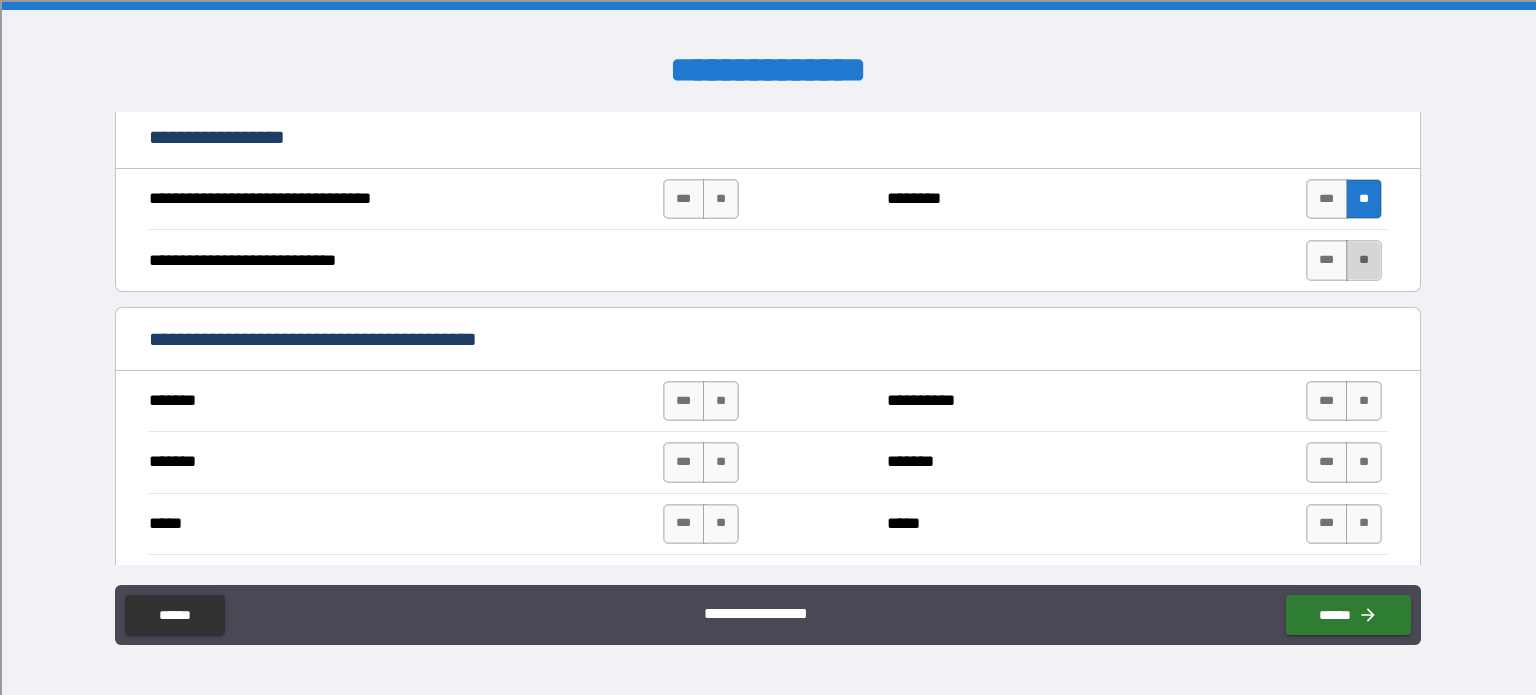 click on "**" at bounding box center (1364, 260) 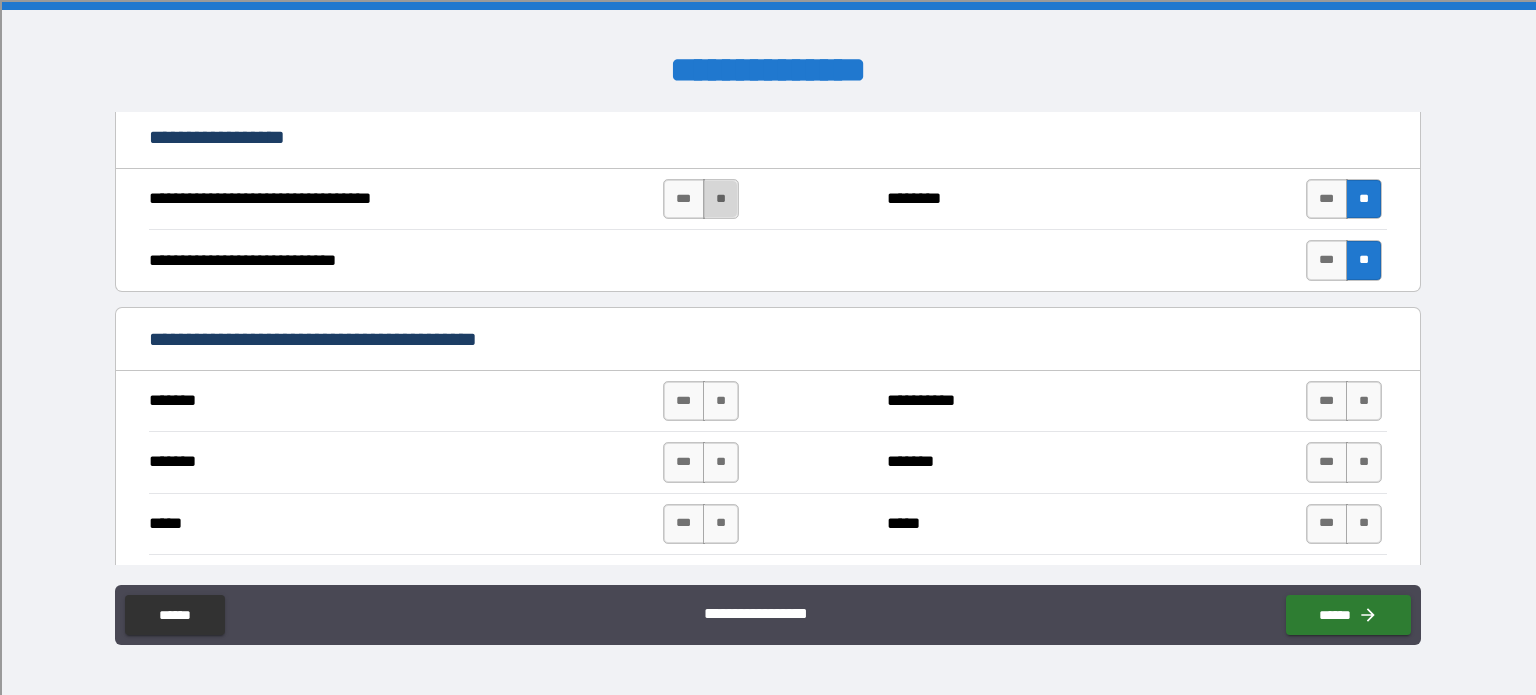 click on "**" at bounding box center (721, 199) 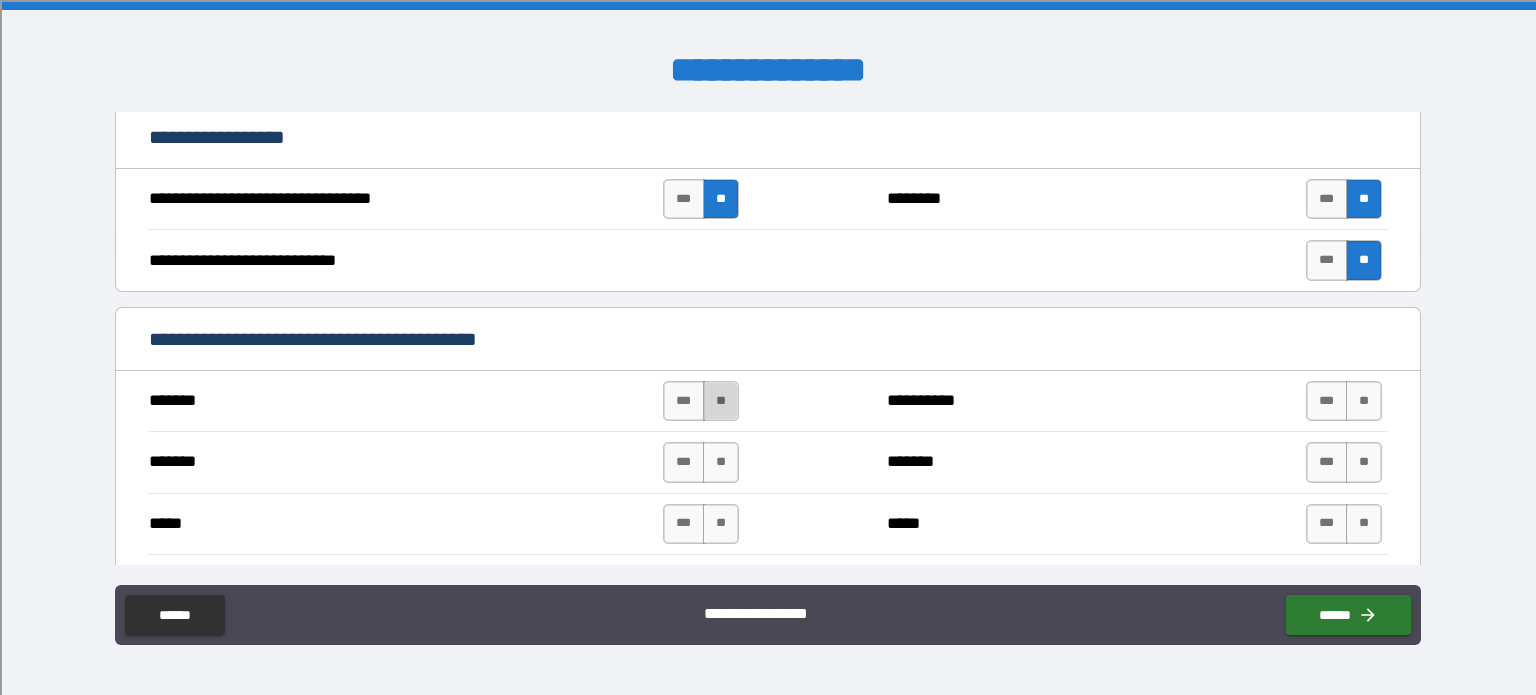 click on "**" at bounding box center [721, 401] 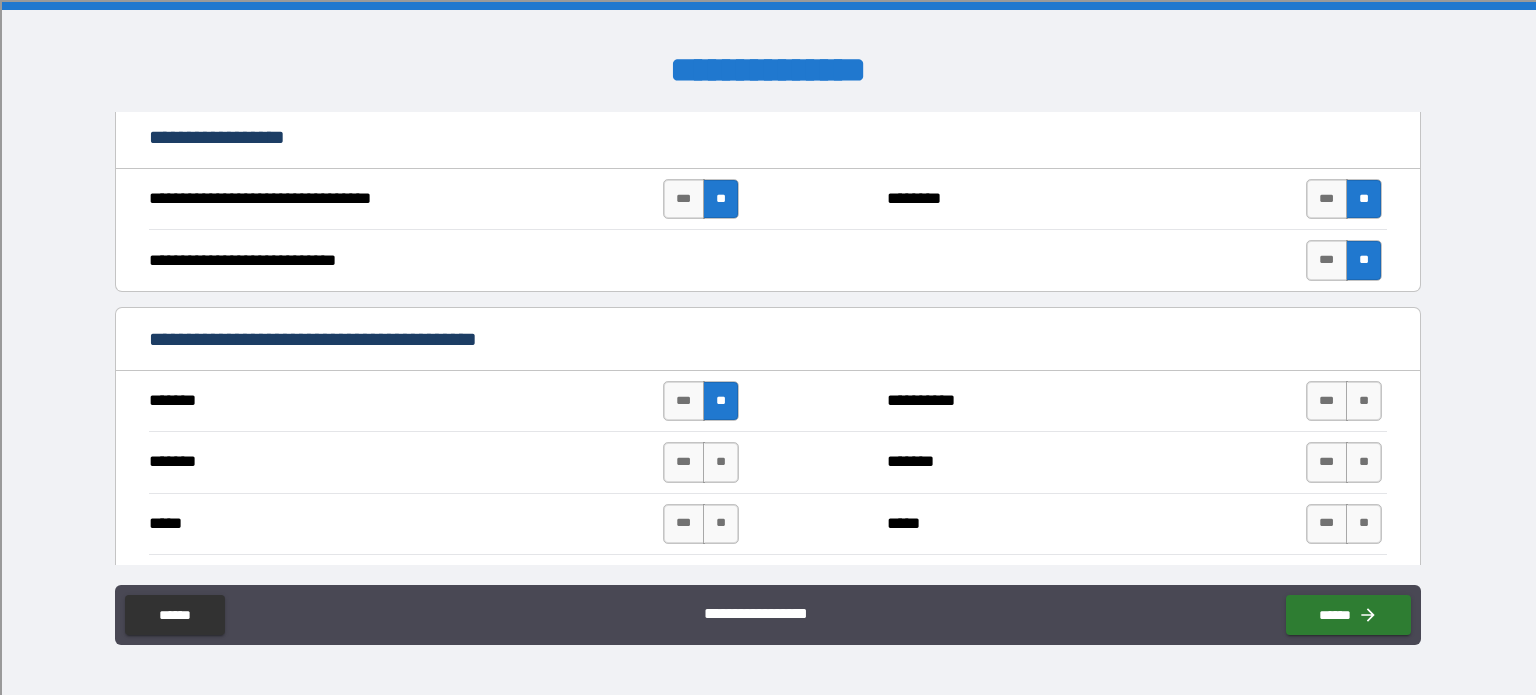 click on "******* *** ** ******* *** **" at bounding box center [768, 461] 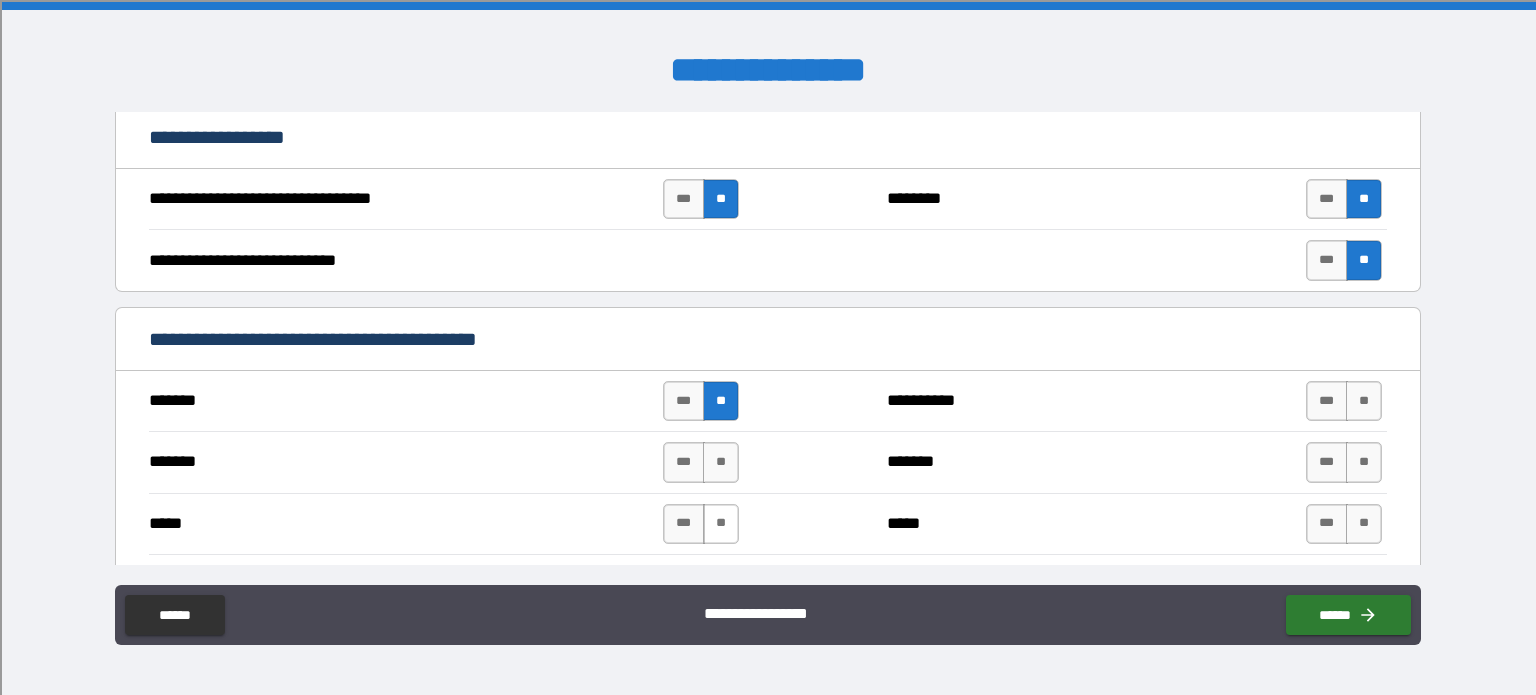drag, startPoint x: 724, startPoint y: 450, endPoint x: 724, endPoint y: 530, distance: 80 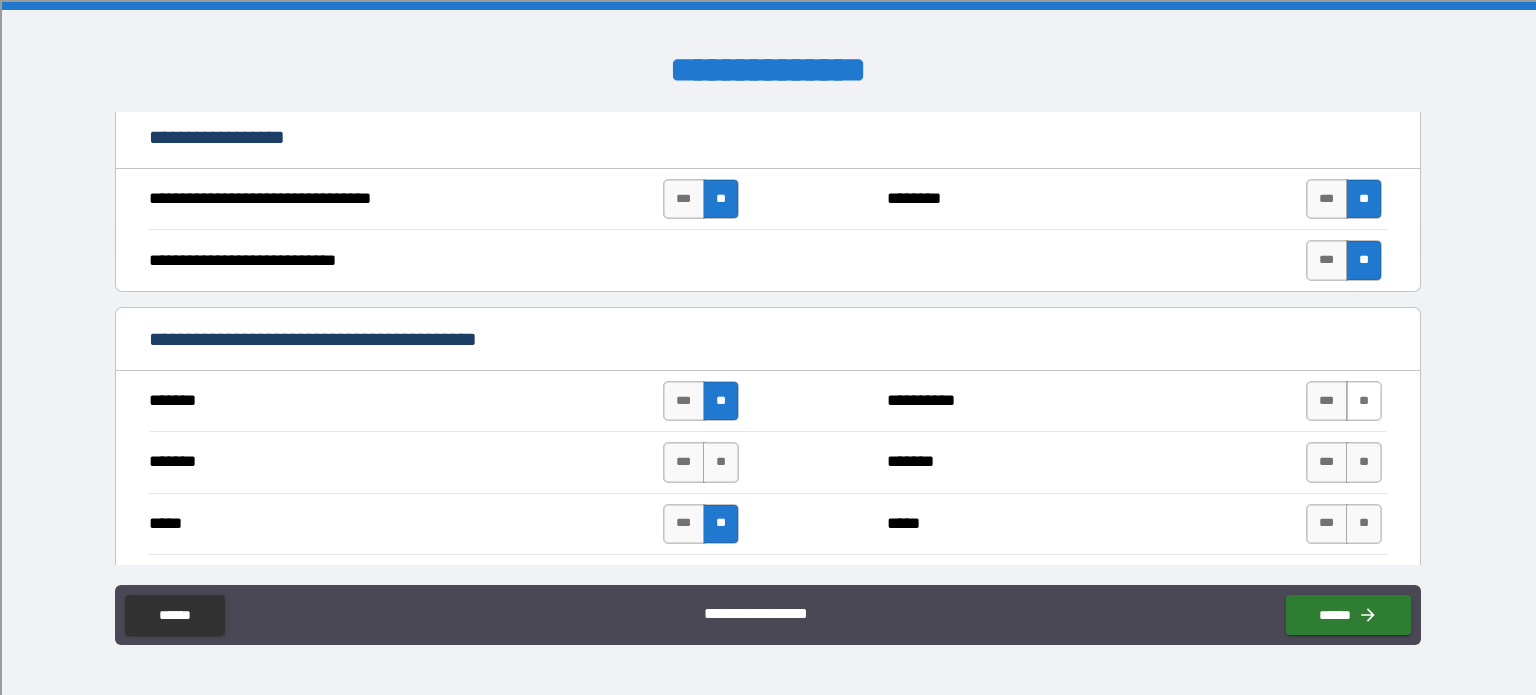 click on "**" at bounding box center [1364, 401] 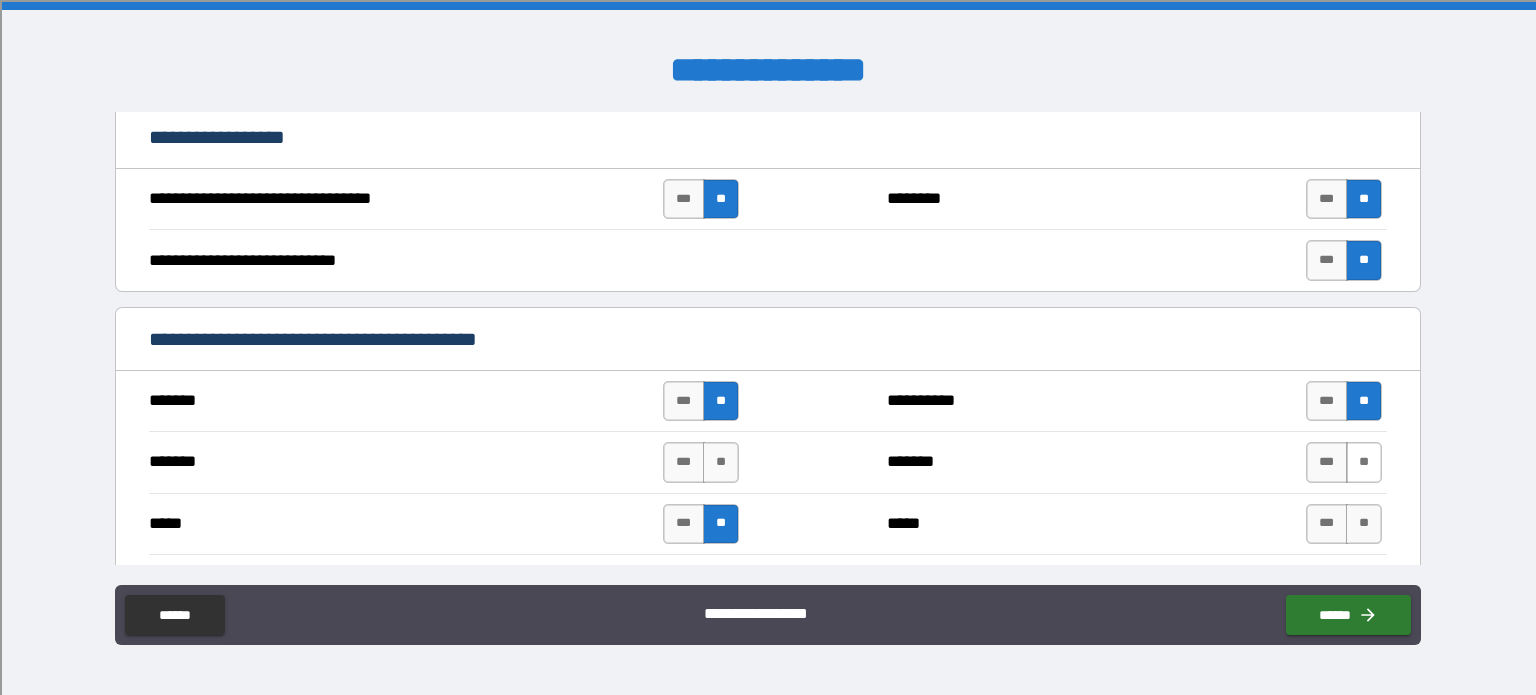 click on "**" at bounding box center (1364, 462) 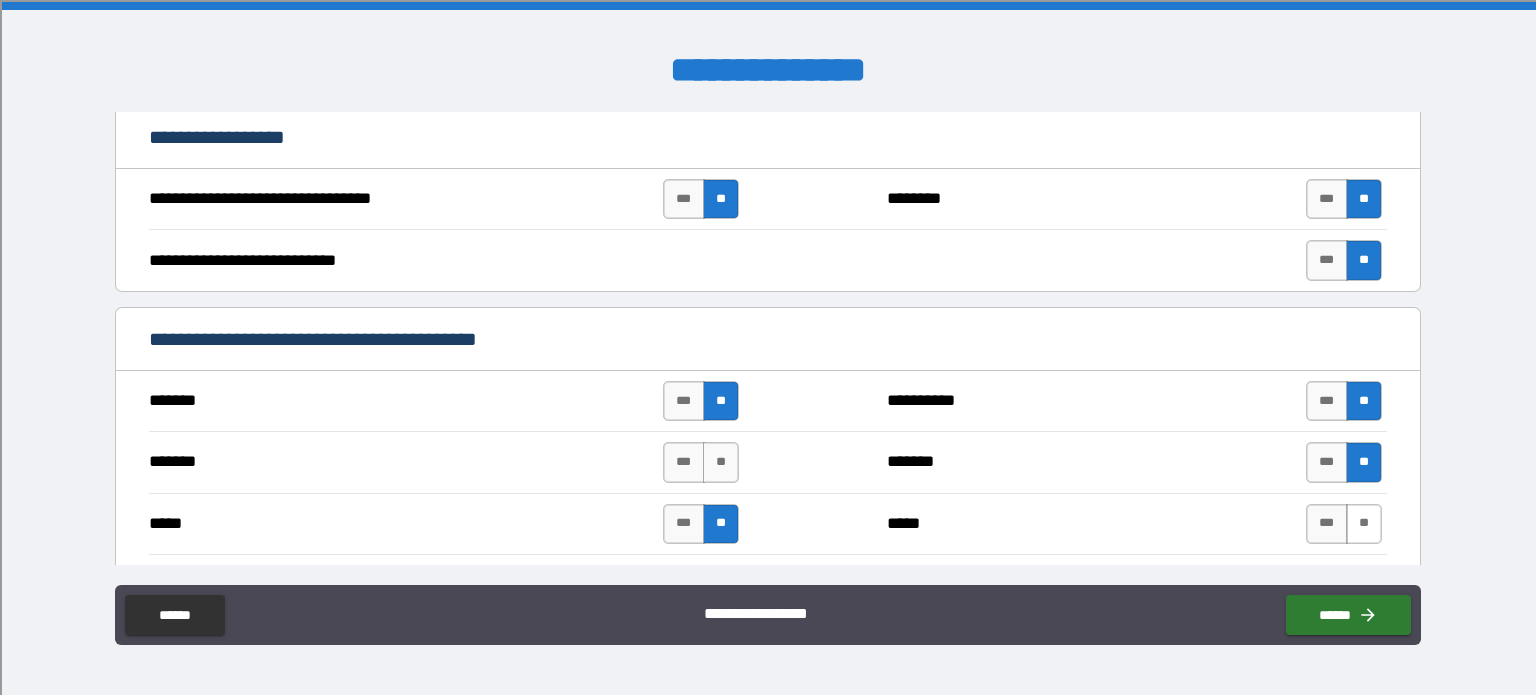 click on "**" at bounding box center [1364, 524] 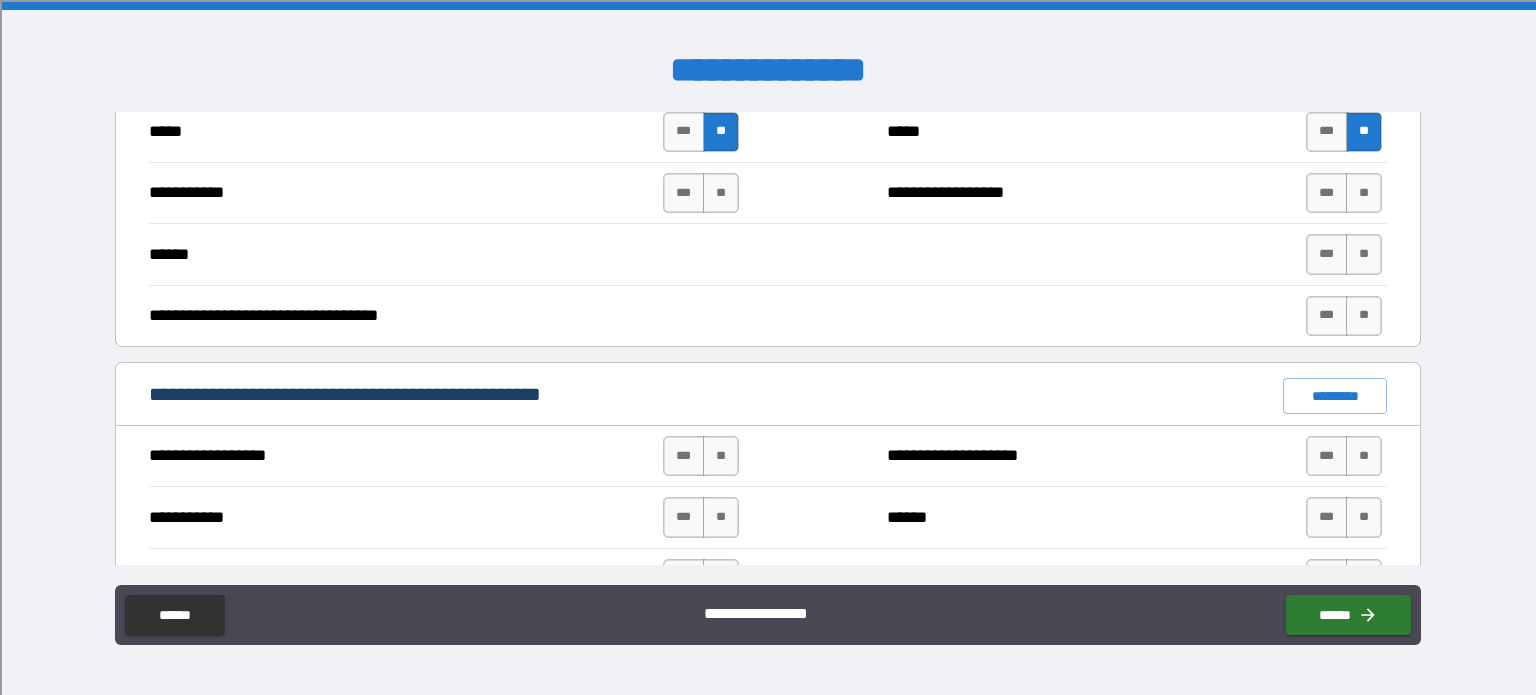 scroll, scrollTop: 1192, scrollLeft: 0, axis: vertical 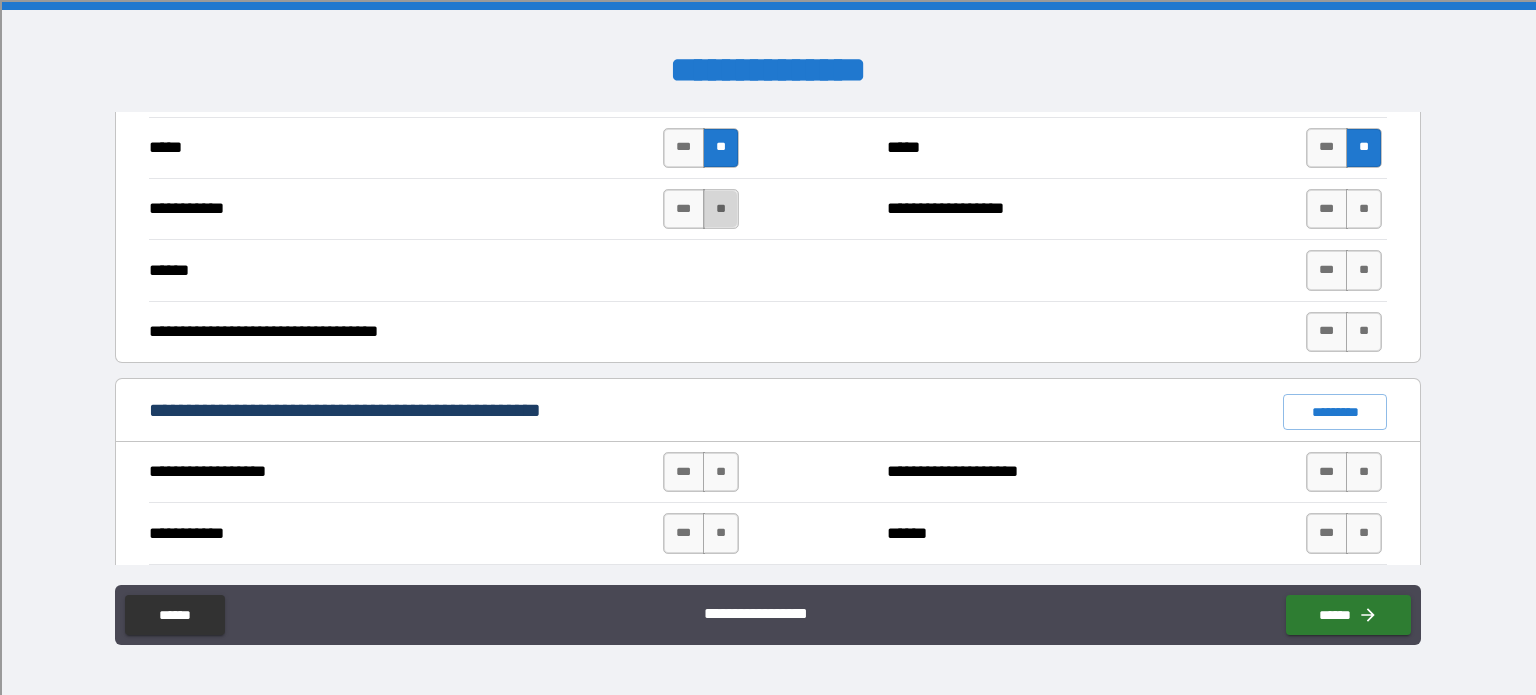 click on "**" at bounding box center (721, 209) 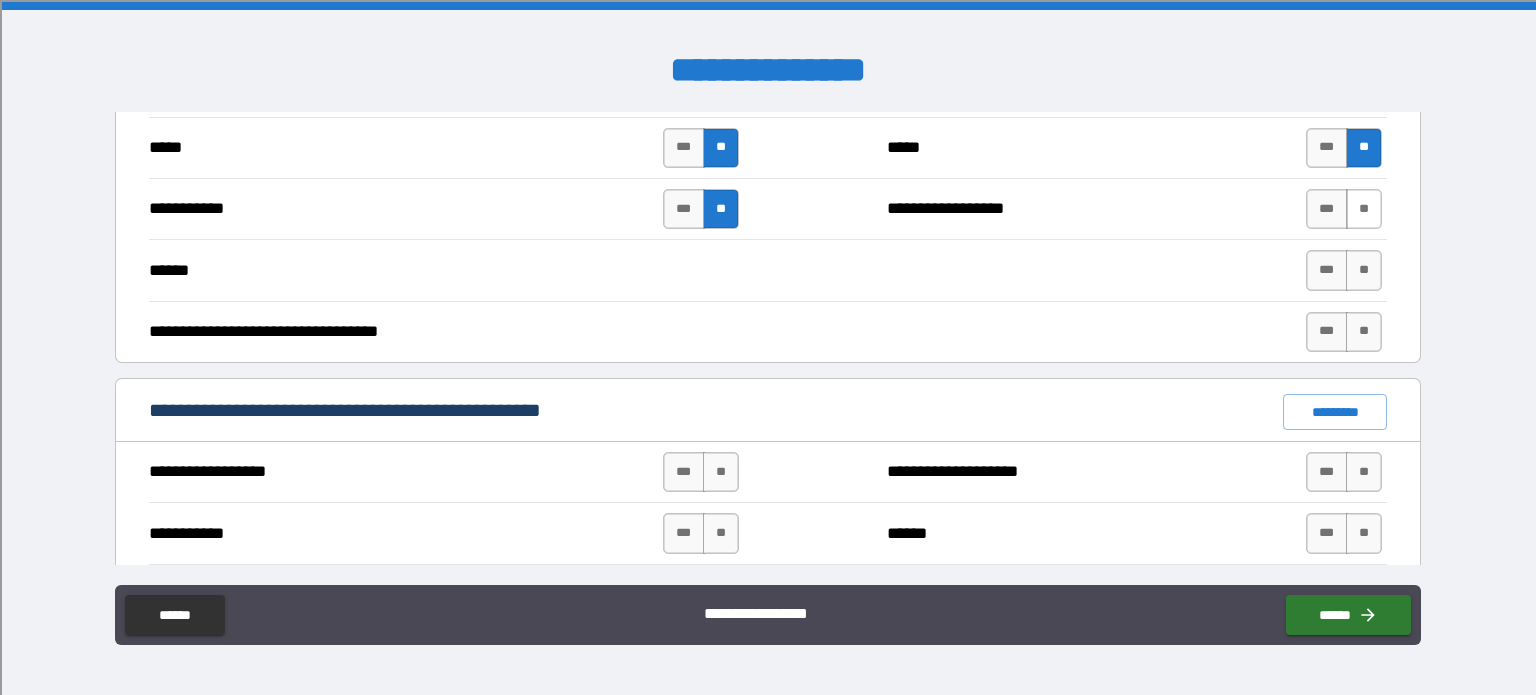 click on "**" at bounding box center (1364, 209) 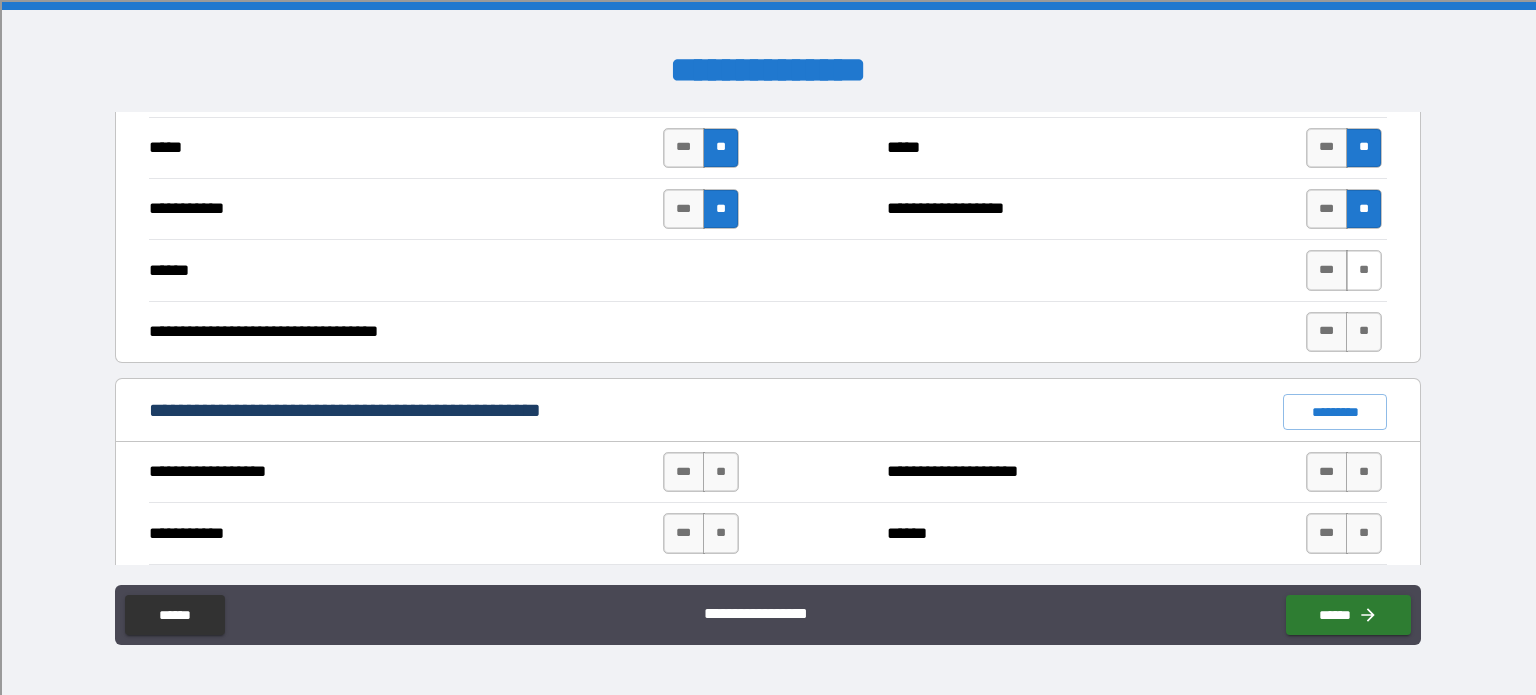 click on "**" at bounding box center [1364, 270] 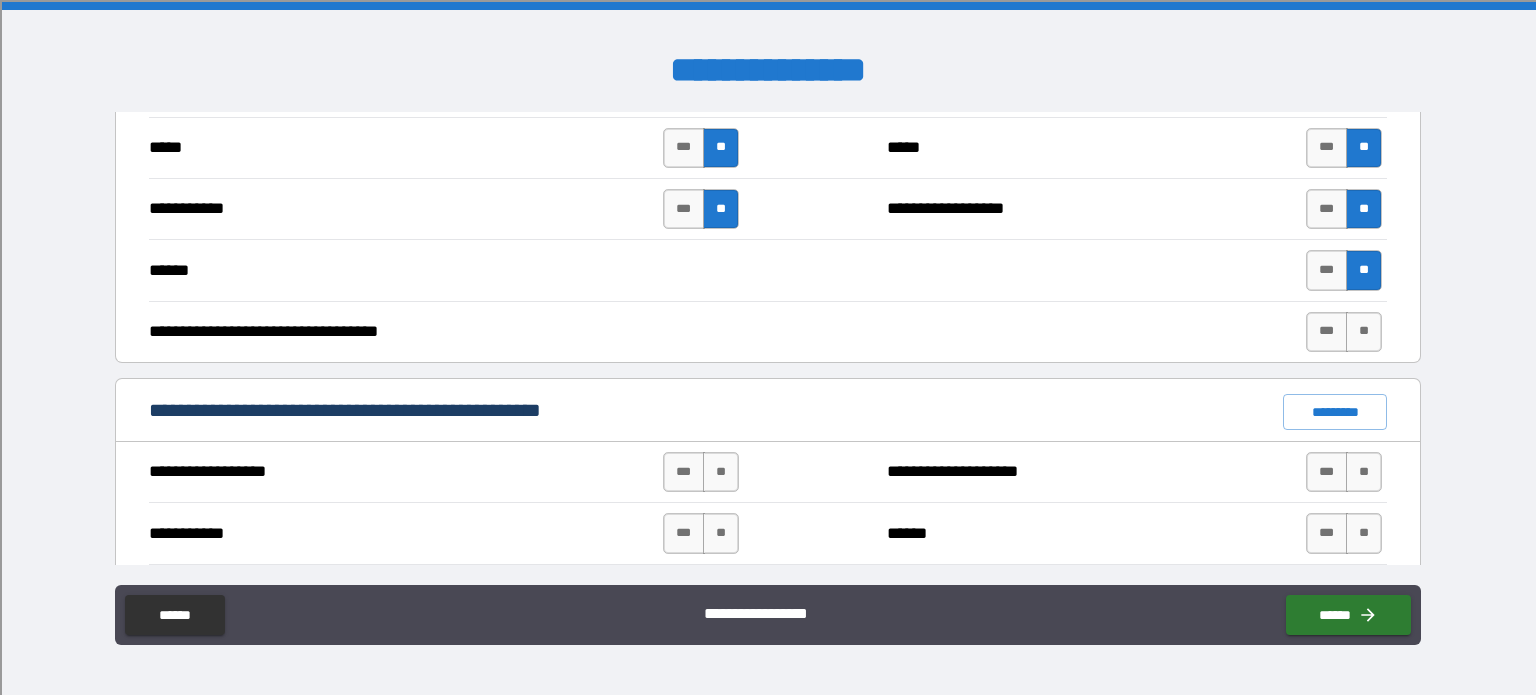 click on "**********" at bounding box center [768, 331] 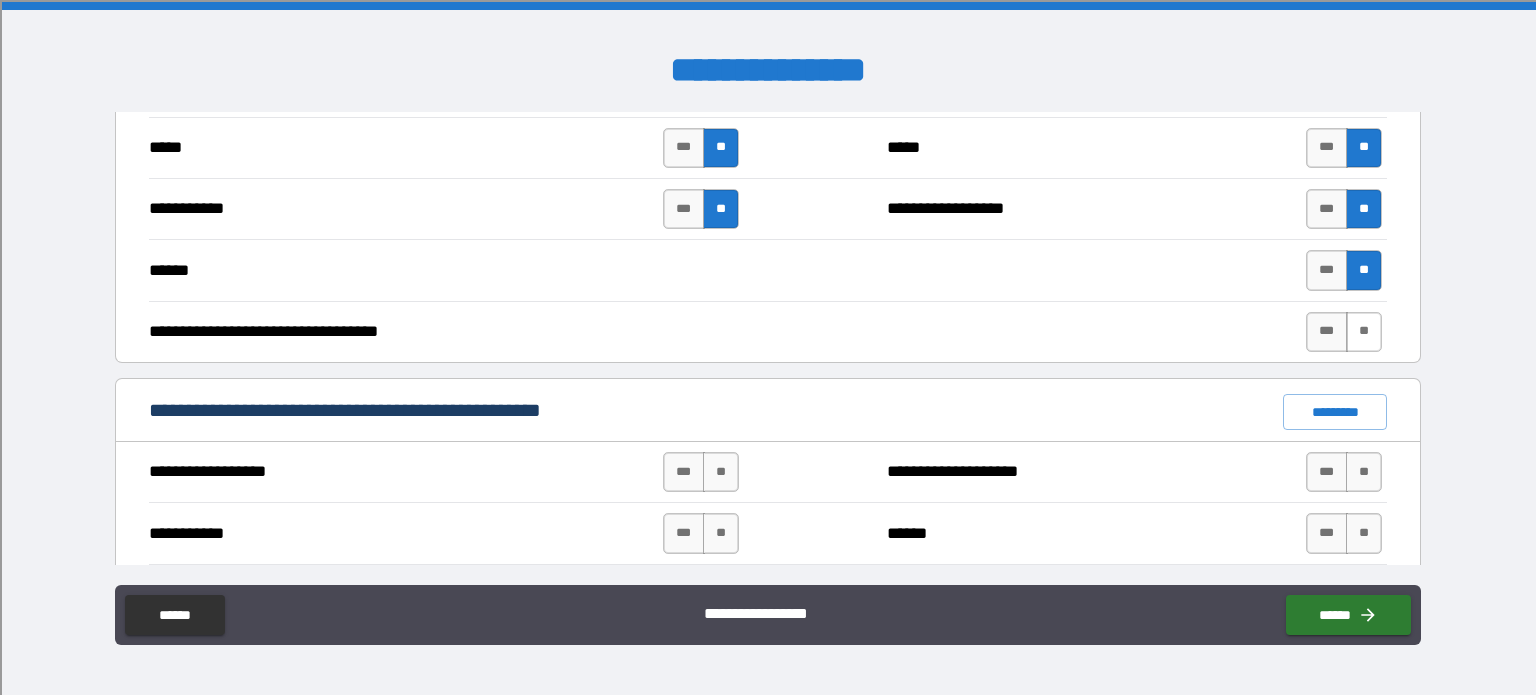click on "**" at bounding box center (1364, 332) 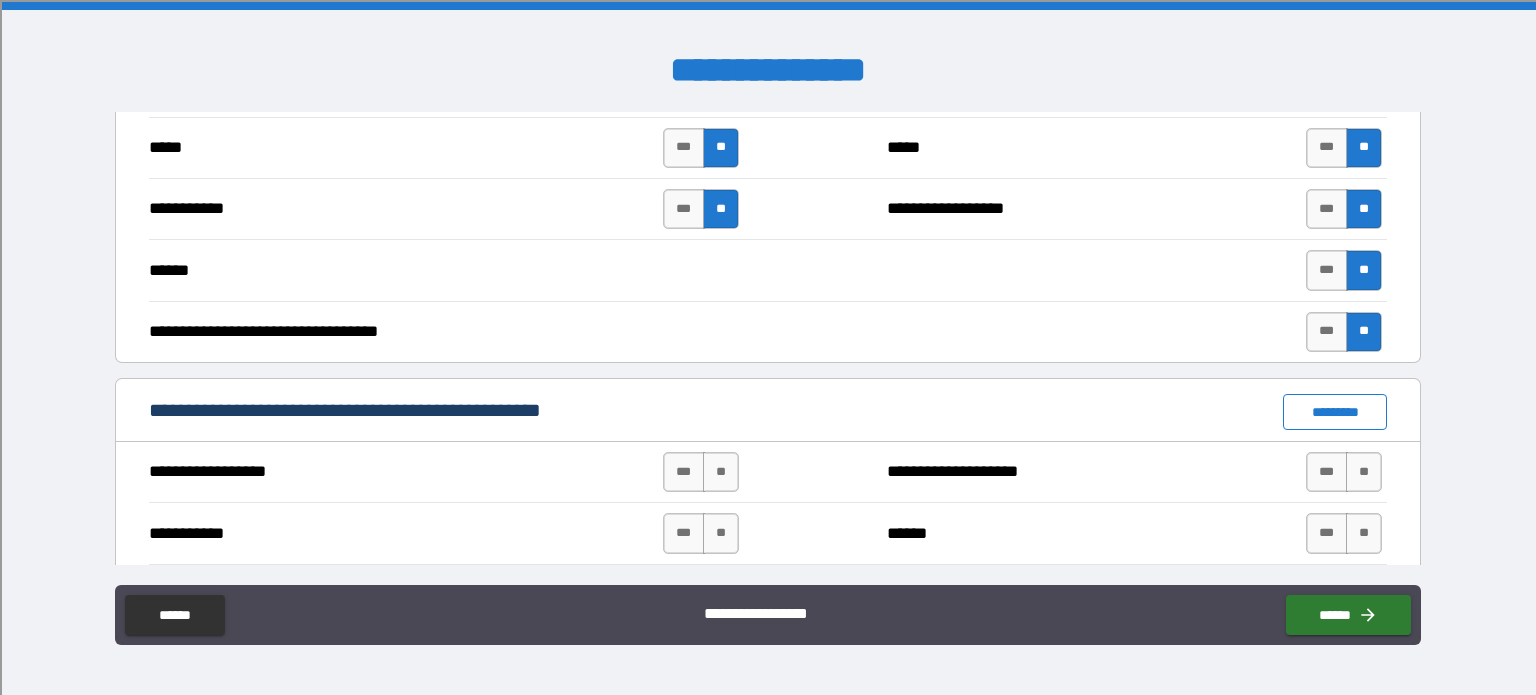 click on "*********" at bounding box center [1335, 412] 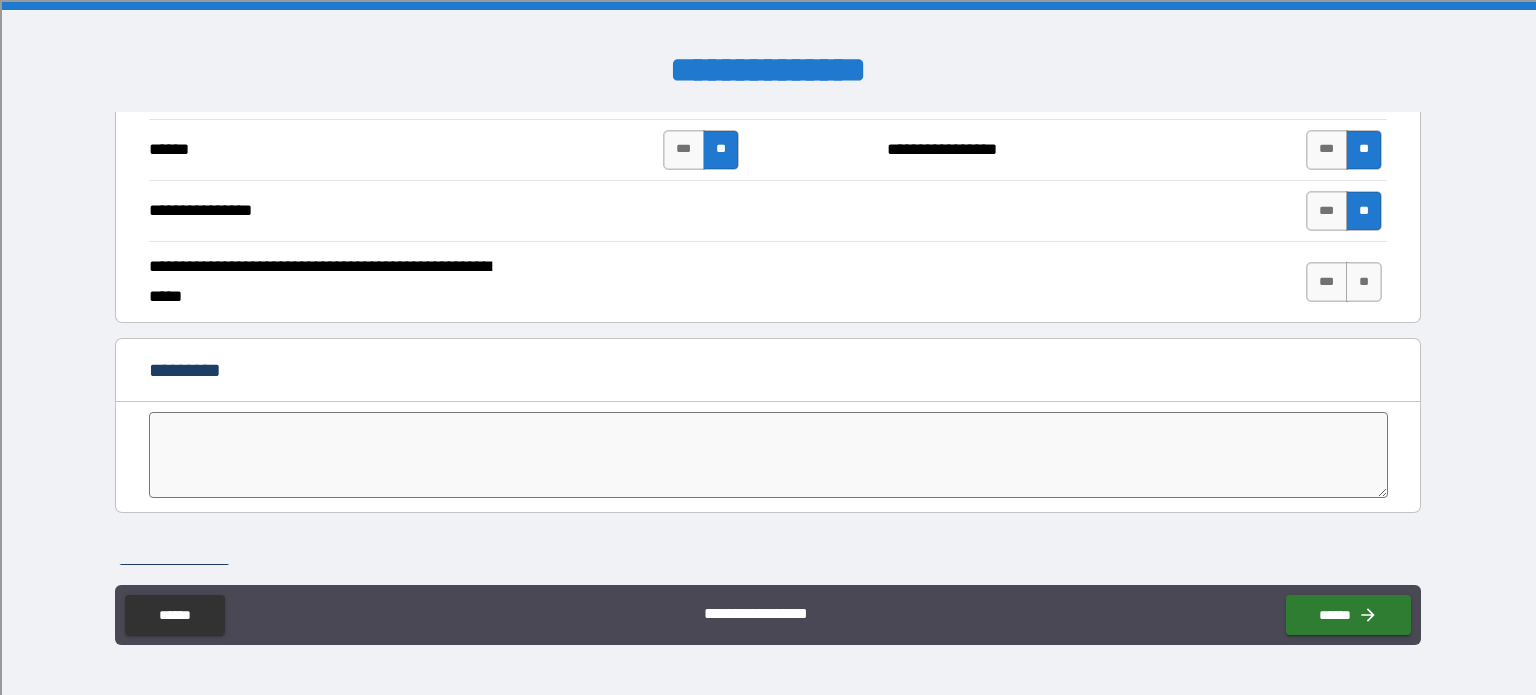scroll, scrollTop: 3760, scrollLeft: 0, axis: vertical 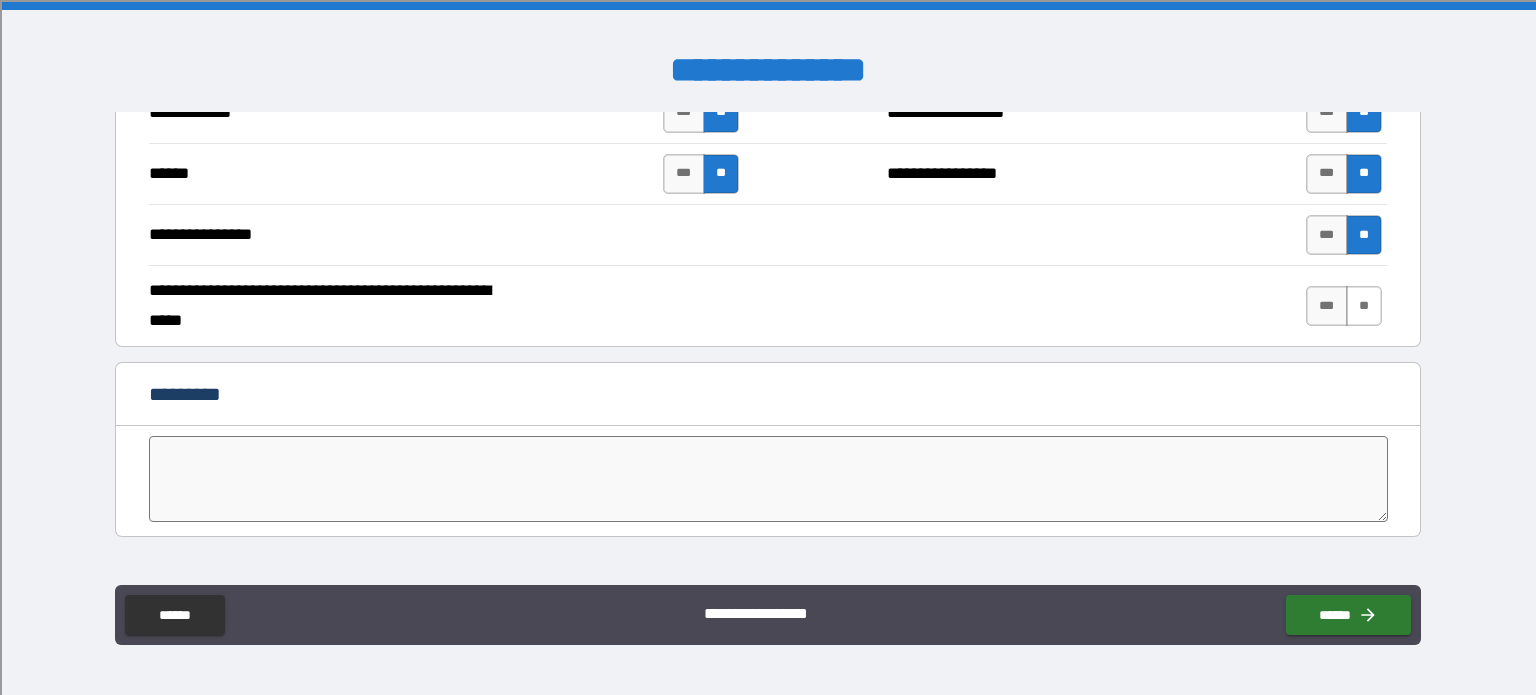 click on "**" at bounding box center (1364, 306) 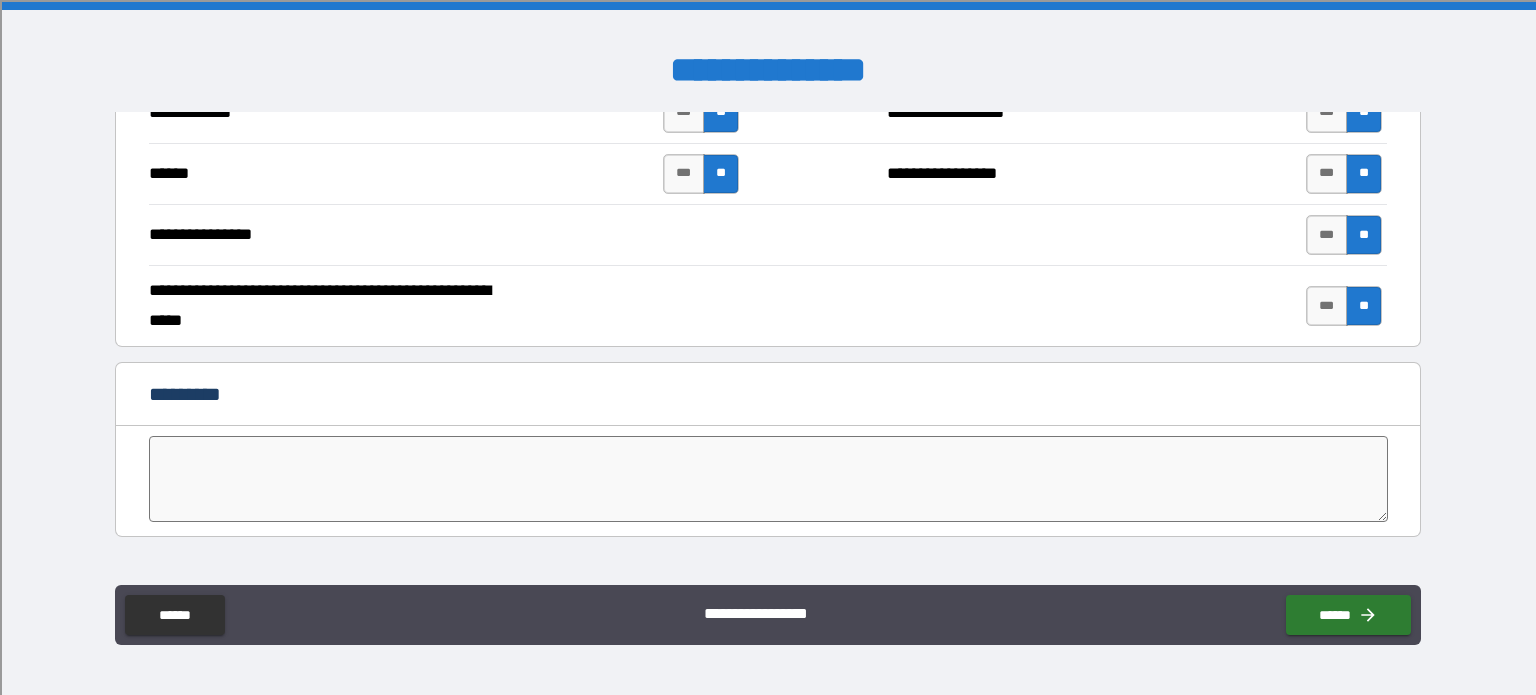 scroll, scrollTop: 4072, scrollLeft: 0, axis: vertical 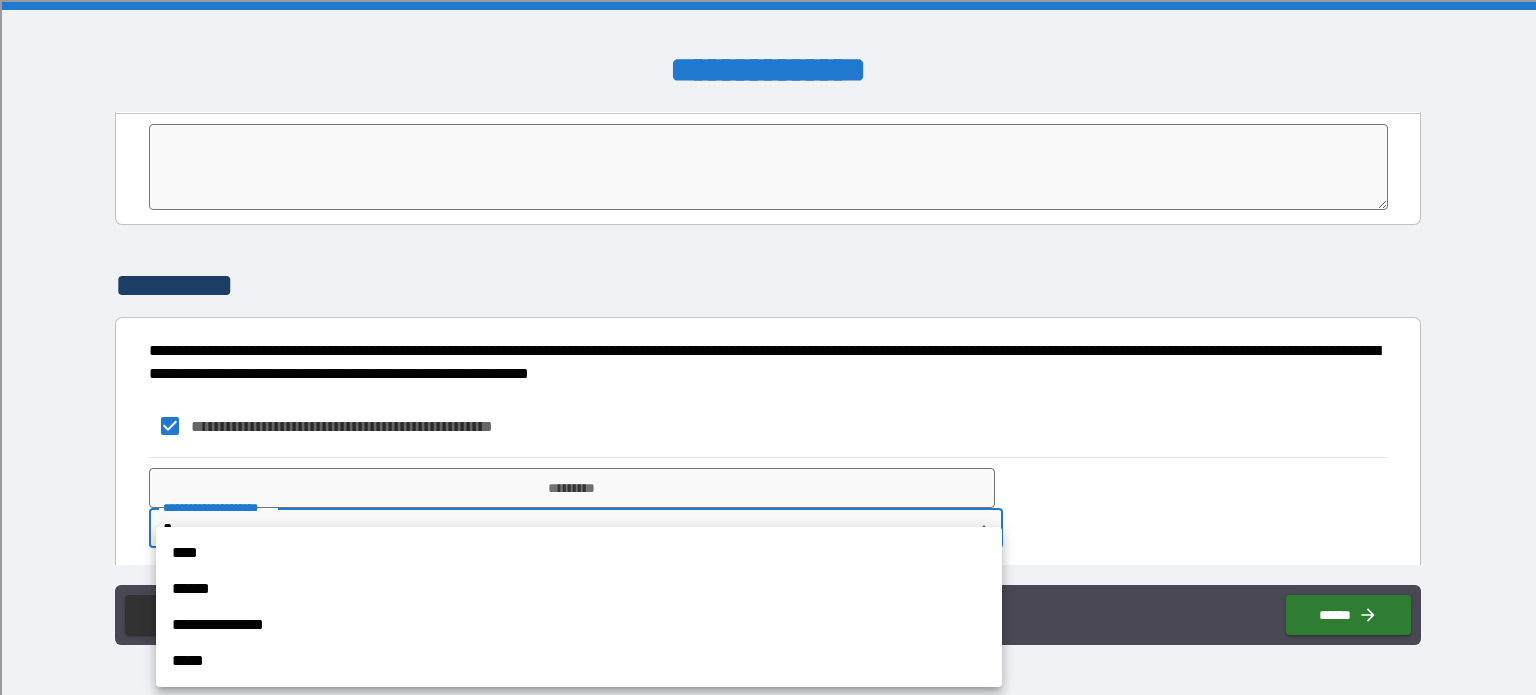 click on "**********" at bounding box center [768, 347] 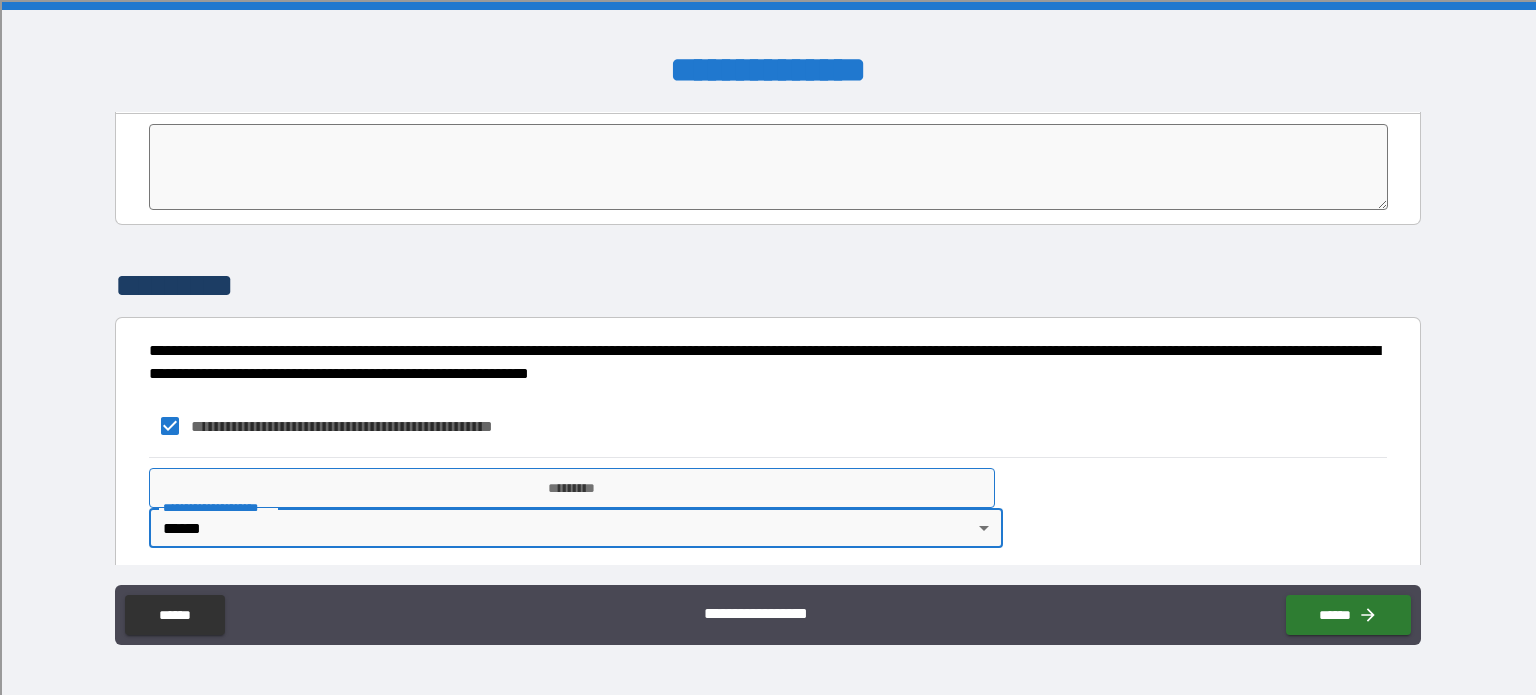 click on "*********" at bounding box center (572, 488) 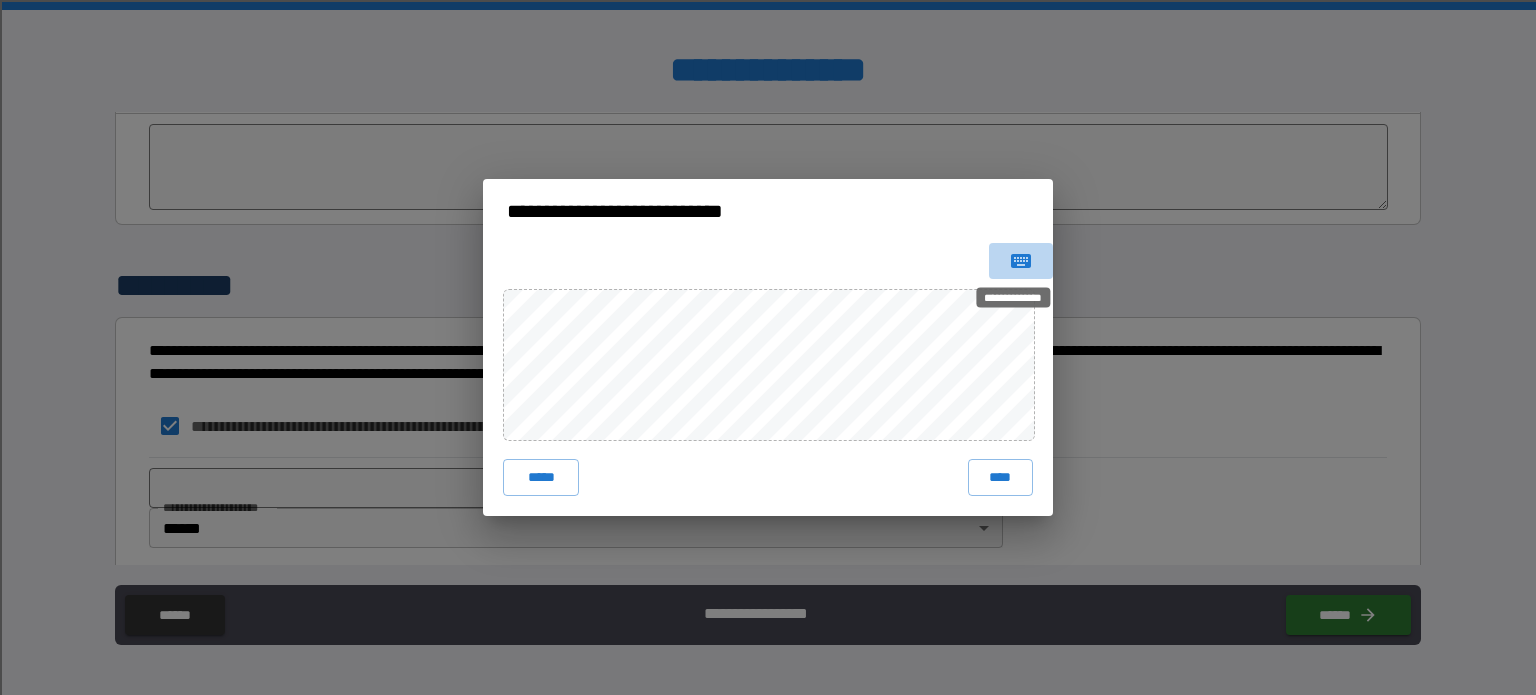 click 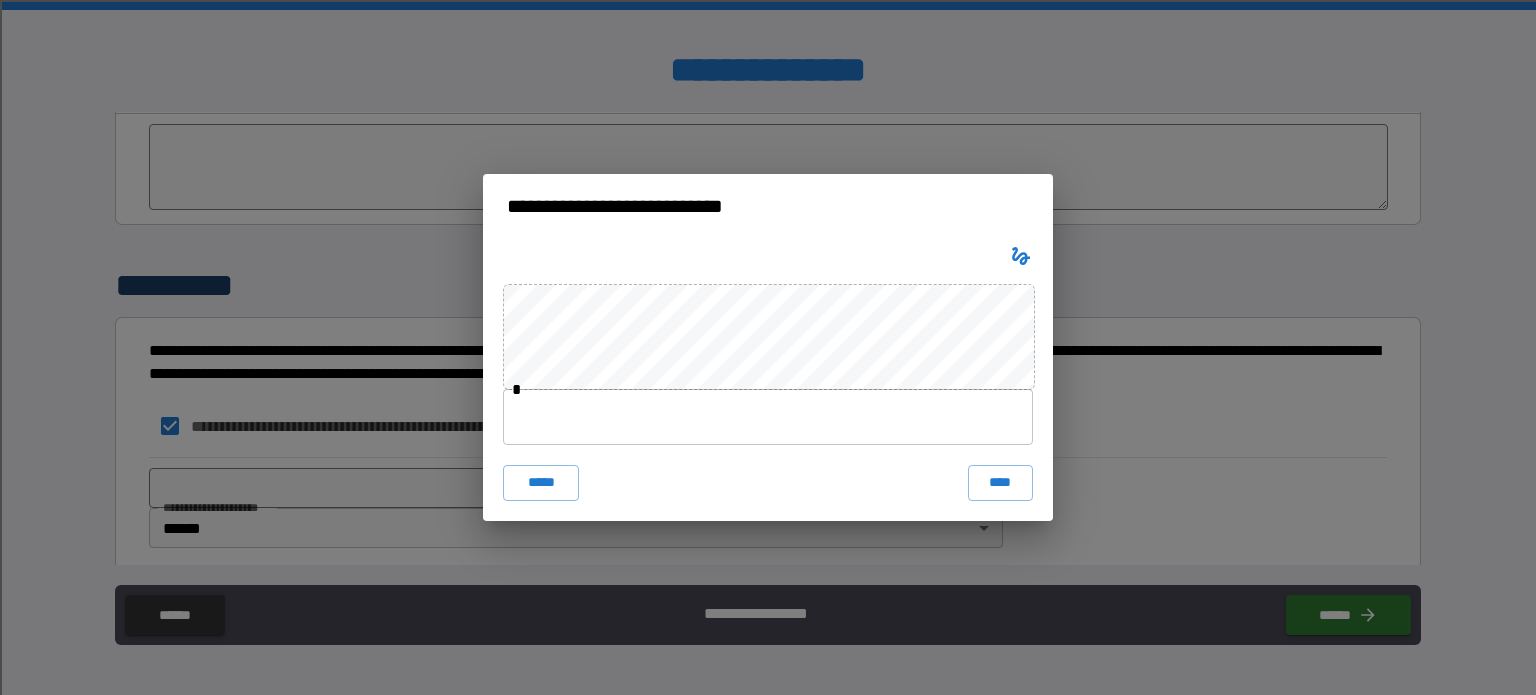 click 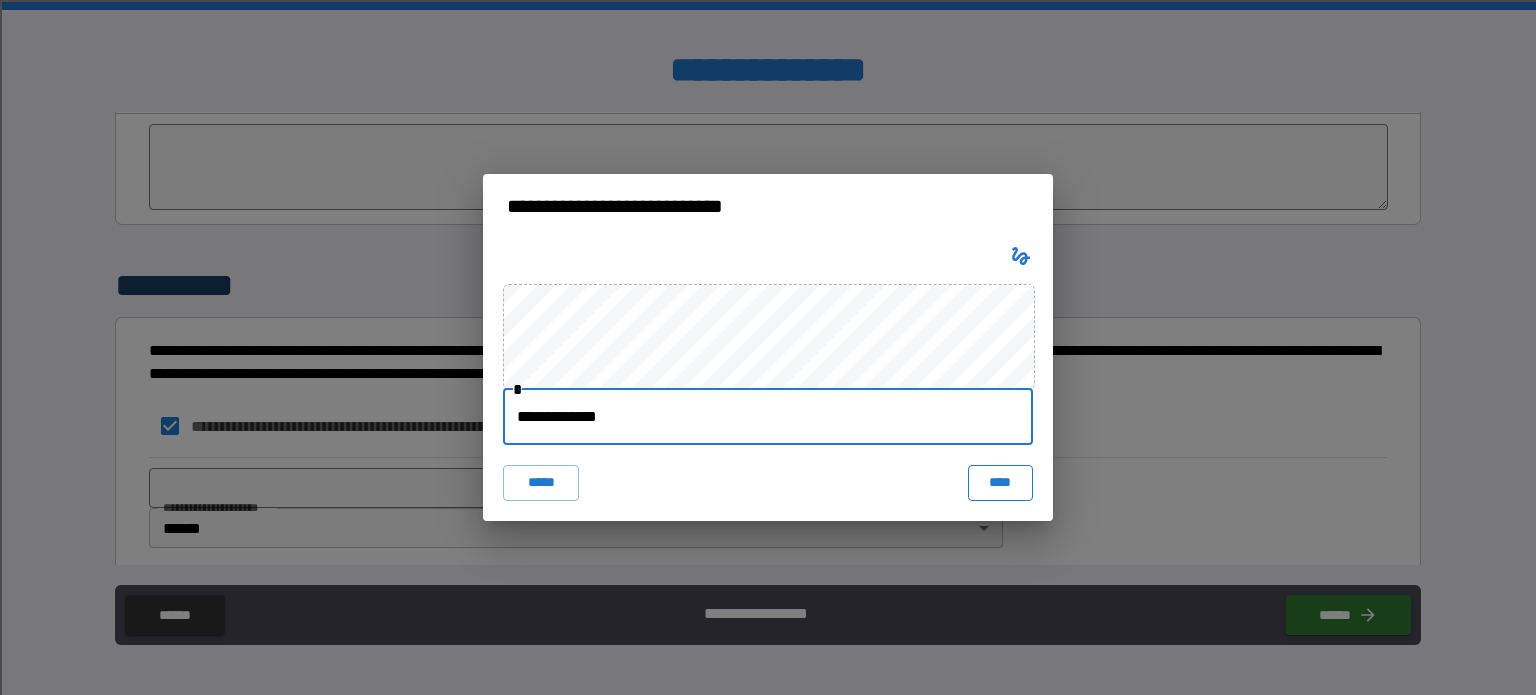 type on "**********" 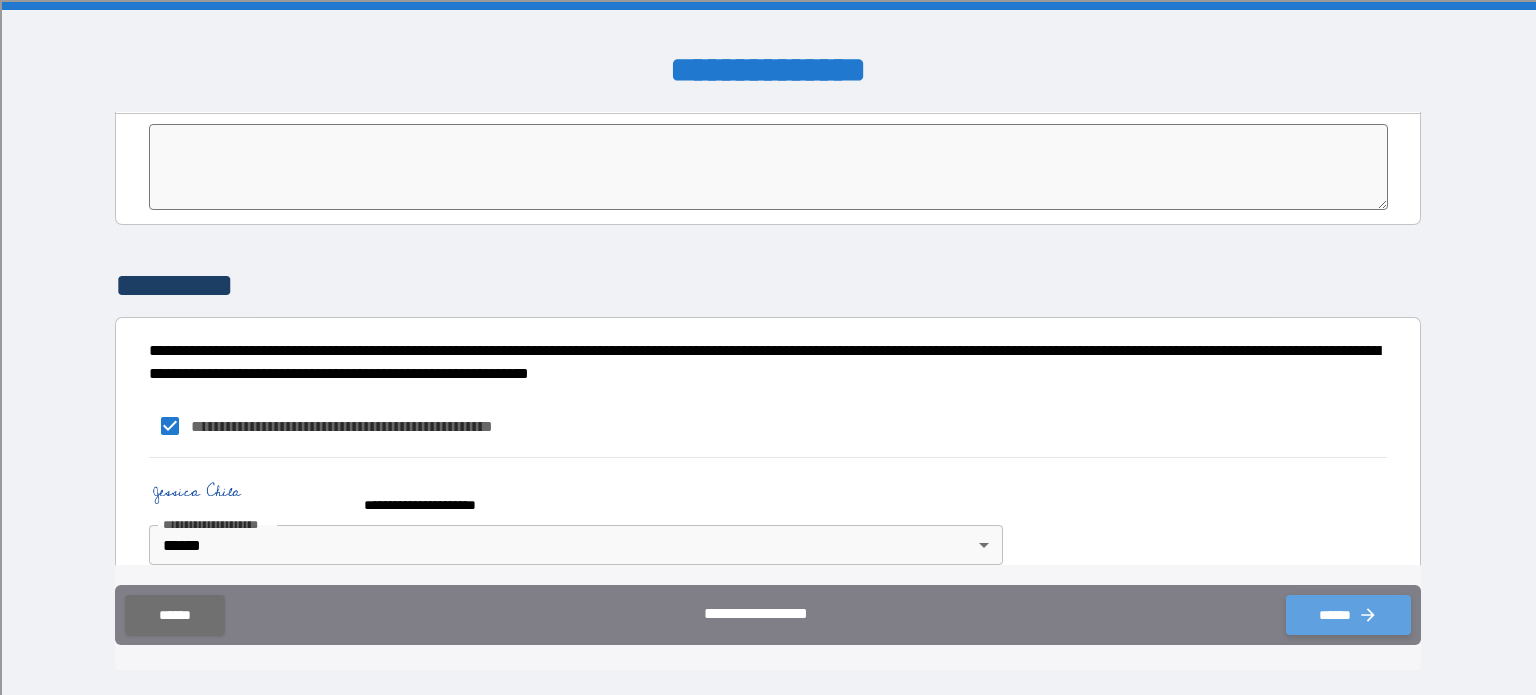 click 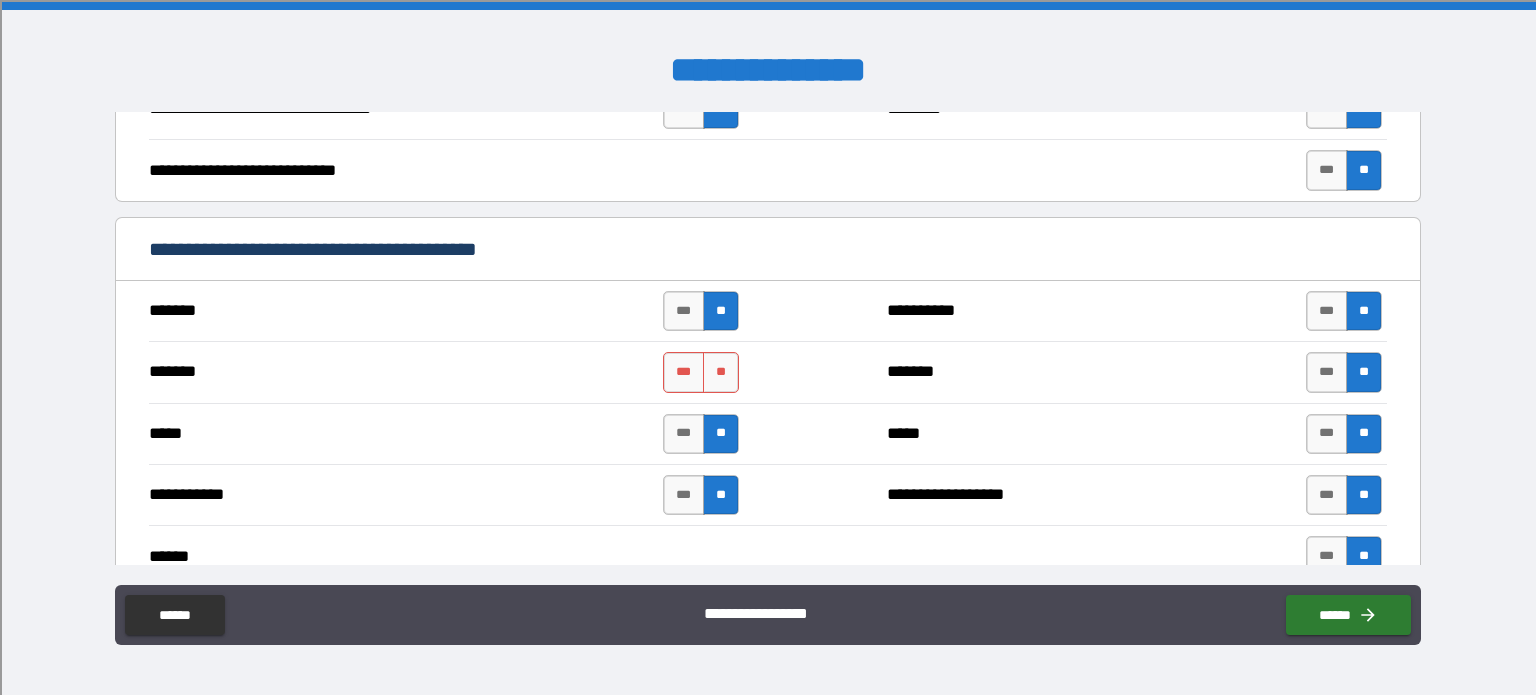 scroll, scrollTop: 1115, scrollLeft: 0, axis: vertical 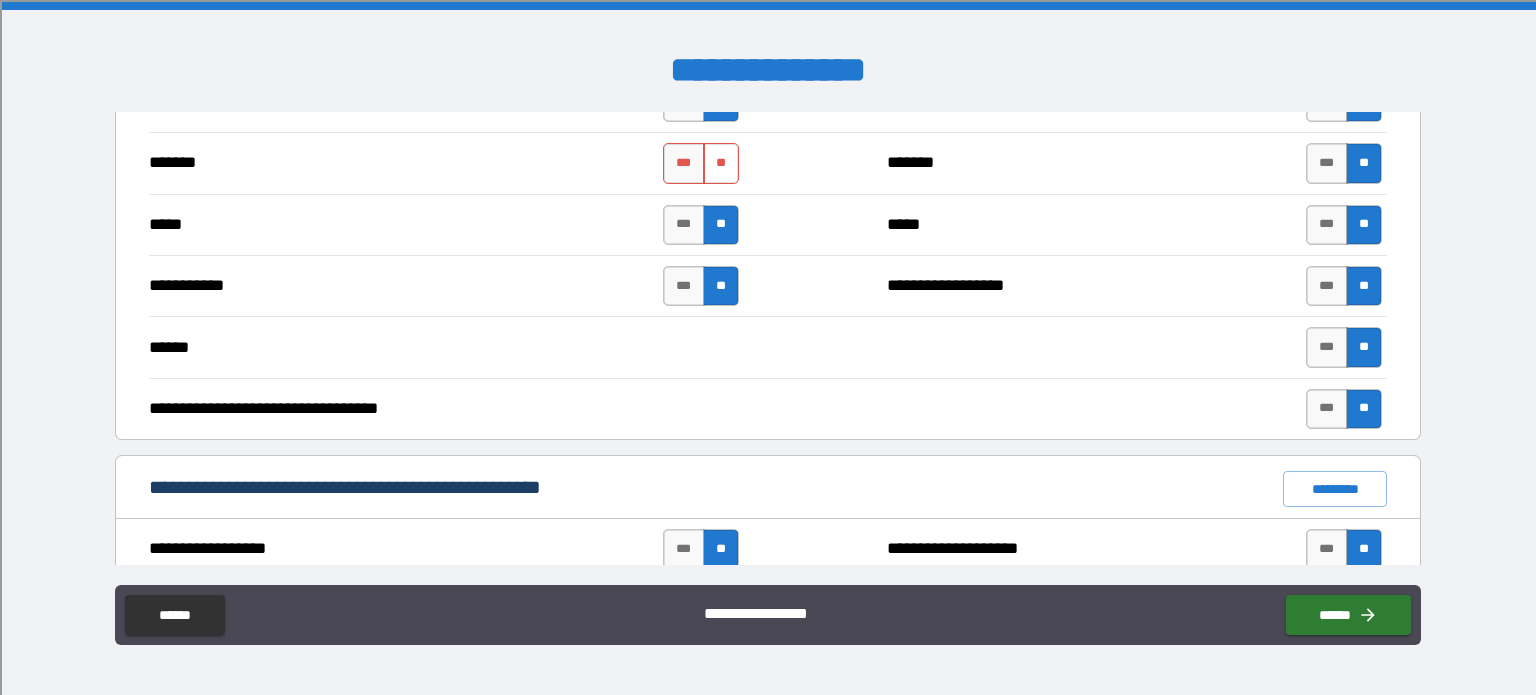 click on "**" at bounding box center [721, 163] 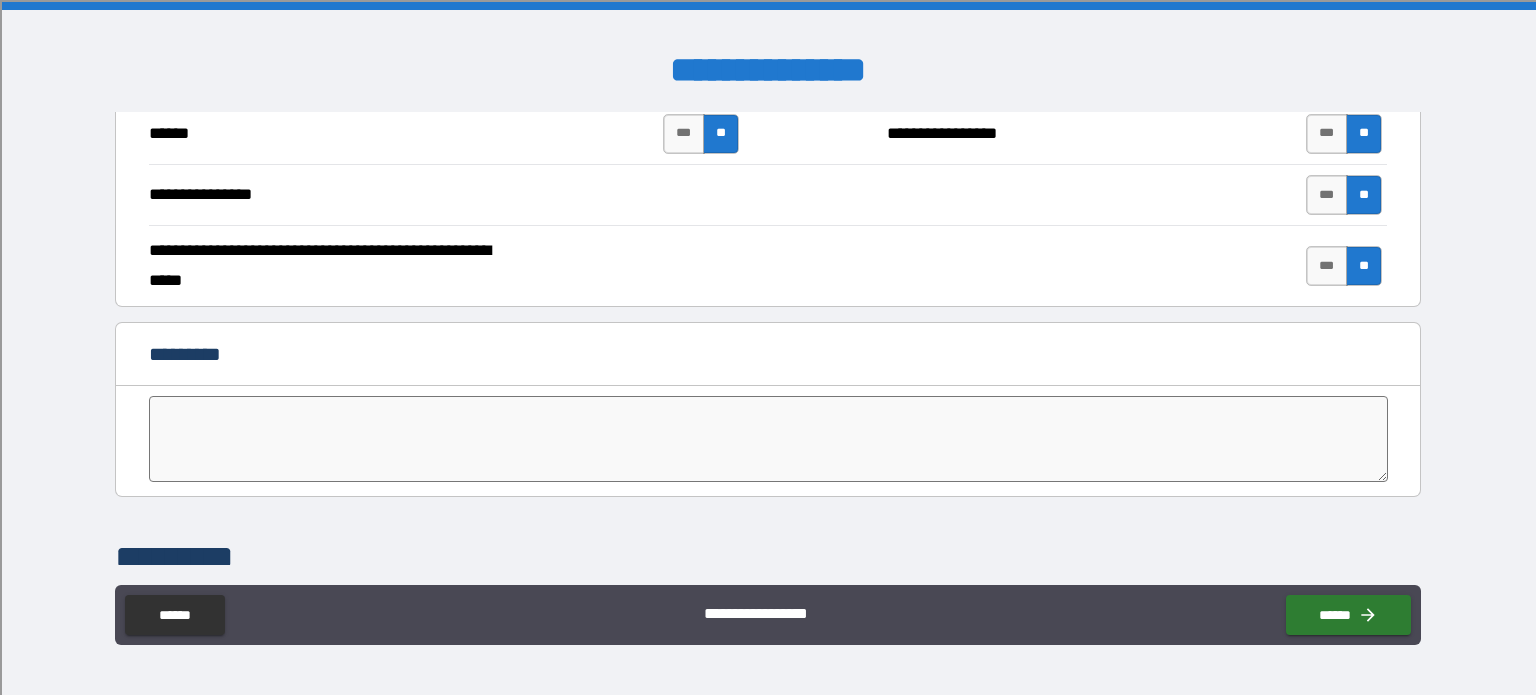 scroll, scrollTop: 4089, scrollLeft: 0, axis: vertical 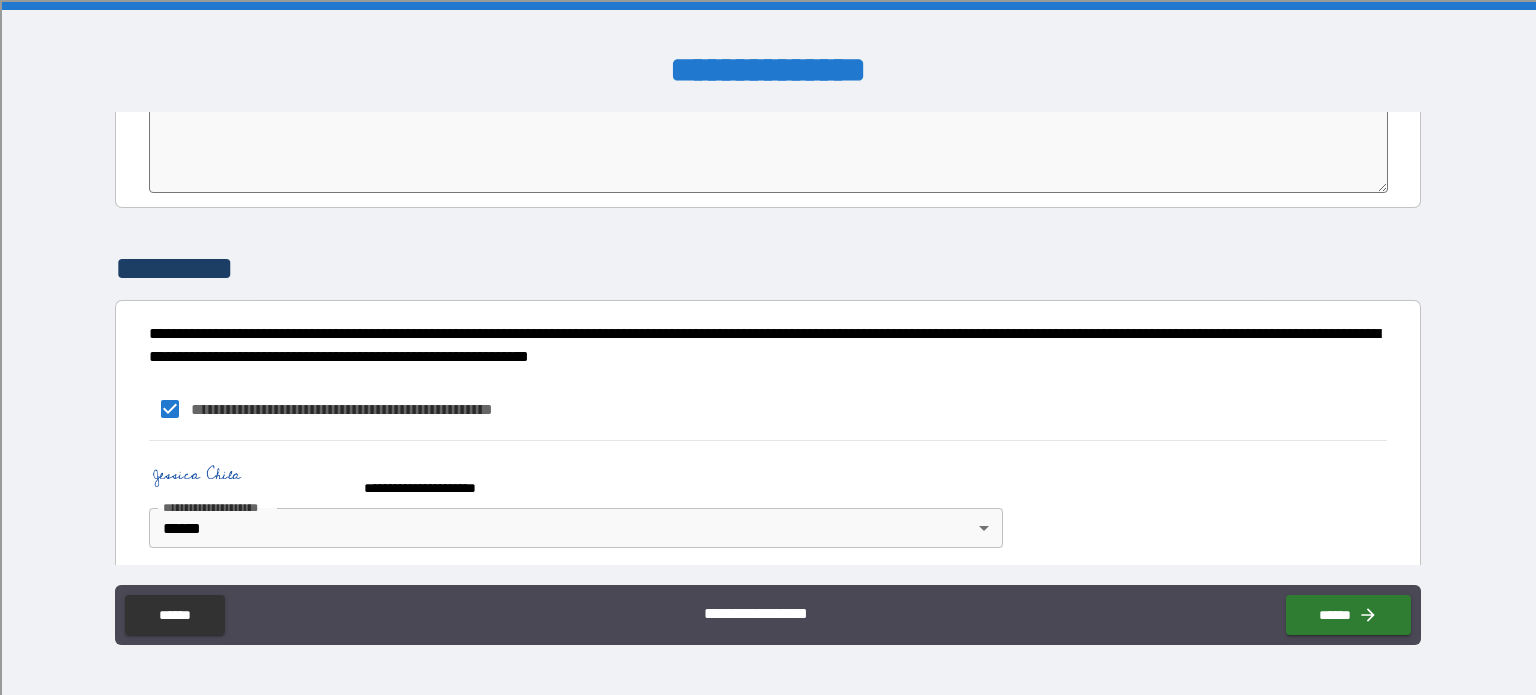 click on "**********" at bounding box center (768, 617) 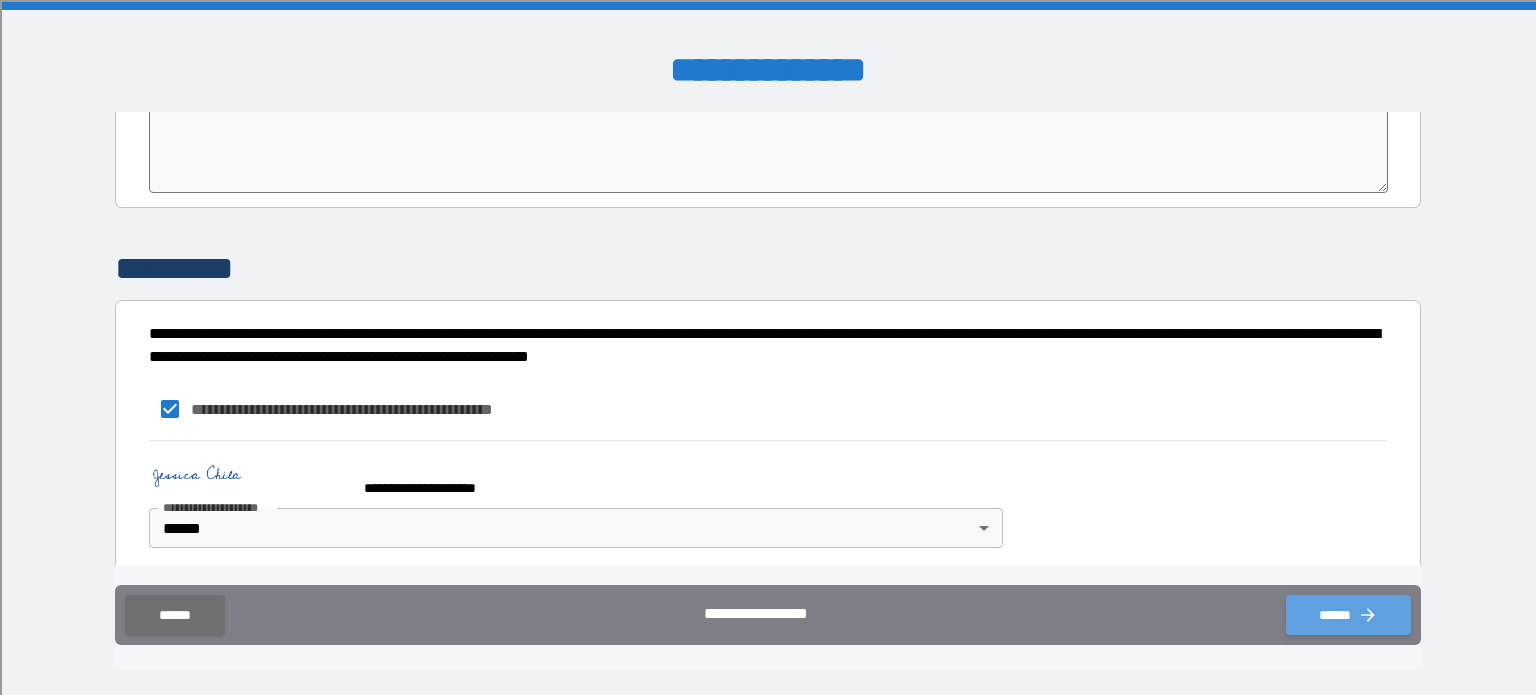click on "******" at bounding box center [1348, 615] 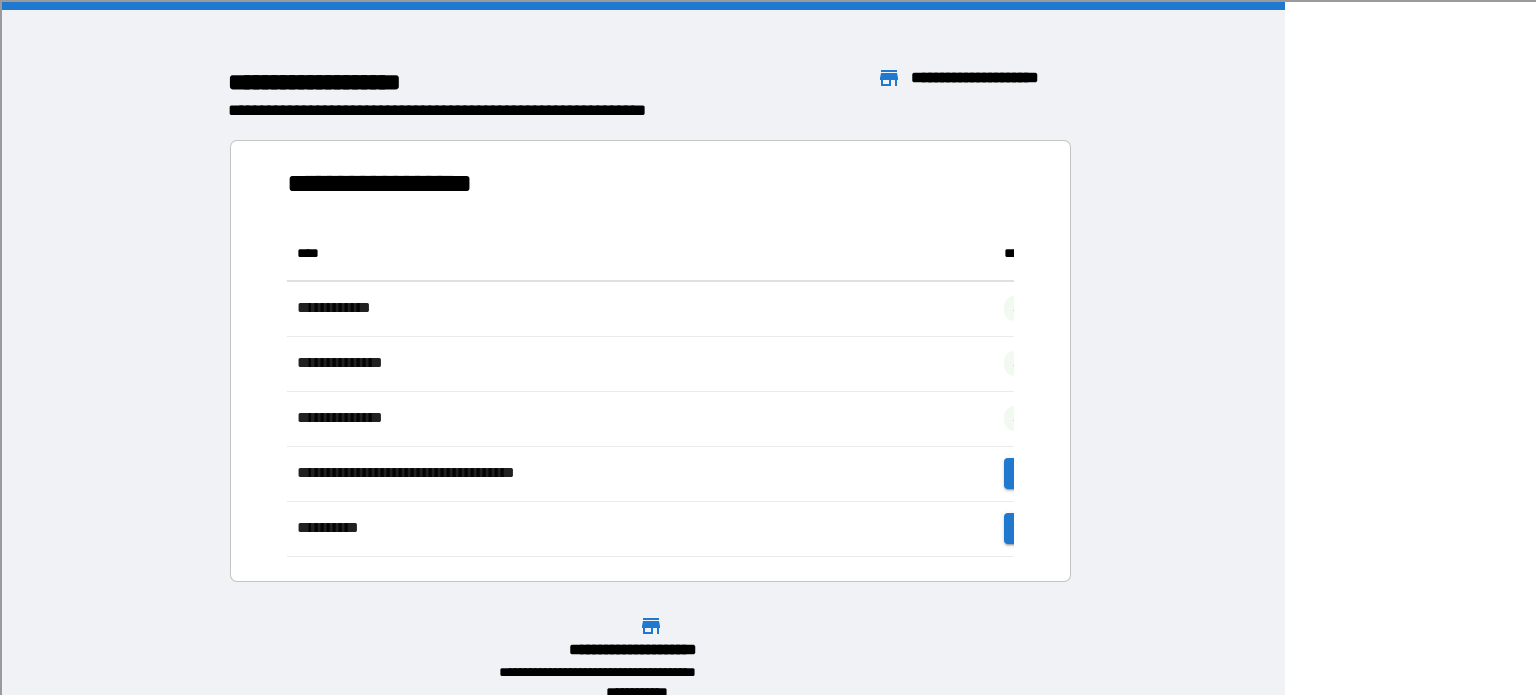 scroll, scrollTop: 16, scrollLeft: 16, axis: both 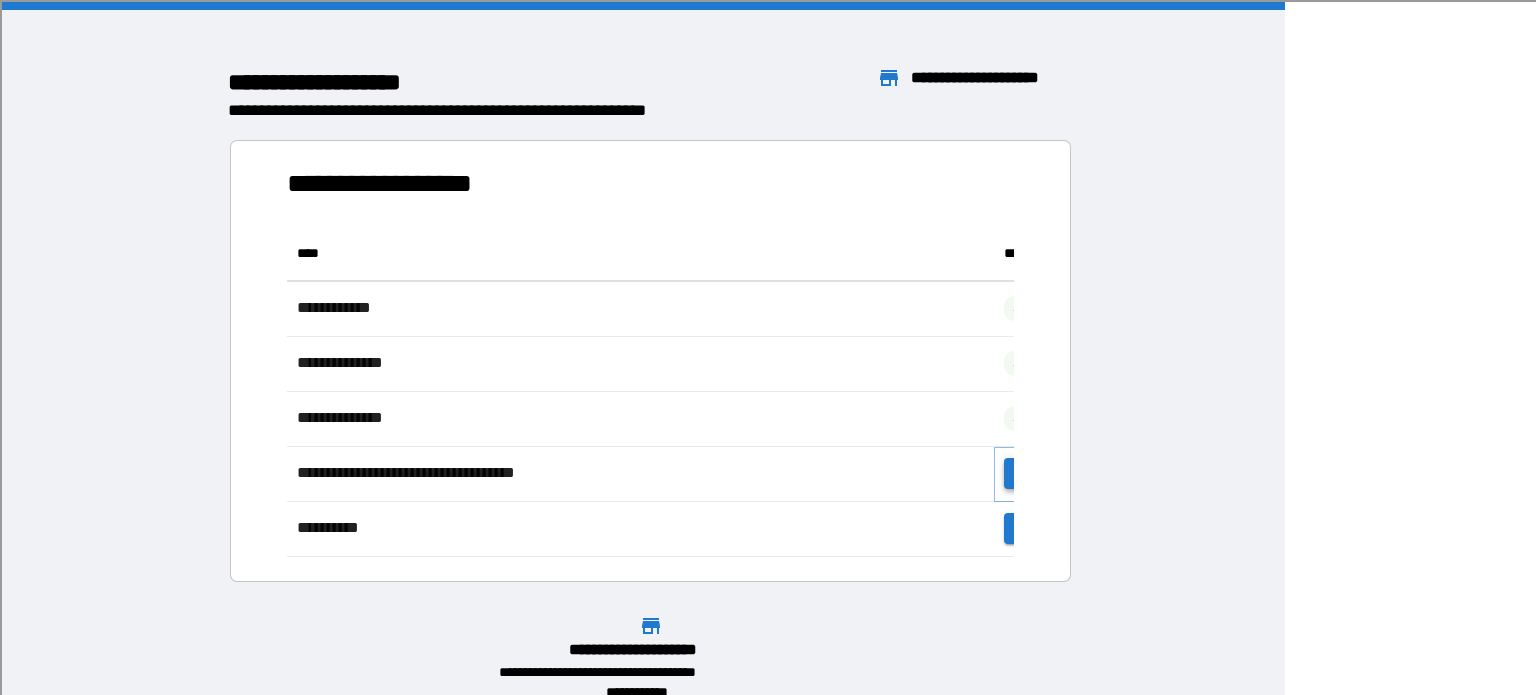 click on "**********" at bounding box center (1066, 473) 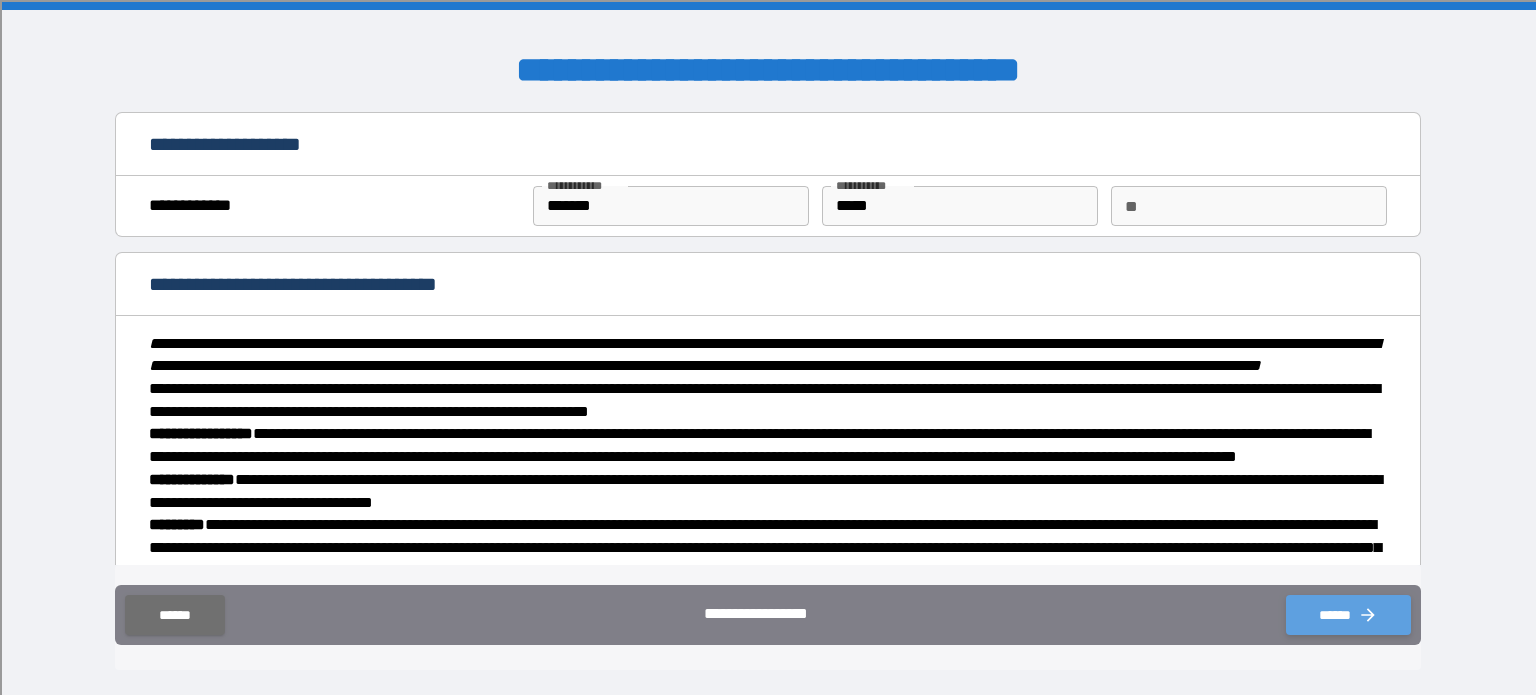 click on "******" at bounding box center [1348, 615] 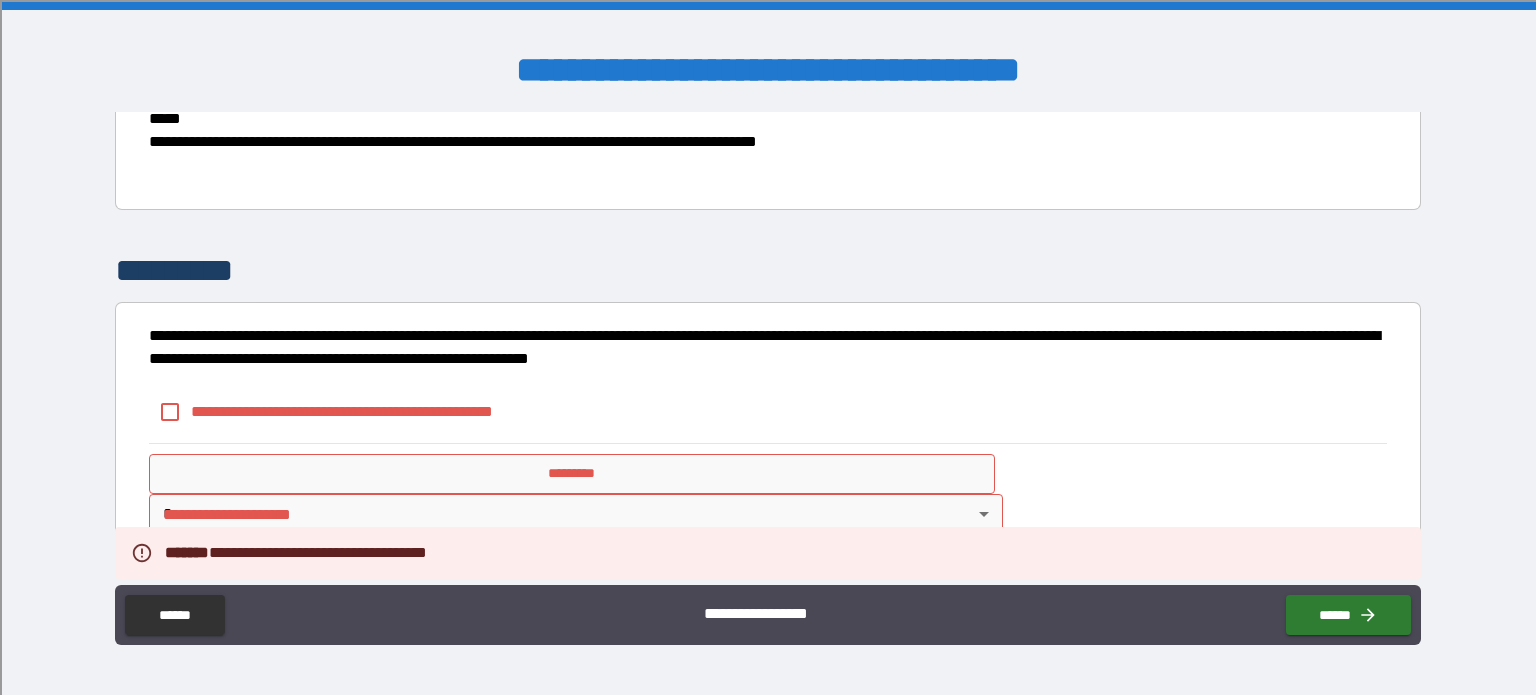 scroll, scrollTop: 608, scrollLeft: 0, axis: vertical 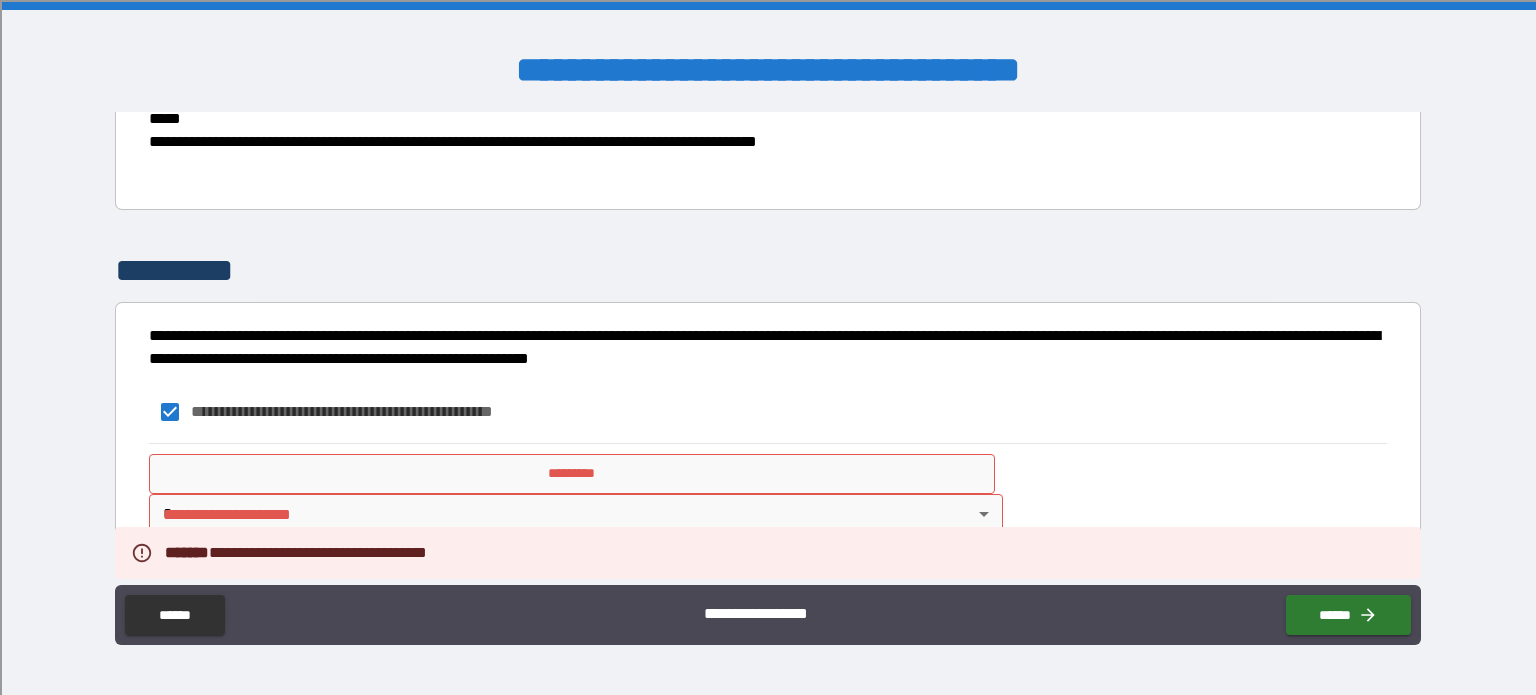 click on "**********" at bounding box center (768, 347) 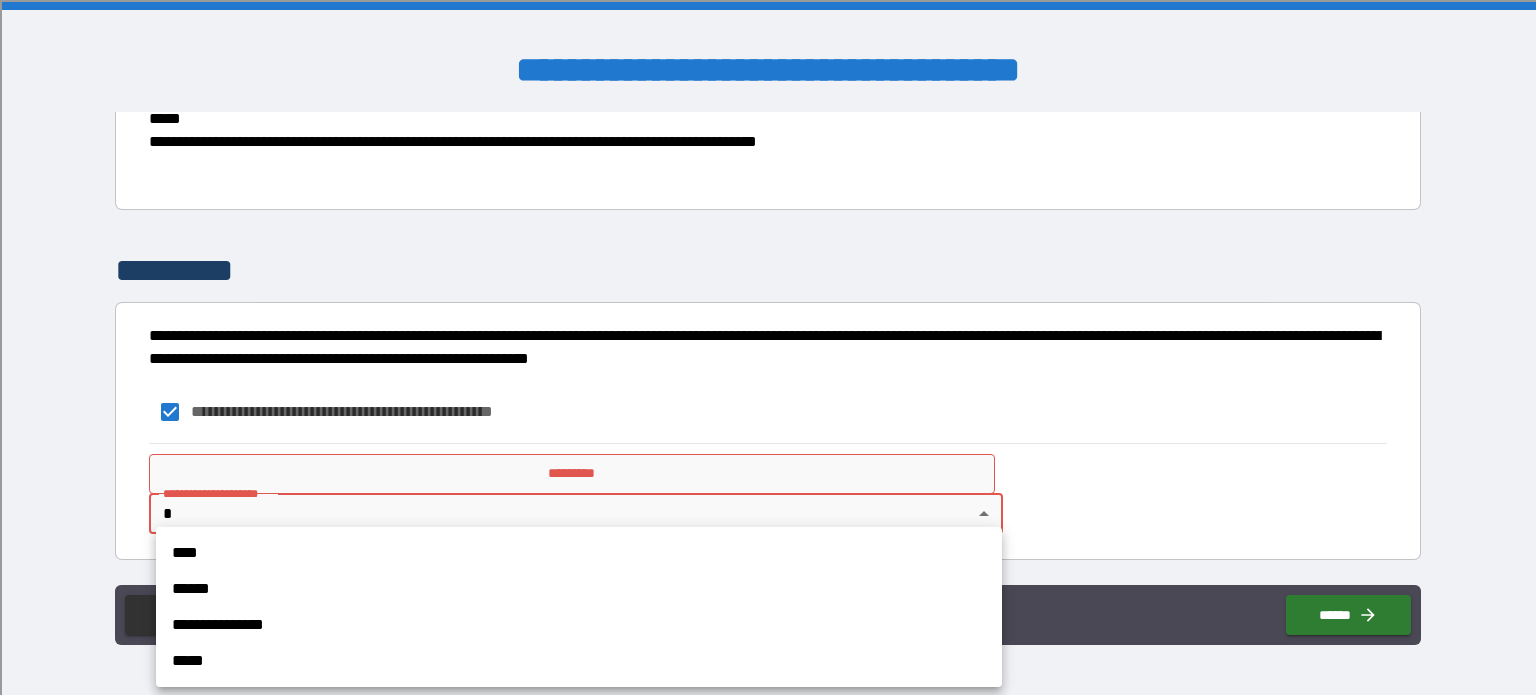 click on "******" at bounding box center (579, 589) 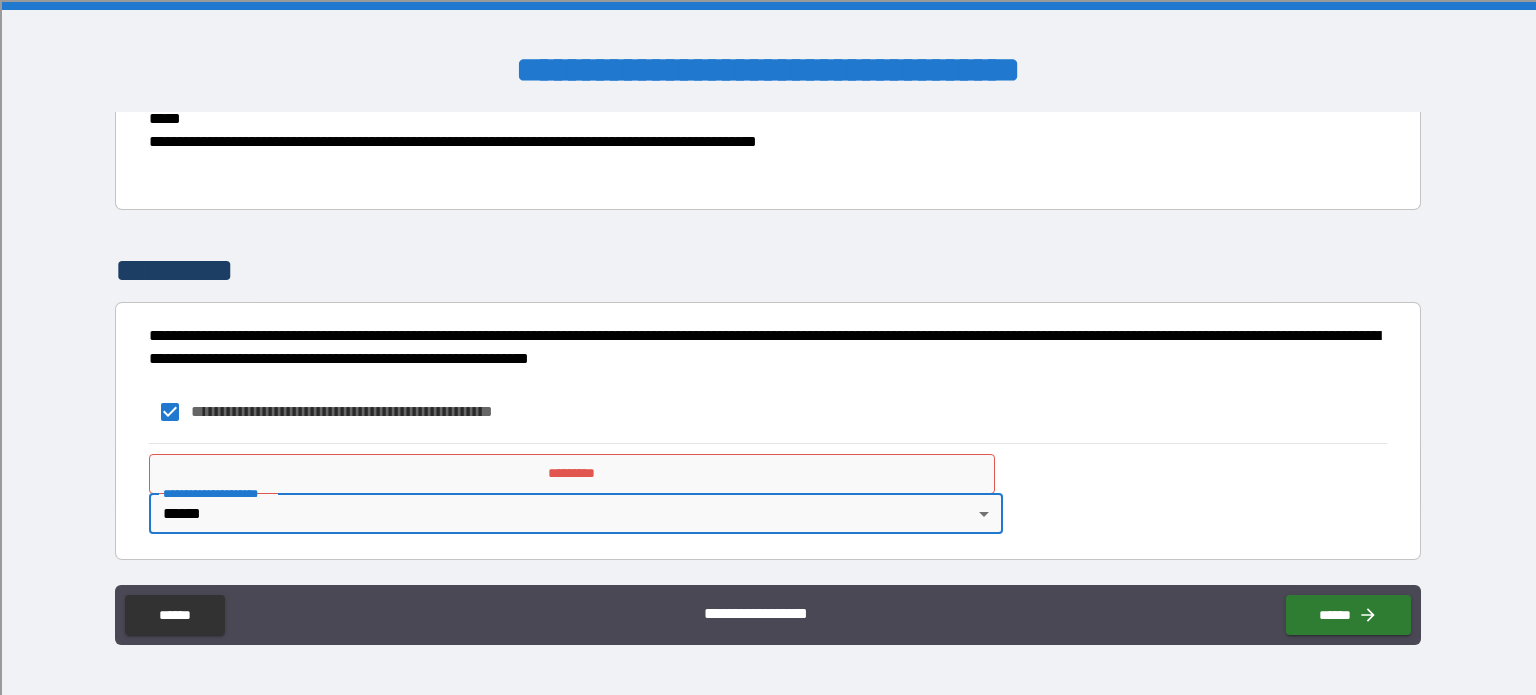 click on "**********" at bounding box center [768, 347] 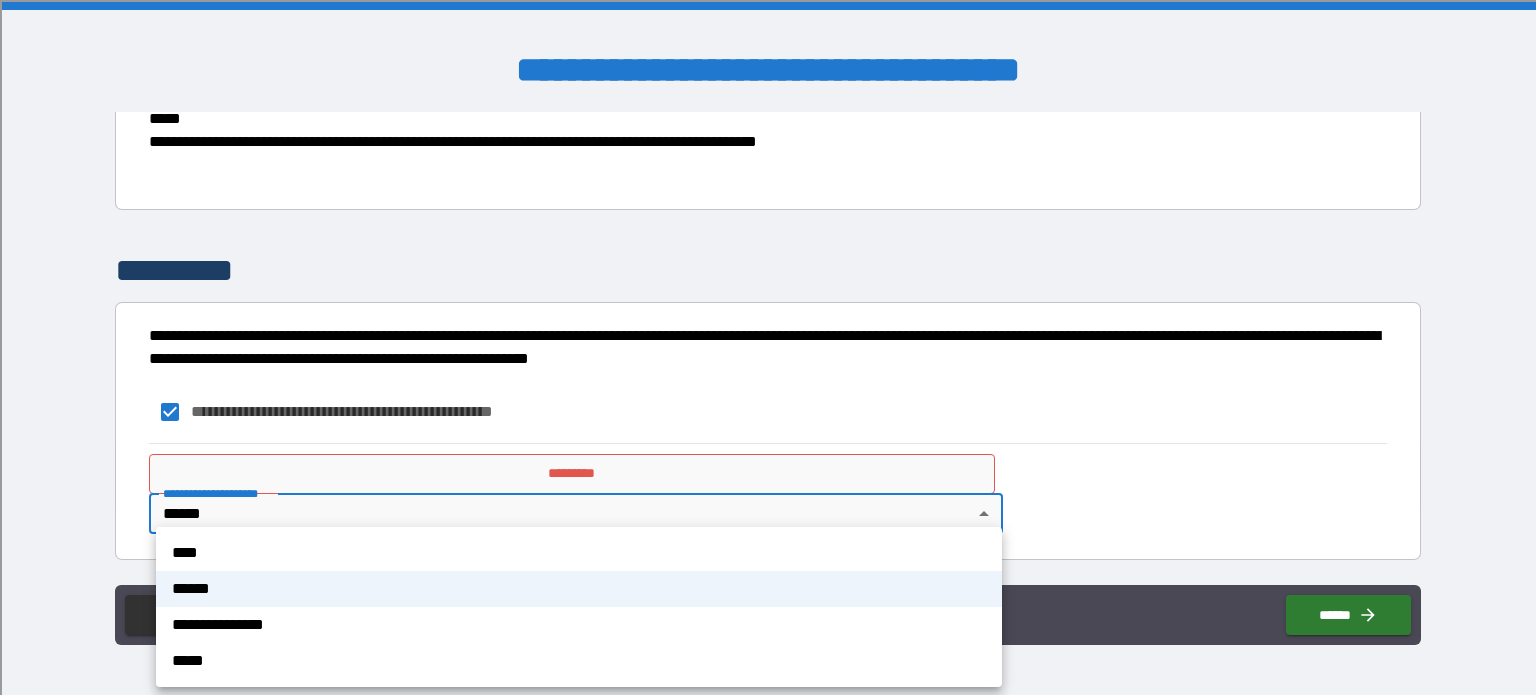 click on "**********" at bounding box center [579, 625] 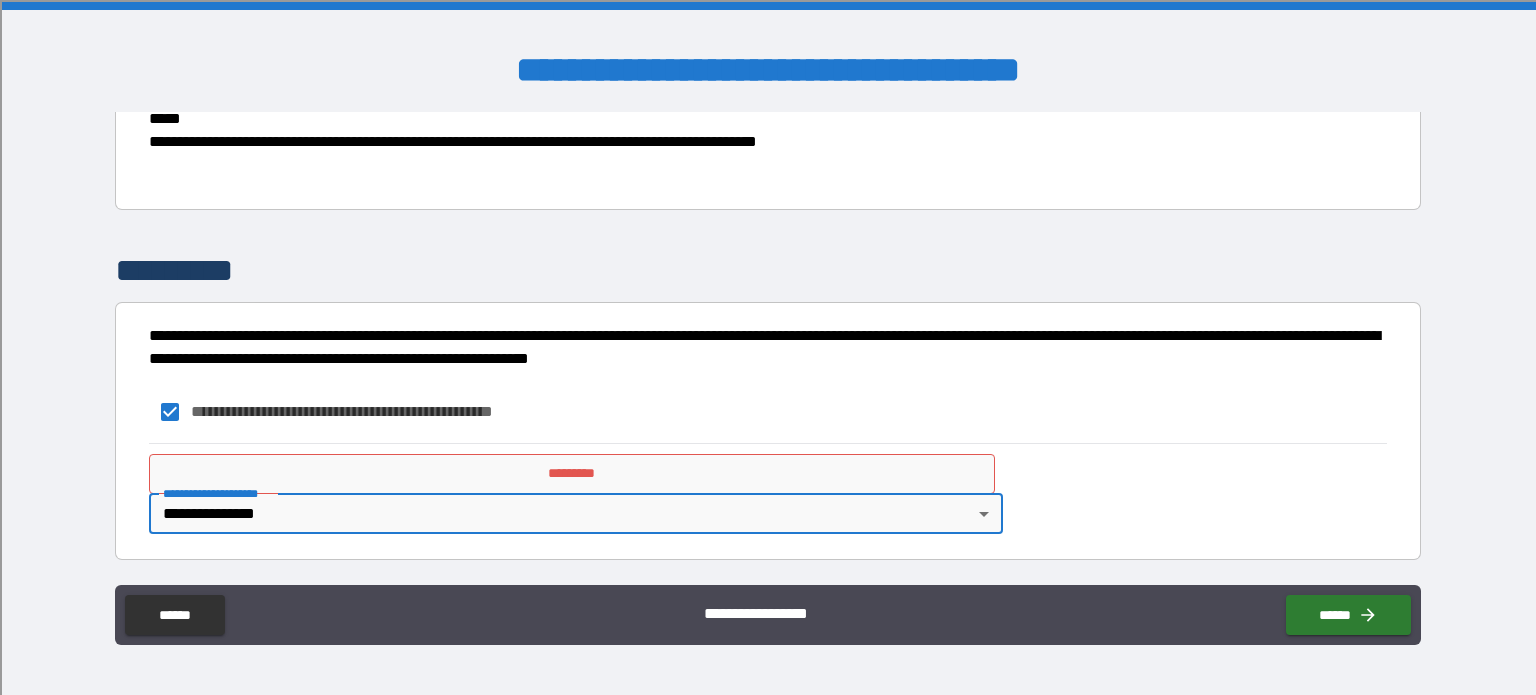 type on "**********" 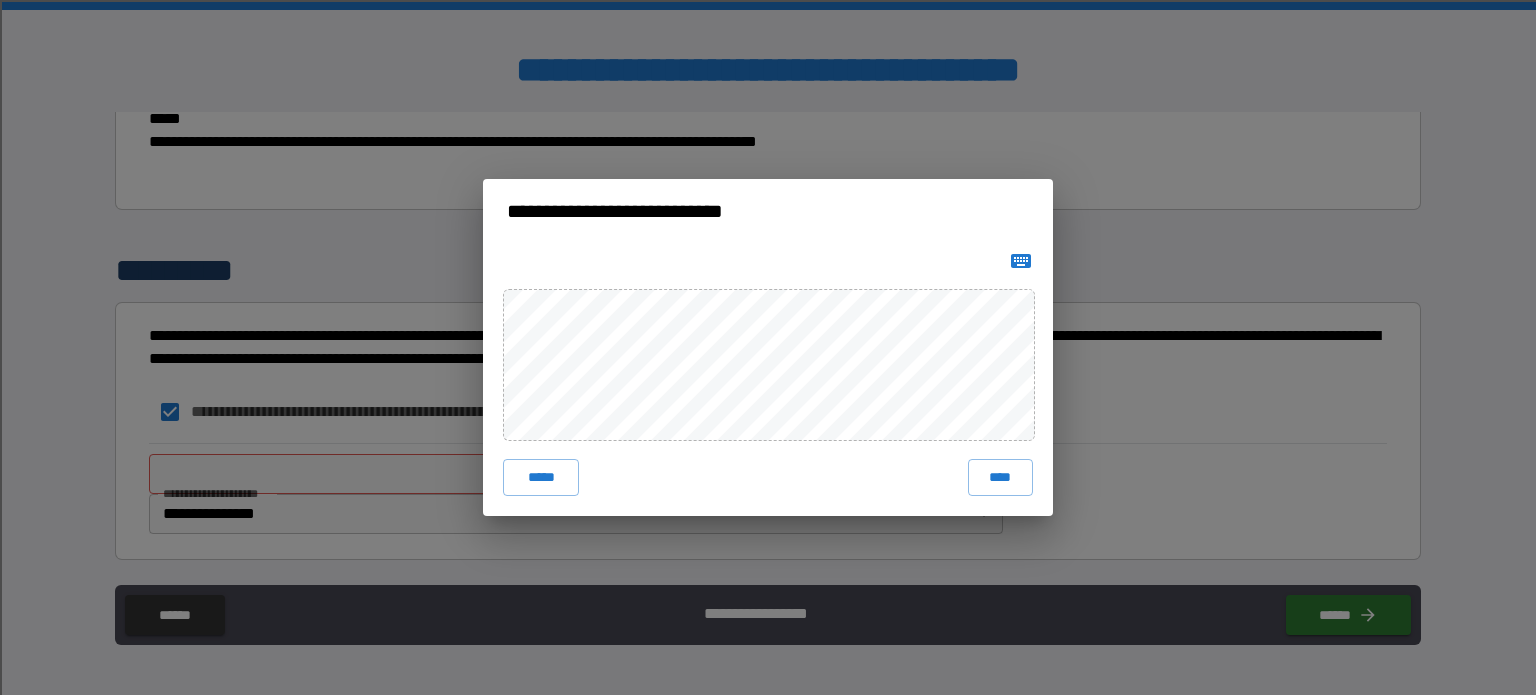 click 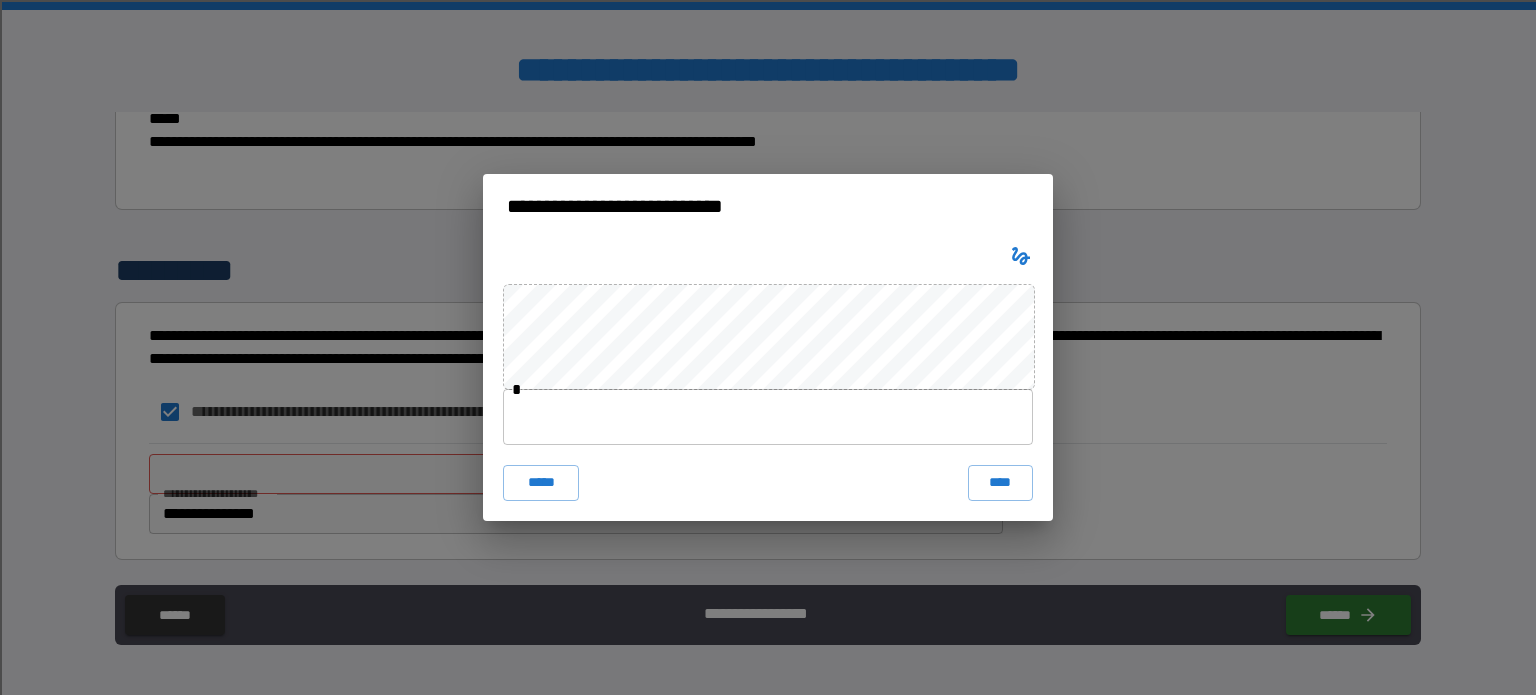 click at bounding box center (768, 417) 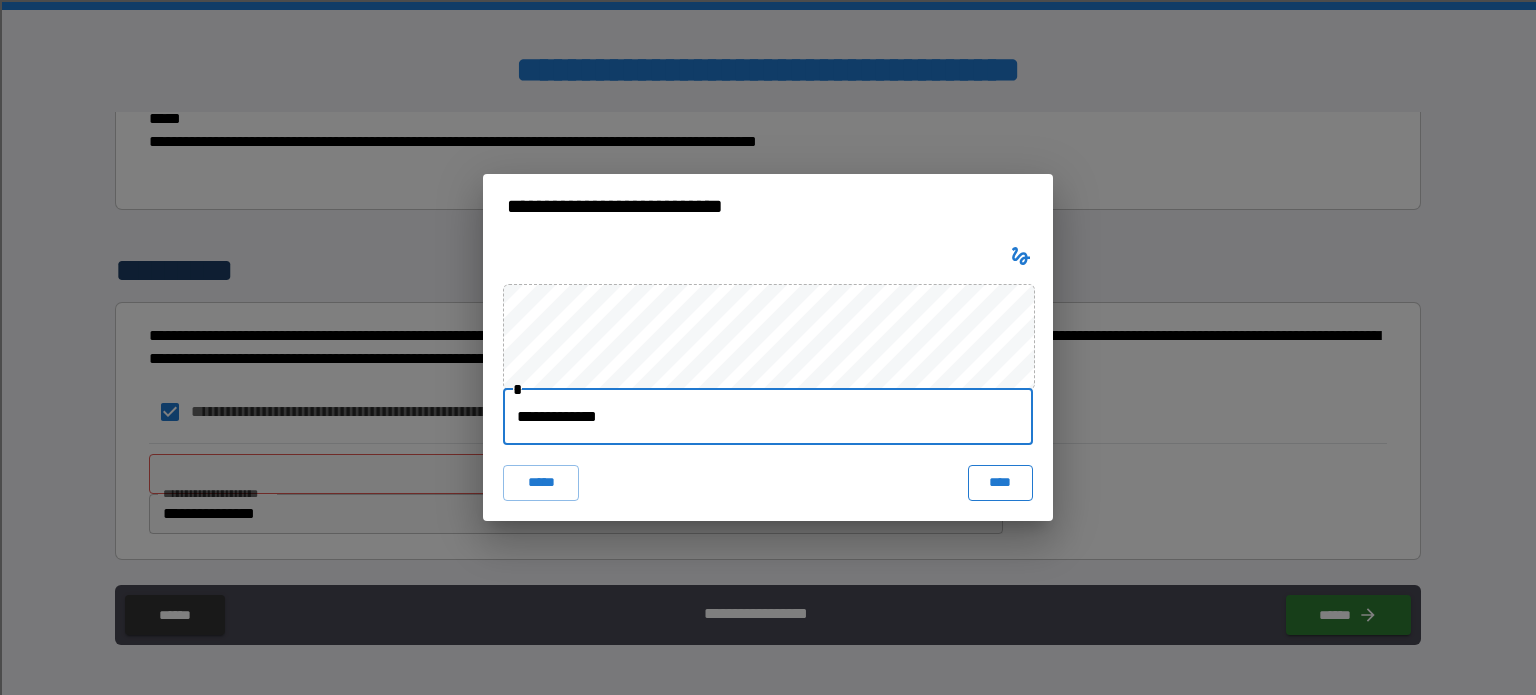type on "**********" 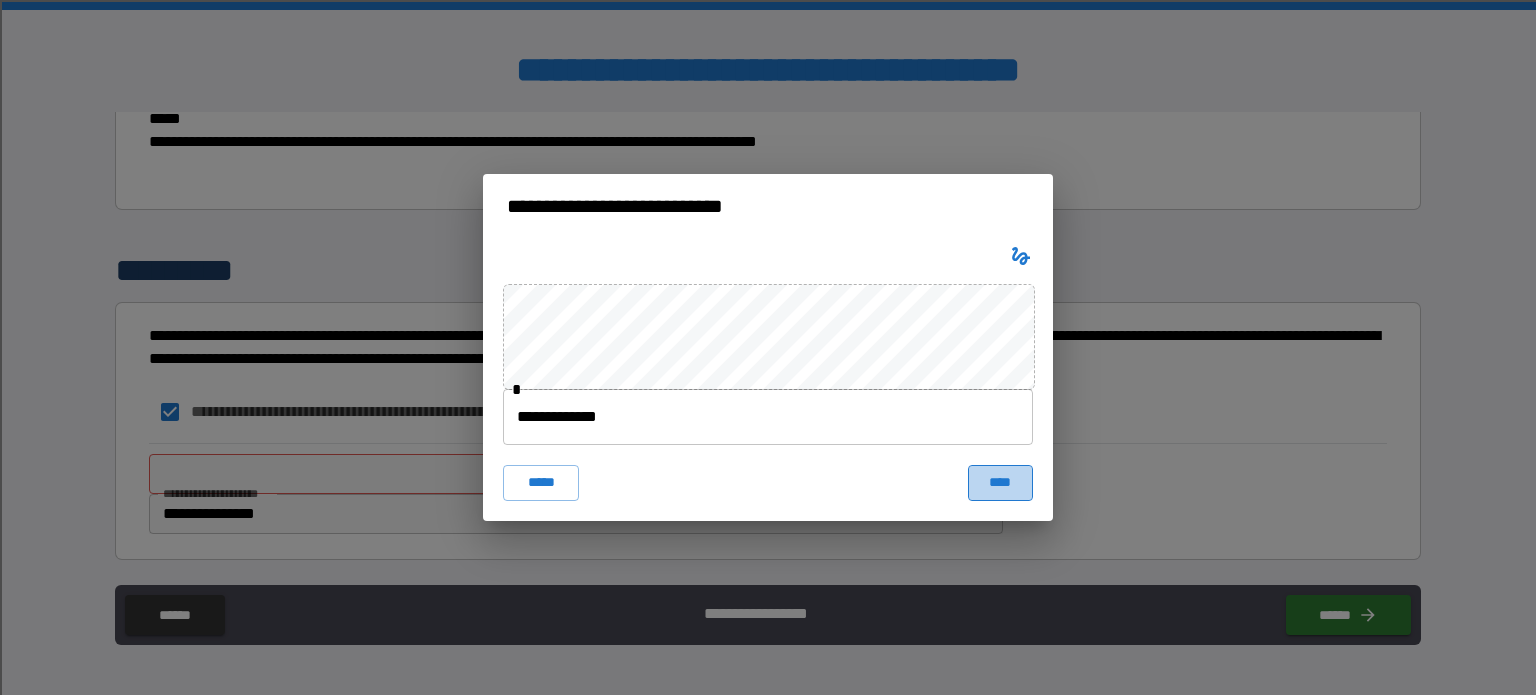click on "****" at bounding box center (1000, 483) 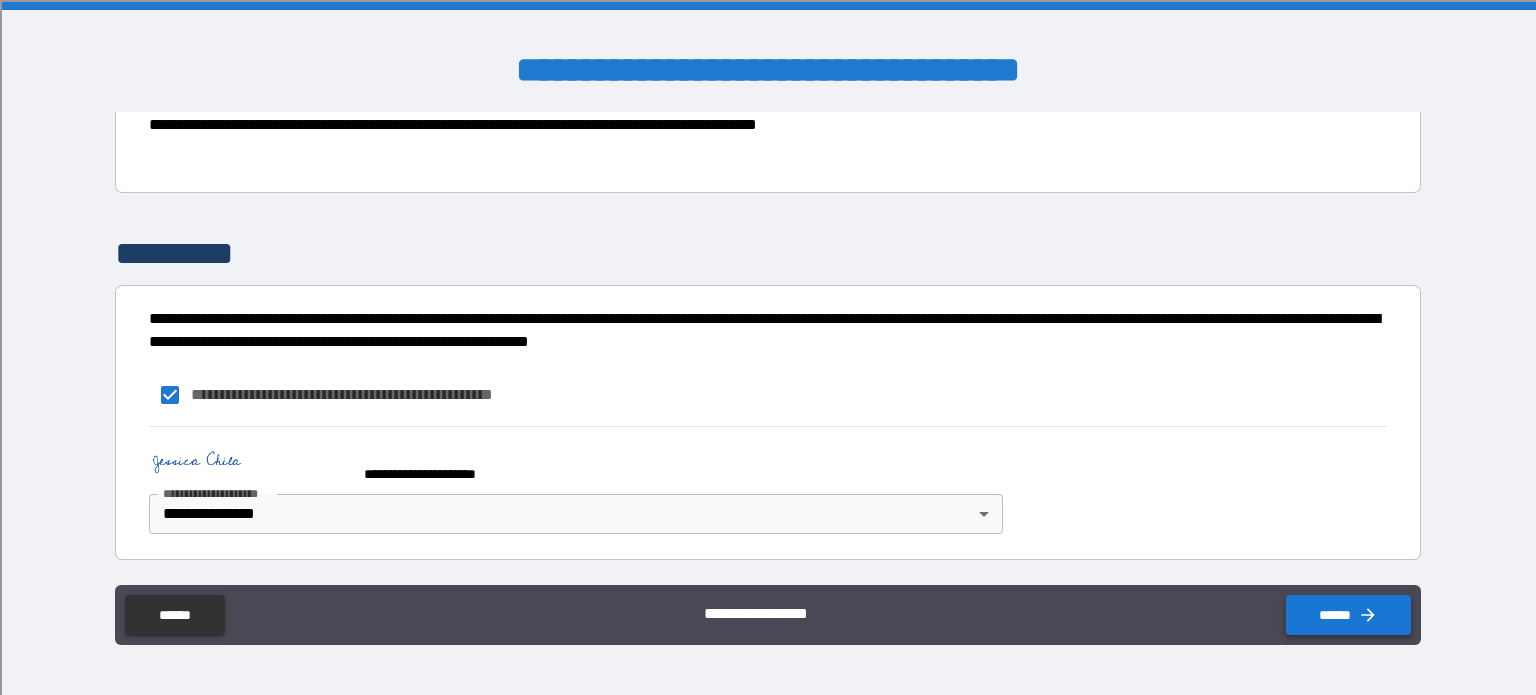 click on "******" at bounding box center (1348, 615) 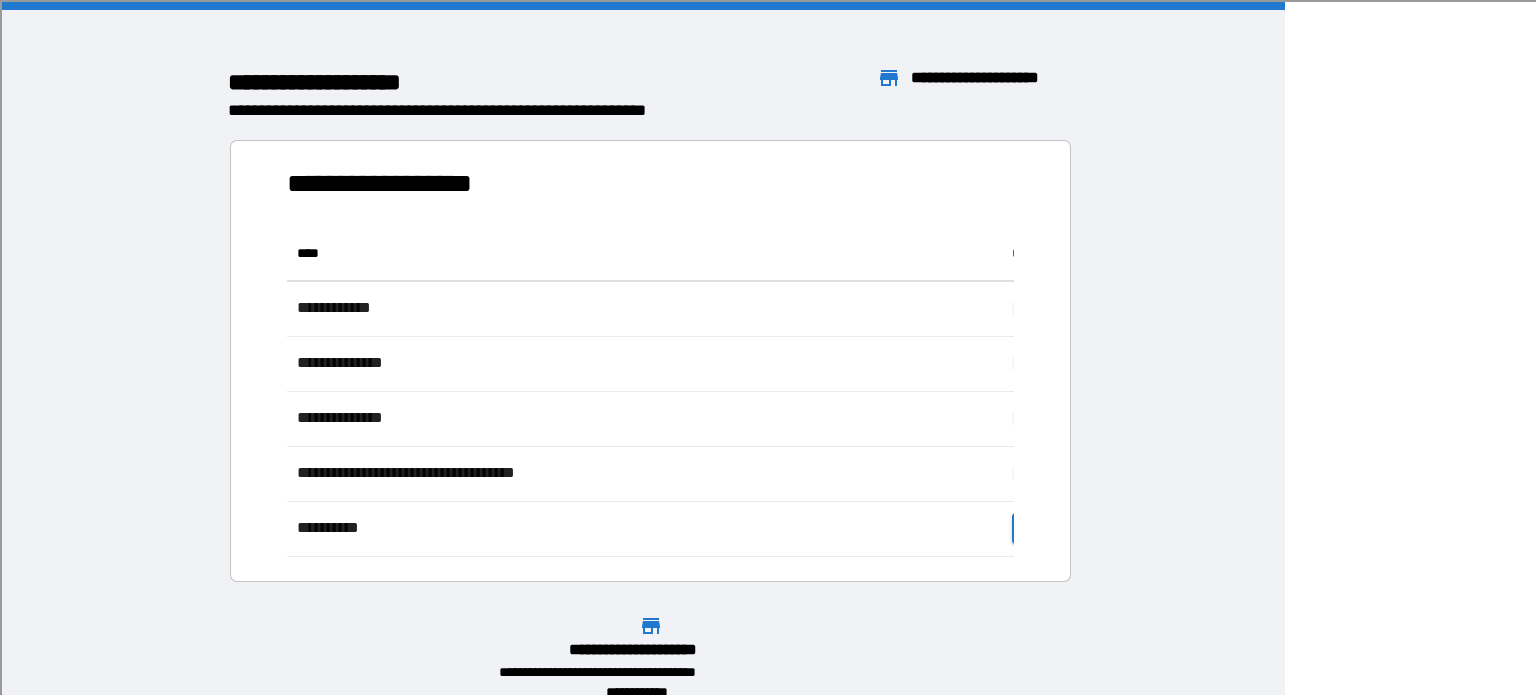 scroll, scrollTop: 16, scrollLeft: 16, axis: both 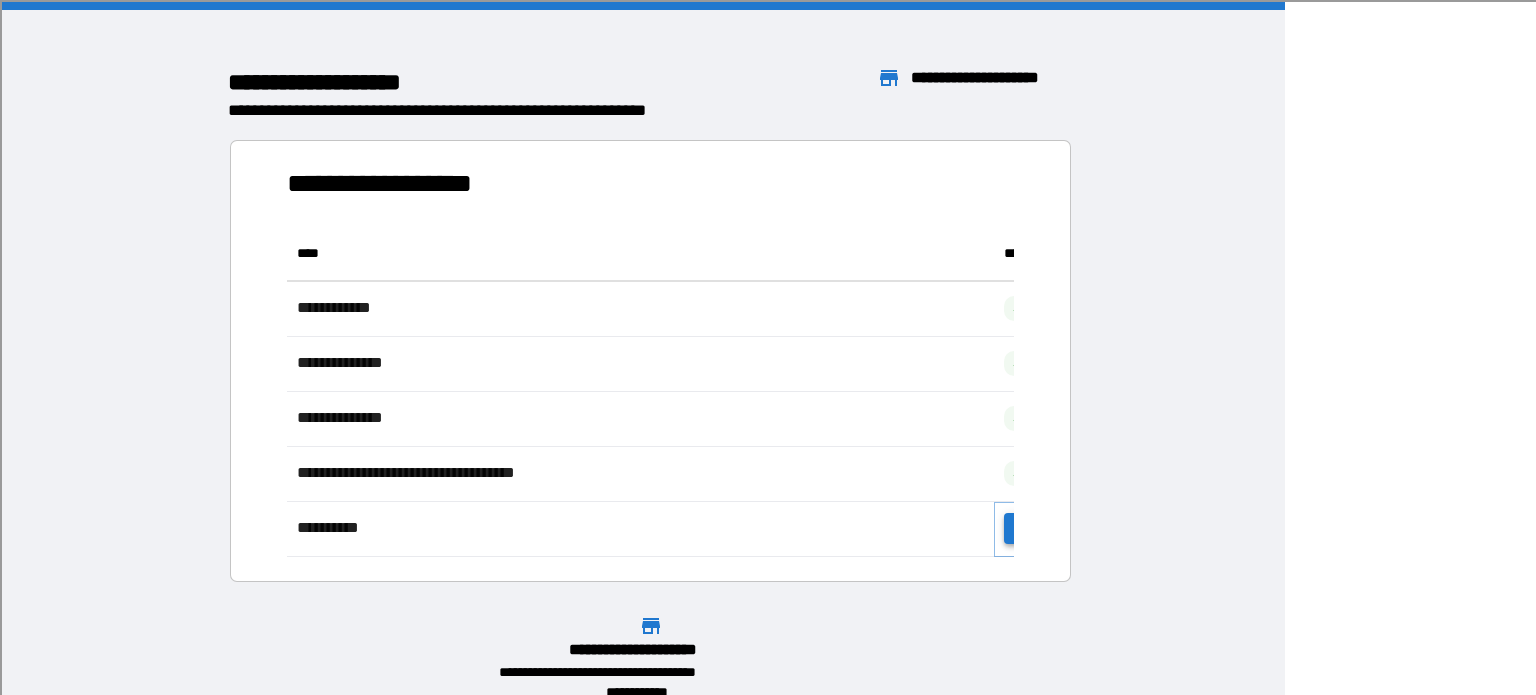 click on "**********" at bounding box center (1066, 528) 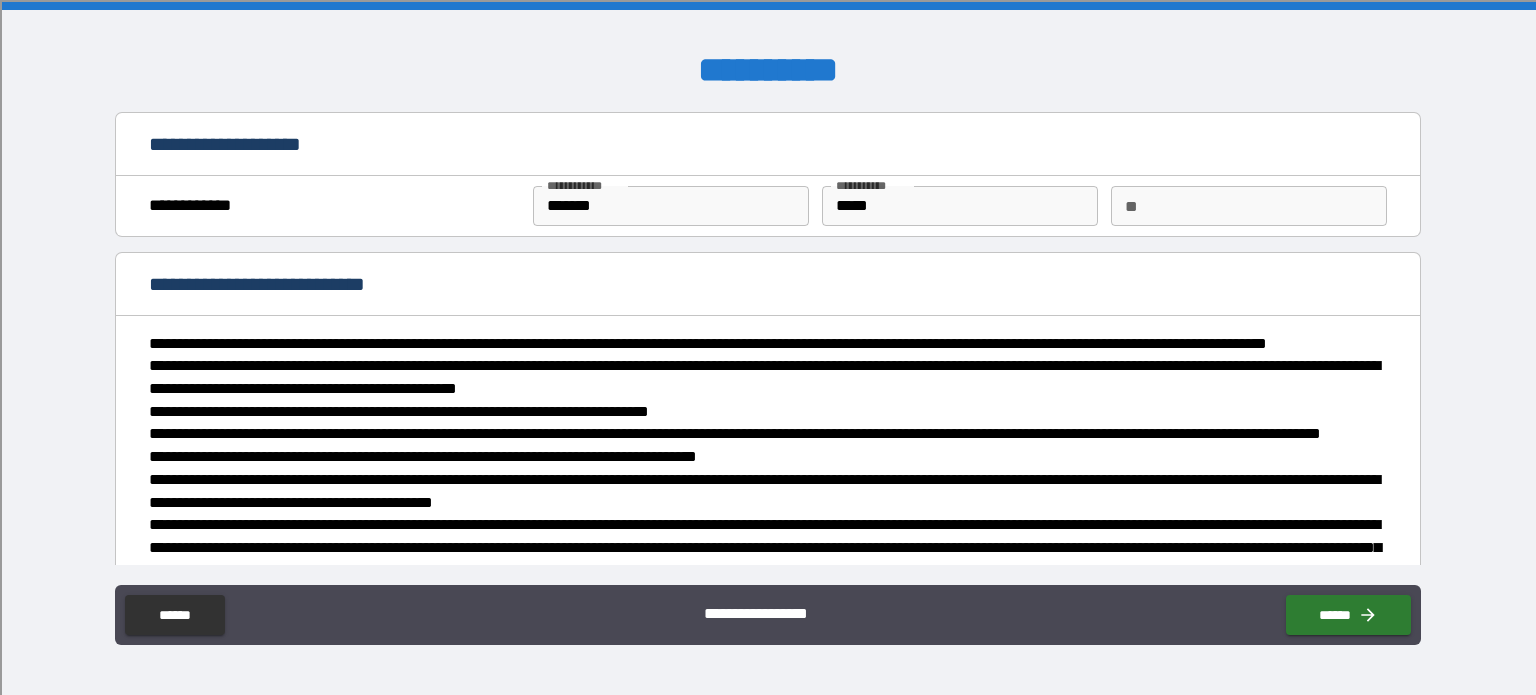type on "*" 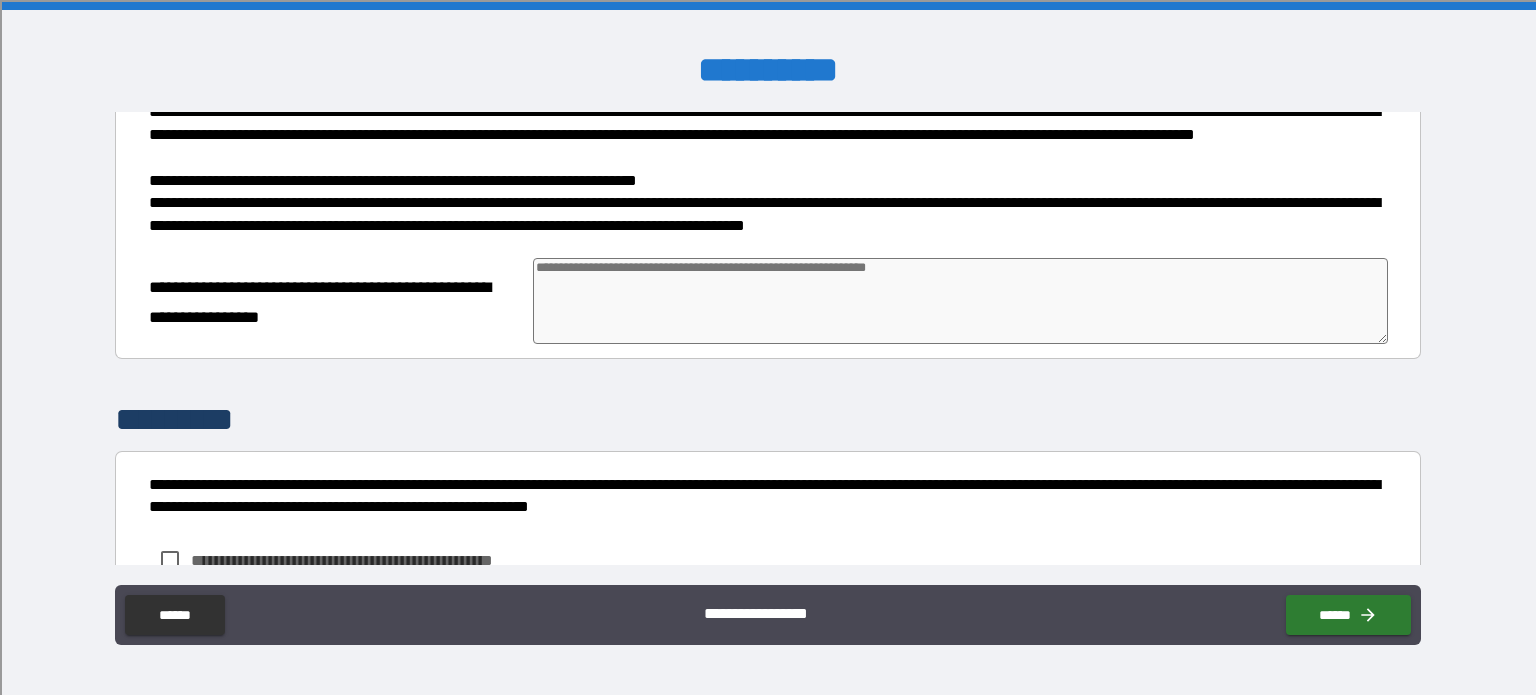 scroll, scrollTop: 588, scrollLeft: 0, axis: vertical 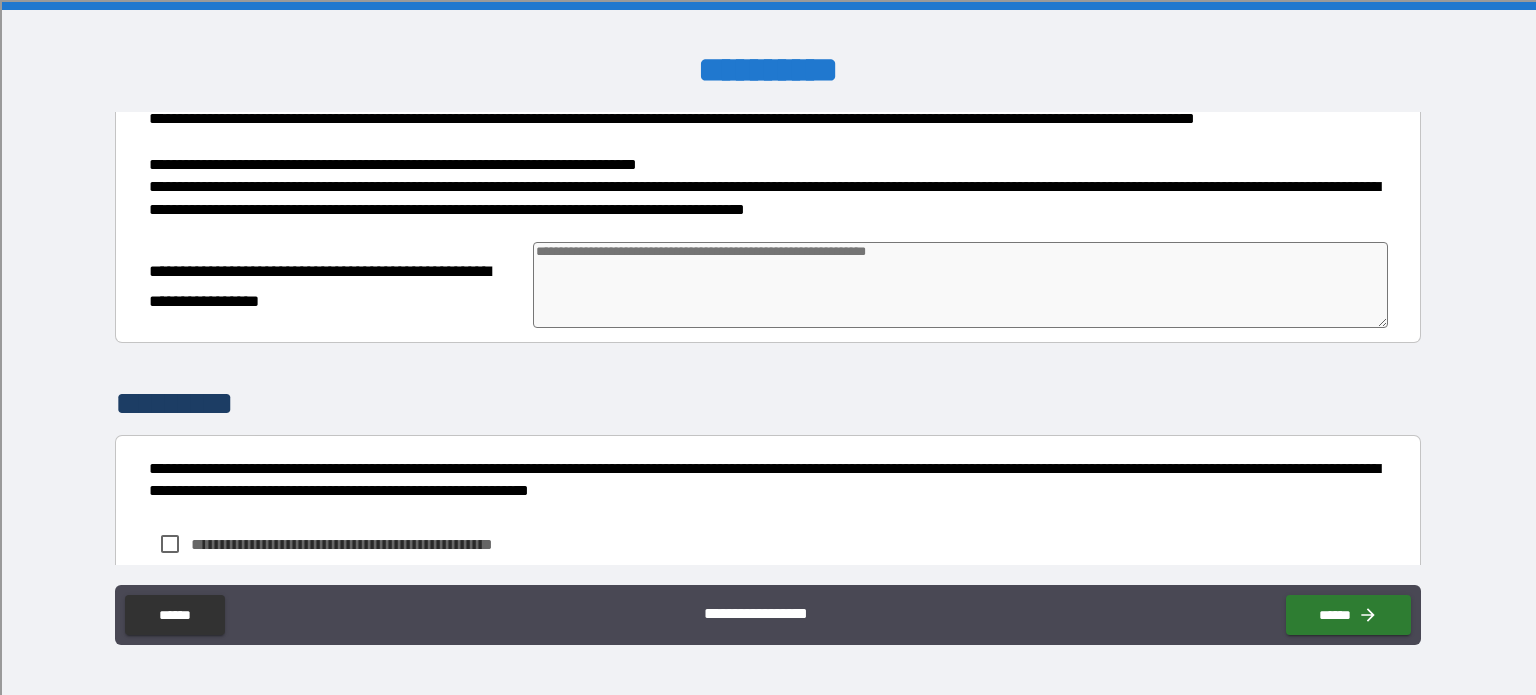 click at bounding box center [961, 285] 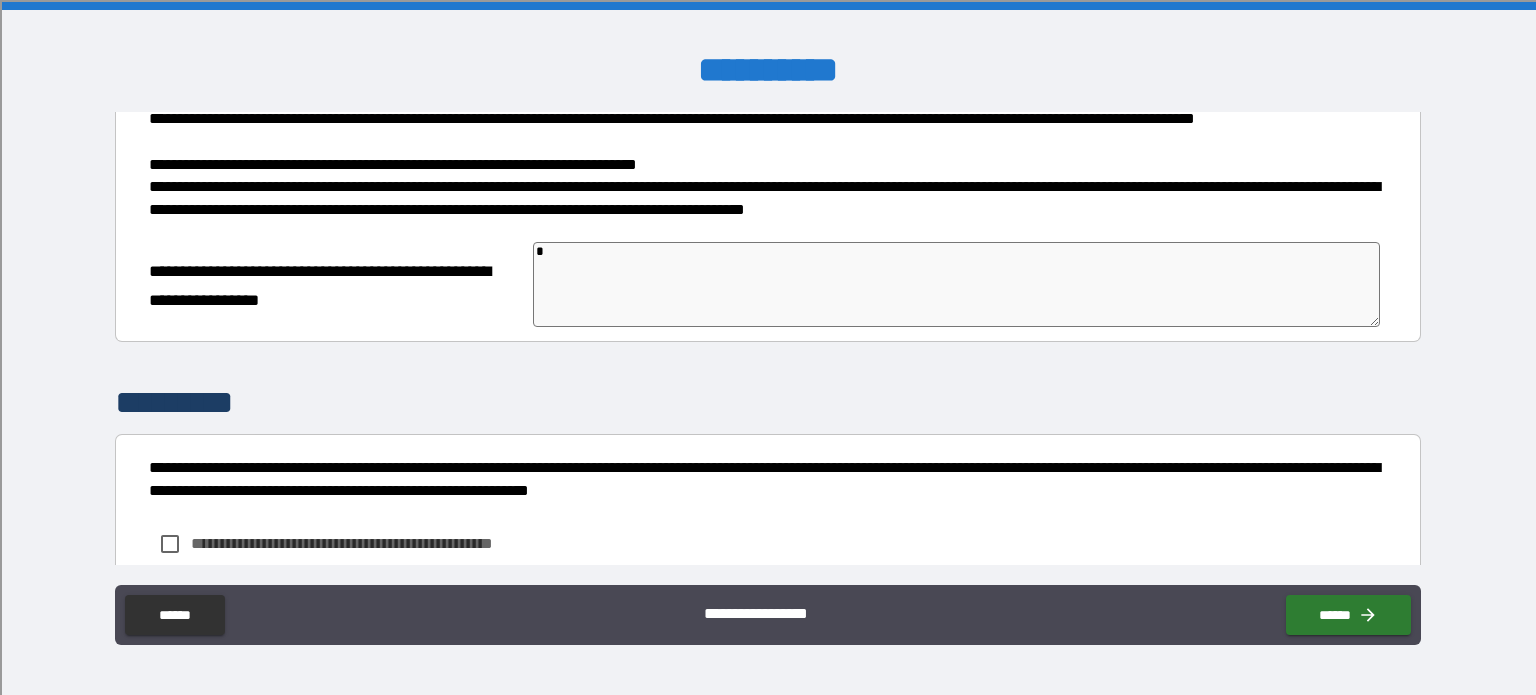 type on "*" 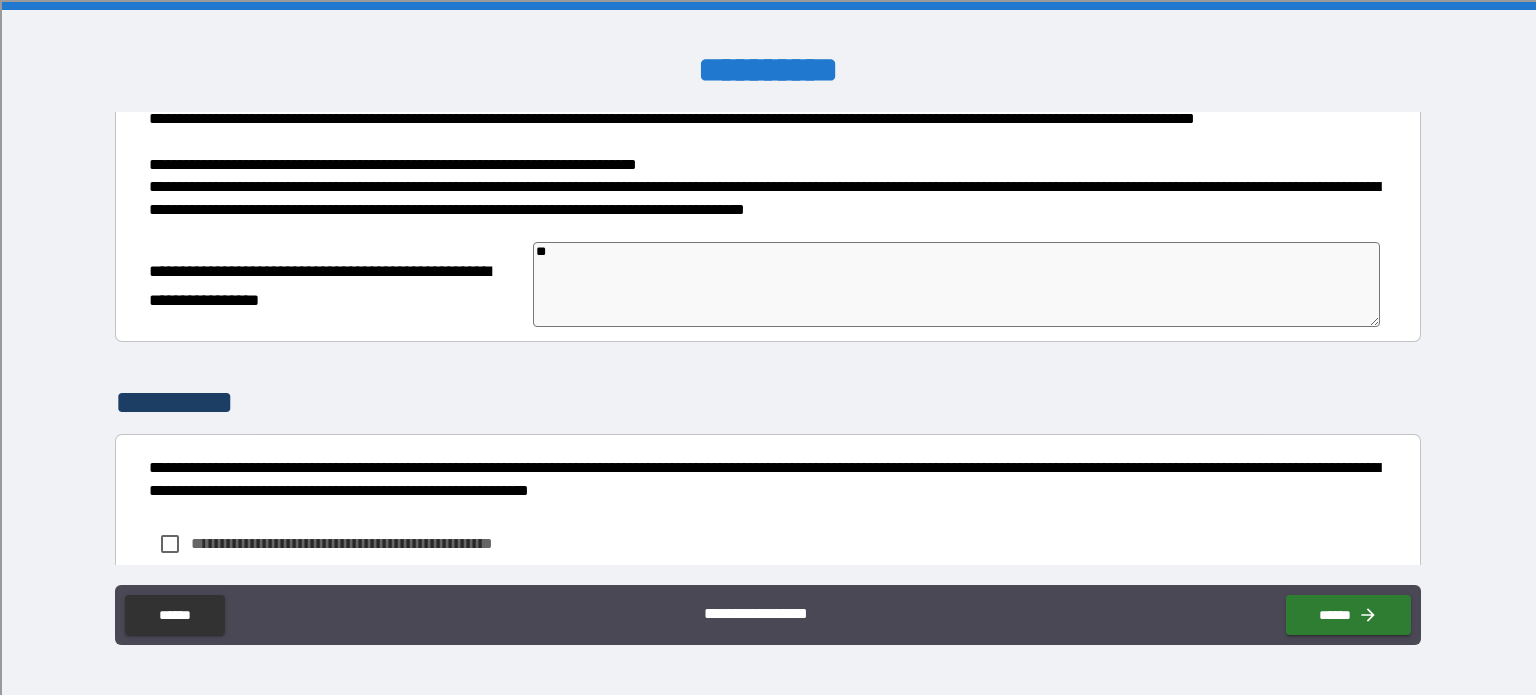 type on "*" 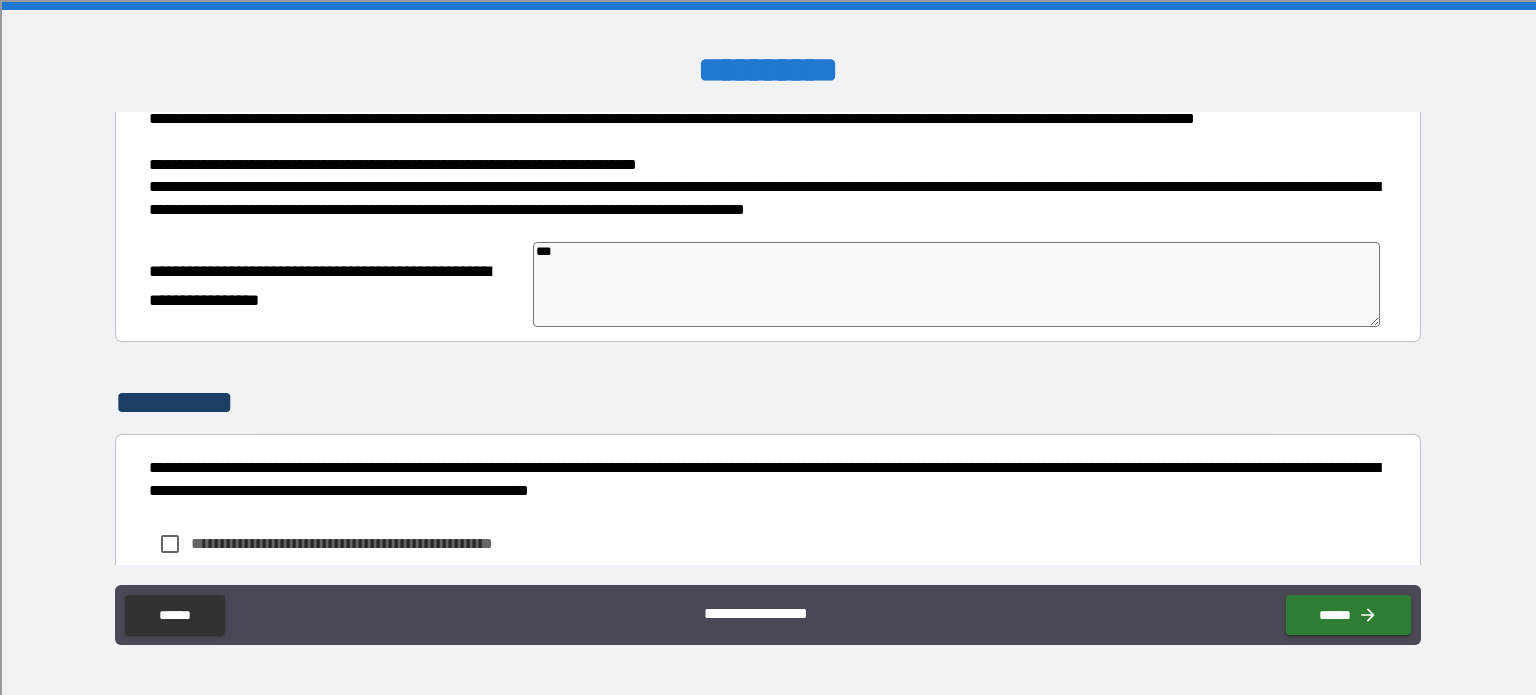 type on "****" 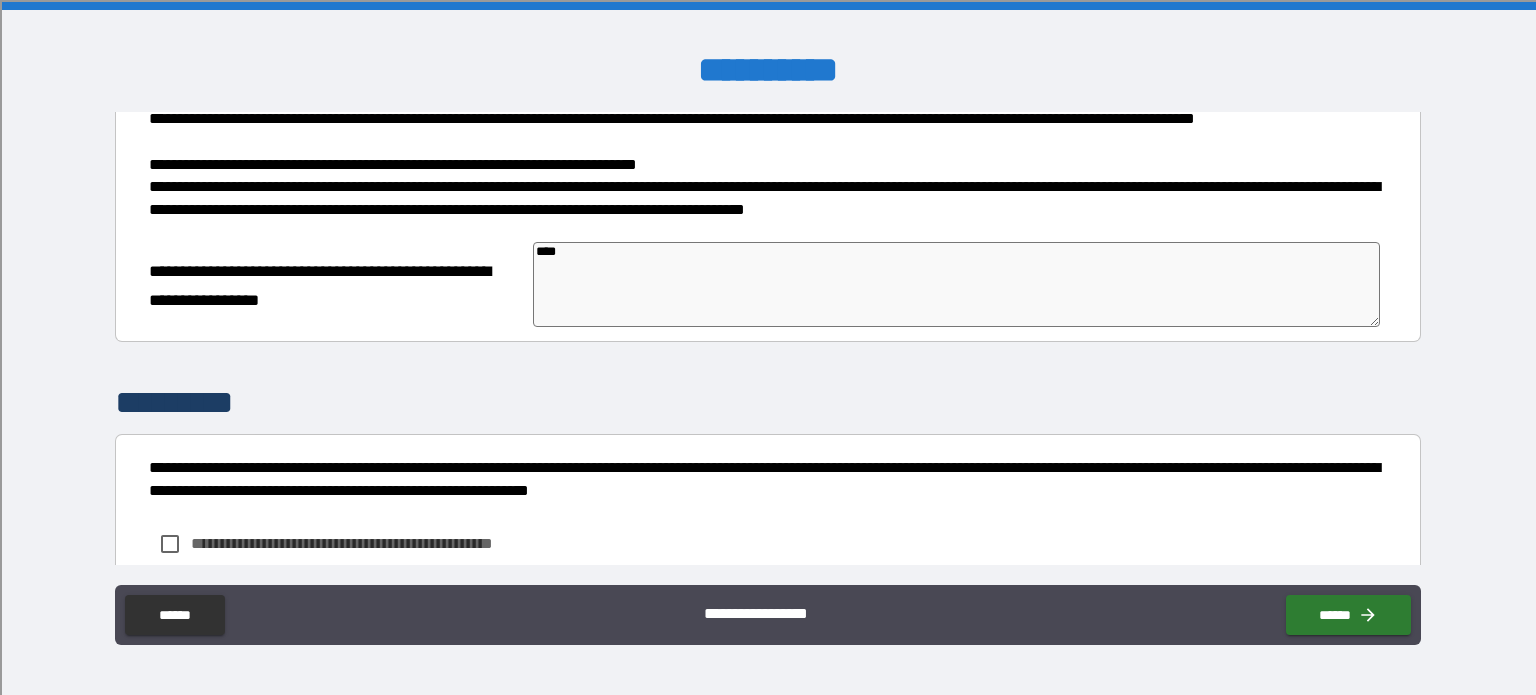 type on "*****" 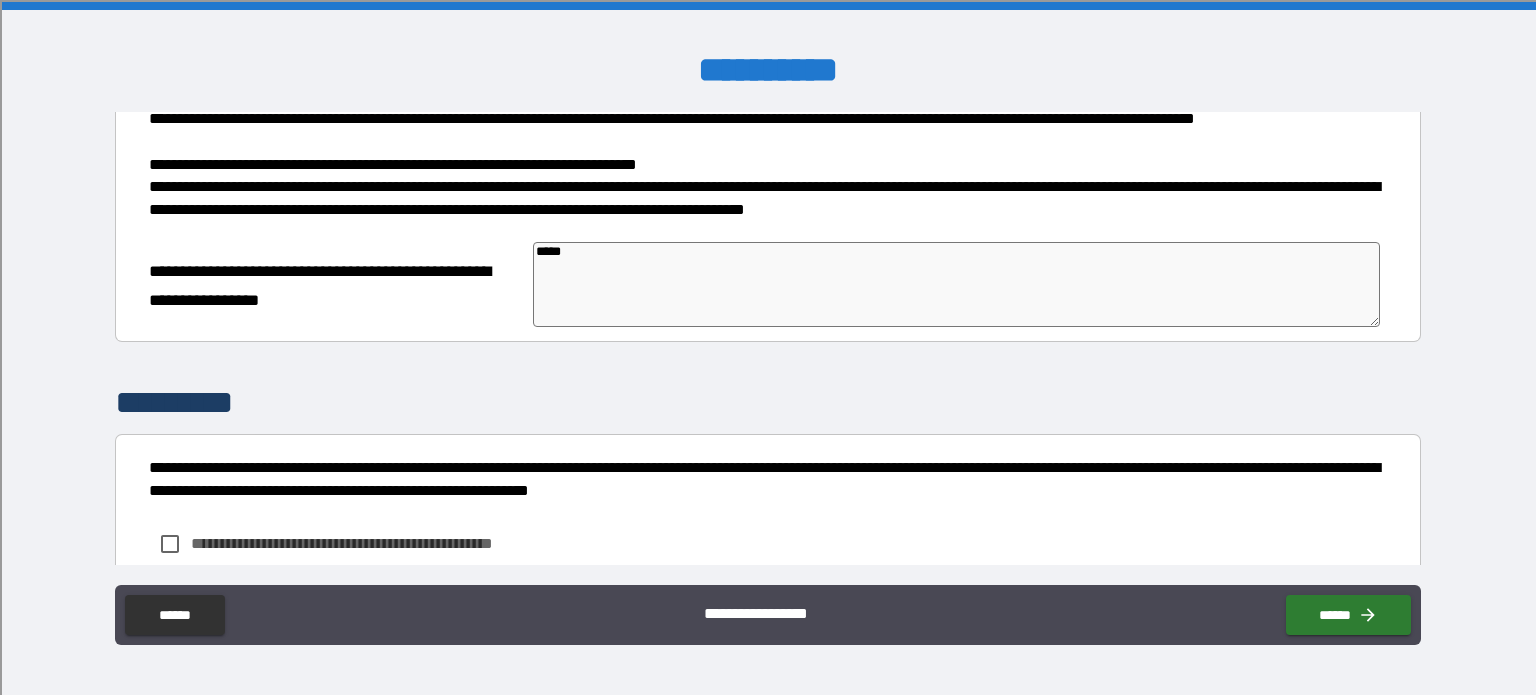 type on "*" 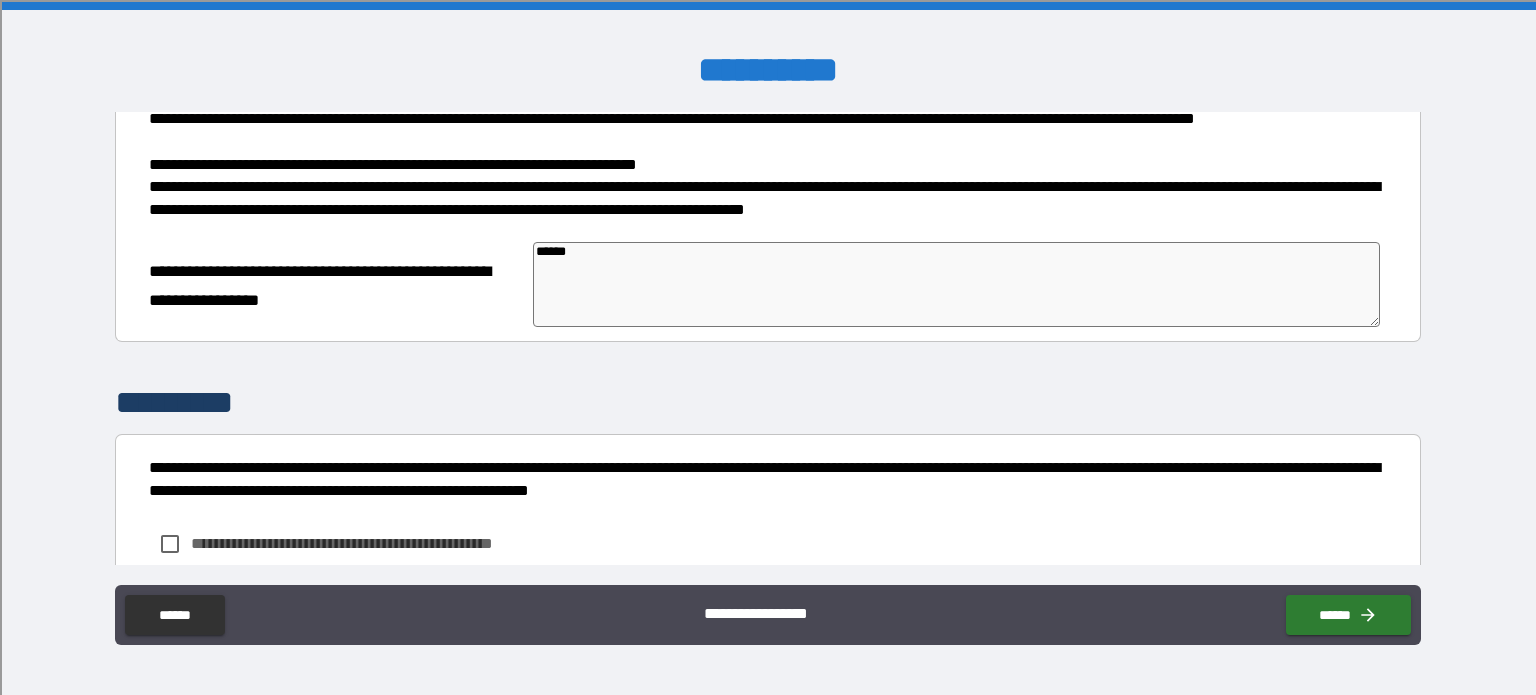 type on "*" 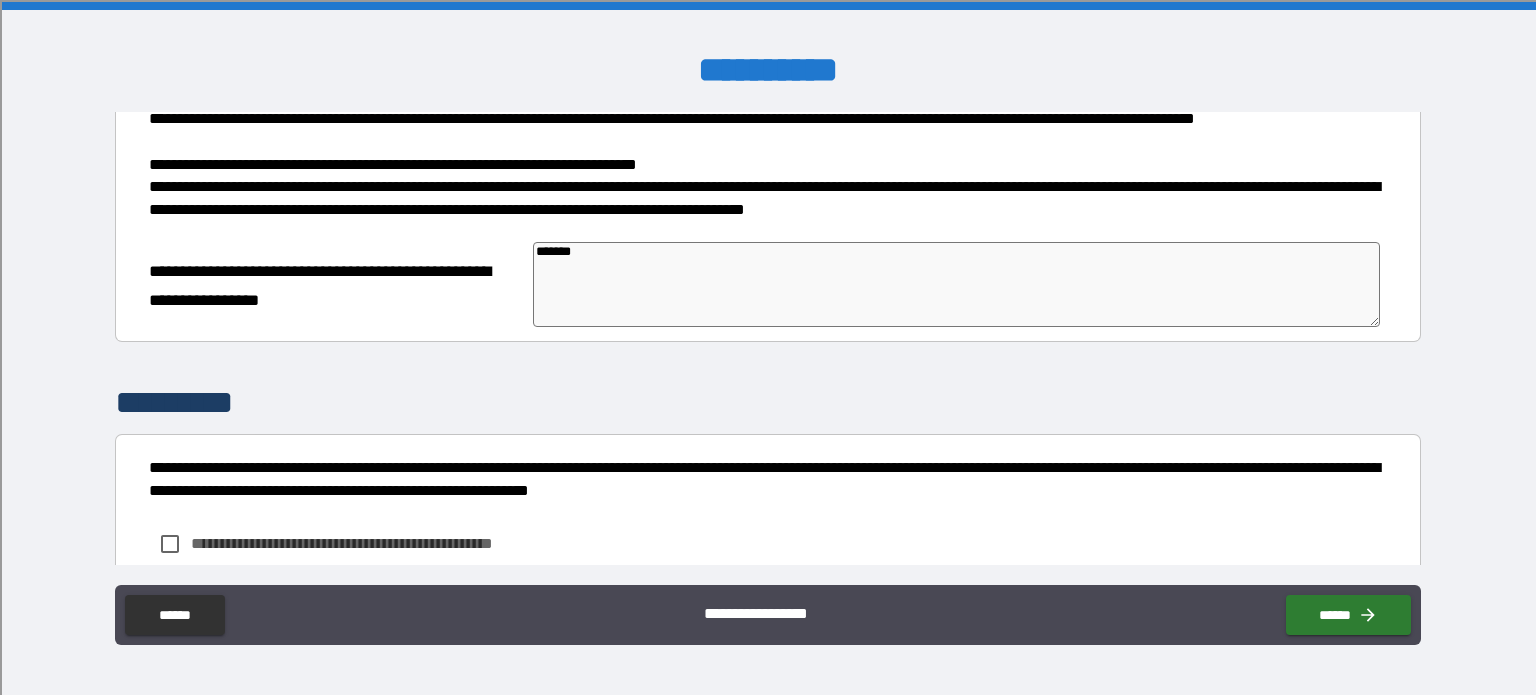 type on "*******" 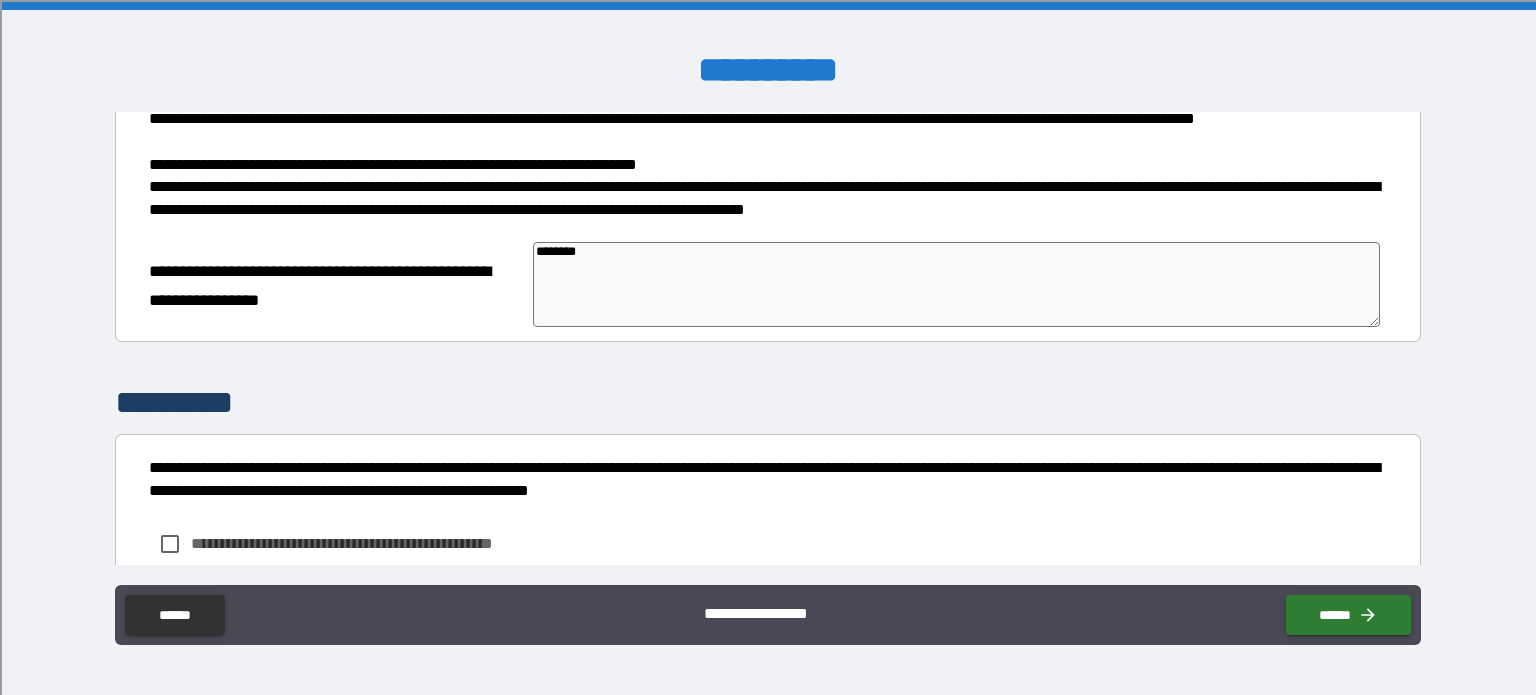 type on "*" 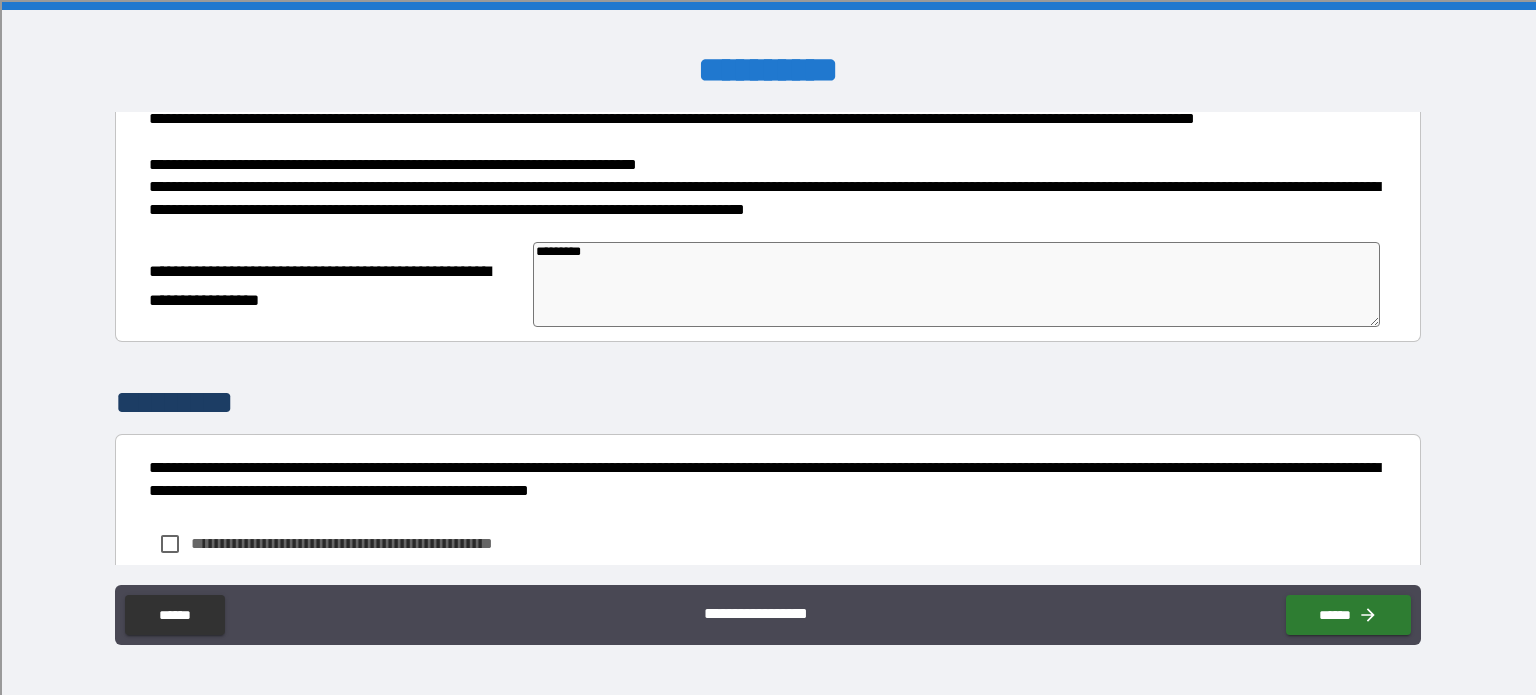 type on "*" 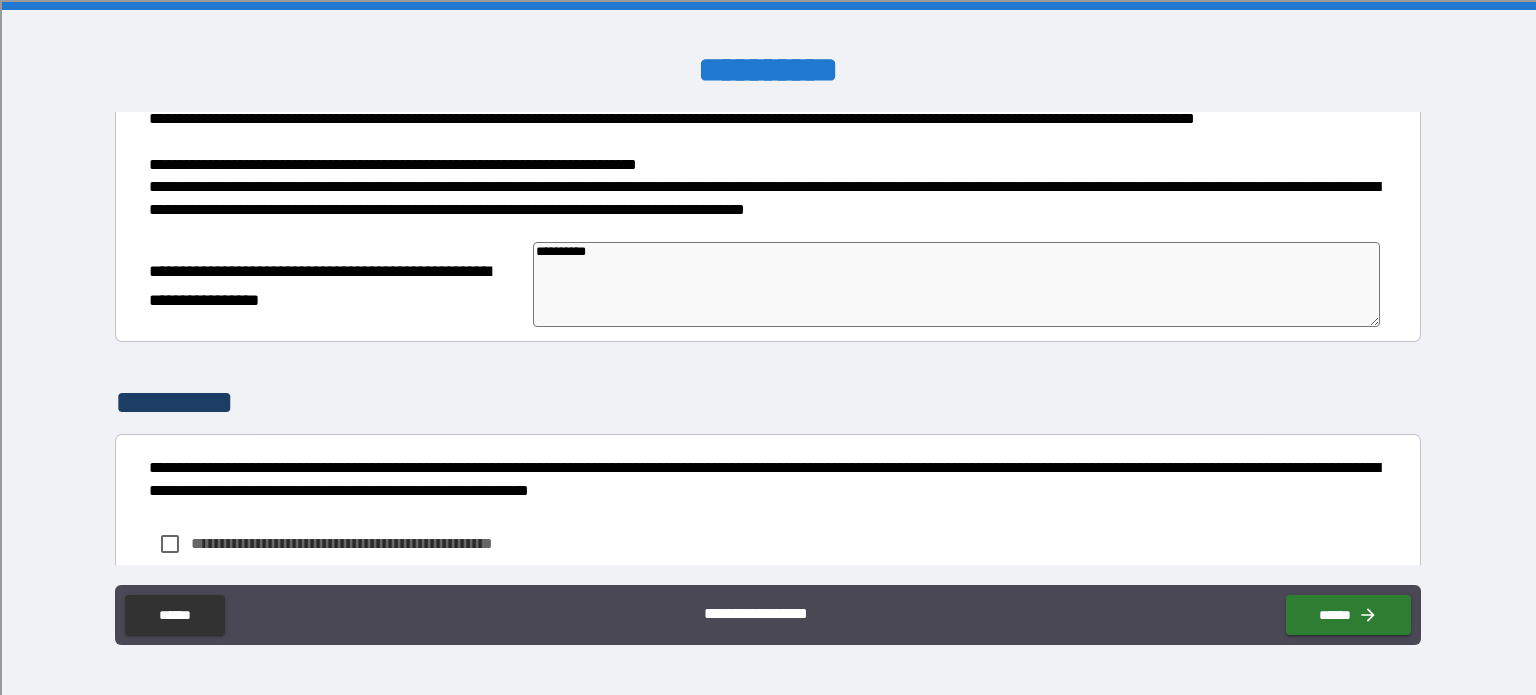 type on "*" 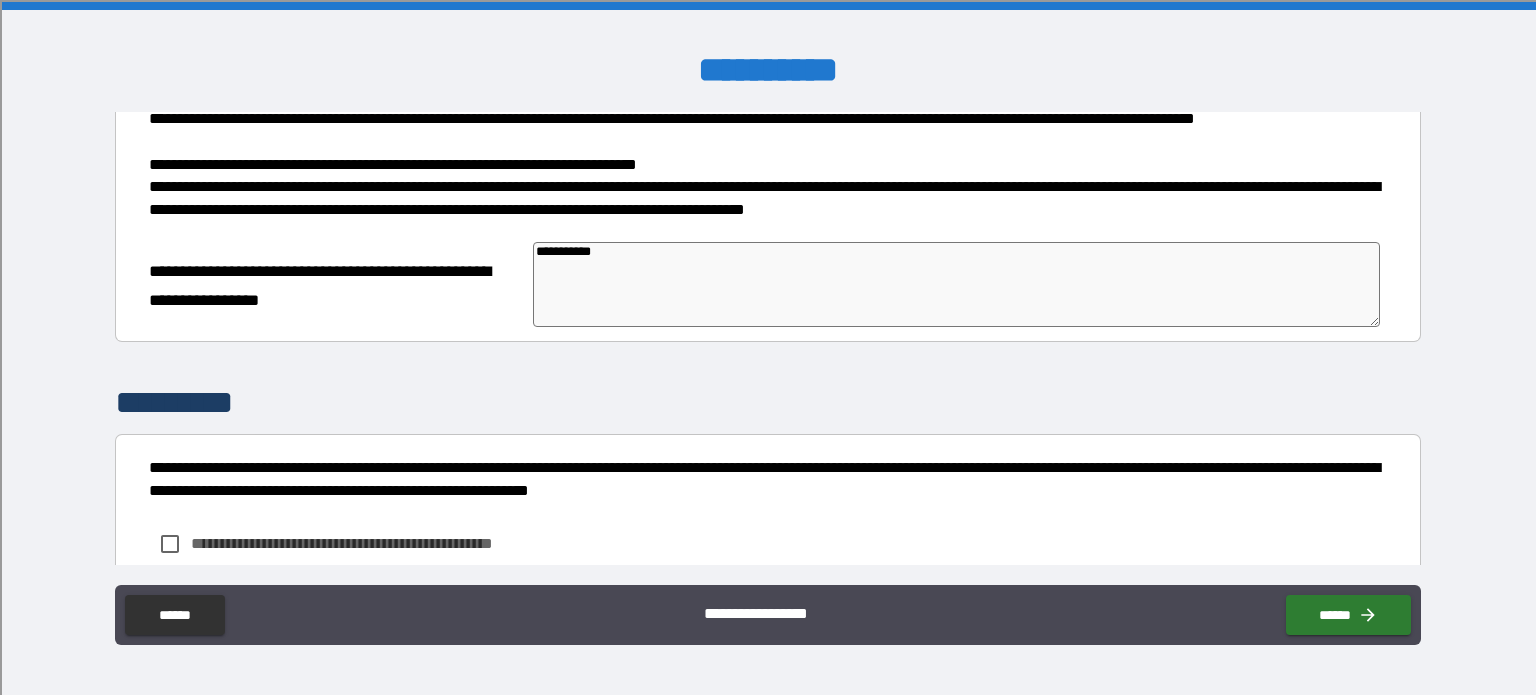 type on "*" 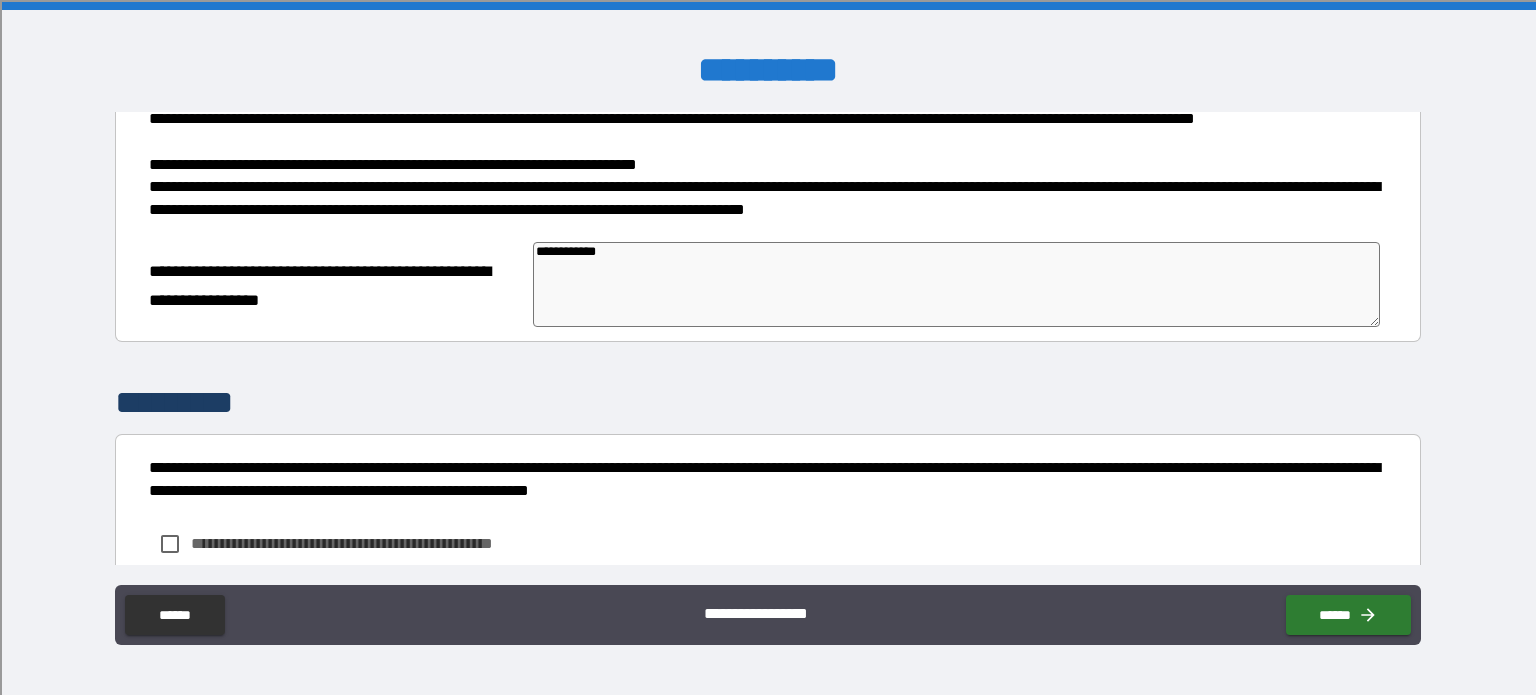 type on "*" 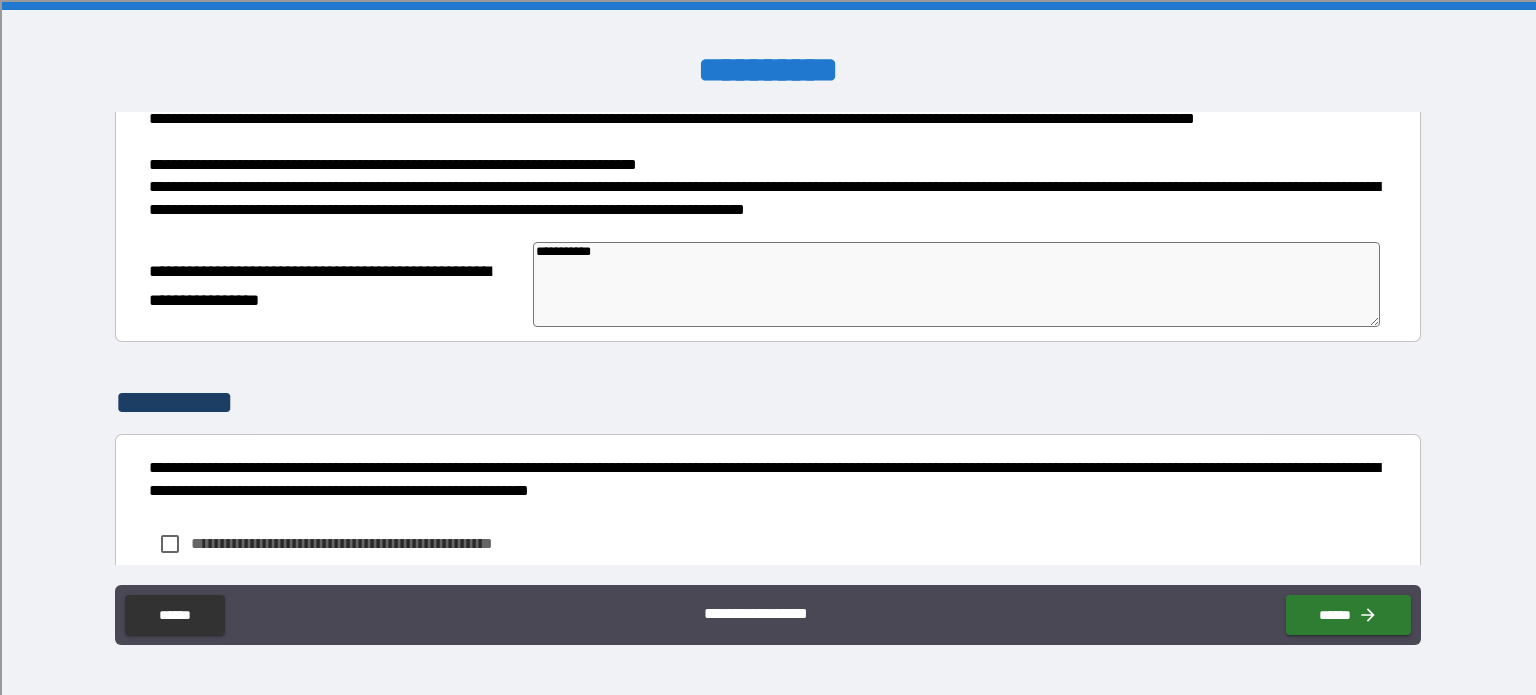 type on "**********" 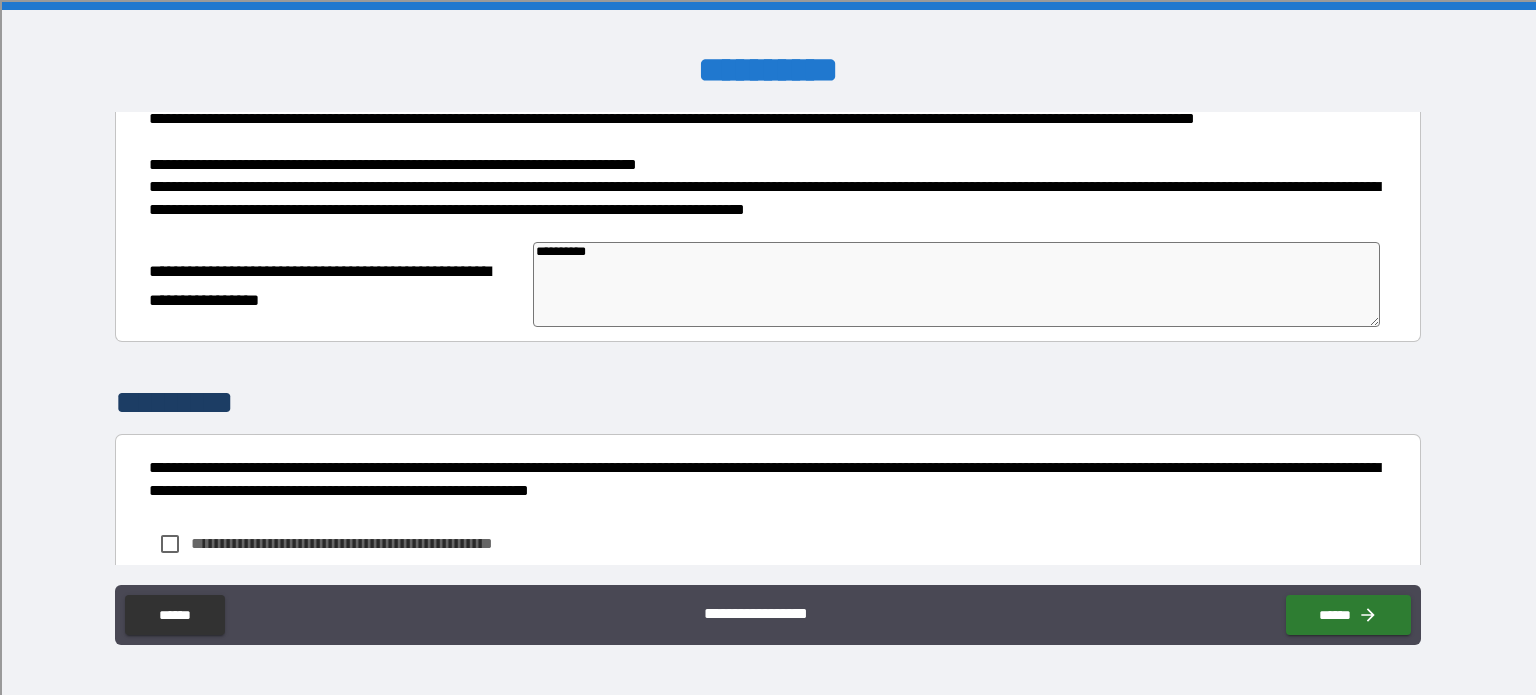 type on "*********" 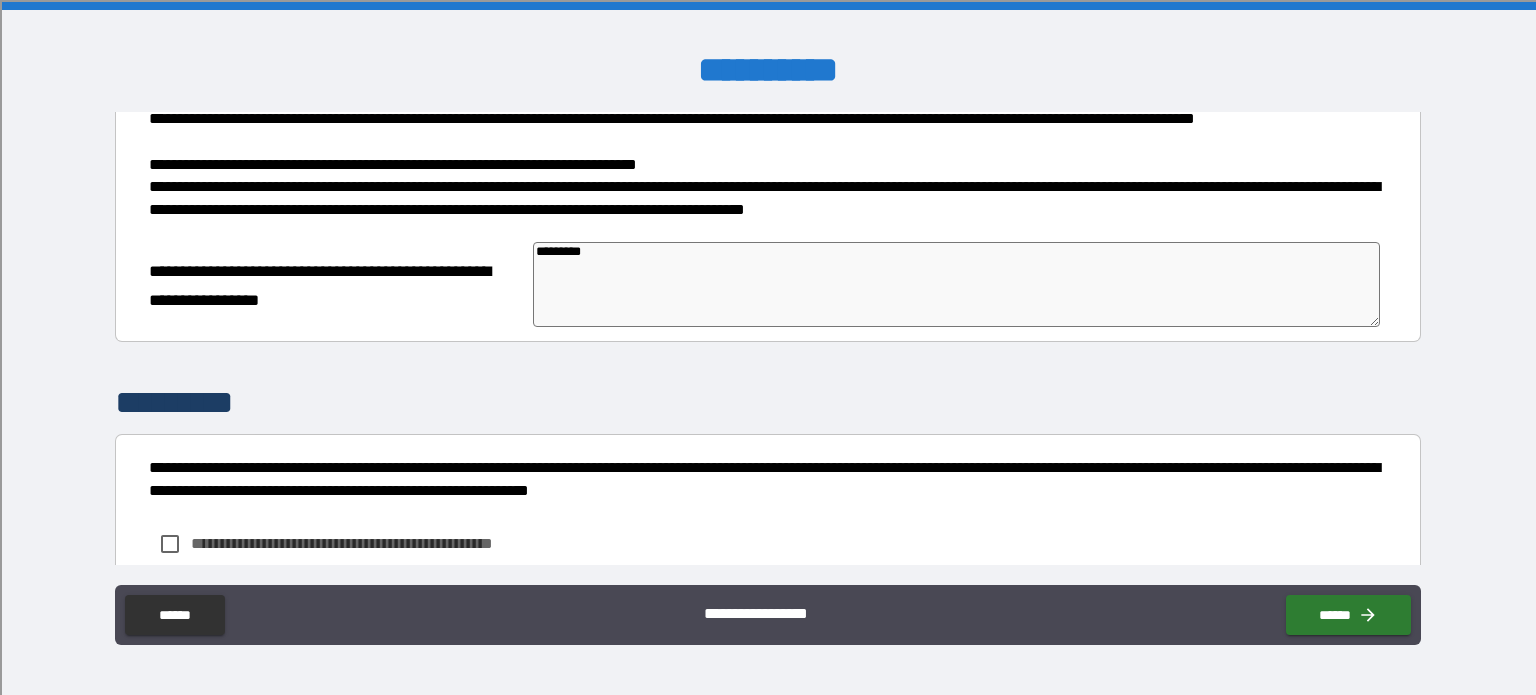 type on "*" 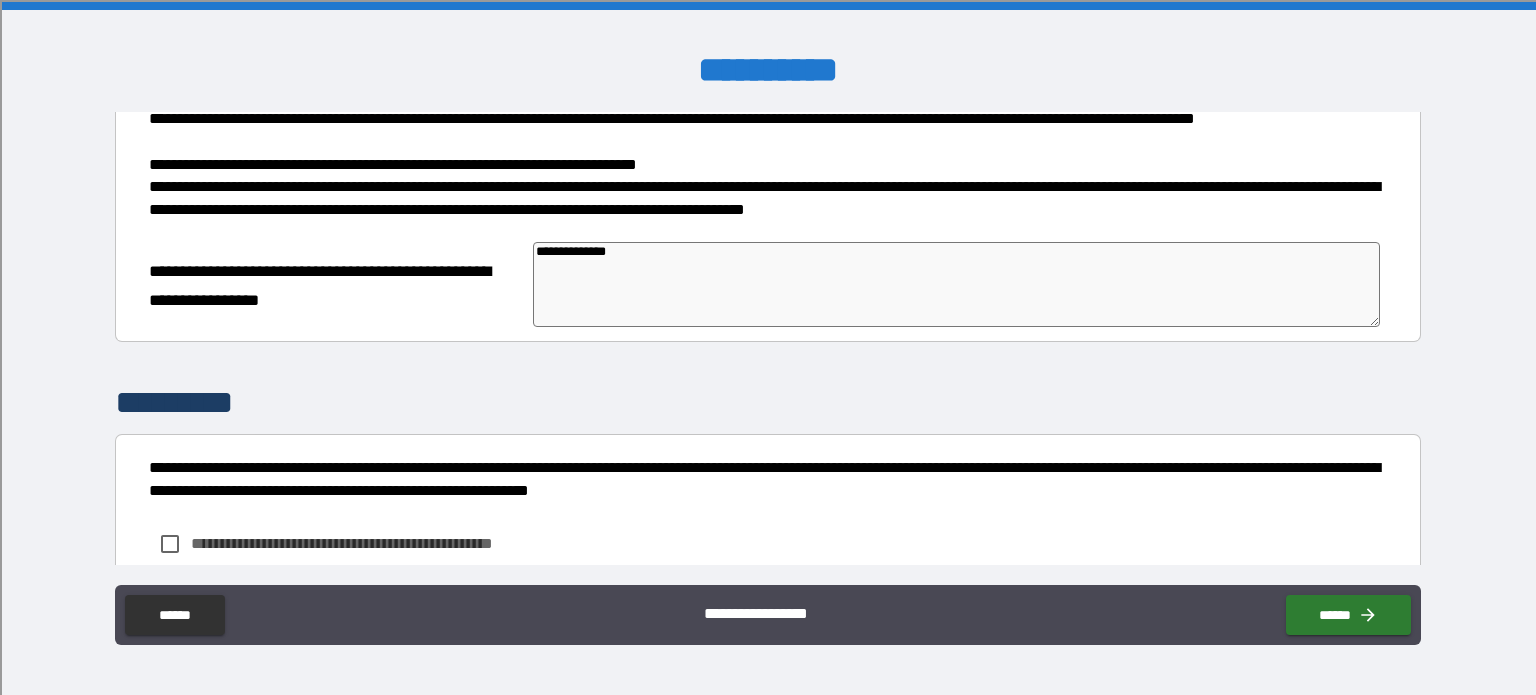 type on "*" 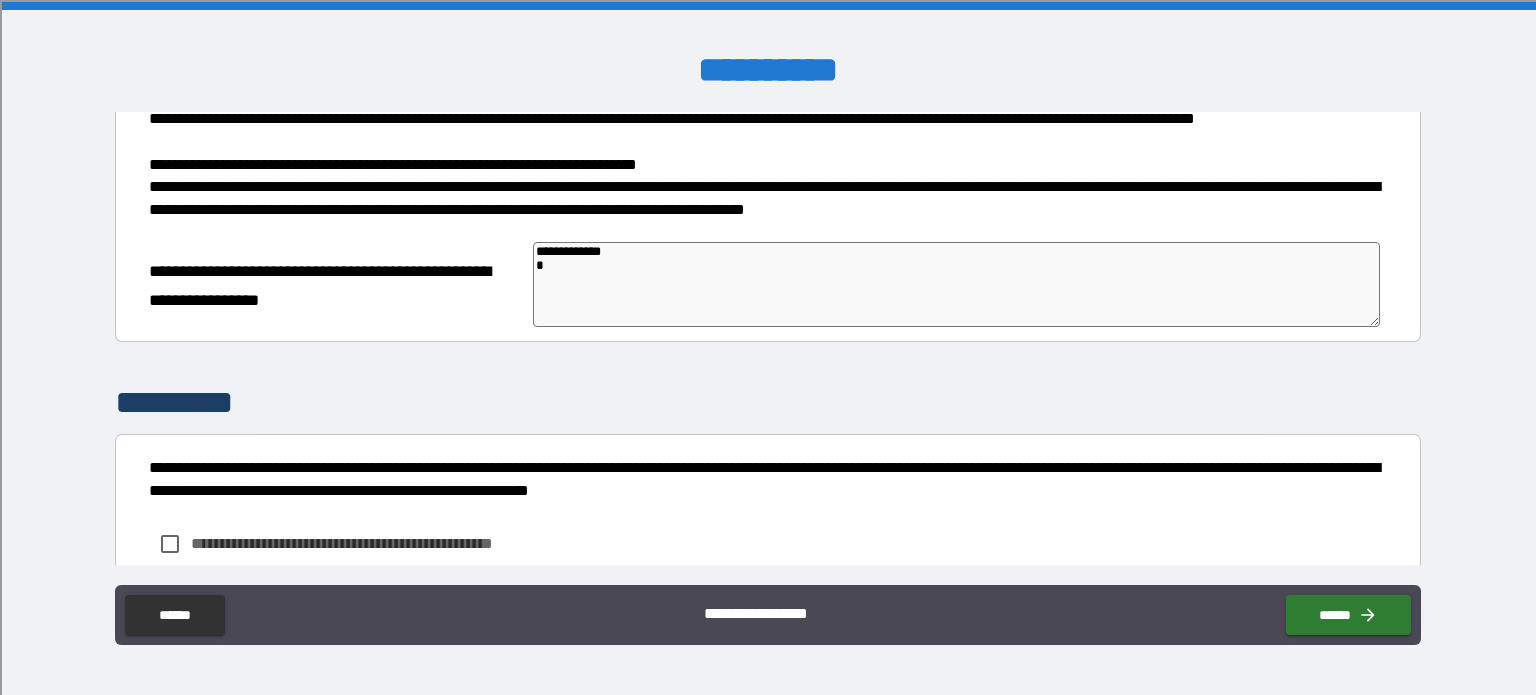 type on "*" 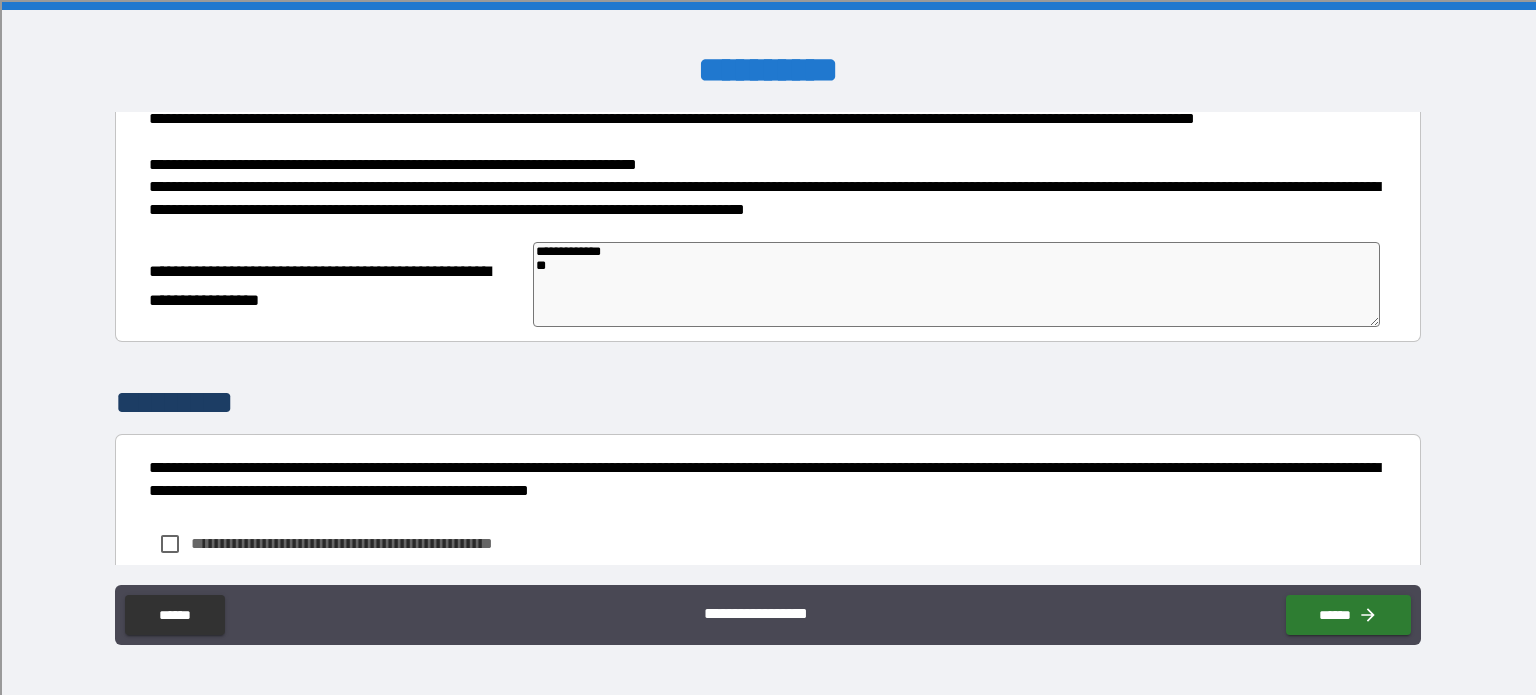 type on "**********" 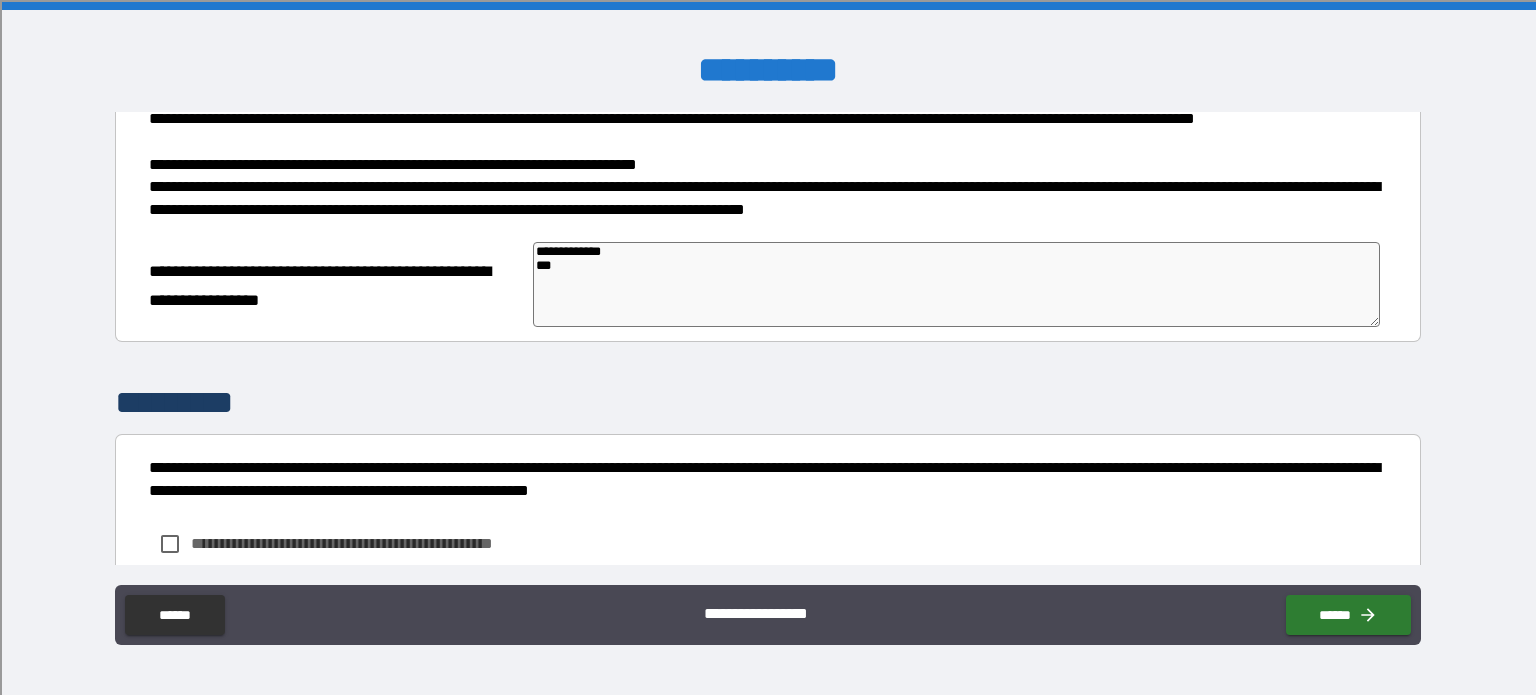 type on "**********" 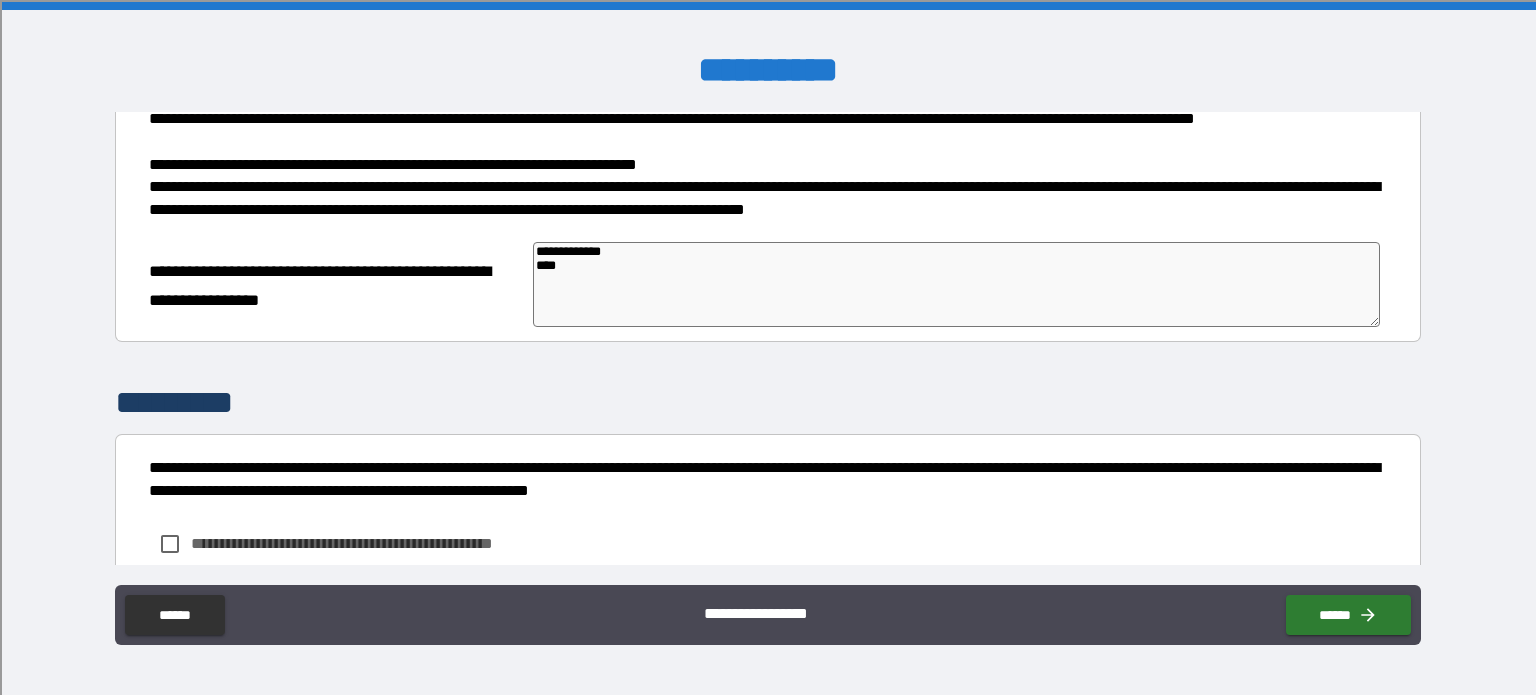 type on "**********" 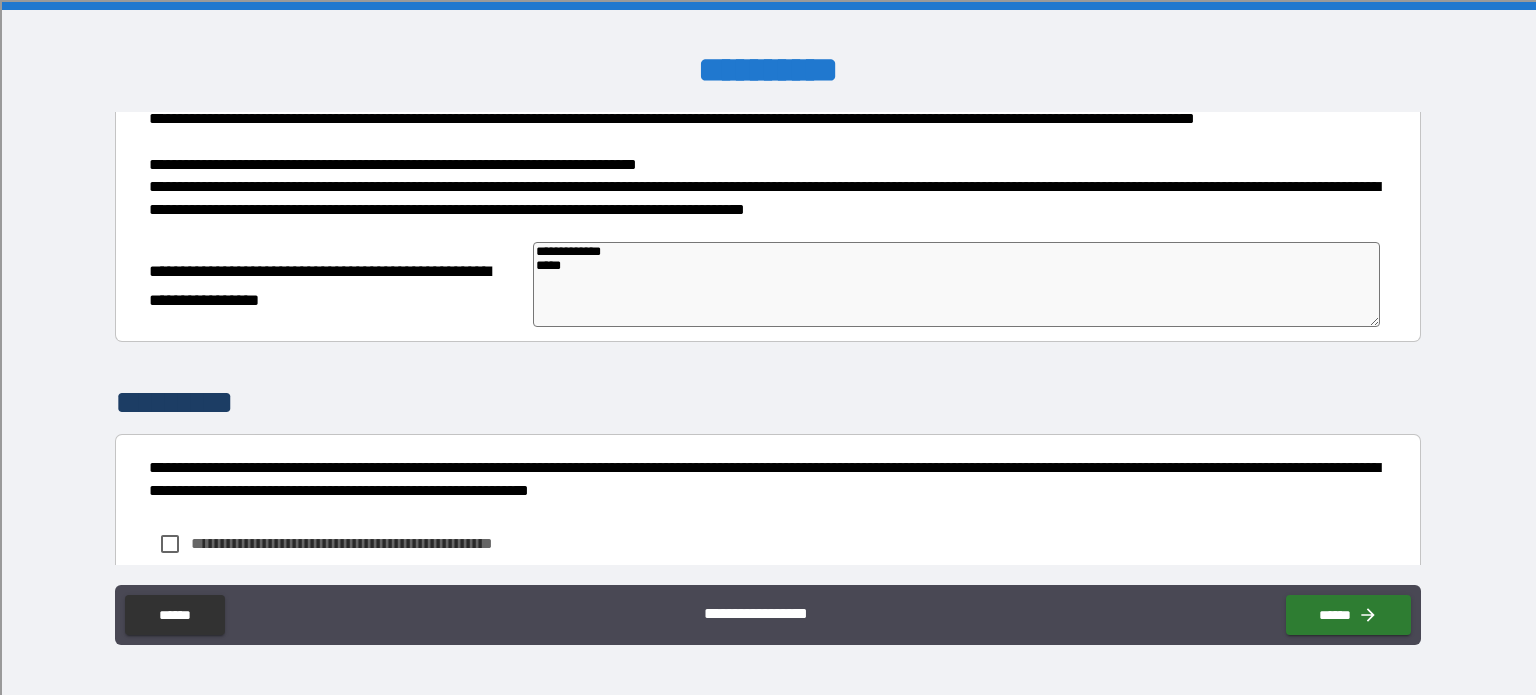 type on "**********" 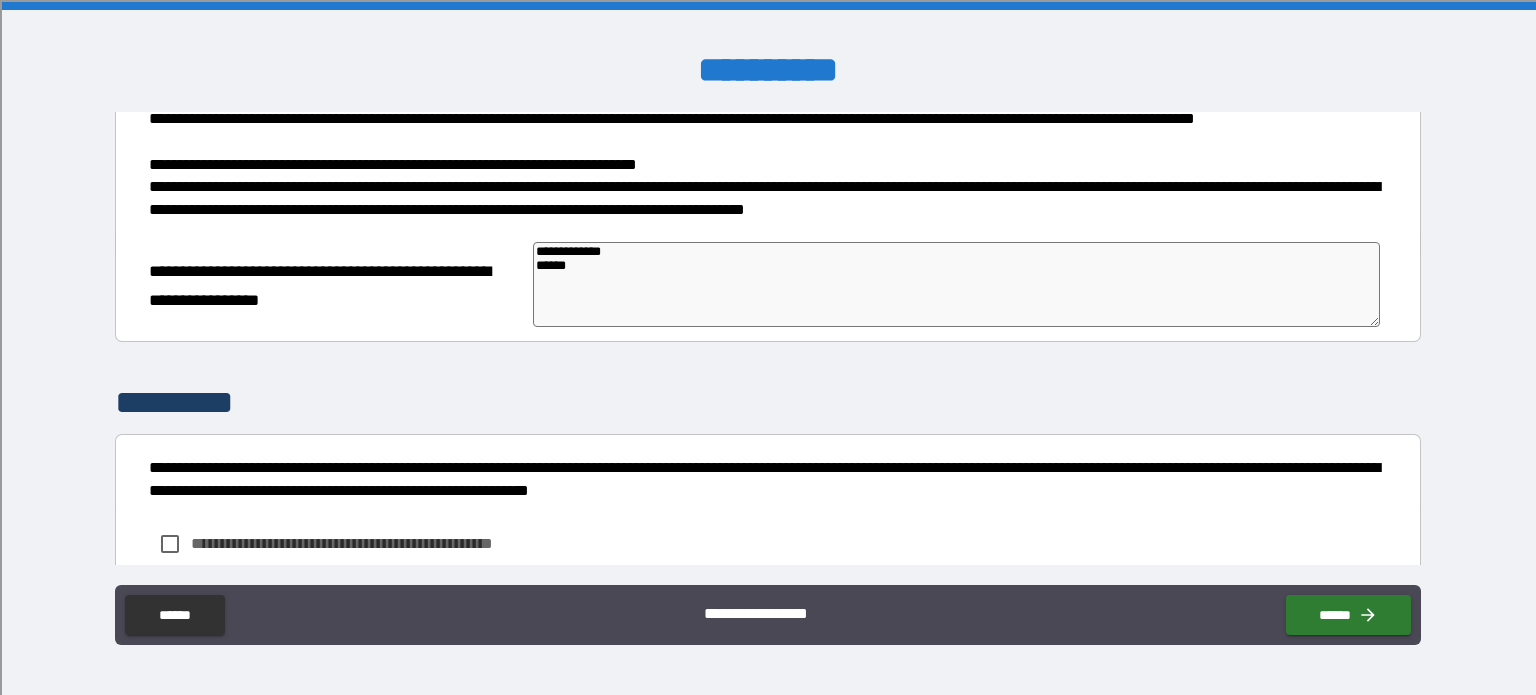 type on "*" 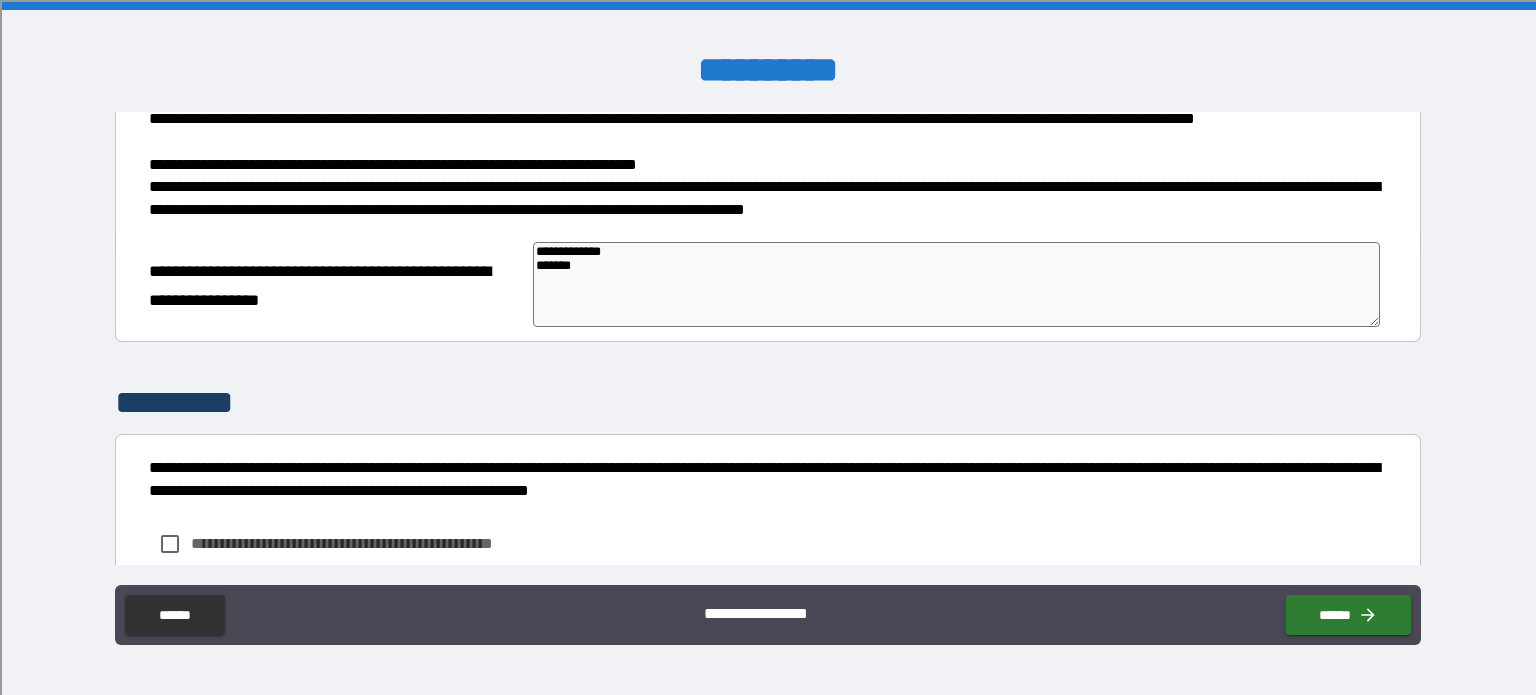 type on "**********" 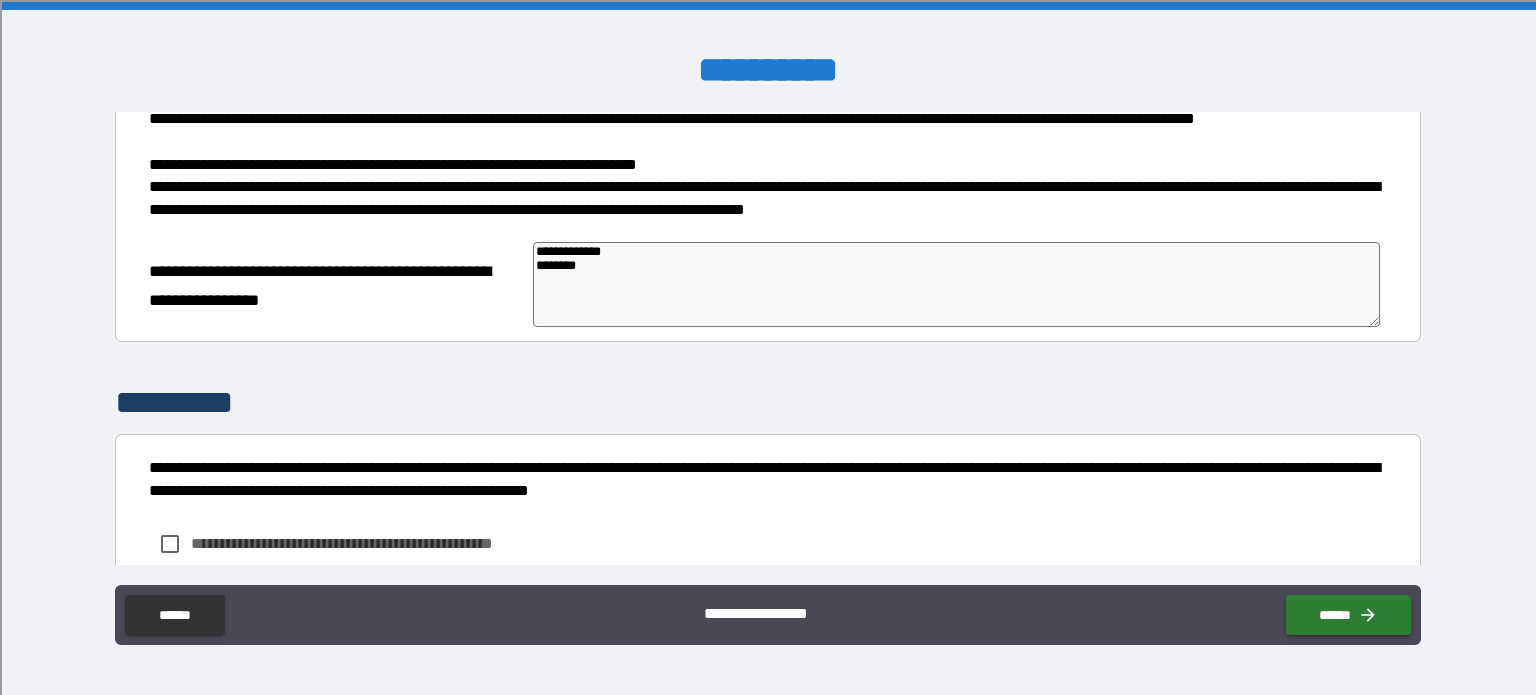 type on "*" 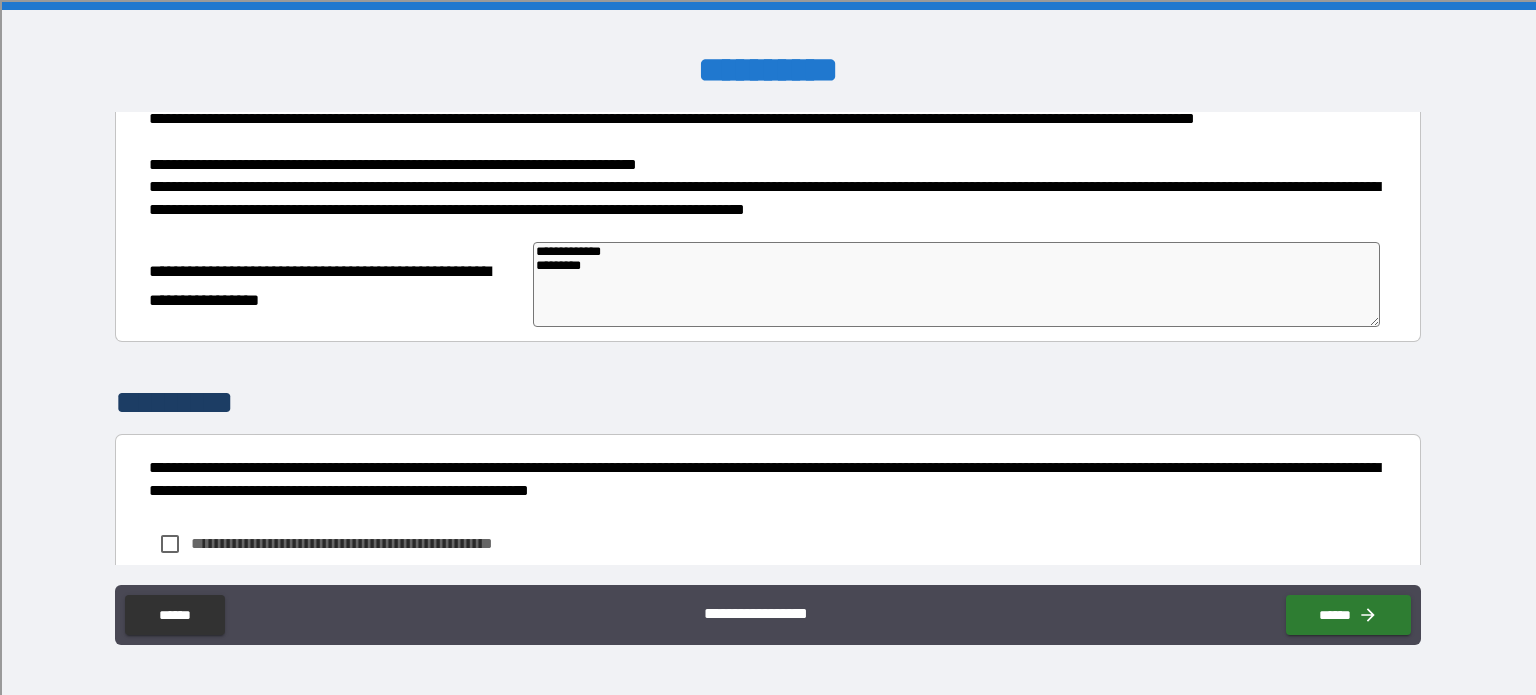 type on "*" 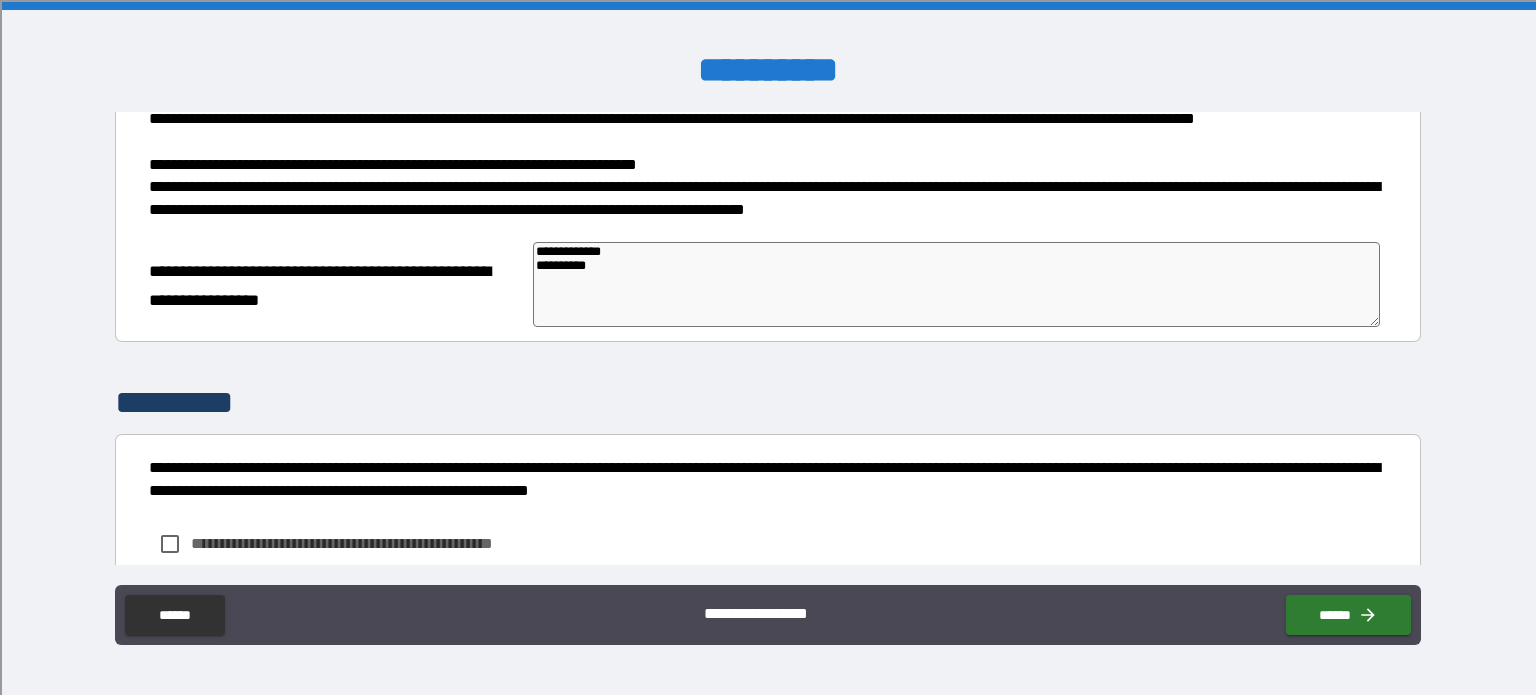 type on "*" 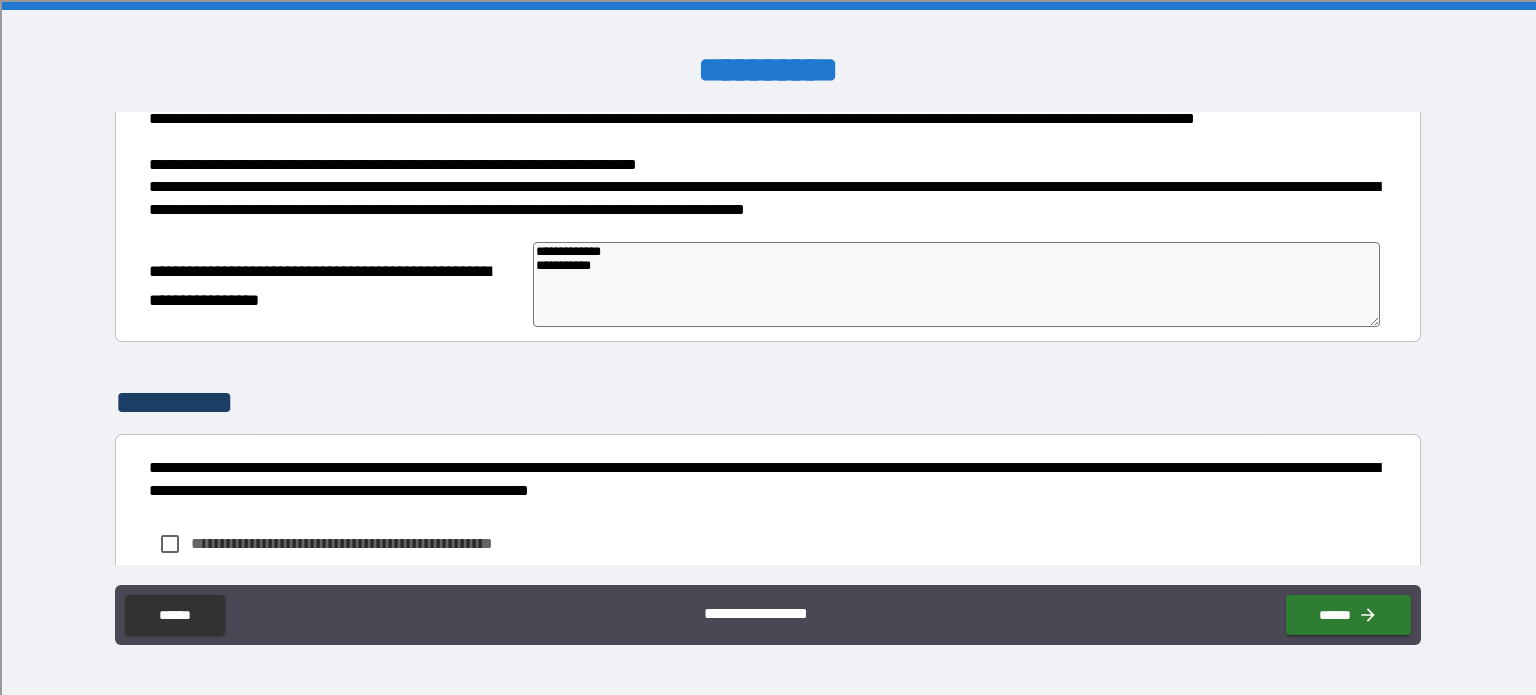 type on "*" 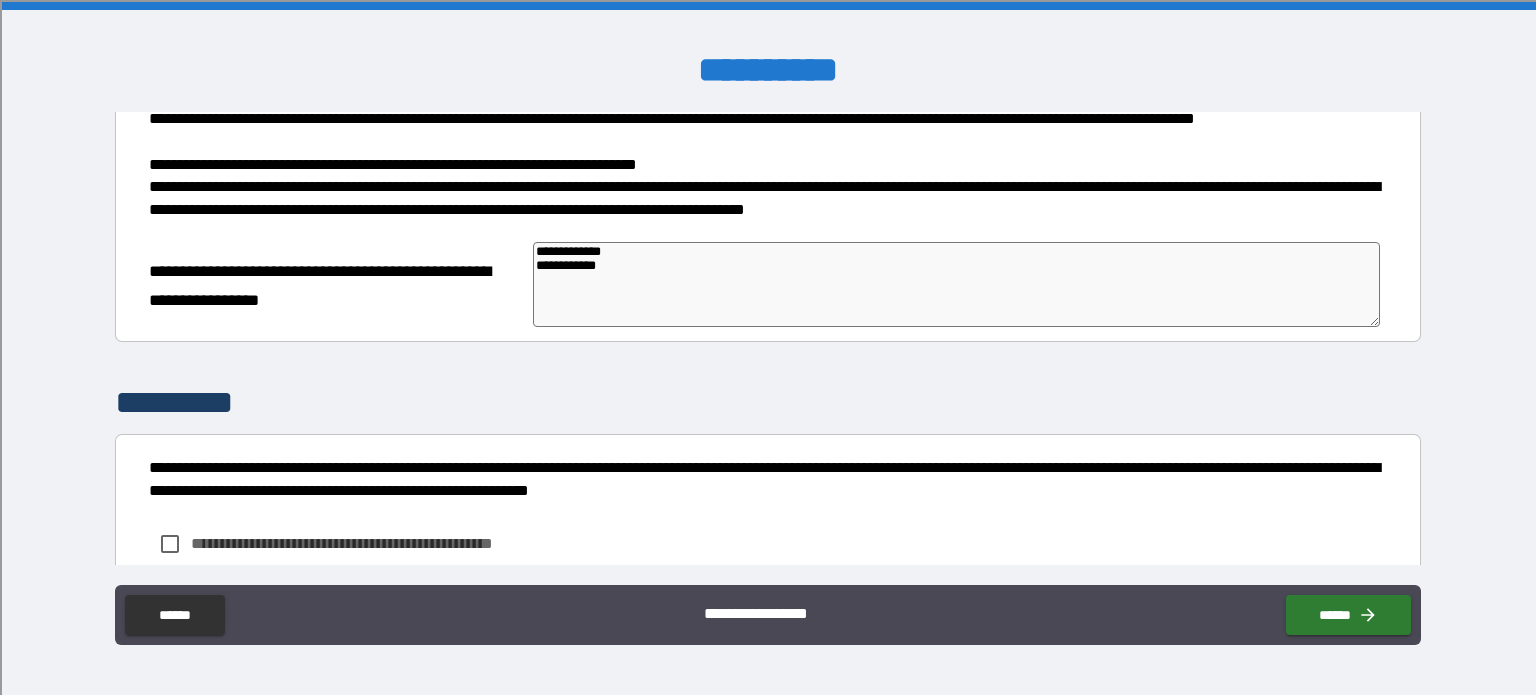 type on "**********" 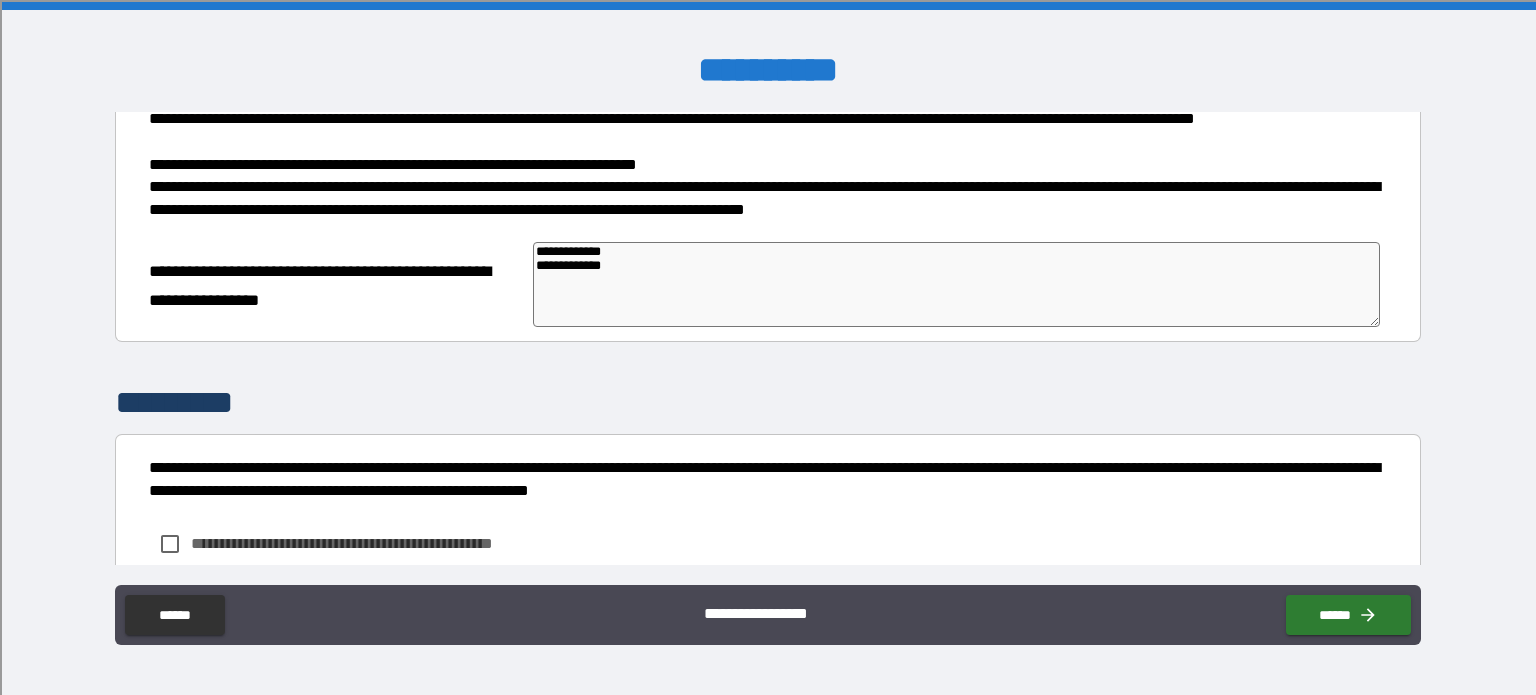 type on "*" 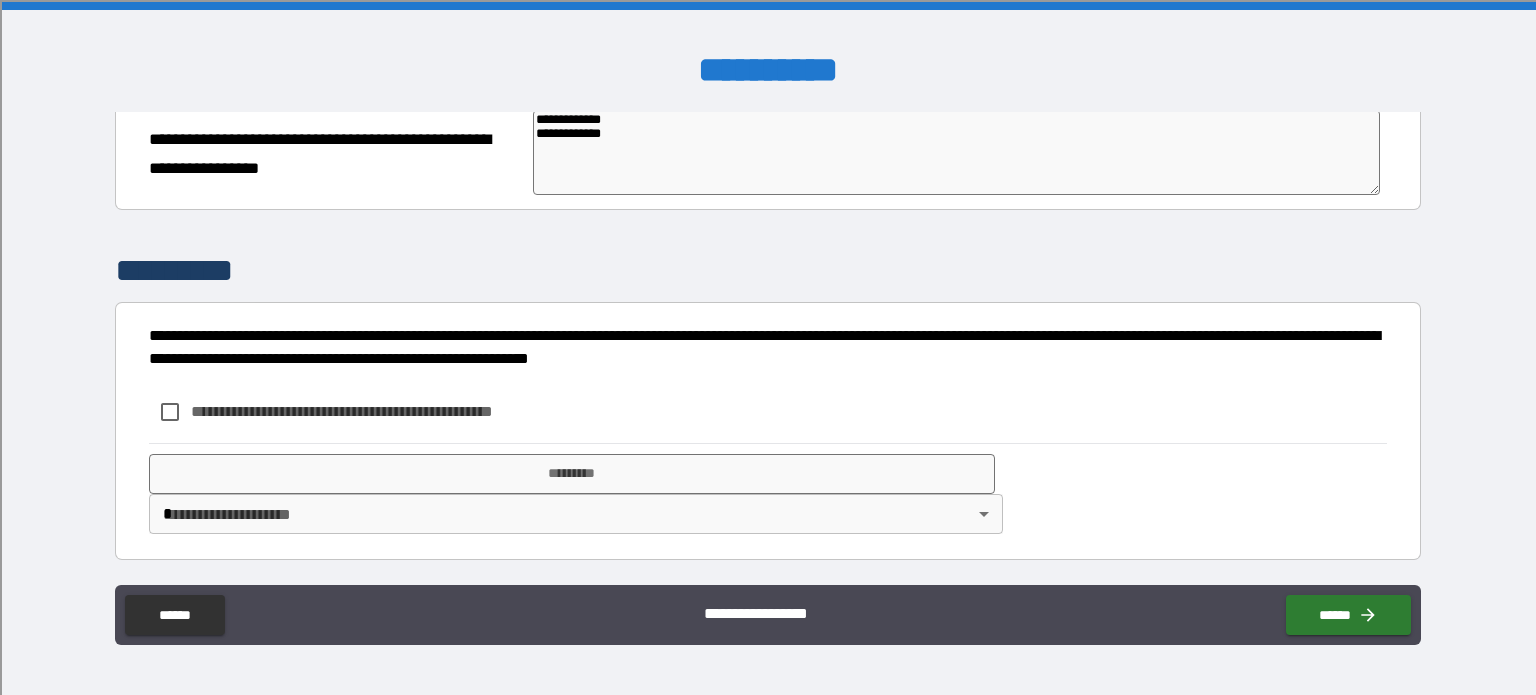 scroll, scrollTop: 786, scrollLeft: 0, axis: vertical 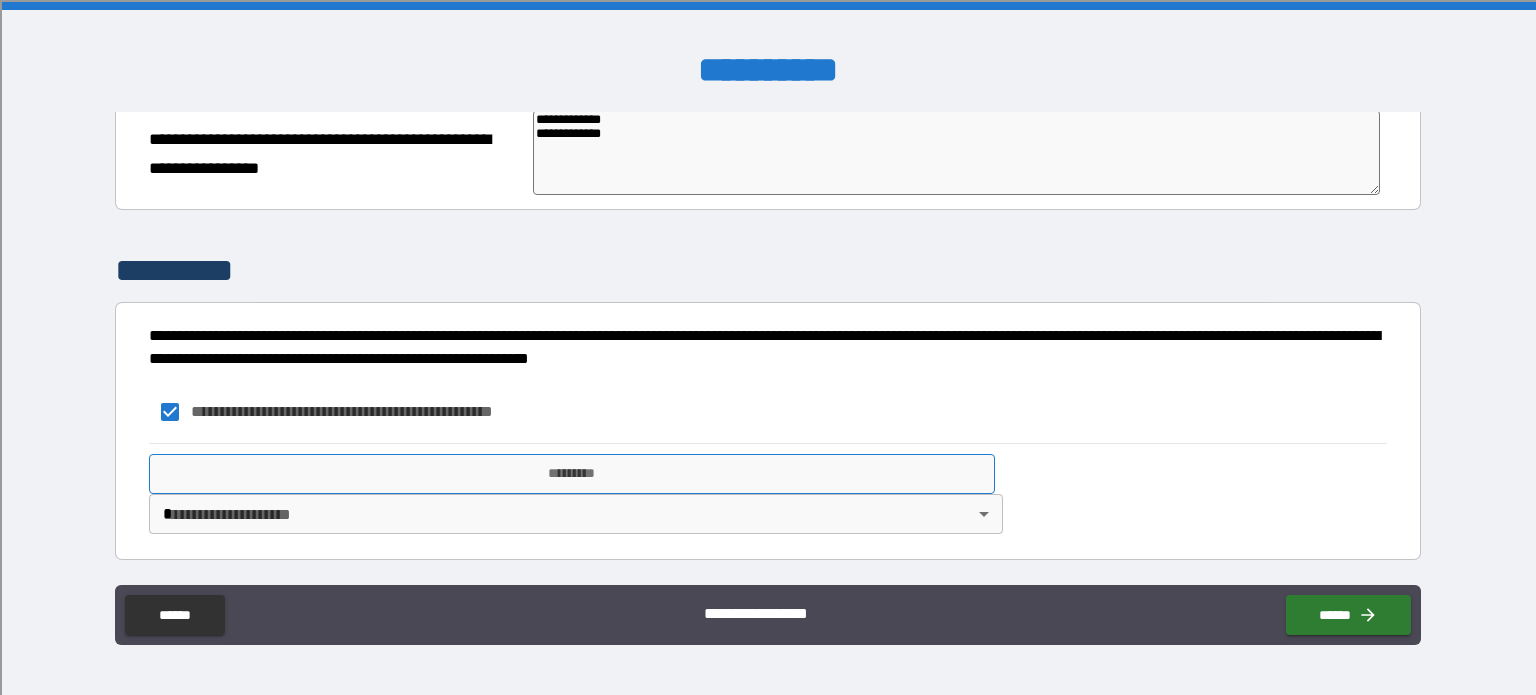 click on "*********" at bounding box center (572, 474) 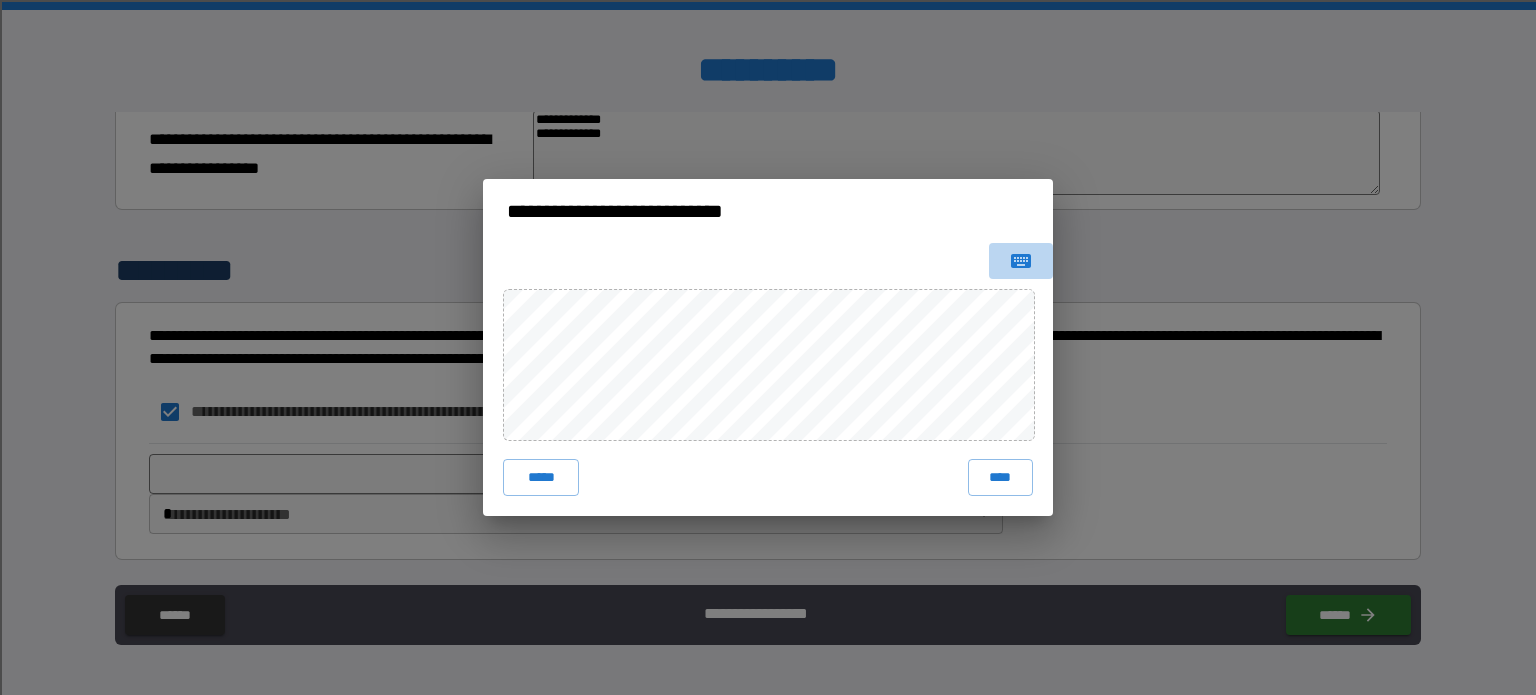 click 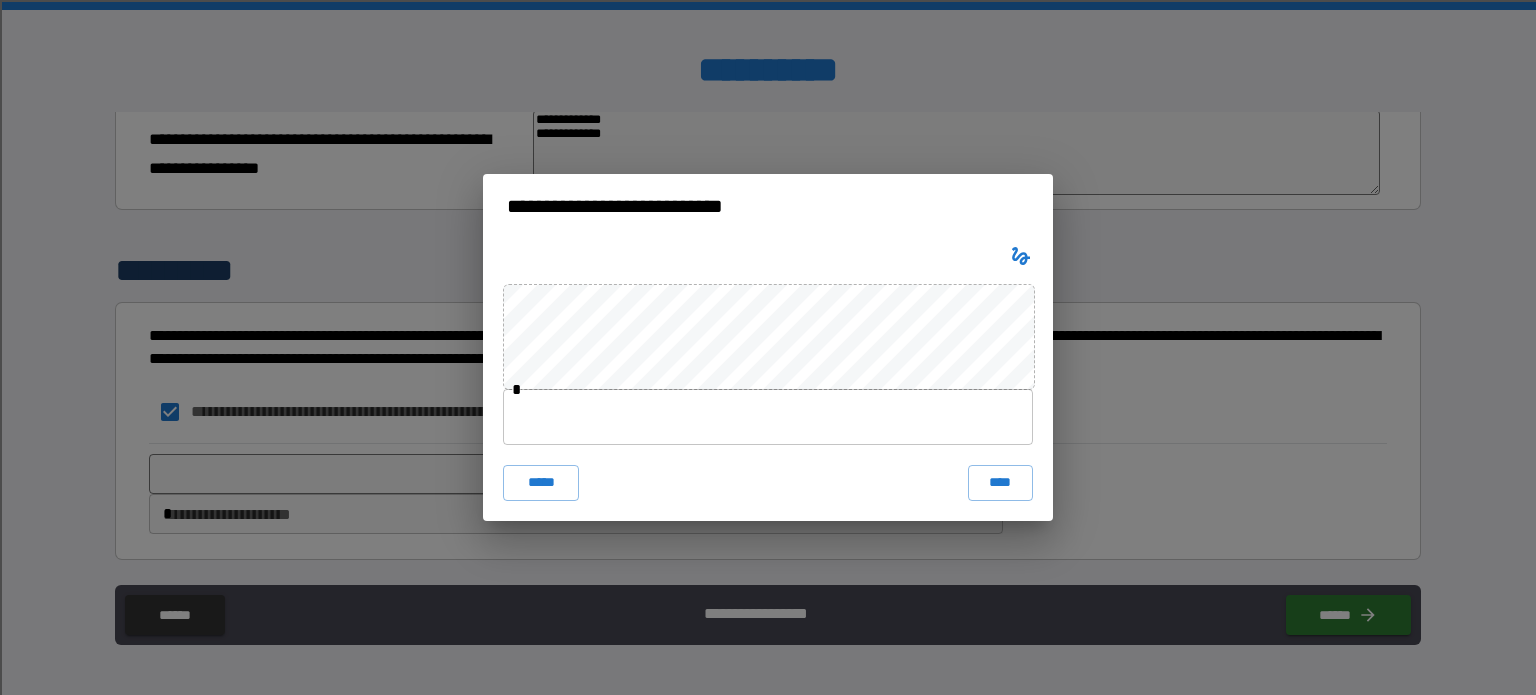click at bounding box center [768, 417] 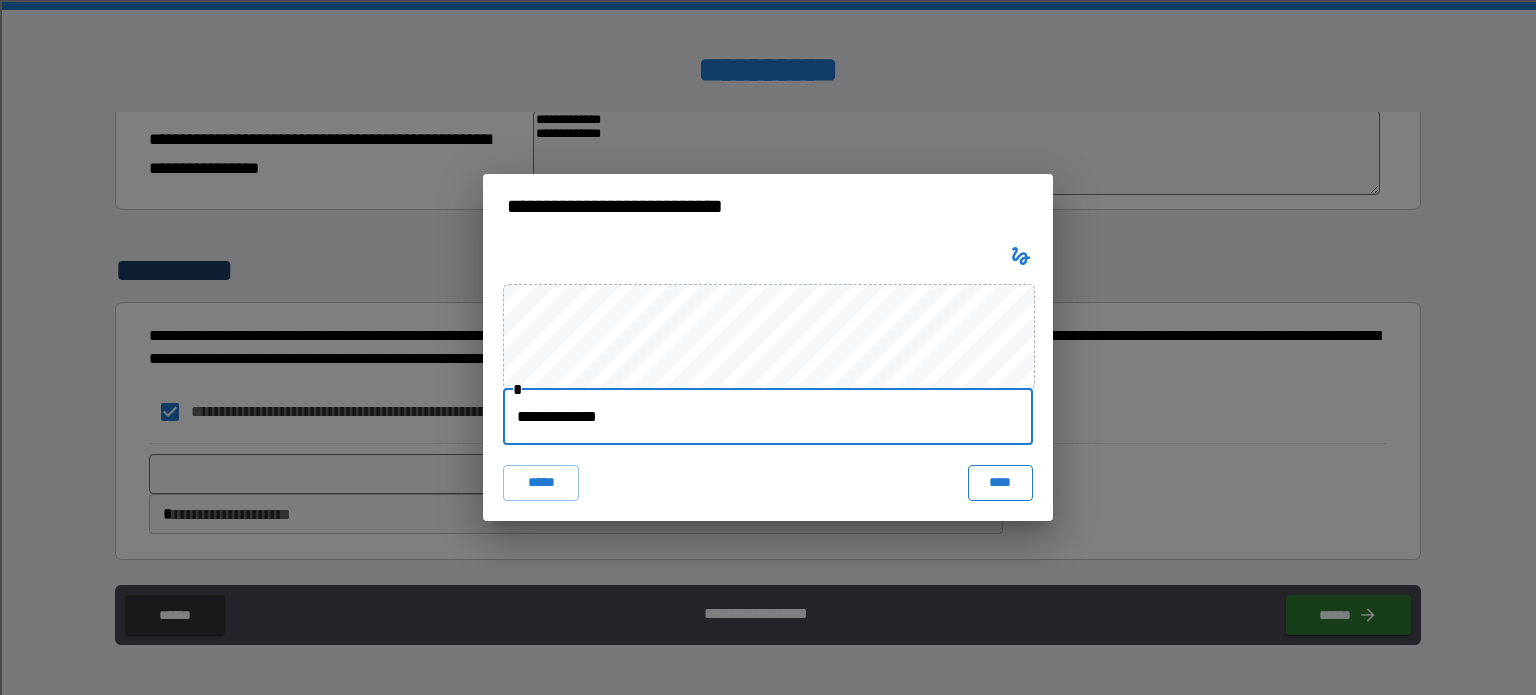 type on "**********" 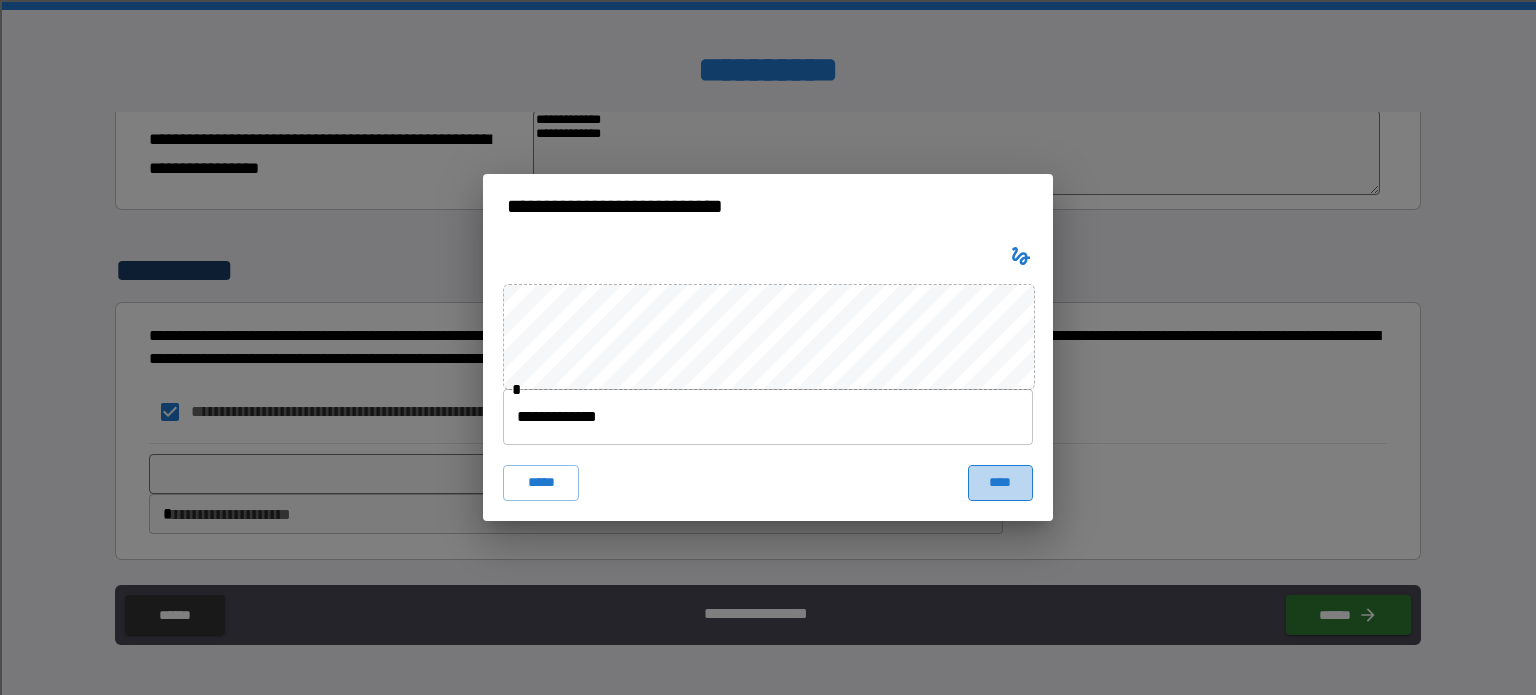 click on "****" at bounding box center [1000, 483] 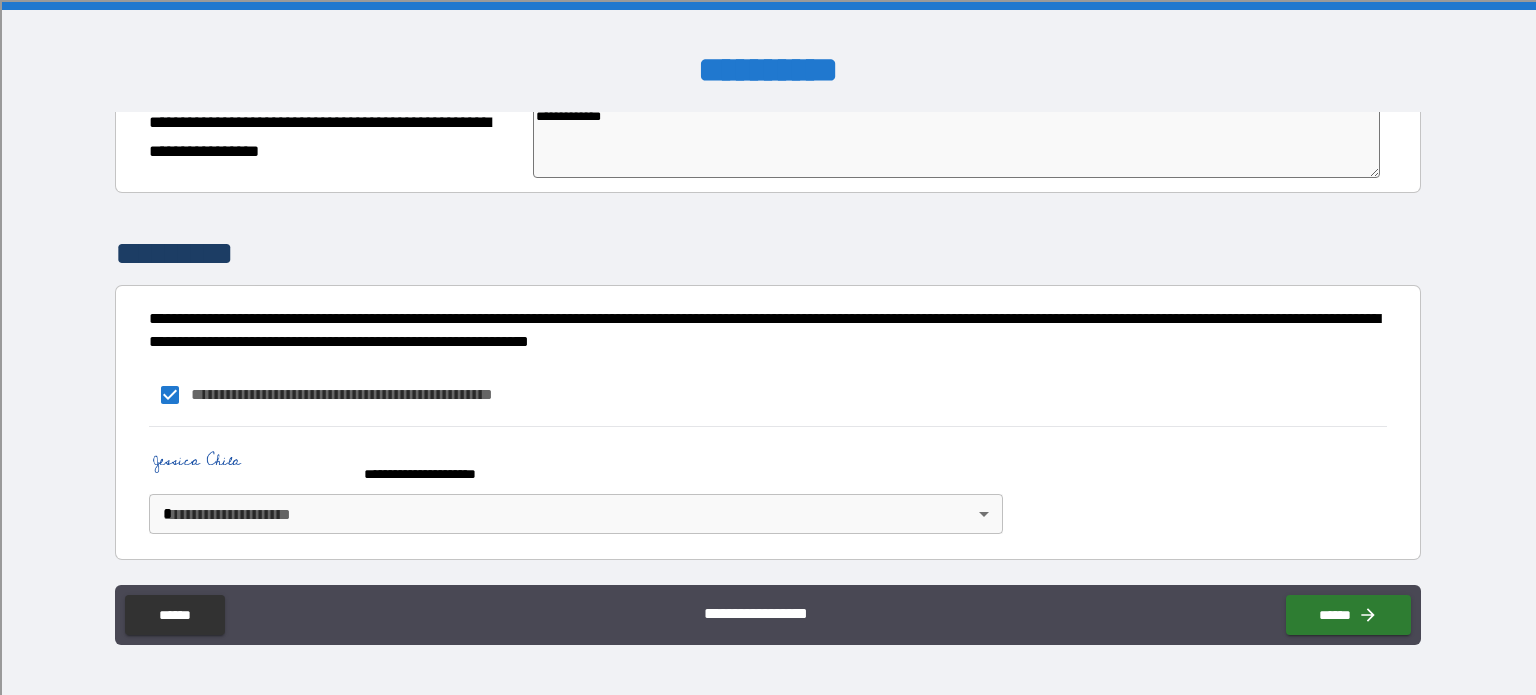 click on "**********" at bounding box center [768, 347] 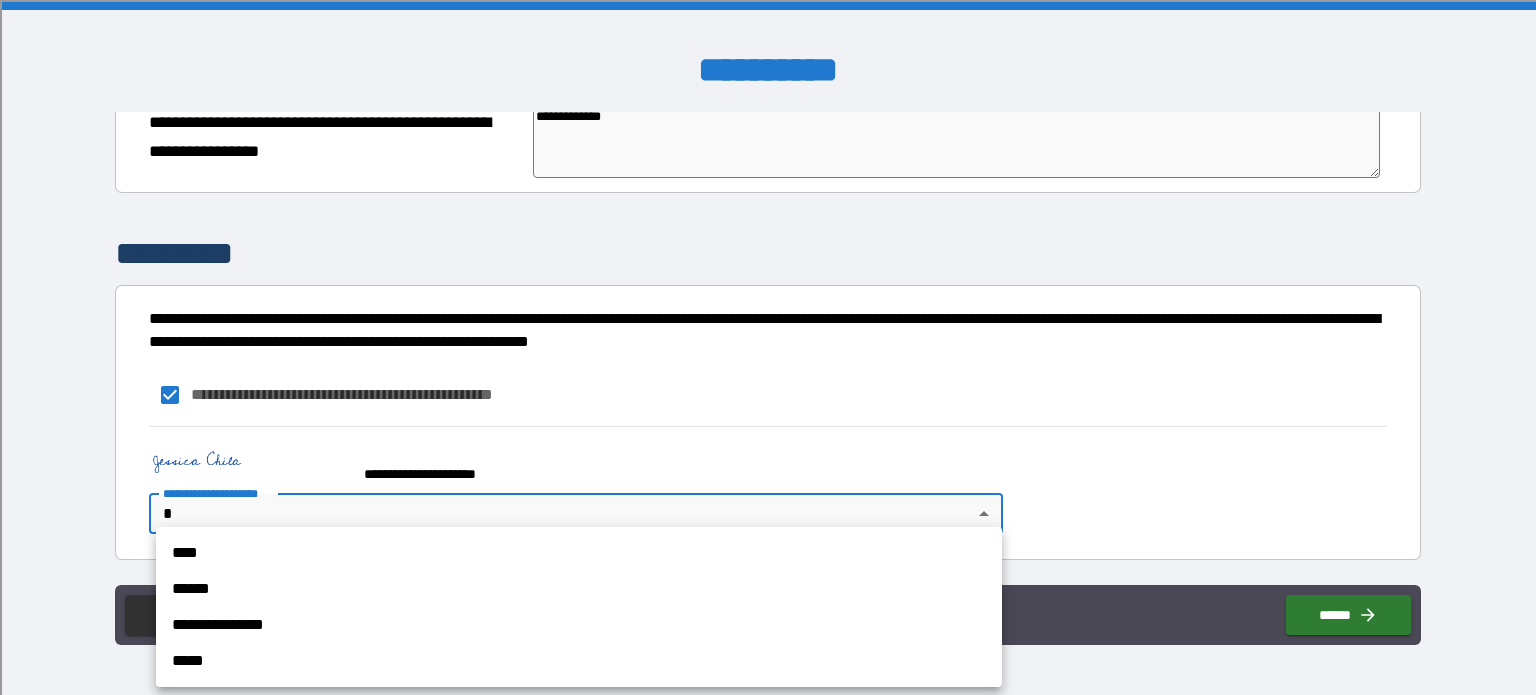 click on "**********" at bounding box center (579, 625) 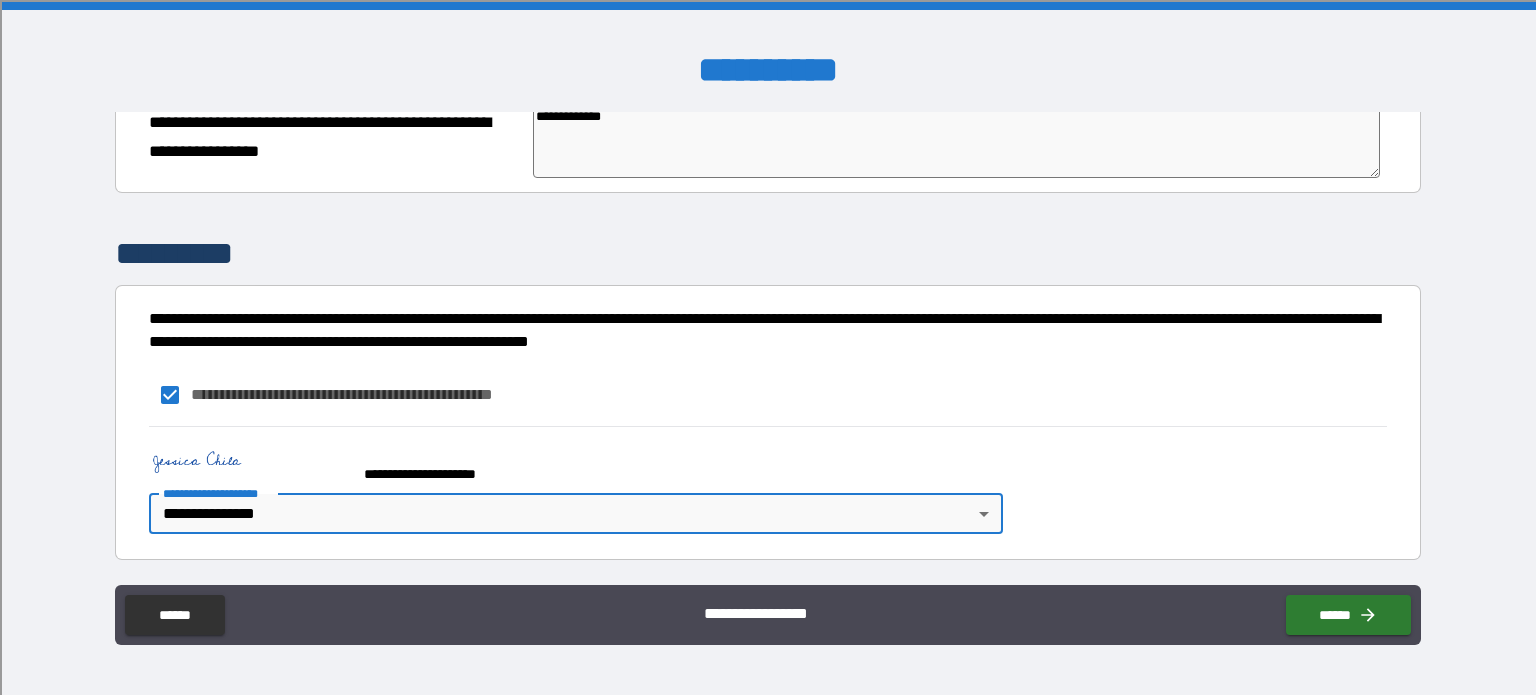 type on "*" 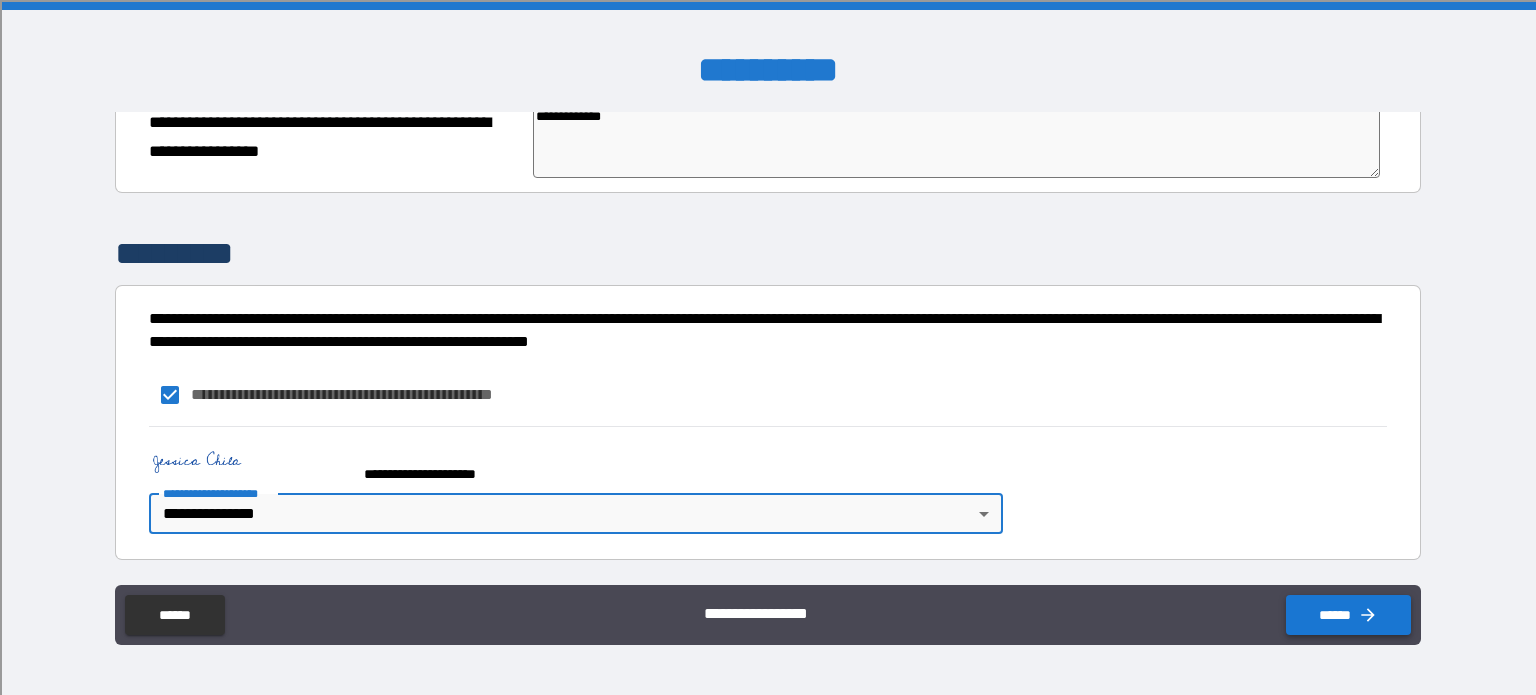 click on "******" at bounding box center (1348, 615) 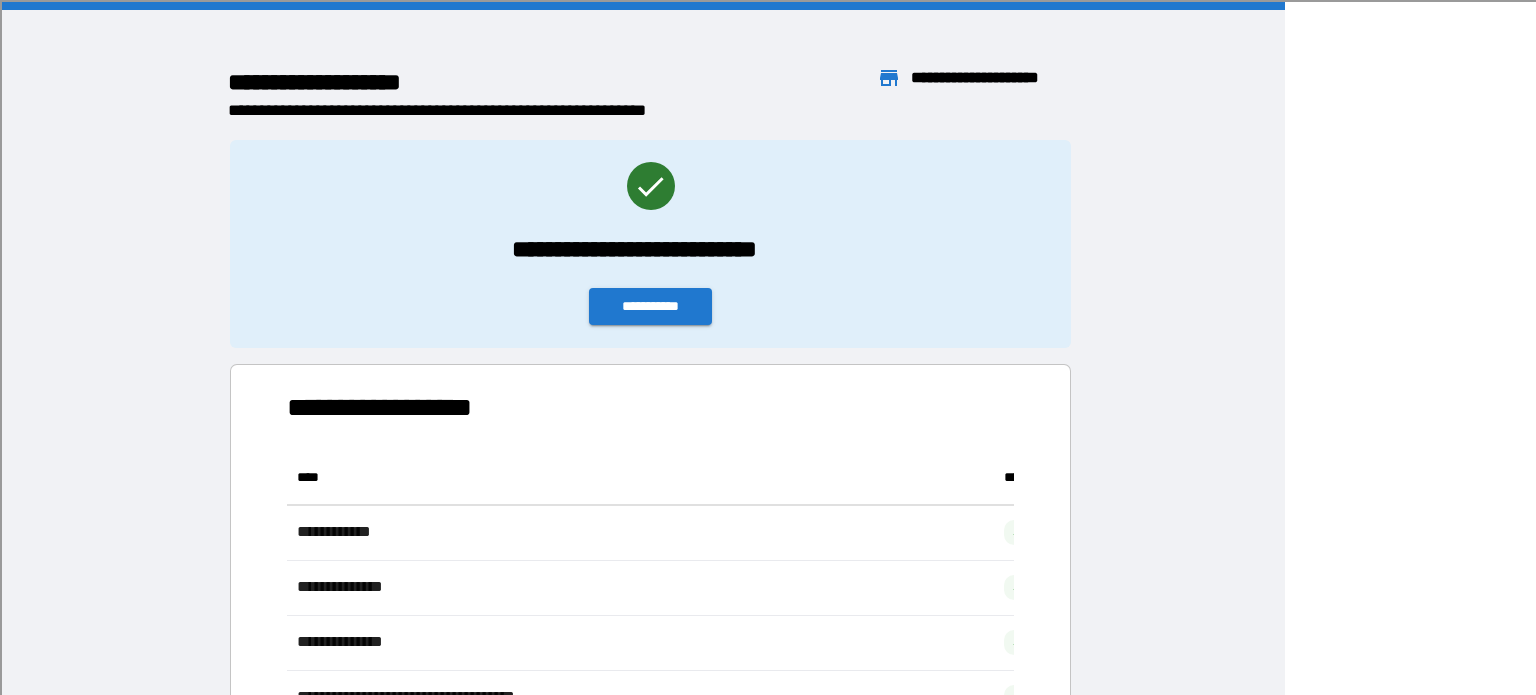 scroll, scrollTop: 16, scrollLeft: 16, axis: both 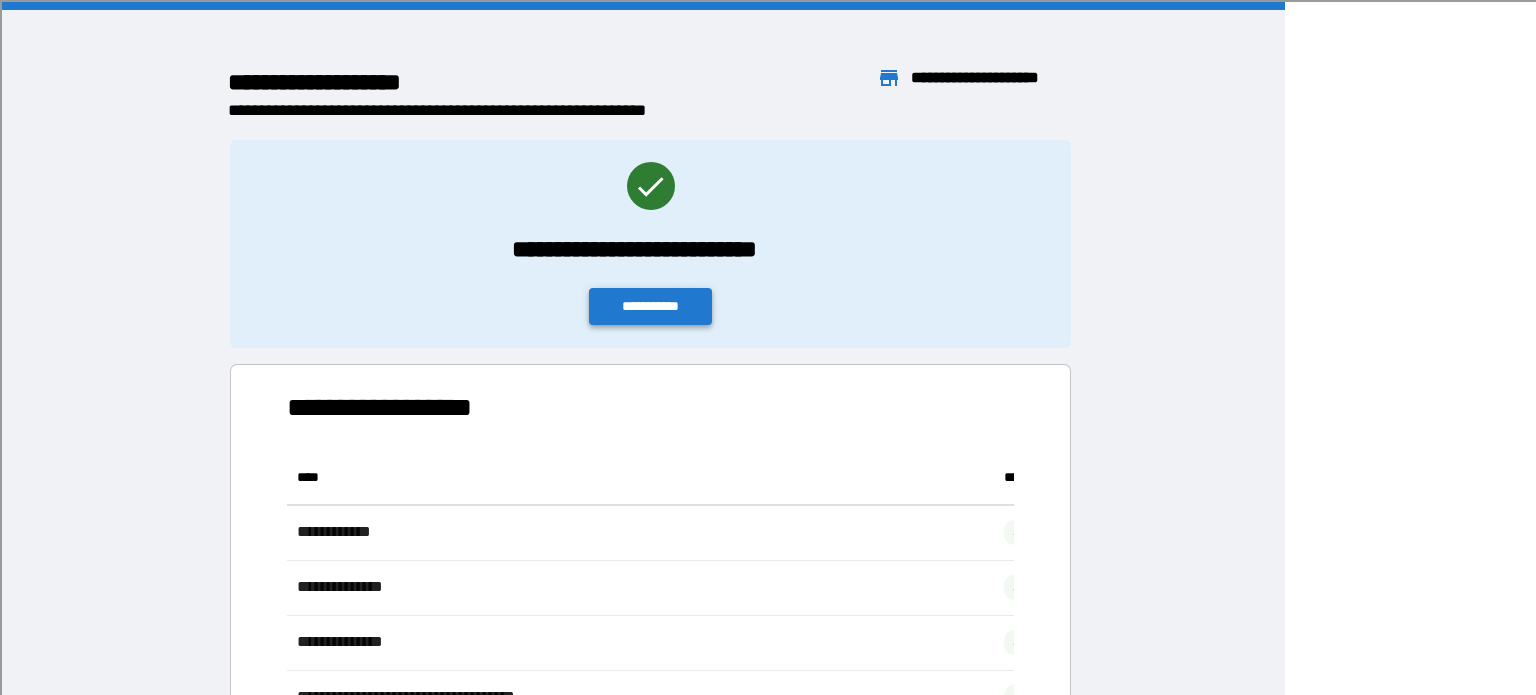 click on "**********" at bounding box center [651, 306] 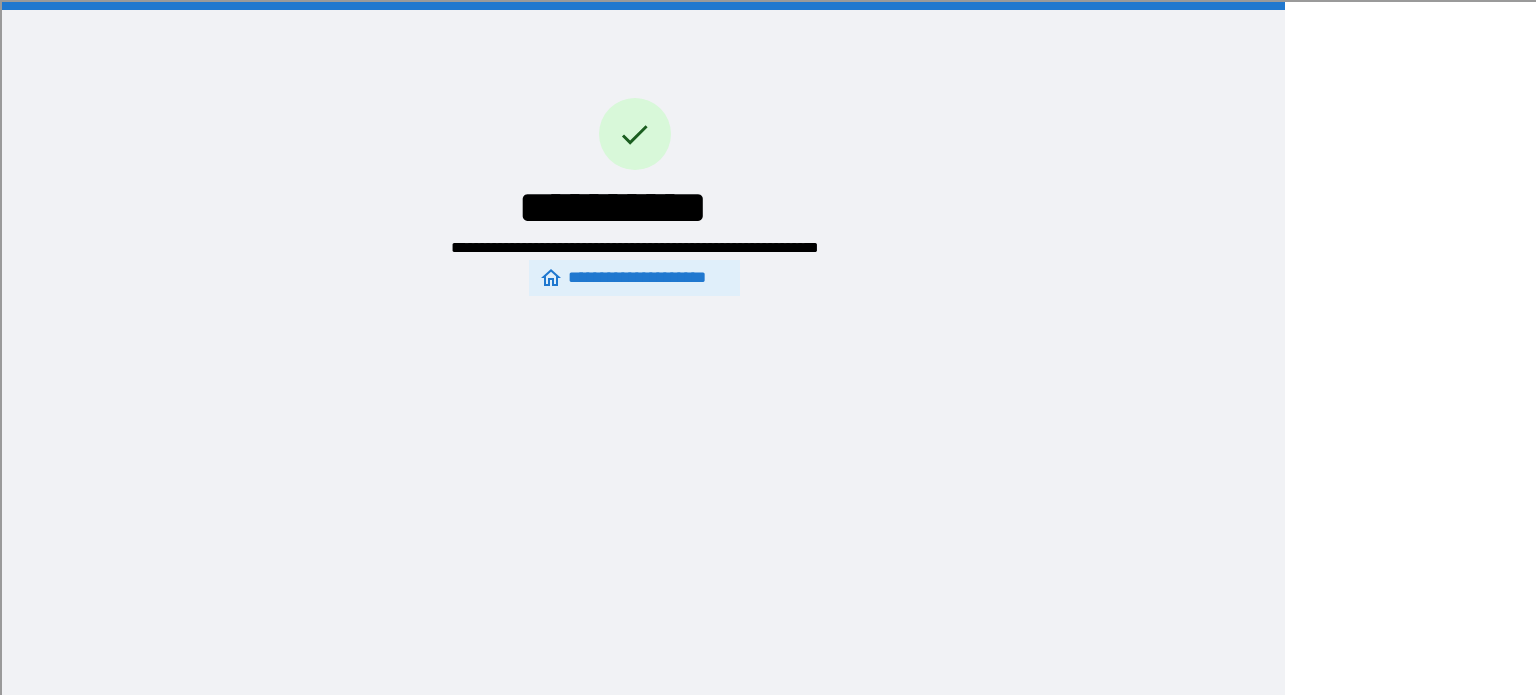 click on "**********" at bounding box center [634, 278] 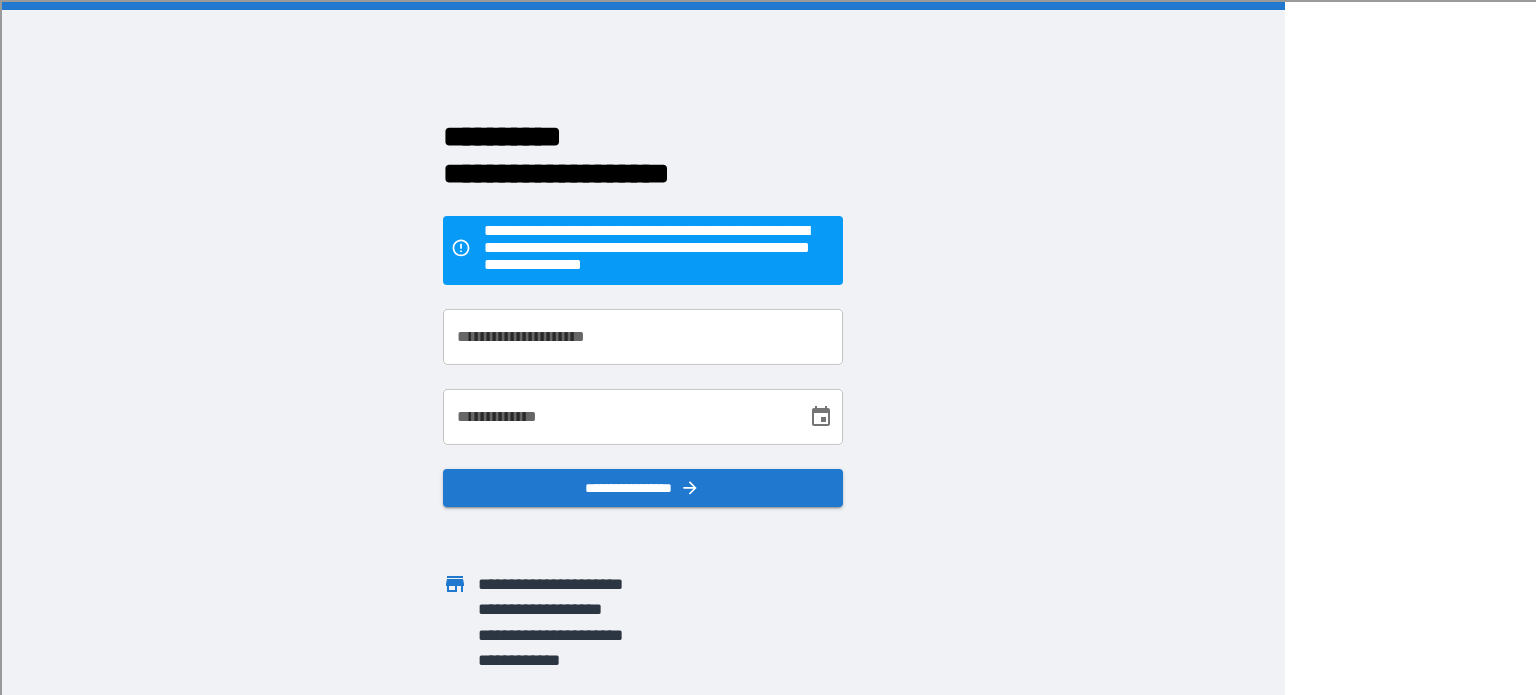 click on "**********" at bounding box center [643, 337] 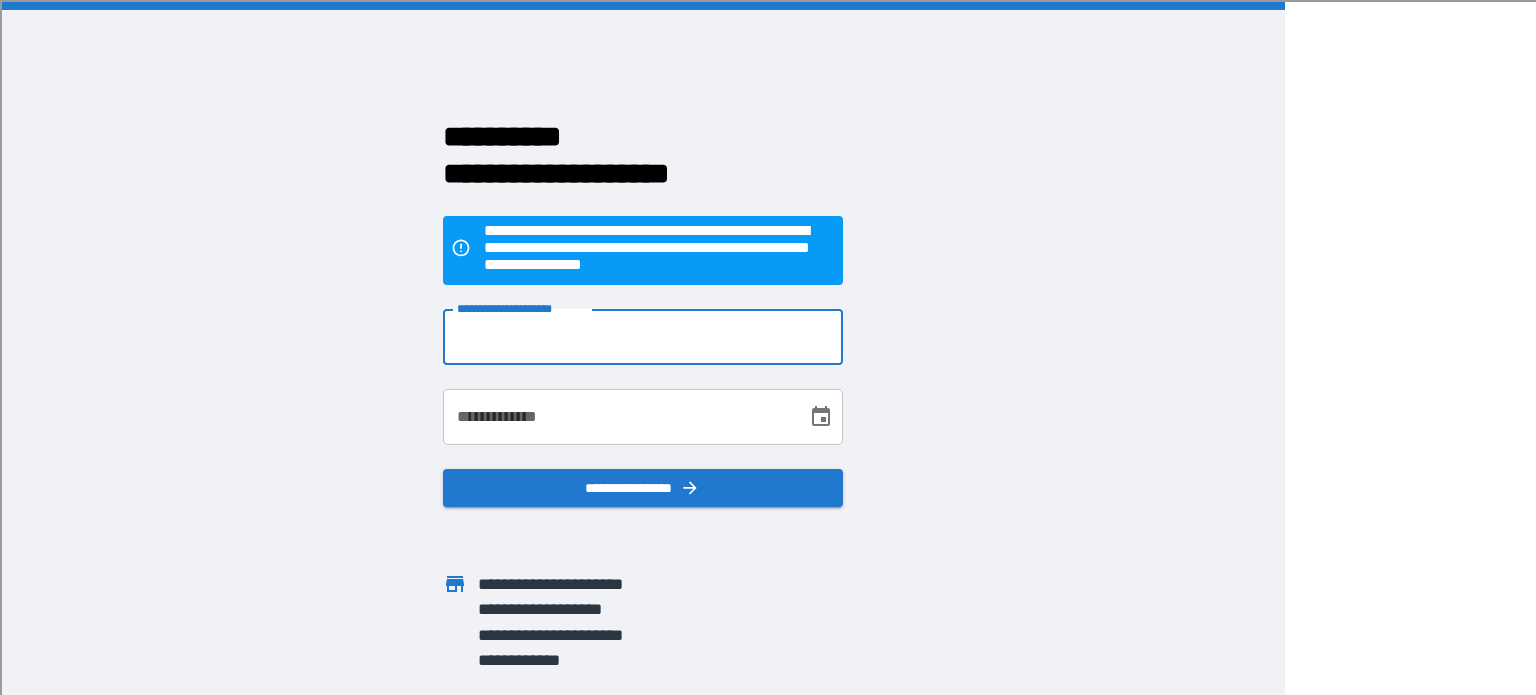 type on "**********" 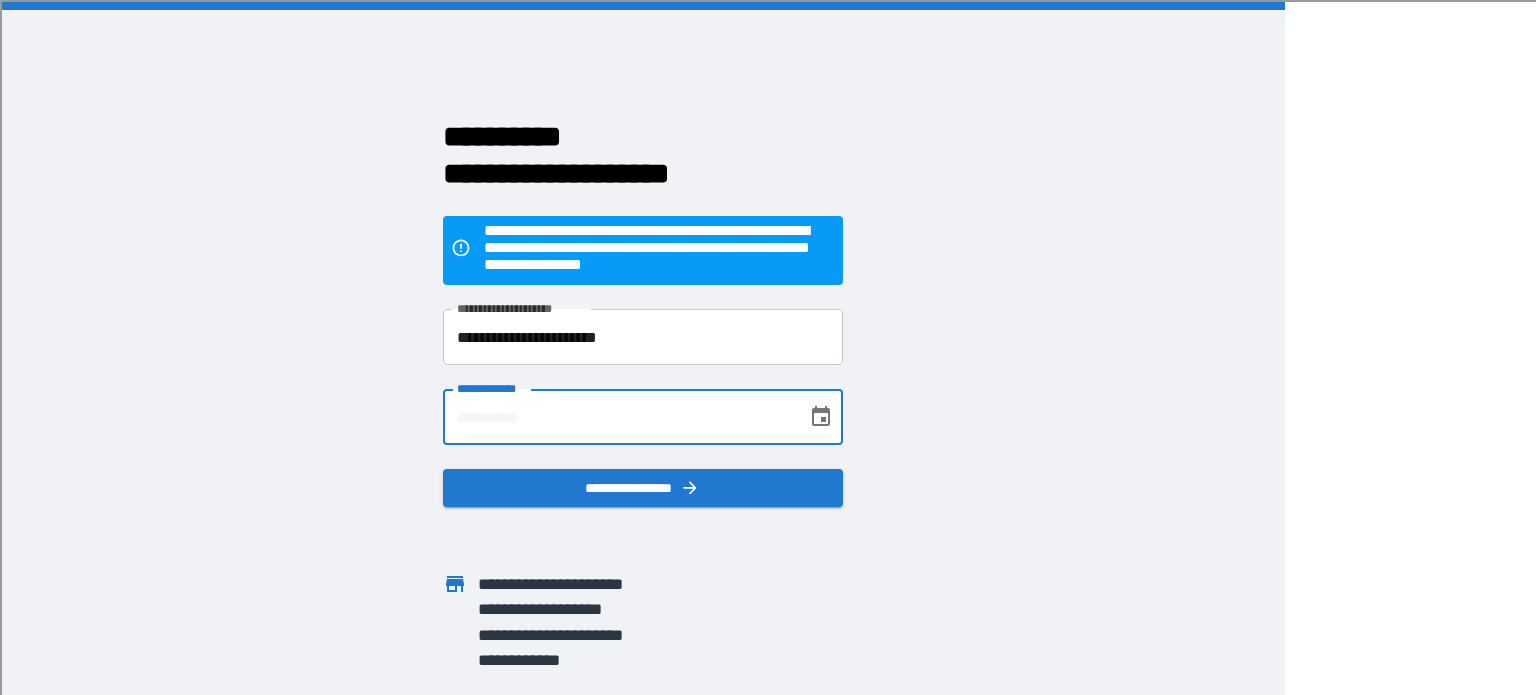 click on "**********" at bounding box center (618, 417) 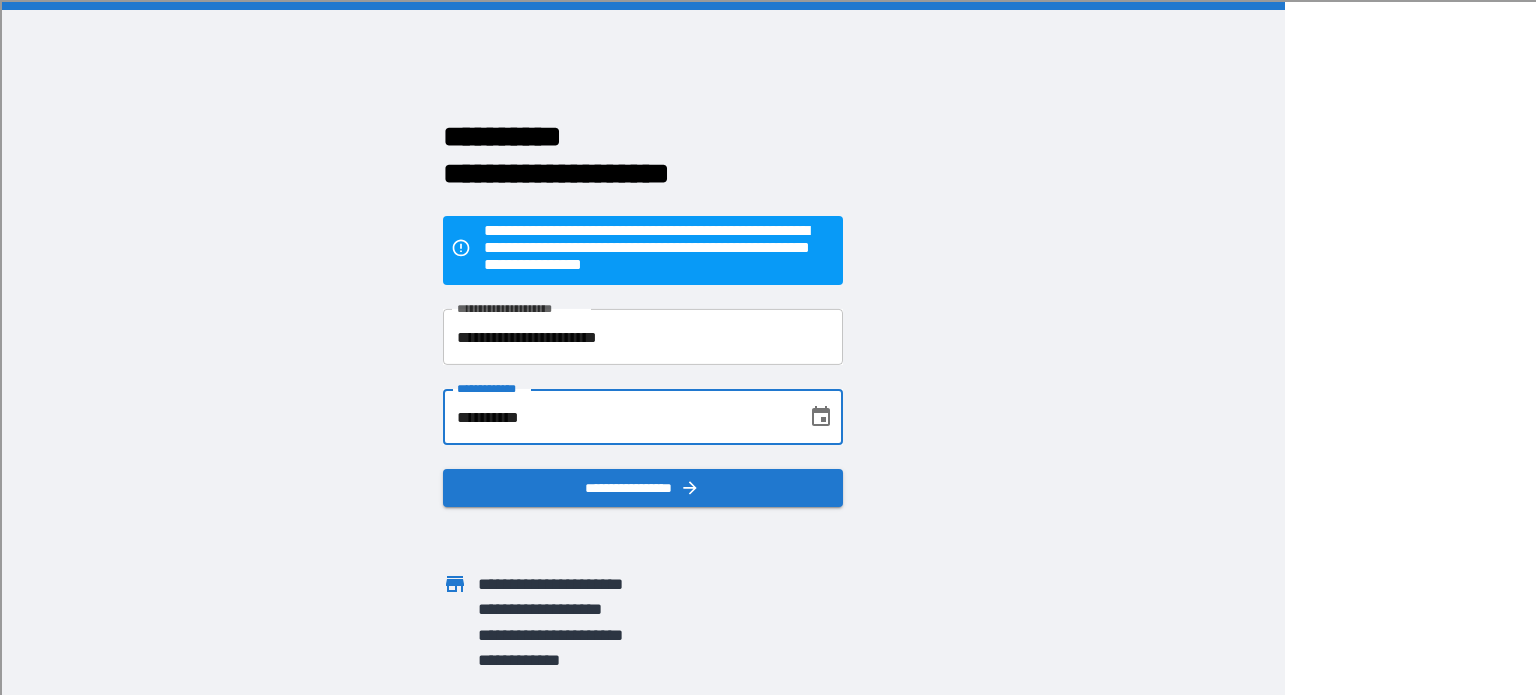 type on "**********" 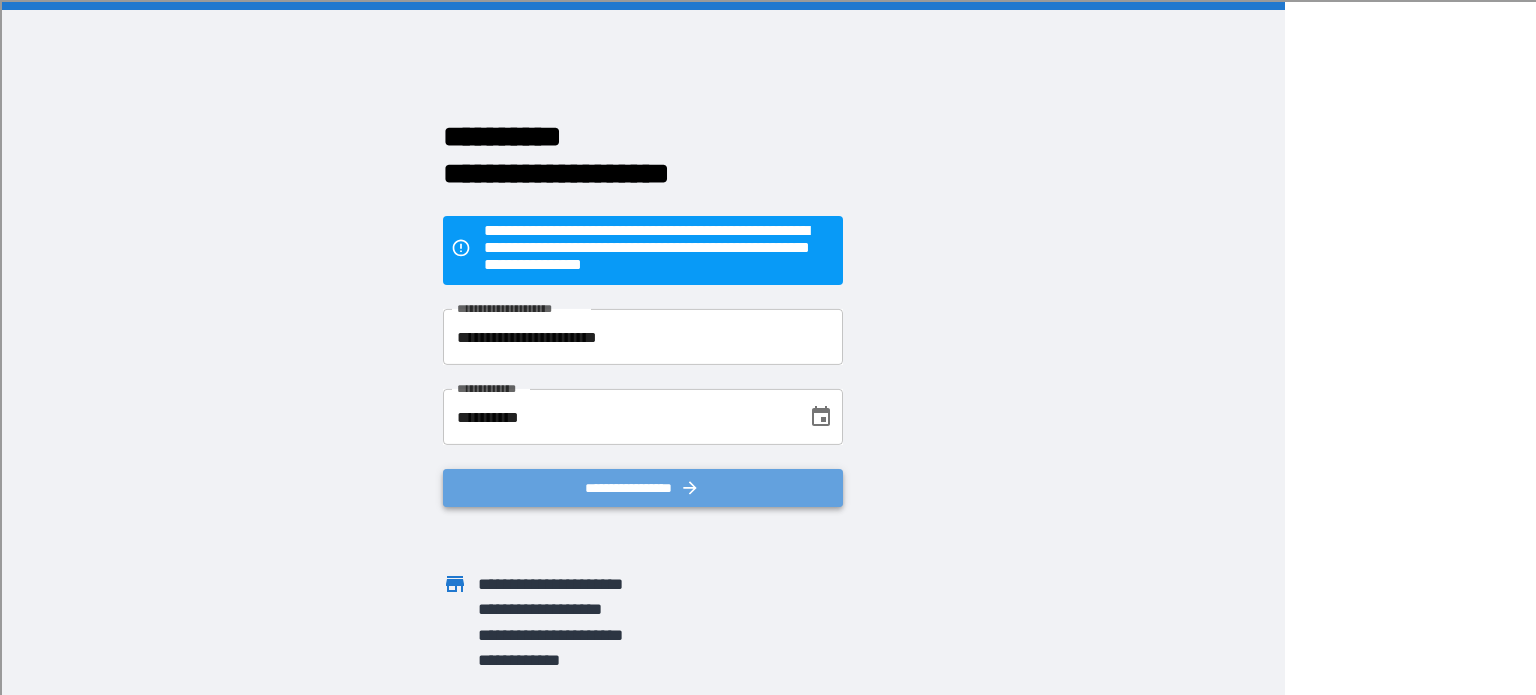 click on "**********" at bounding box center (643, 488) 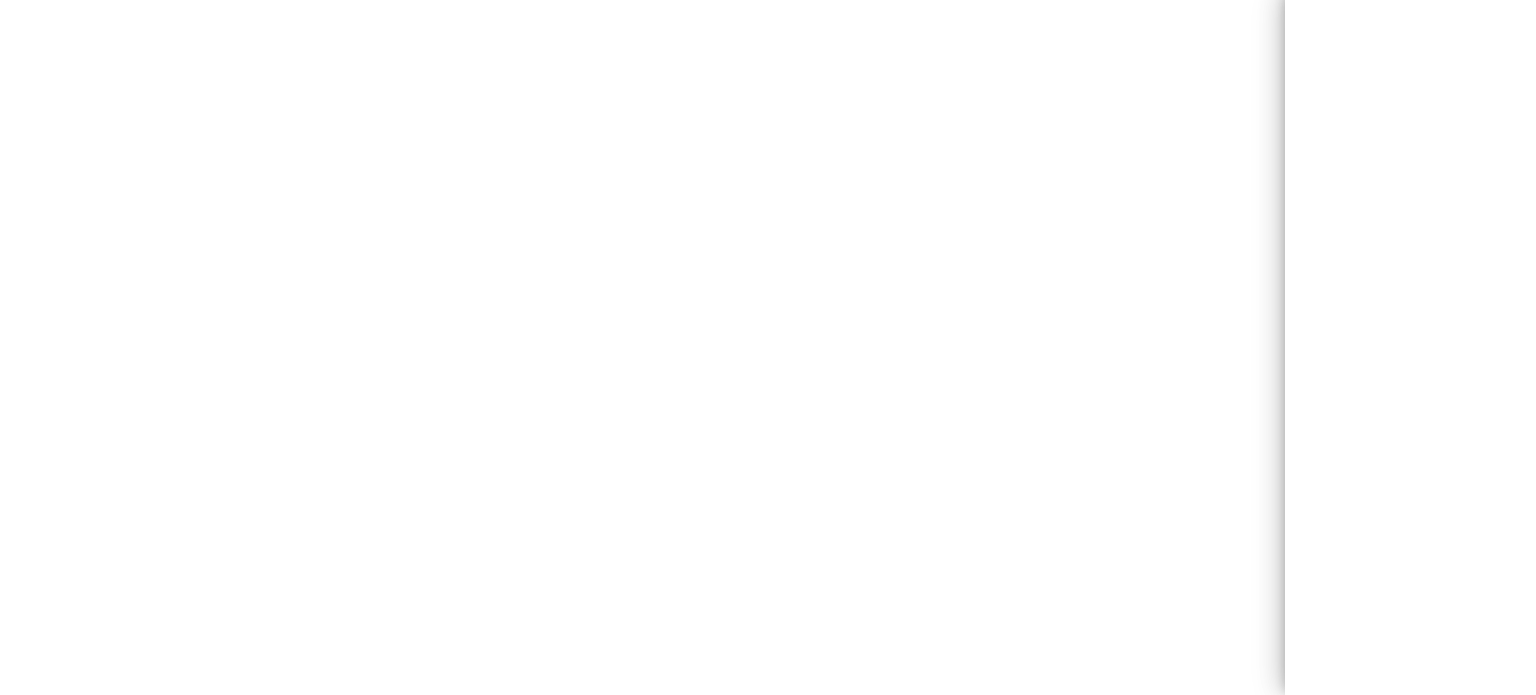 scroll, scrollTop: 0, scrollLeft: 0, axis: both 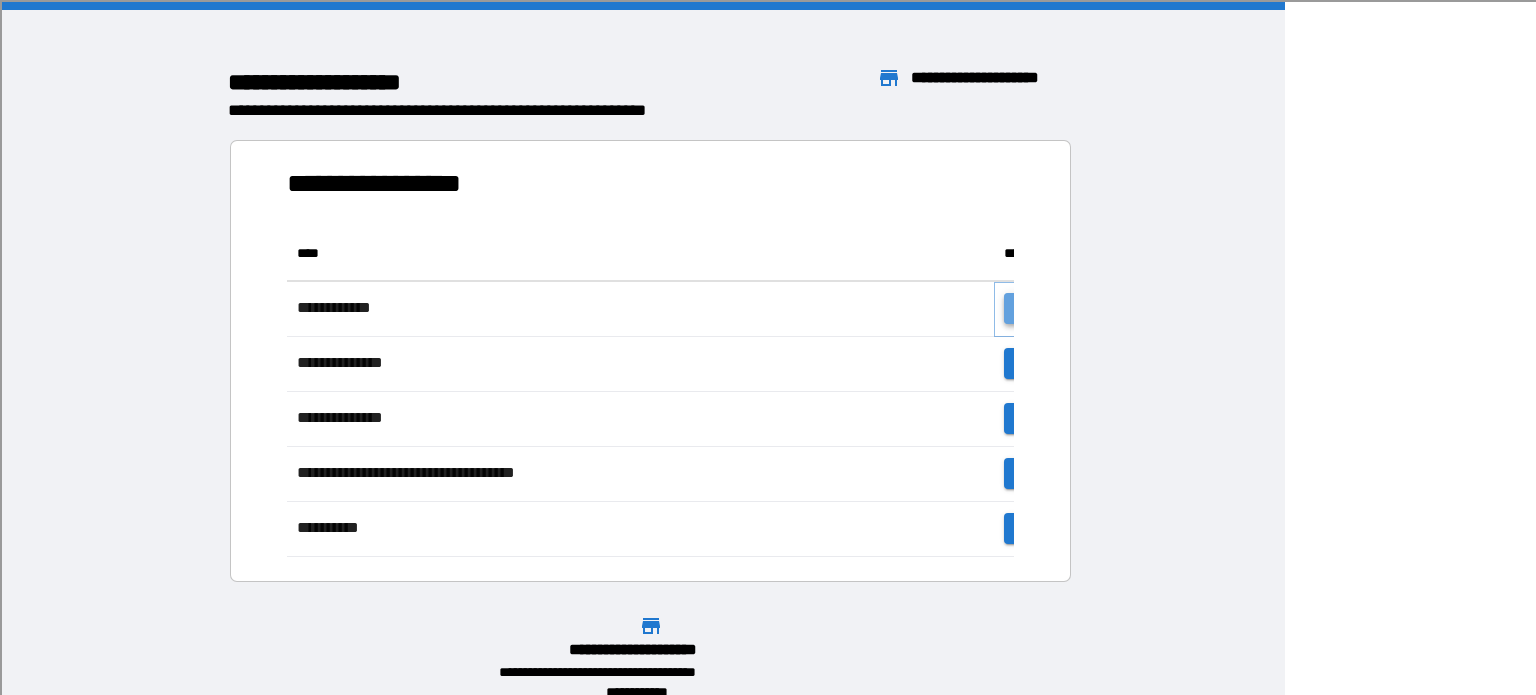 click on "**********" at bounding box center (1066, 308) 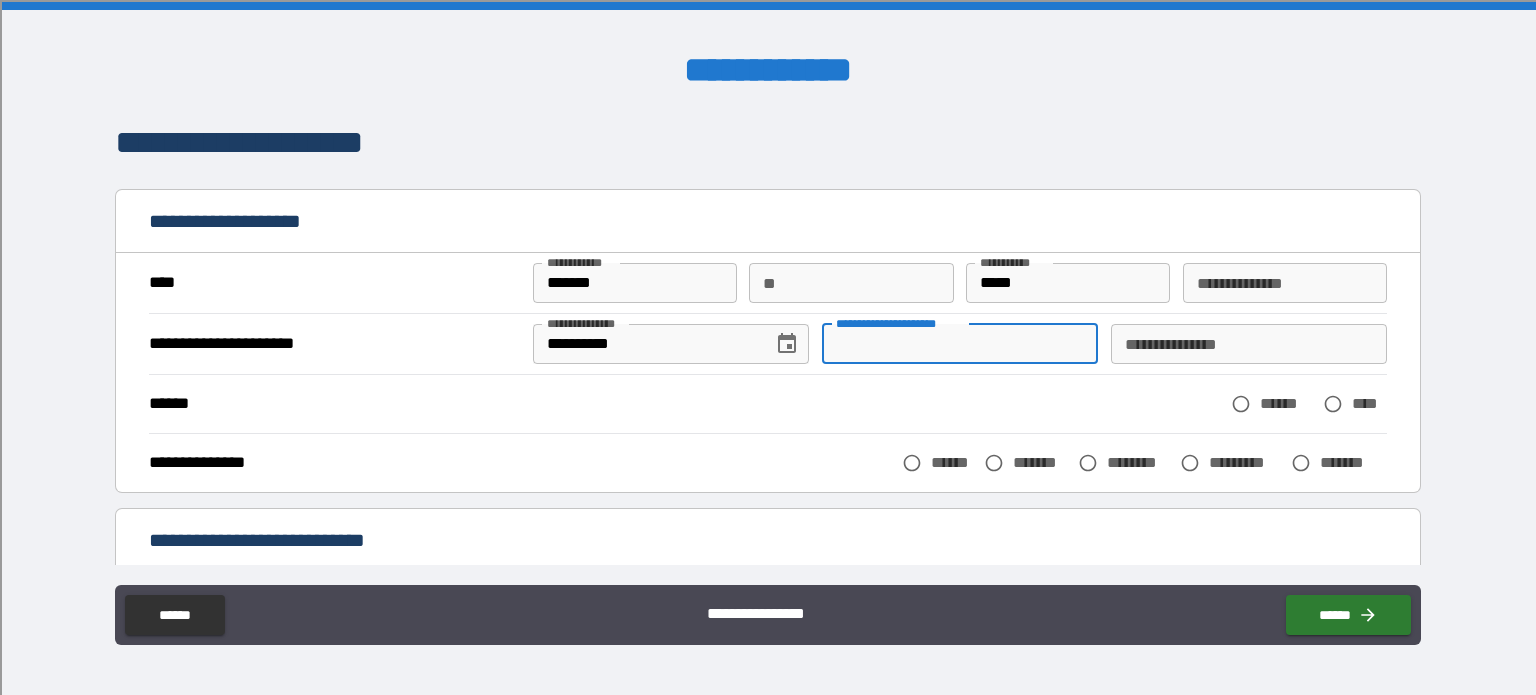 click on "**********" at bounding box center [960, 344] 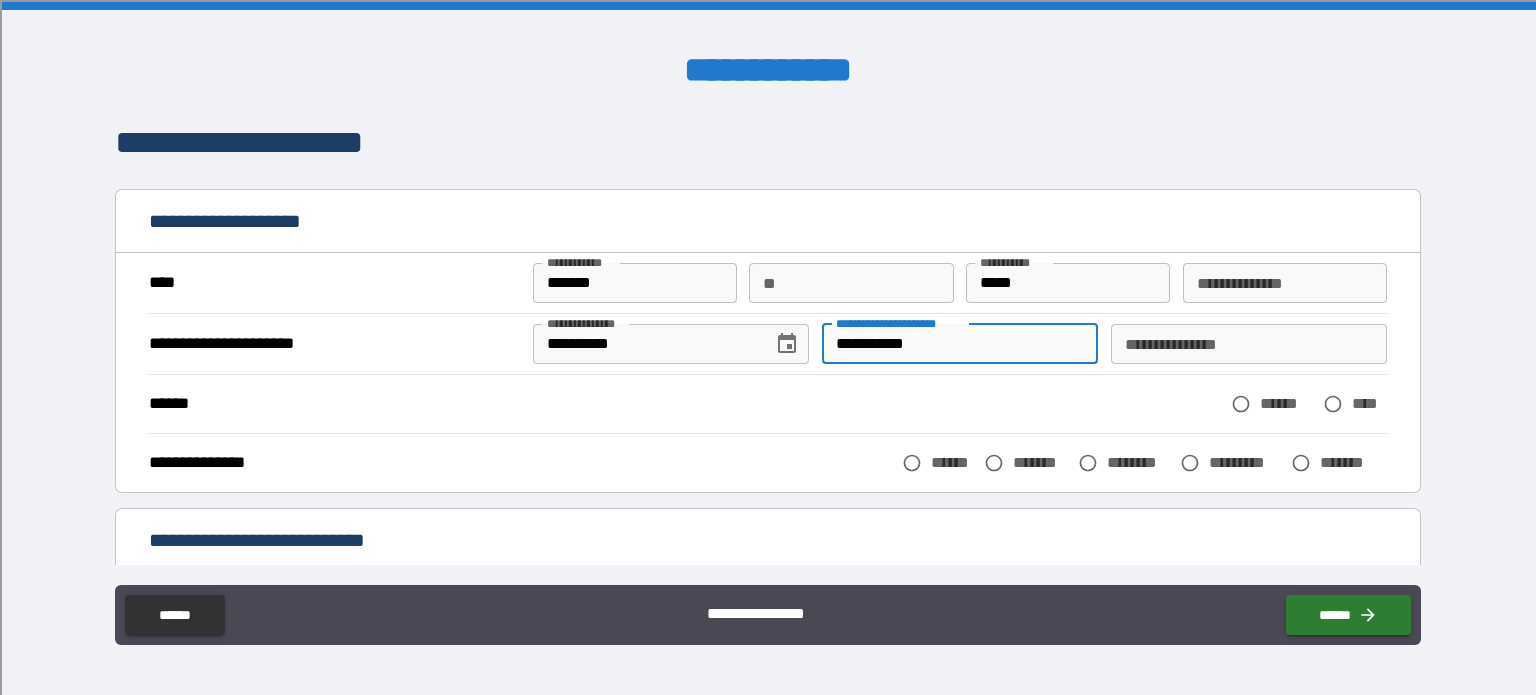 type on "**********" 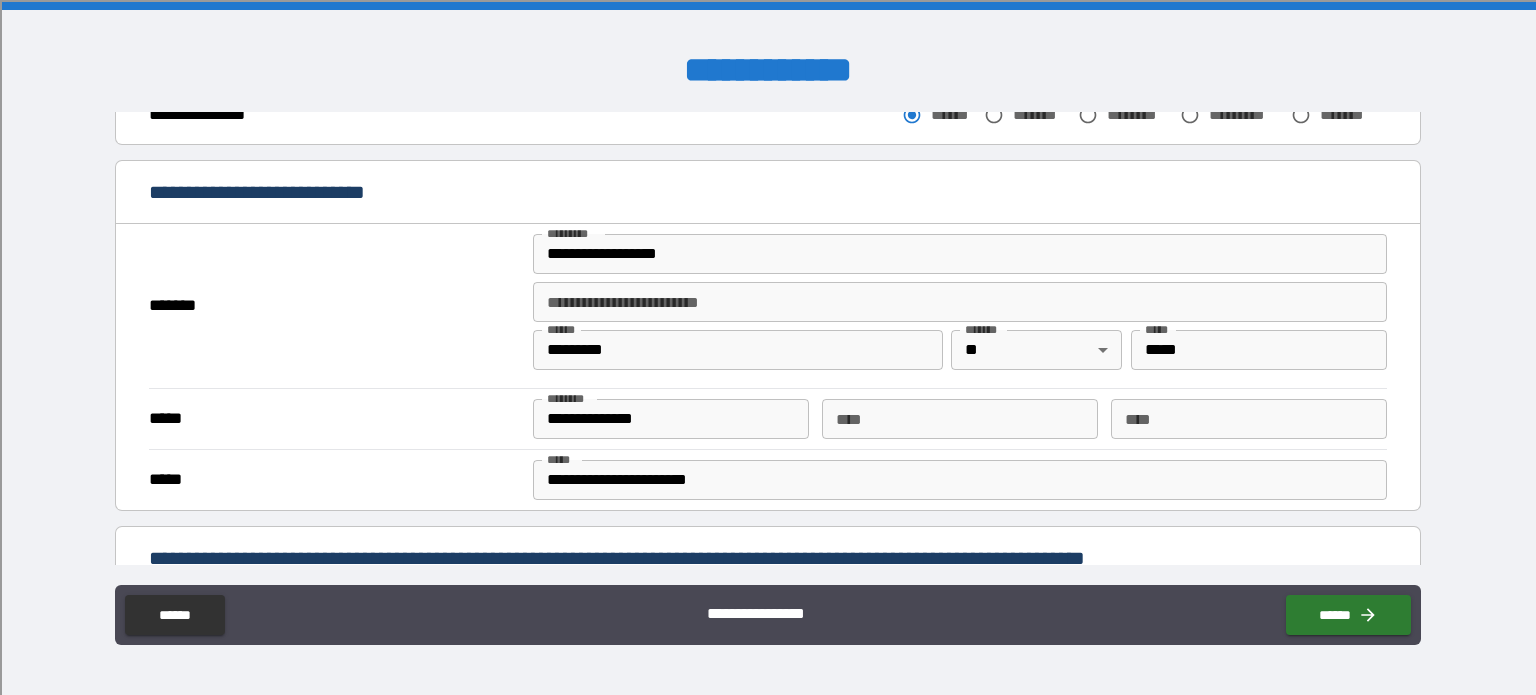 scroll, scrollTop: 357, scrollLeft: 0, axis: vertical 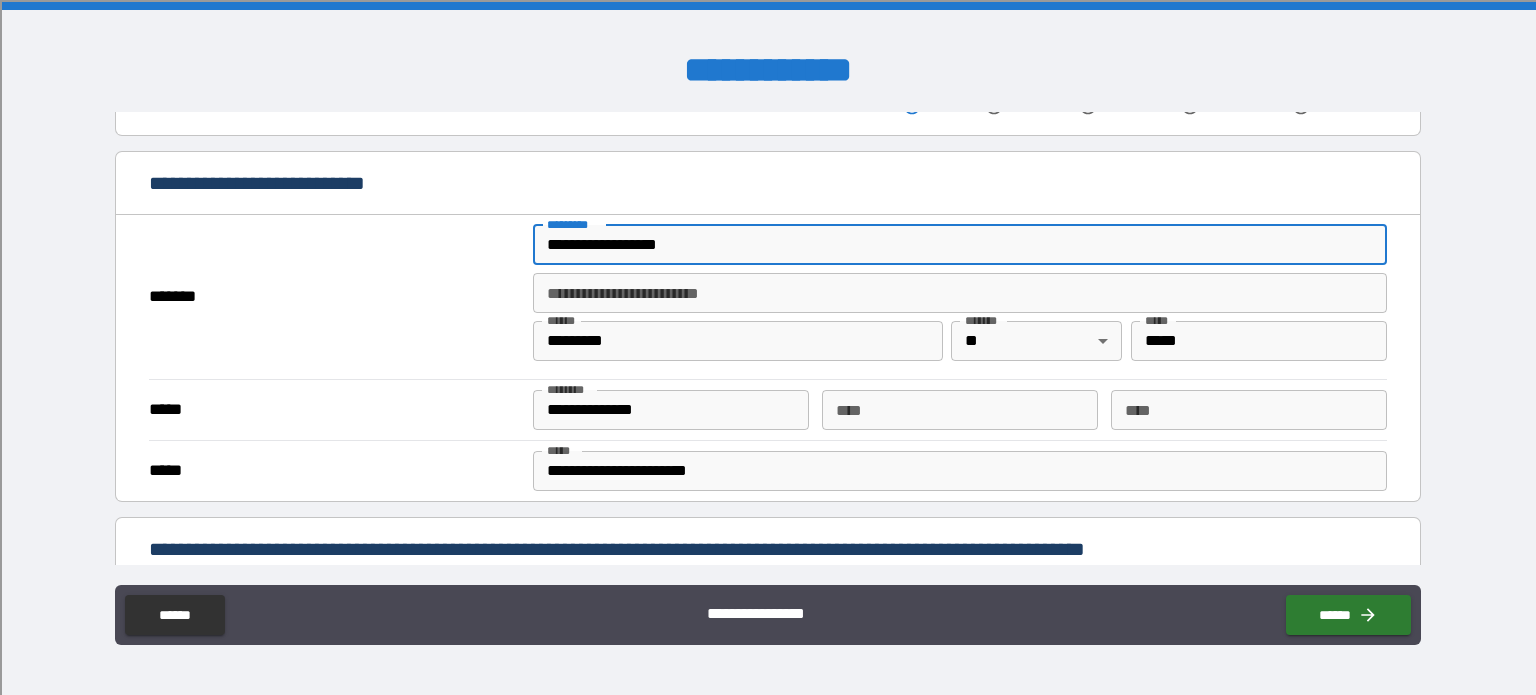 click on "**********" at bounding box center [960, 245] 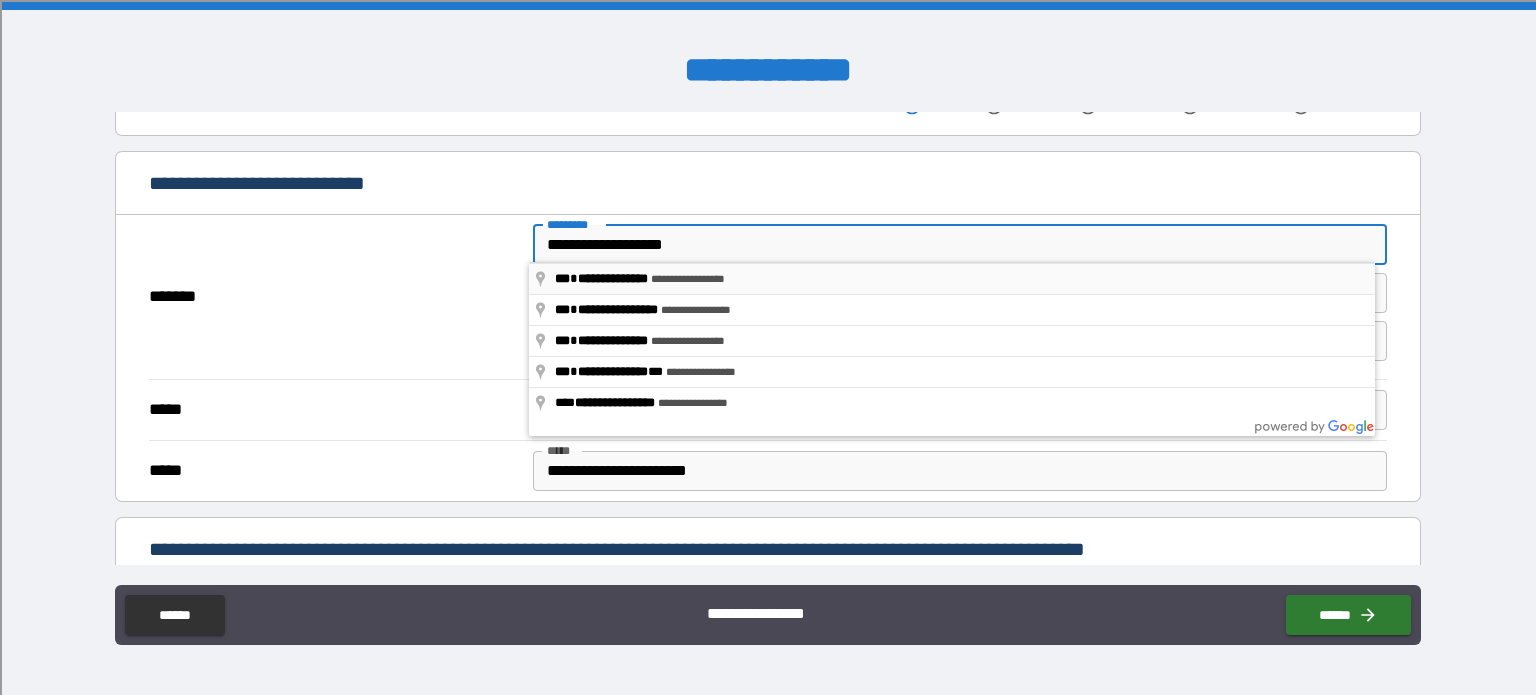 type on "**********" 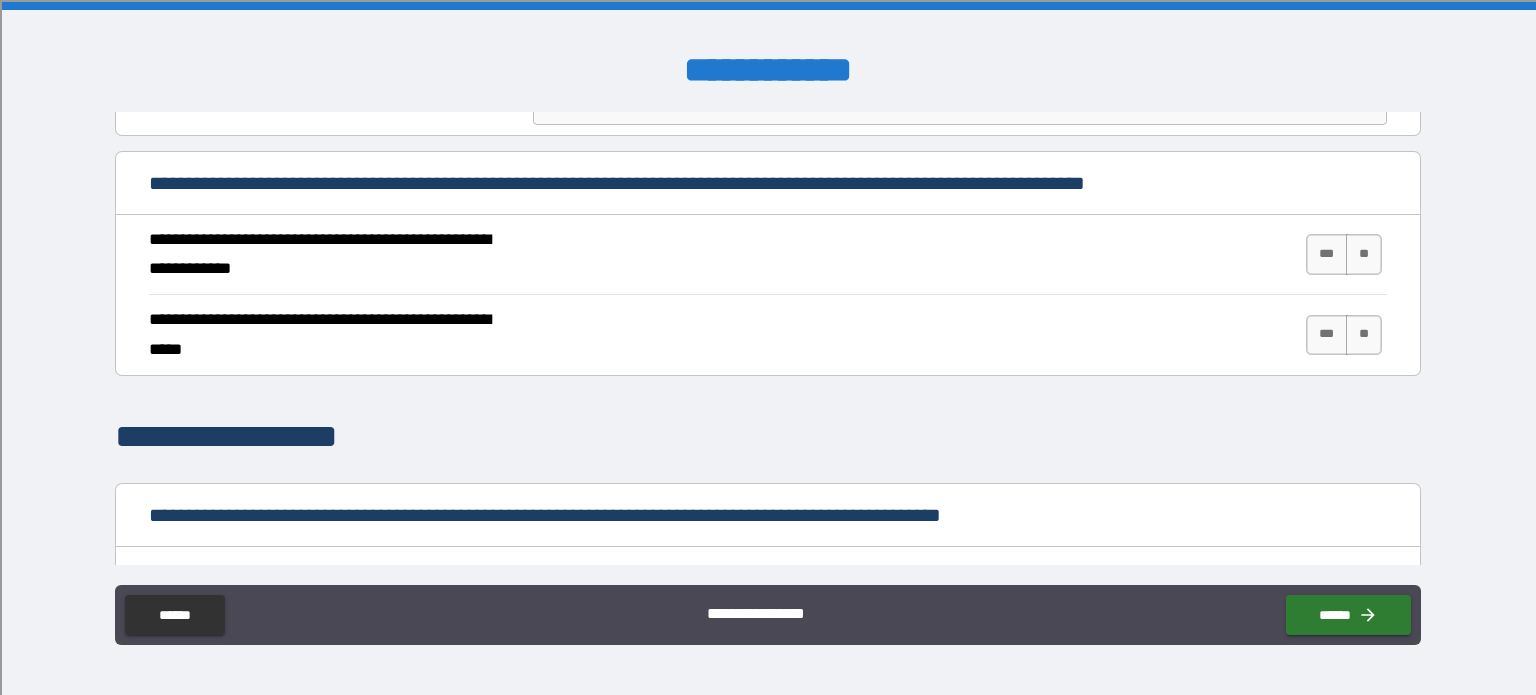scroll, scrollTop: 748, scrollLeft: 0, axis: vertical 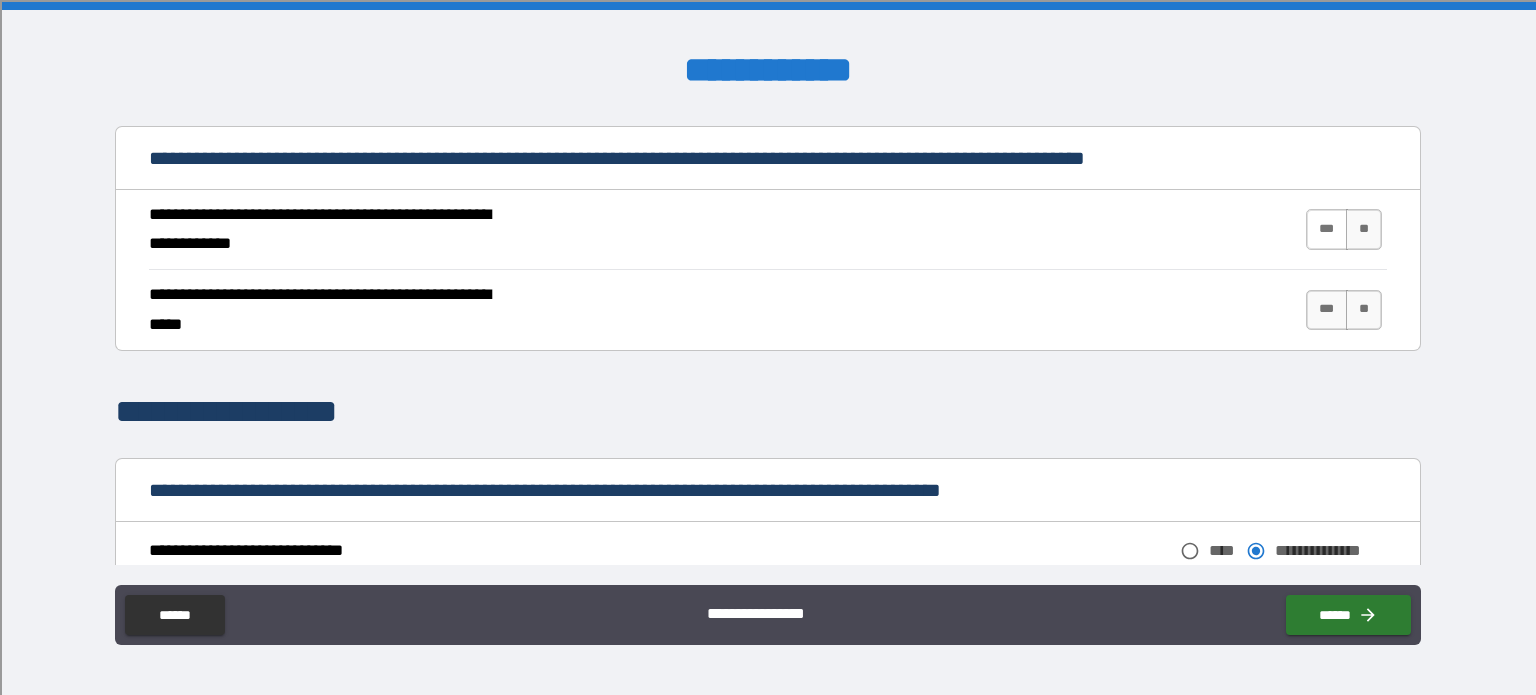 click on "***" at bounding box center [1327, 229] 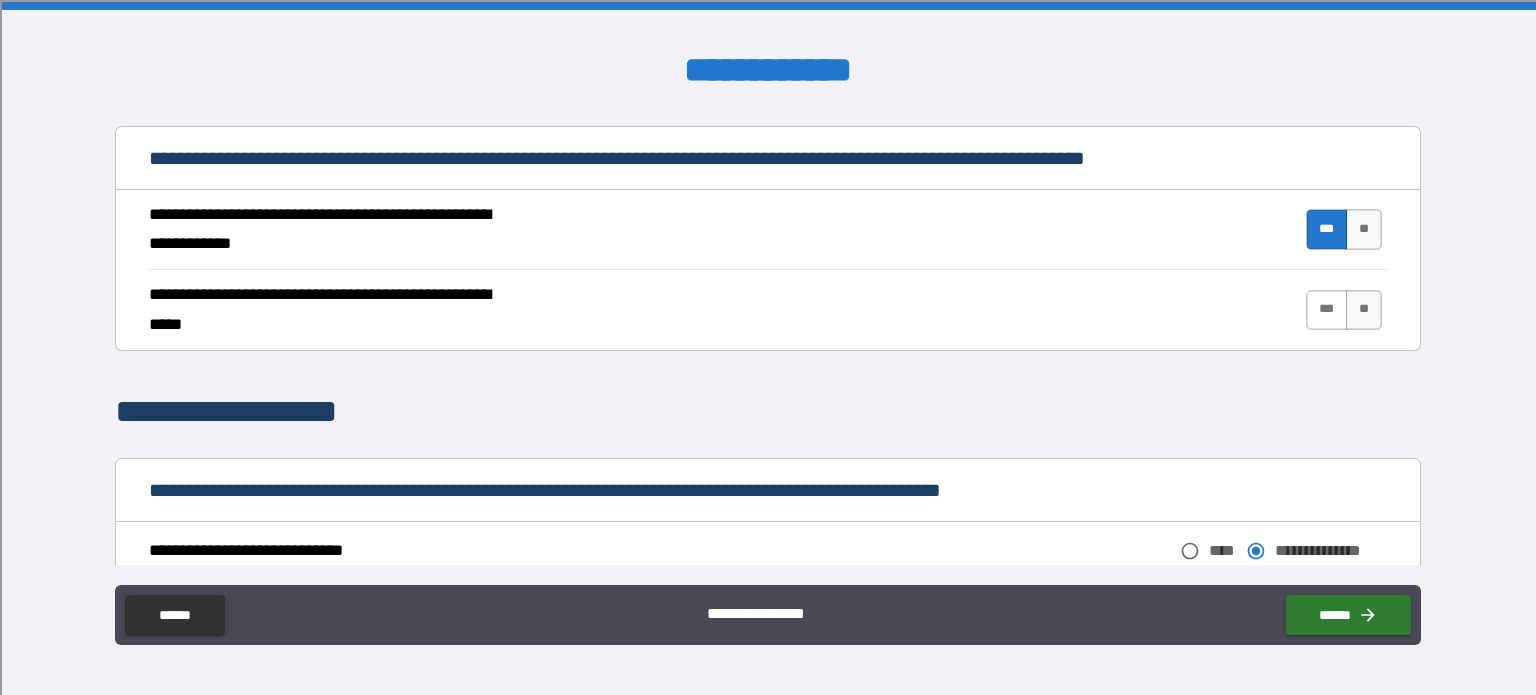 click on "***" at bounding box center [1327, 310] 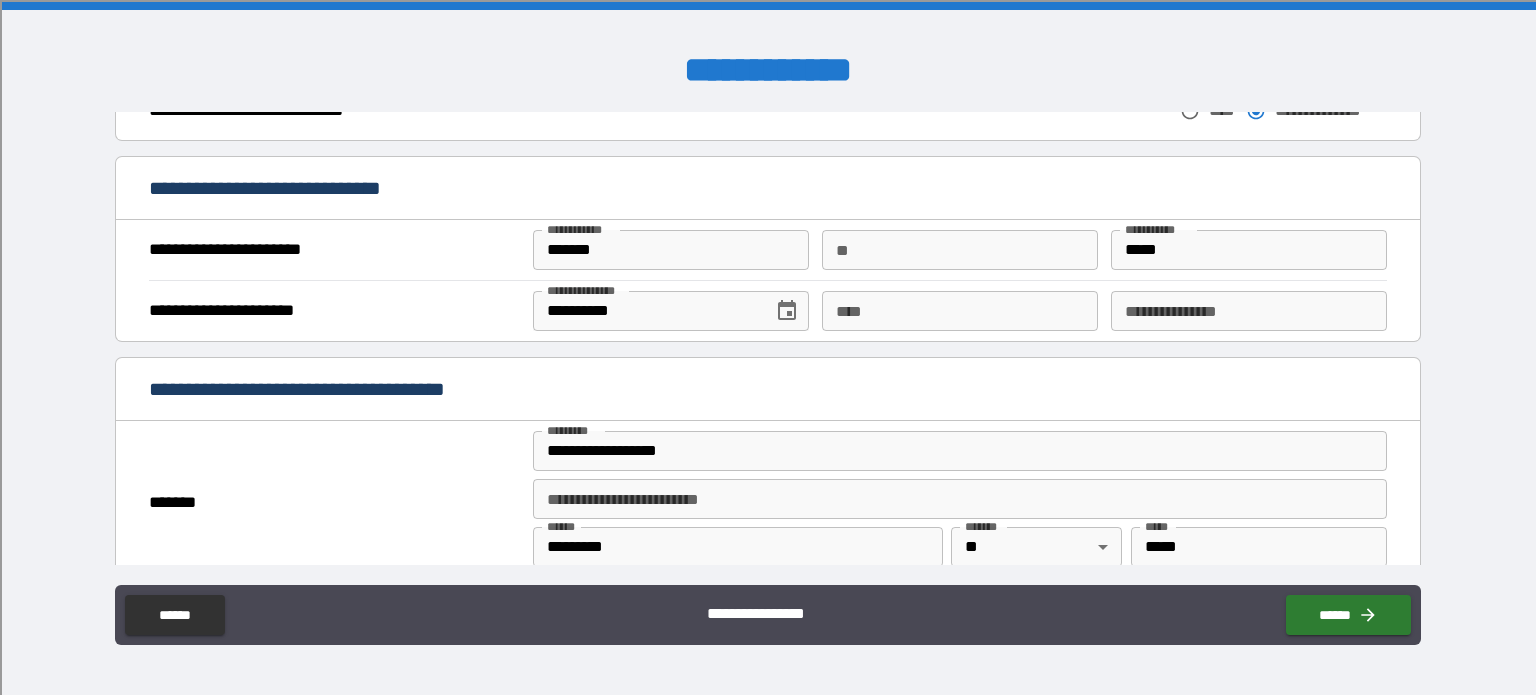 scroll, scrollTop: 1201, scrollLeft: 0, axis: vertical 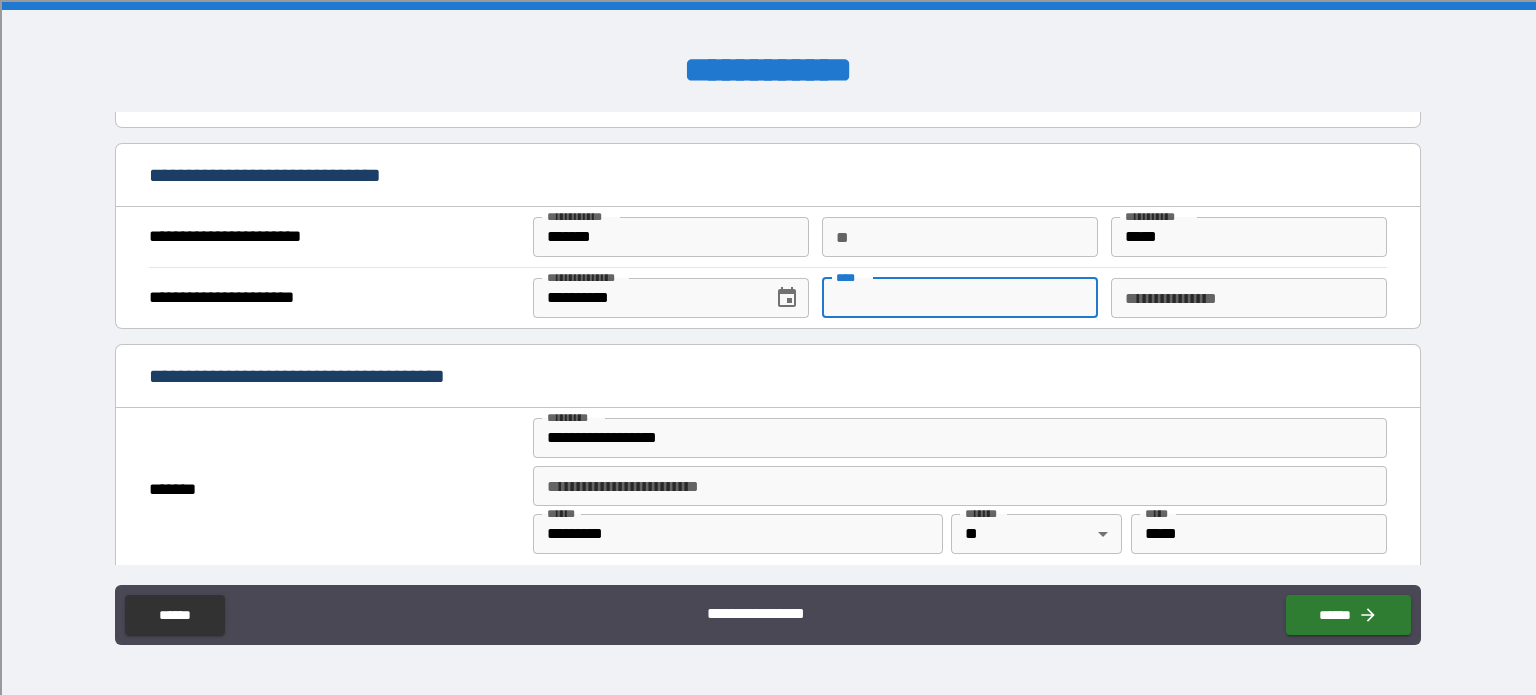 click on "****" at bounding box center [960, 298] 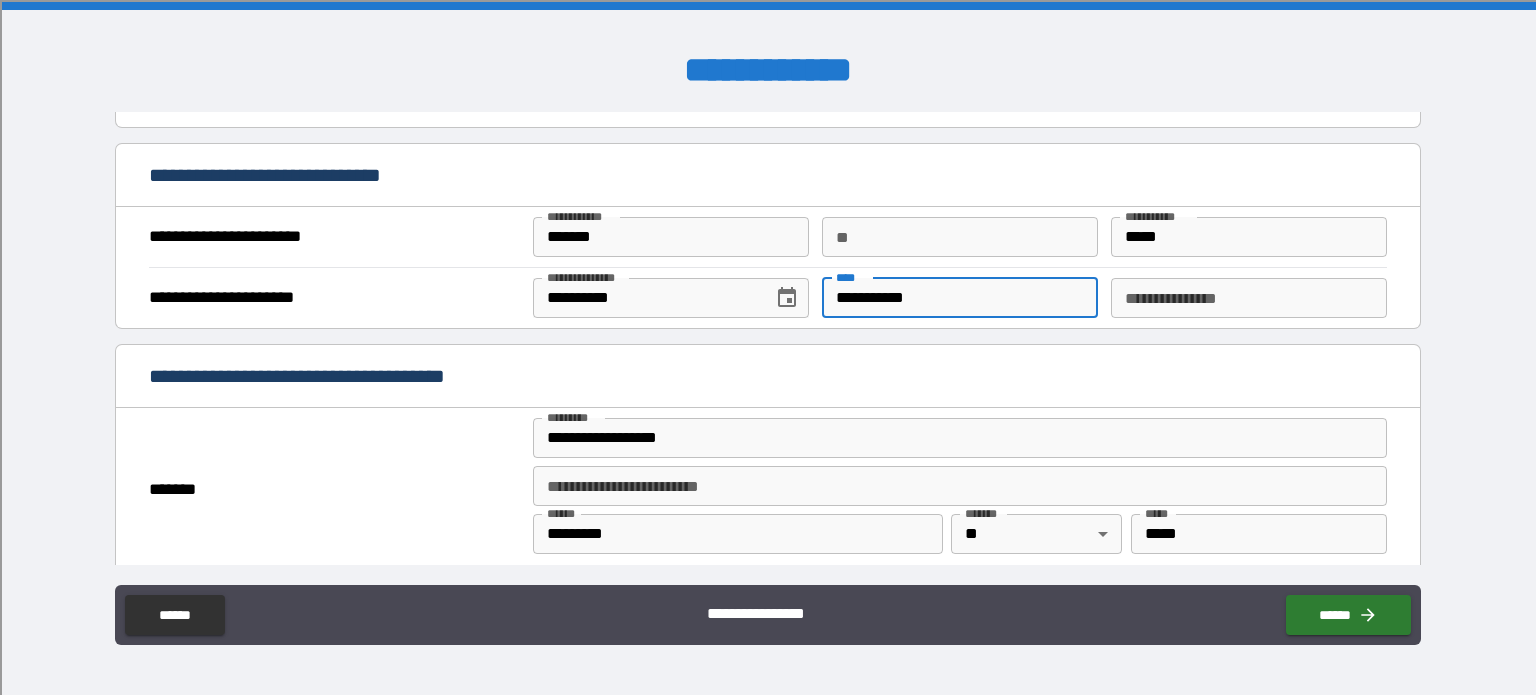 type on "**********" 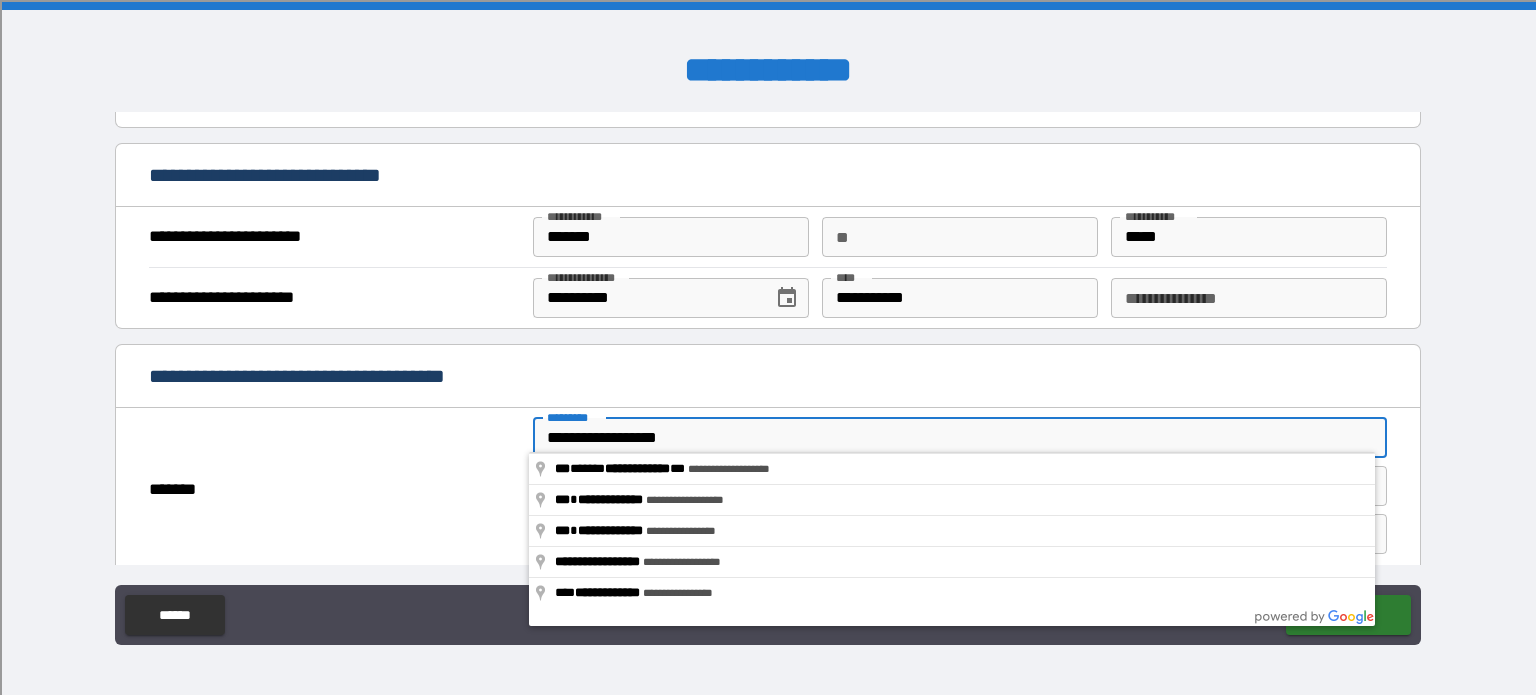 click on "**********" at bounding box center [960, 438] 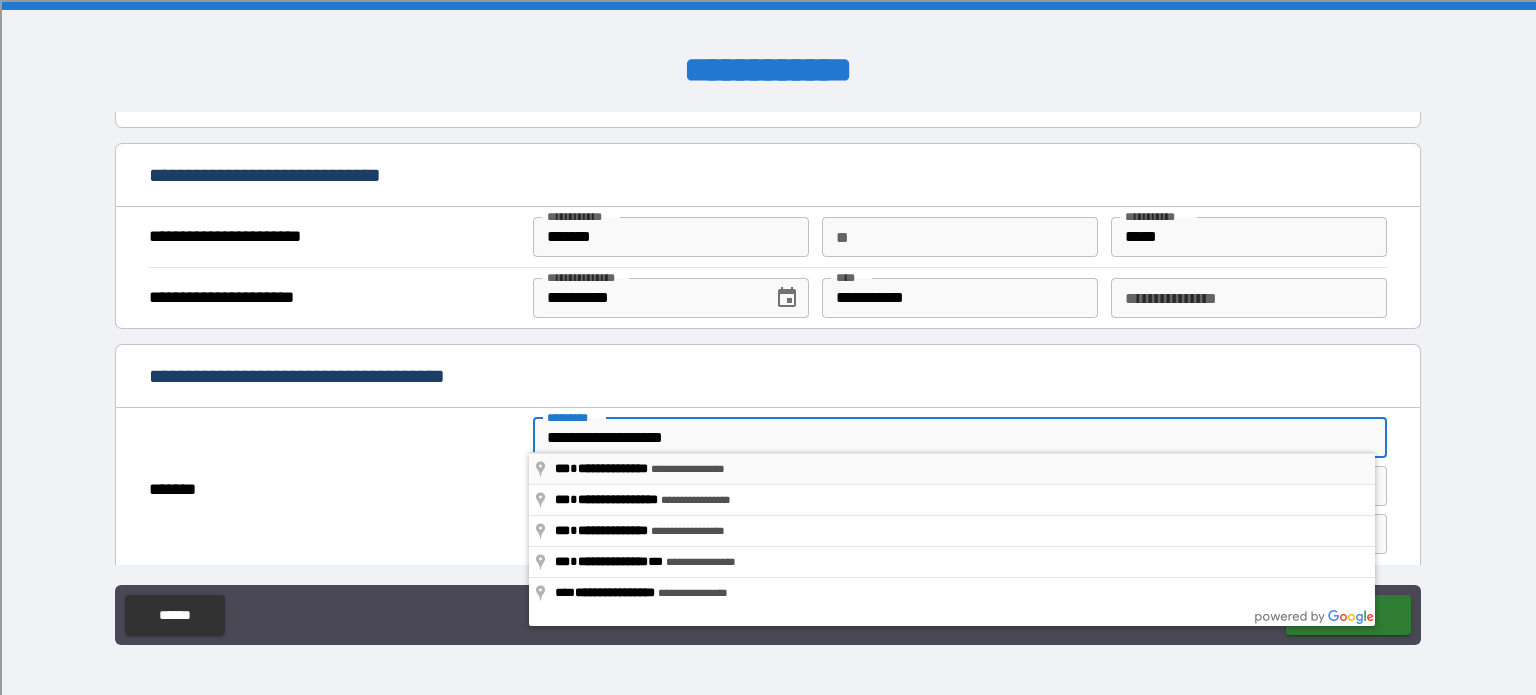 type on "**********" 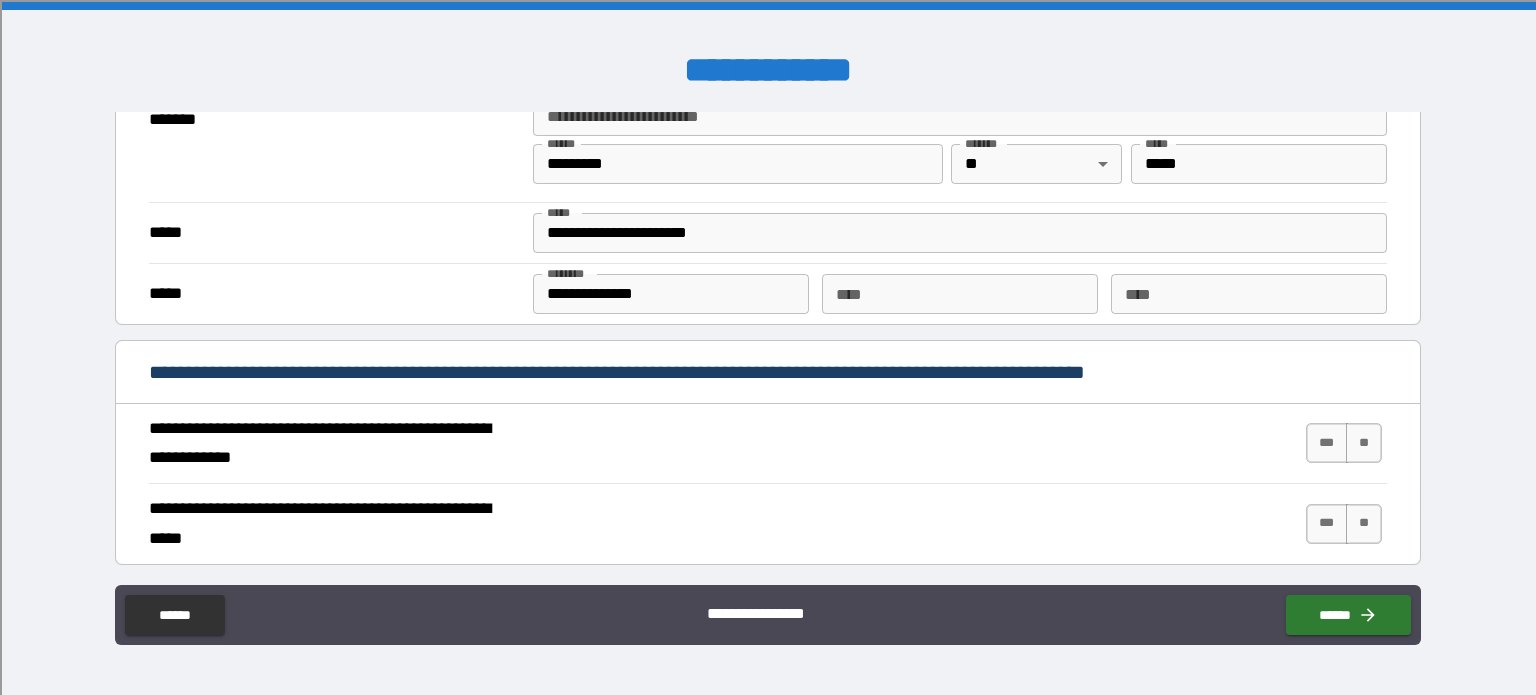 scroll, scrollTop: 1596, scrollLeft: 0, axis: vertical 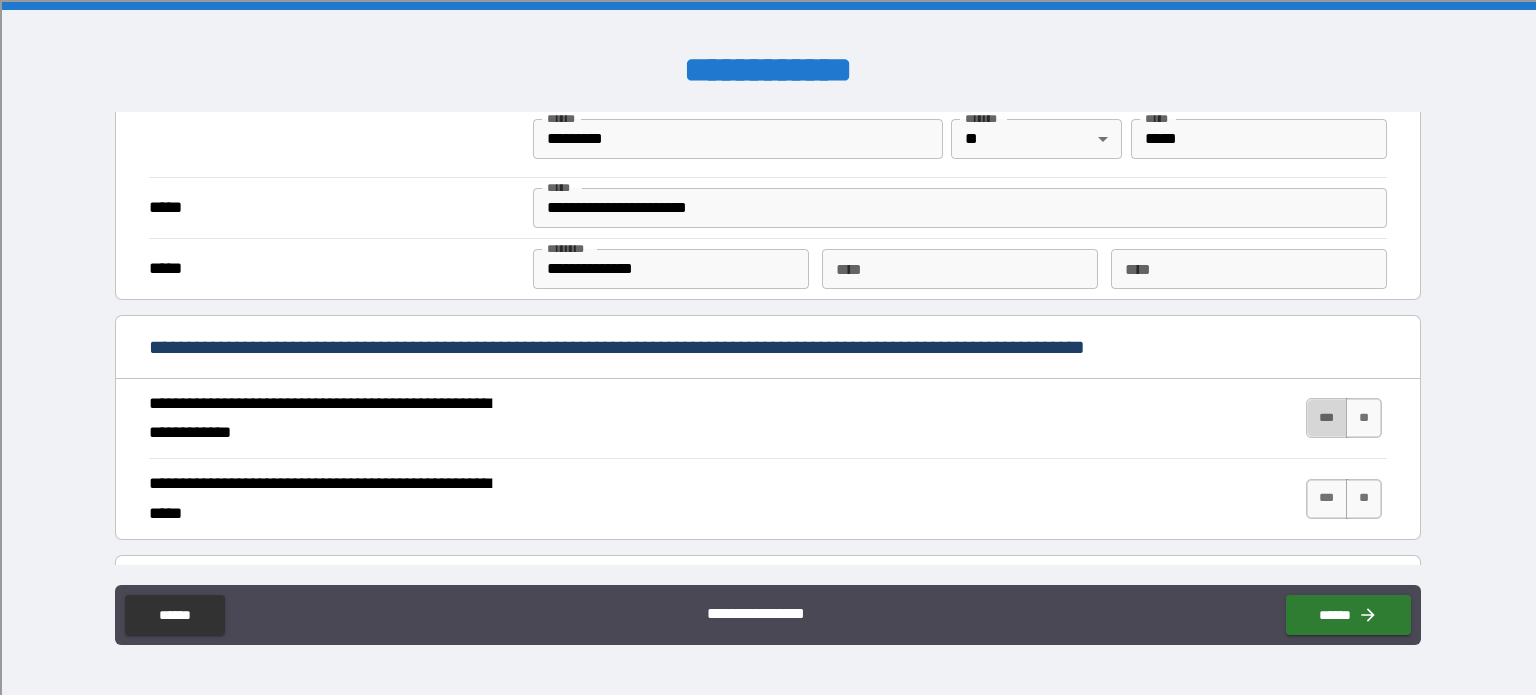 click on "***" at bounding box center (1327, 418) 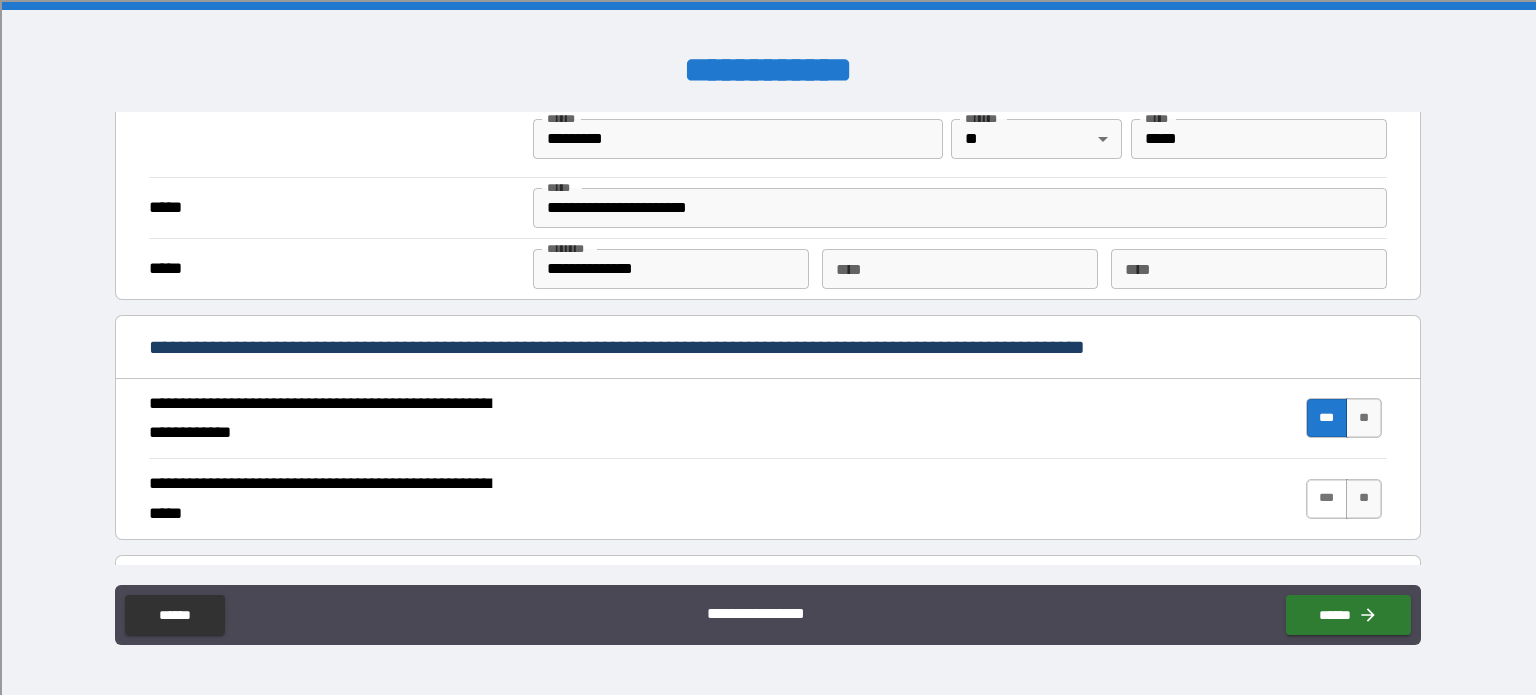 click on "***" at bounding box center (1327, 499) 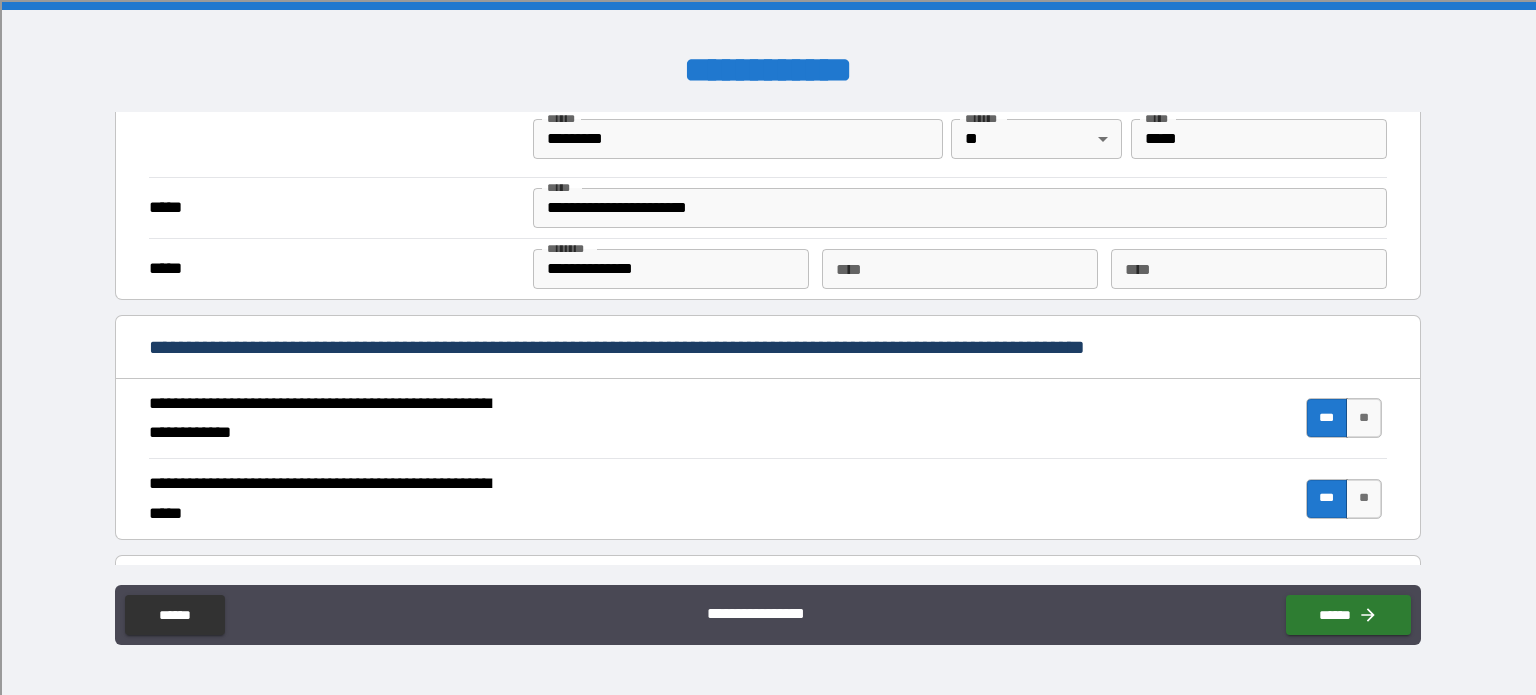 click on "***" at bounding box center (1327, 499) 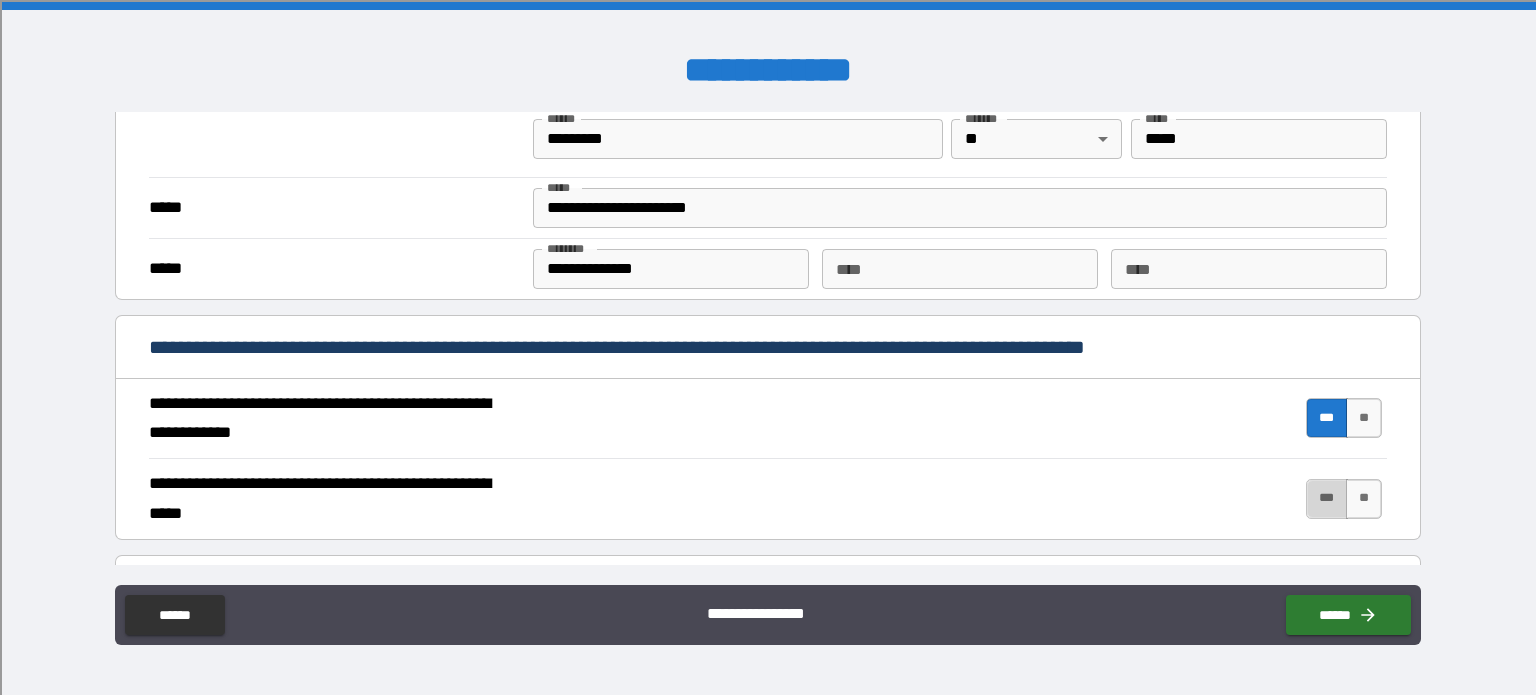 click on "***" at bounding box center (1327, 499) 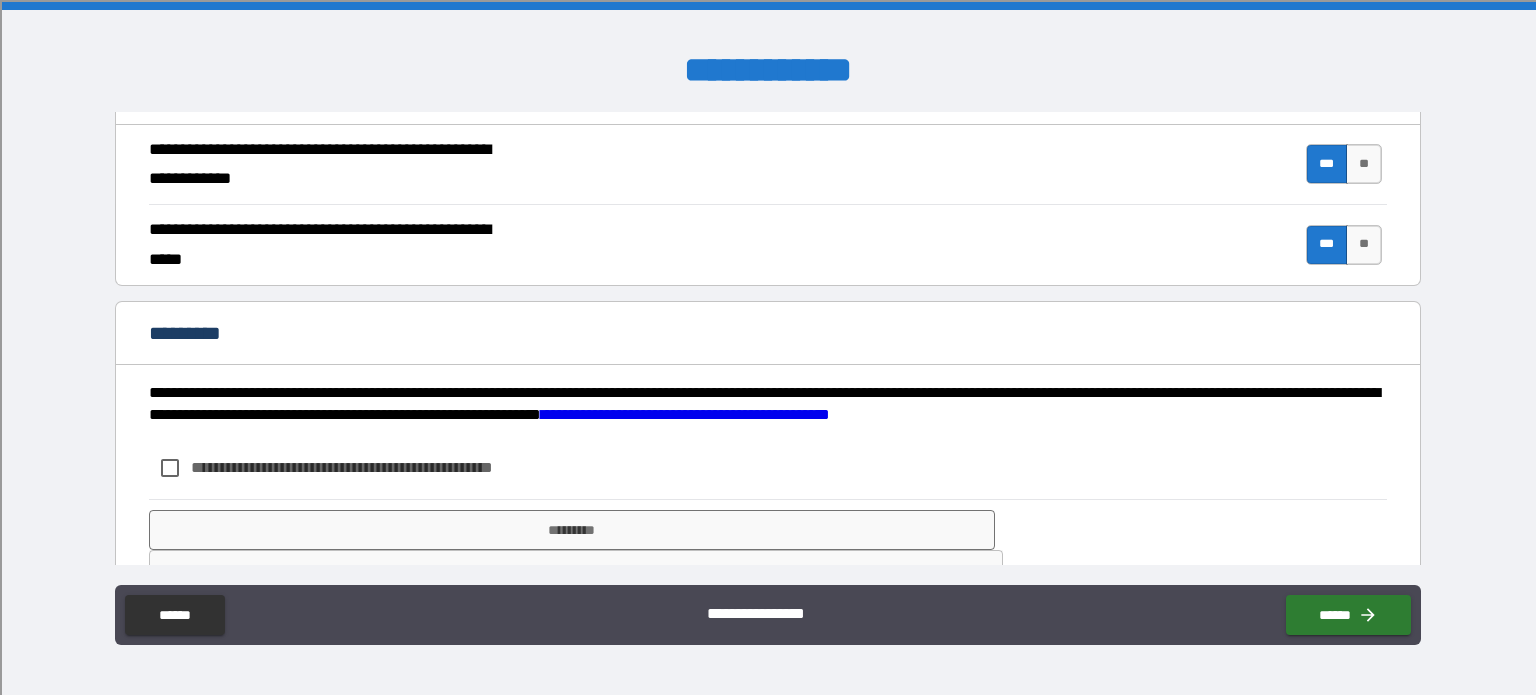 scroll, scrollTop: 1899, scrollLeft: 0, axis: vertical 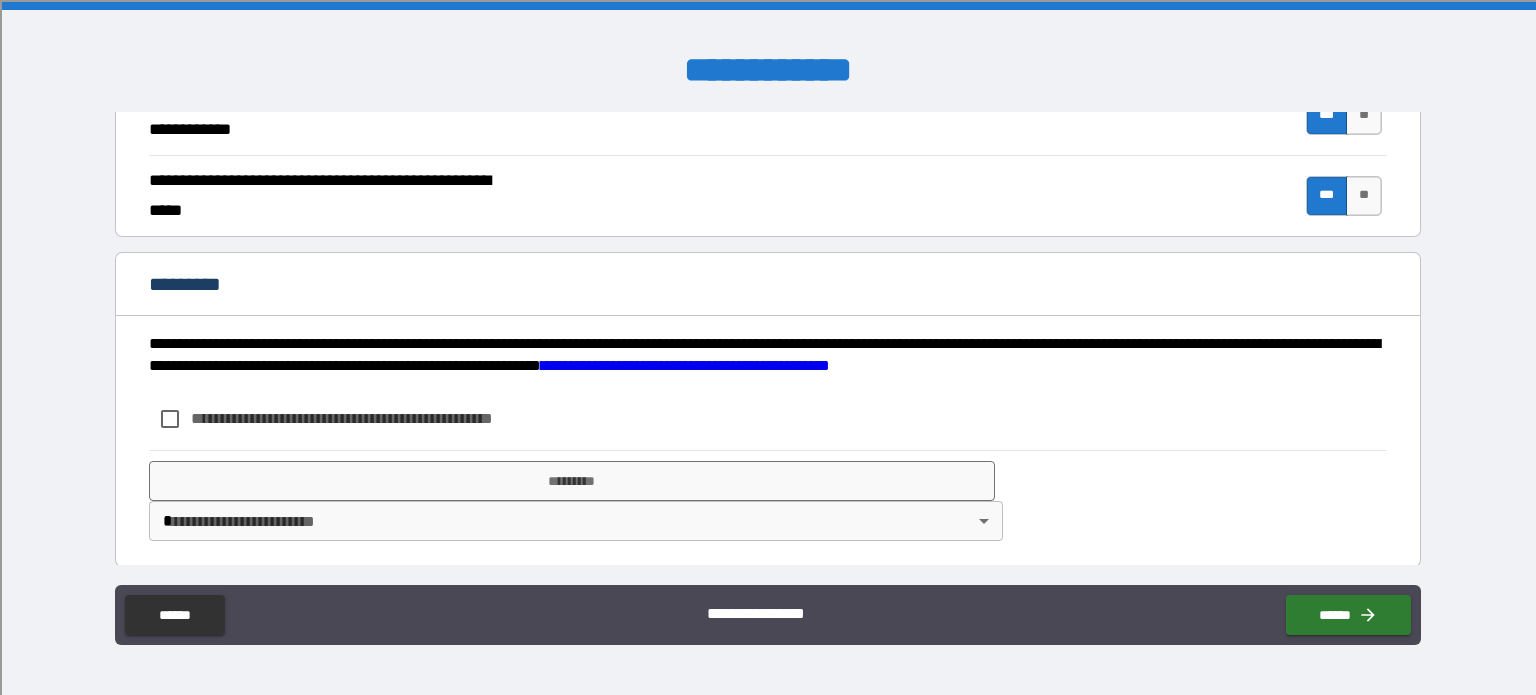 click on "**********" at bounding box center (354, 419) 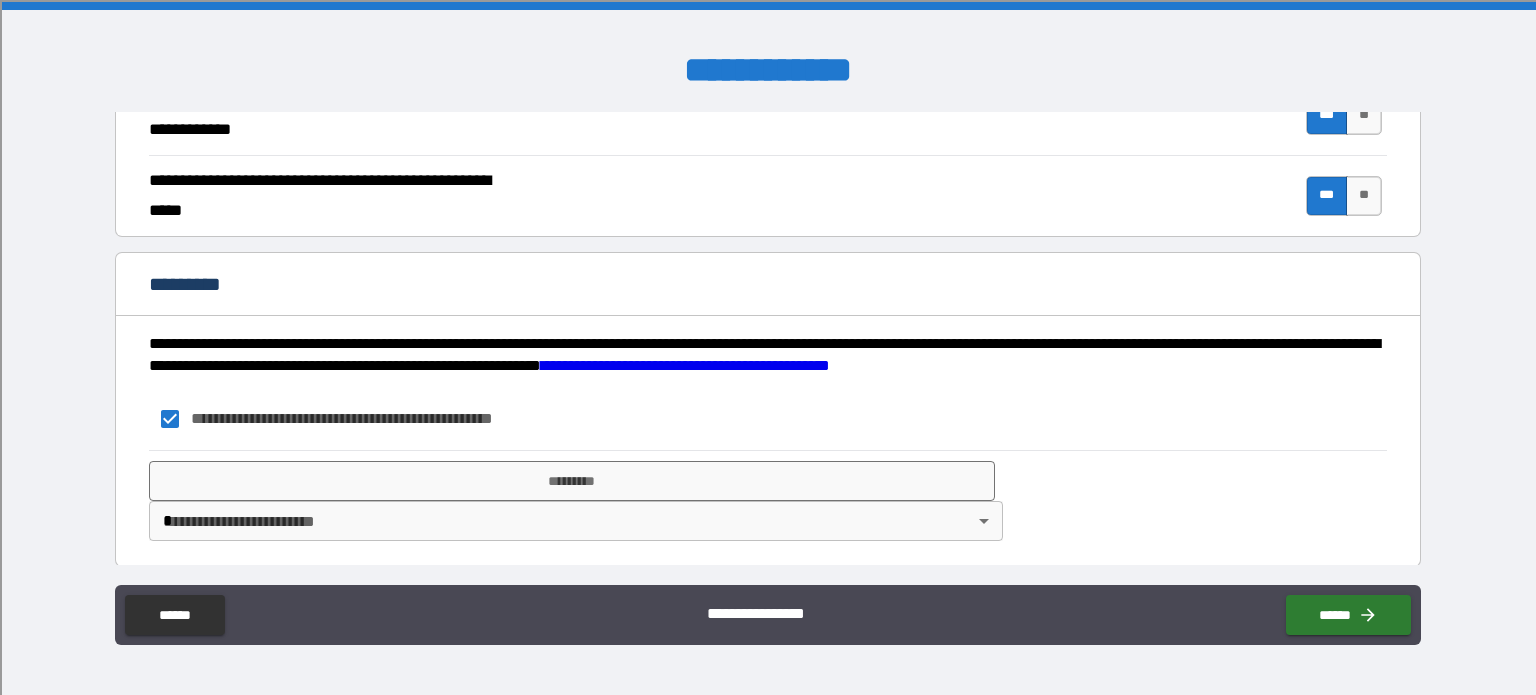 click on "**********" at bounding box center (768, 347) 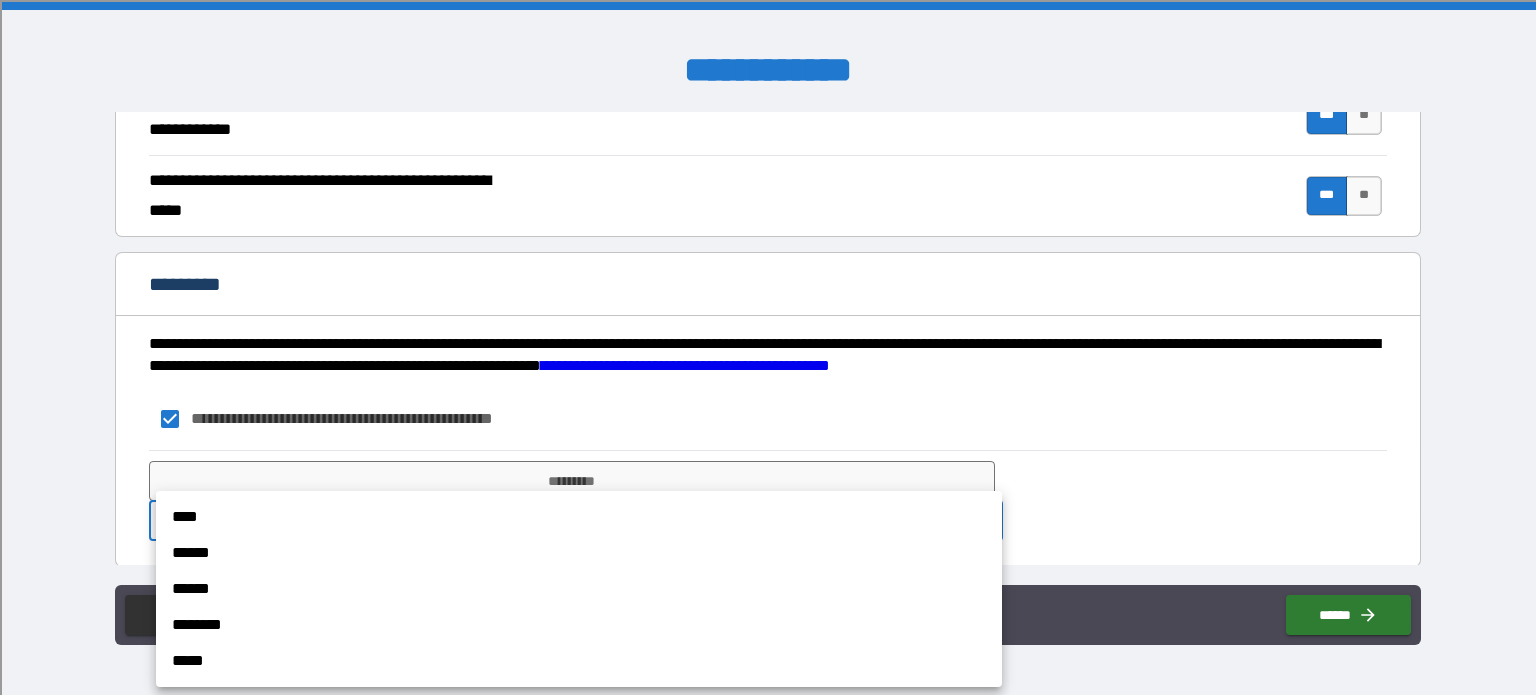 click on "******" at bounding box center [579, 553] 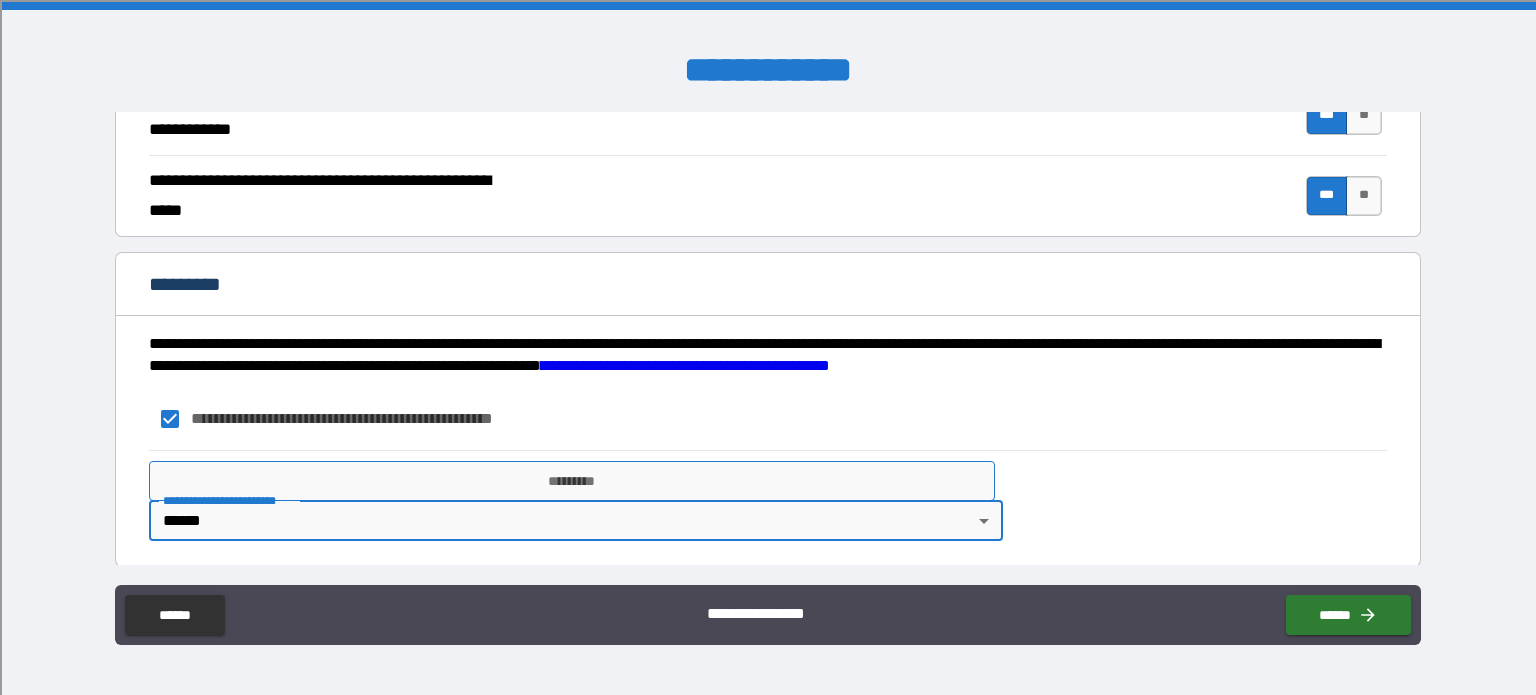 click on "*********" at bounding box center [572, 481] 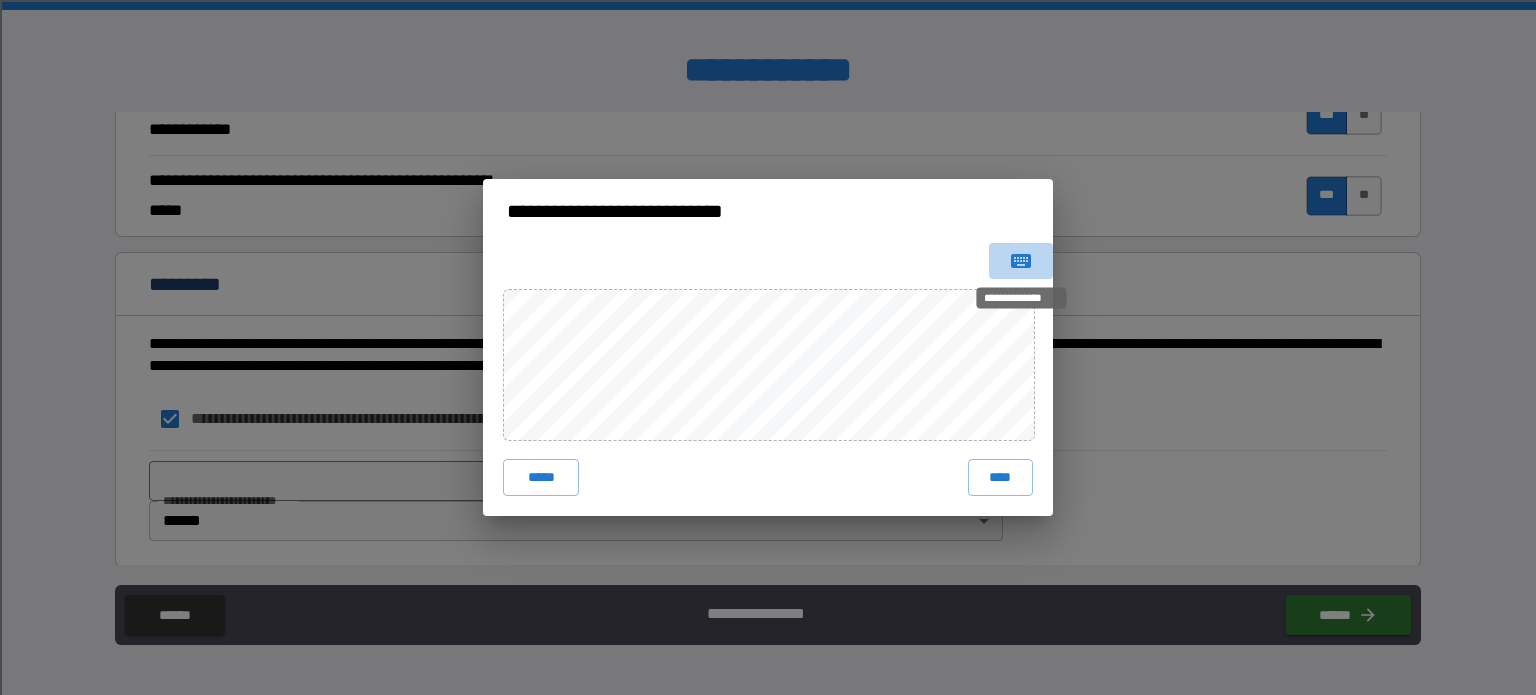 click 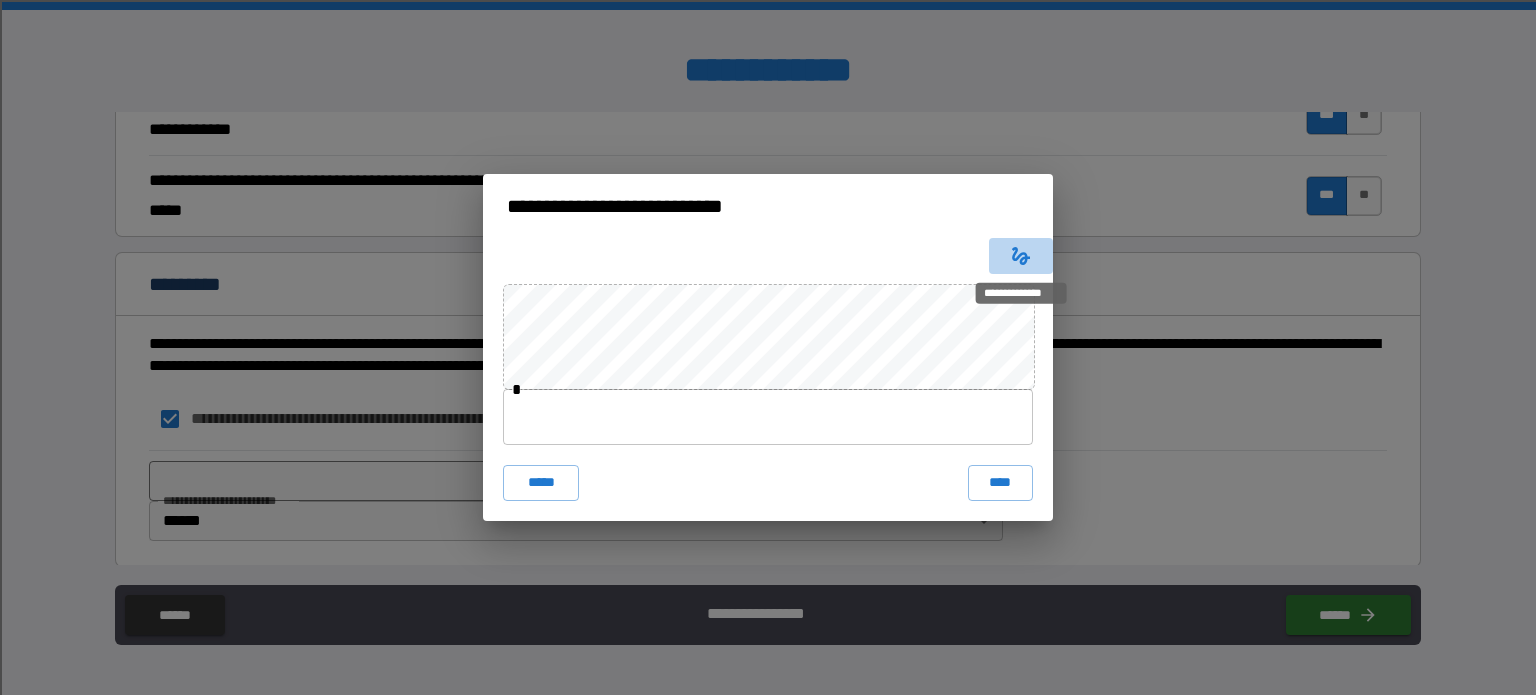 click 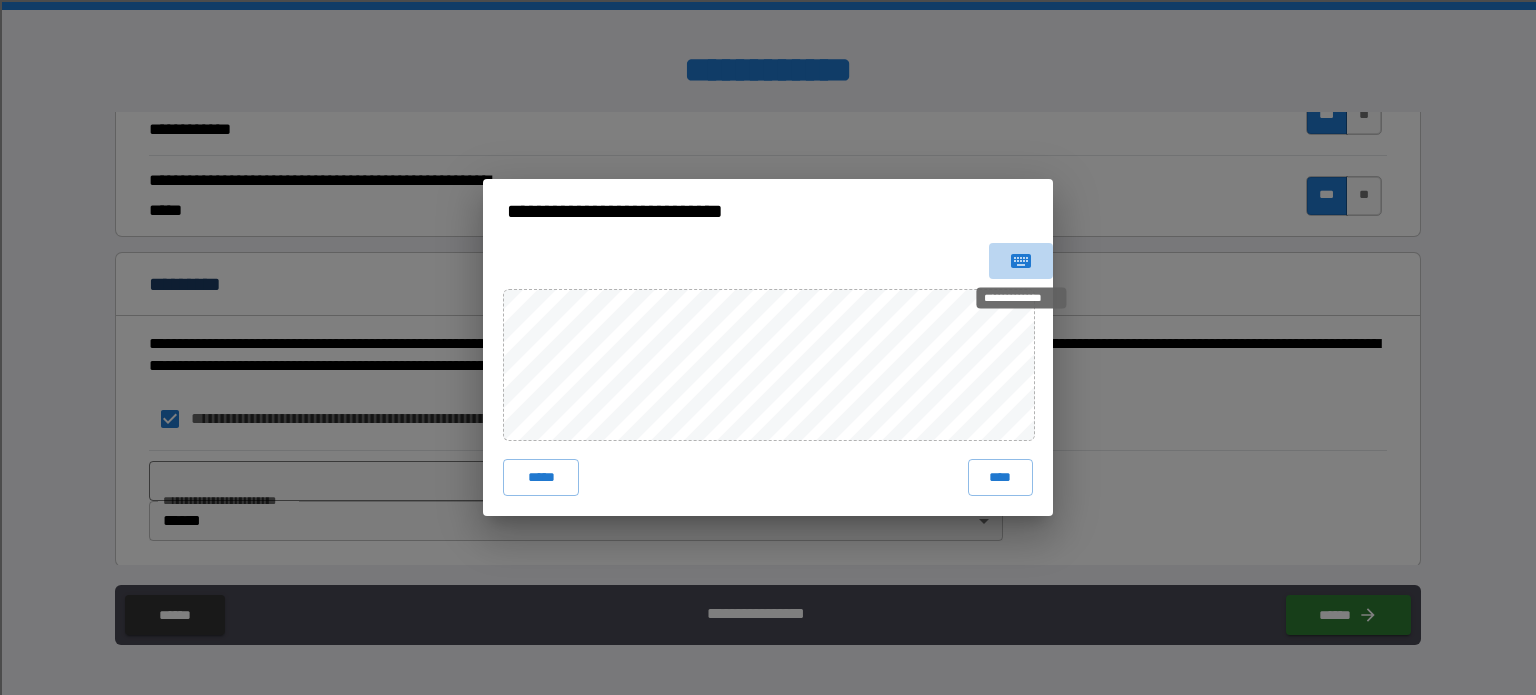 click 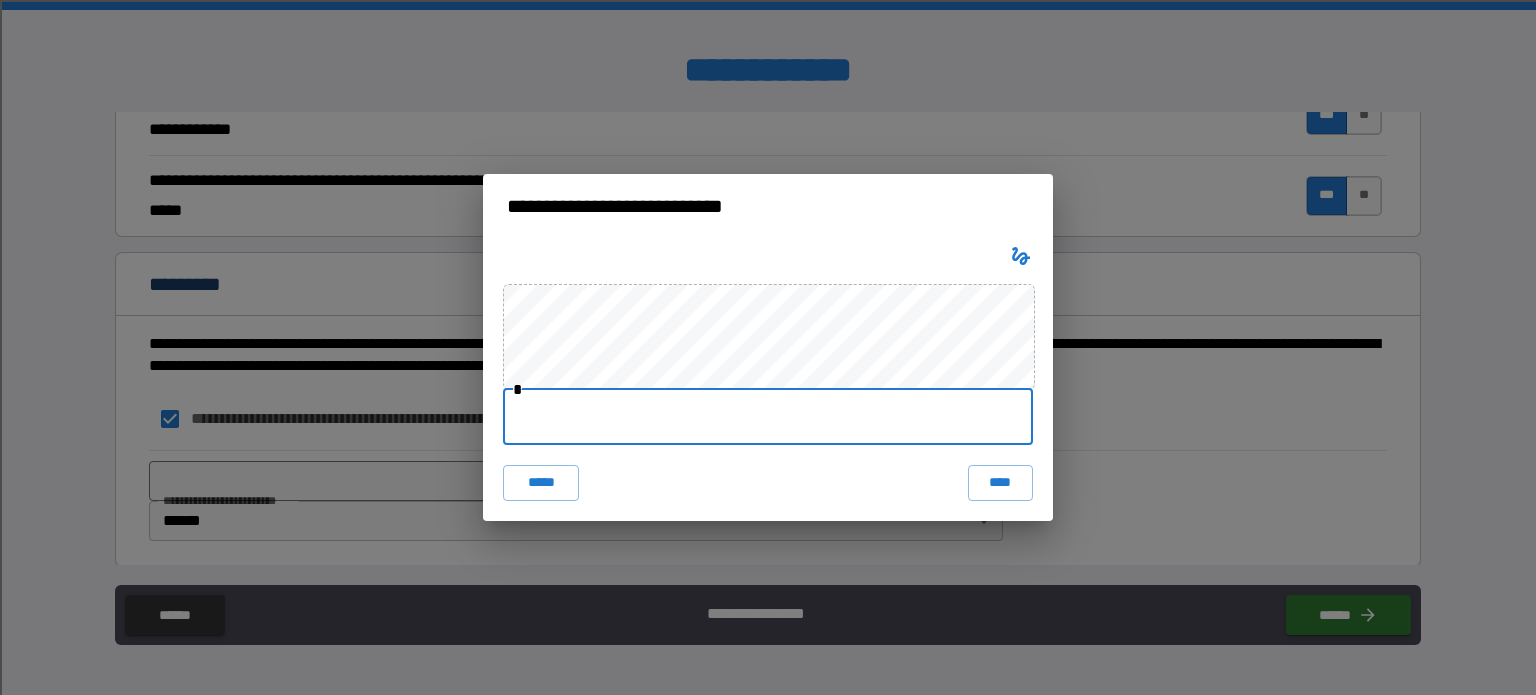 click at bounding box center (768, 417) 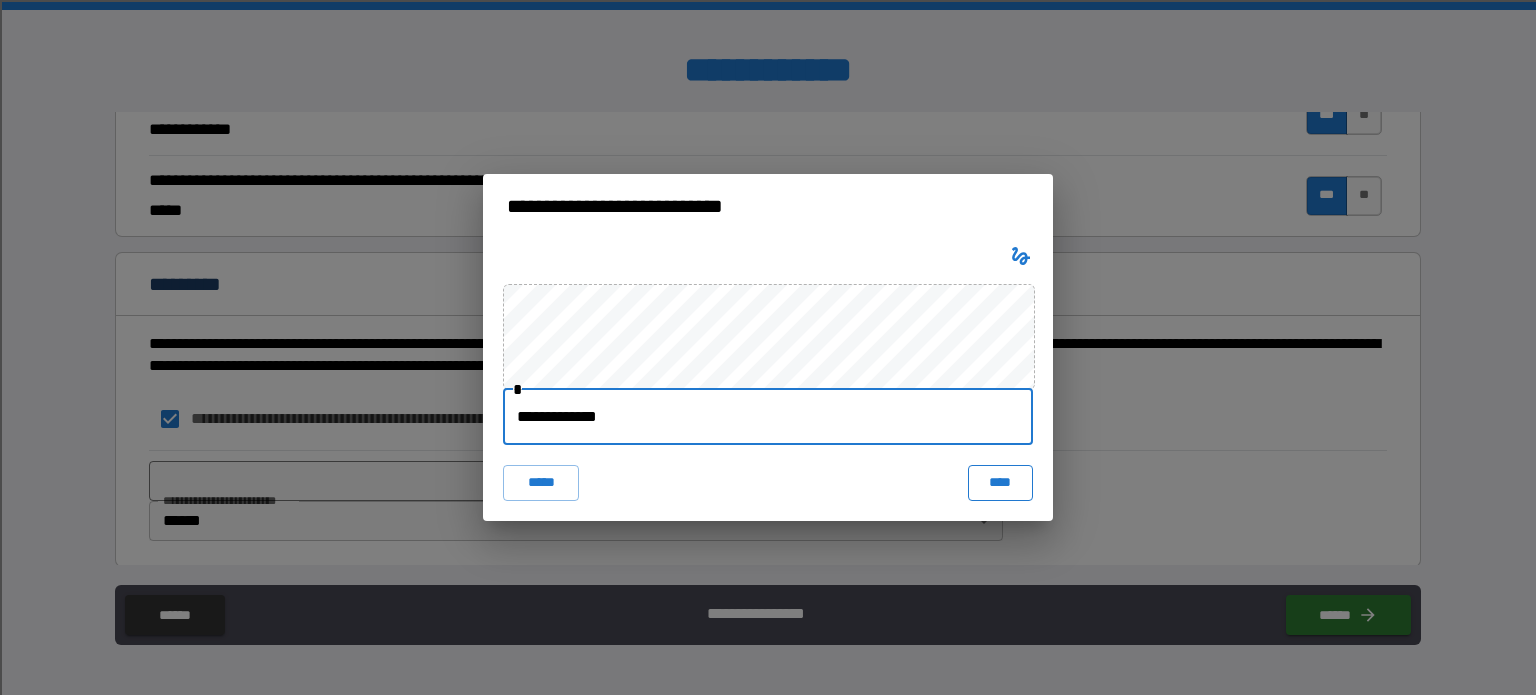 type on "**********" 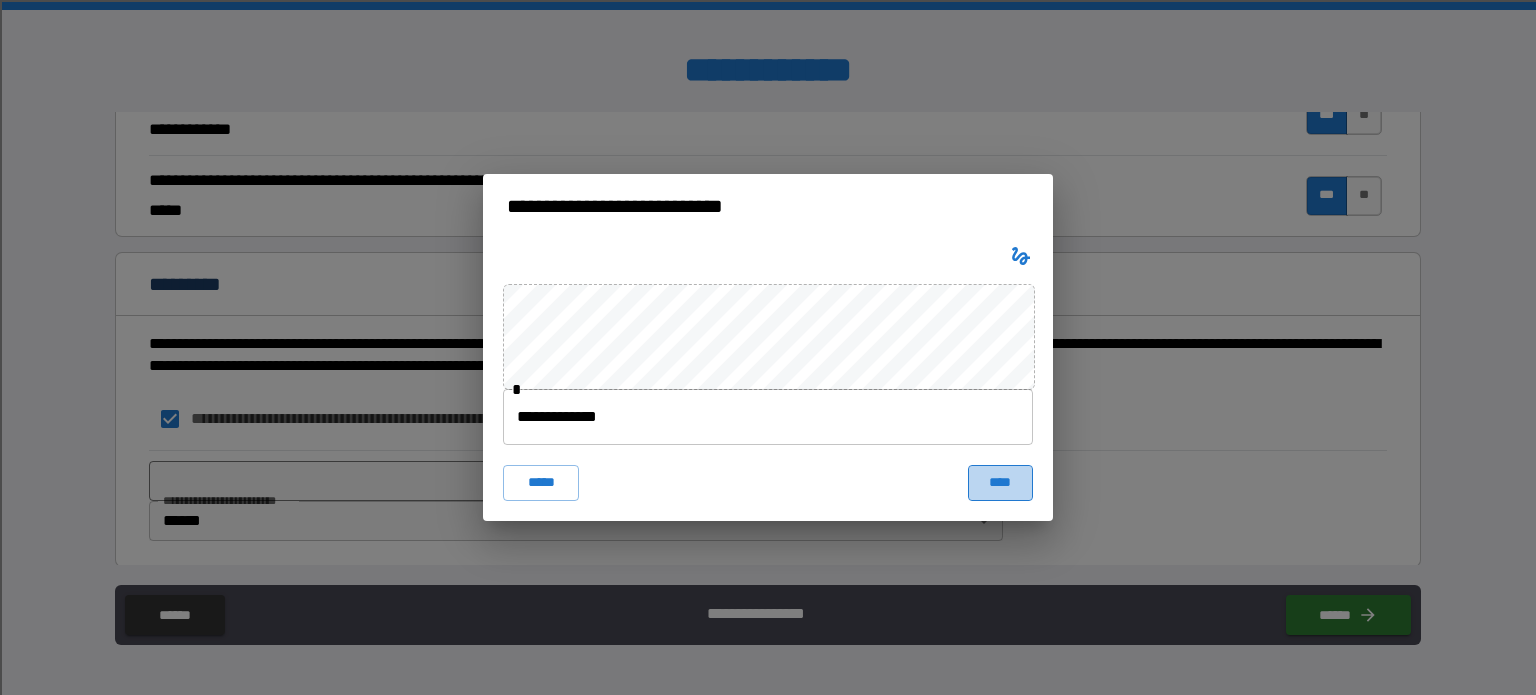 click on "****" at bounding box center [1000, 483] 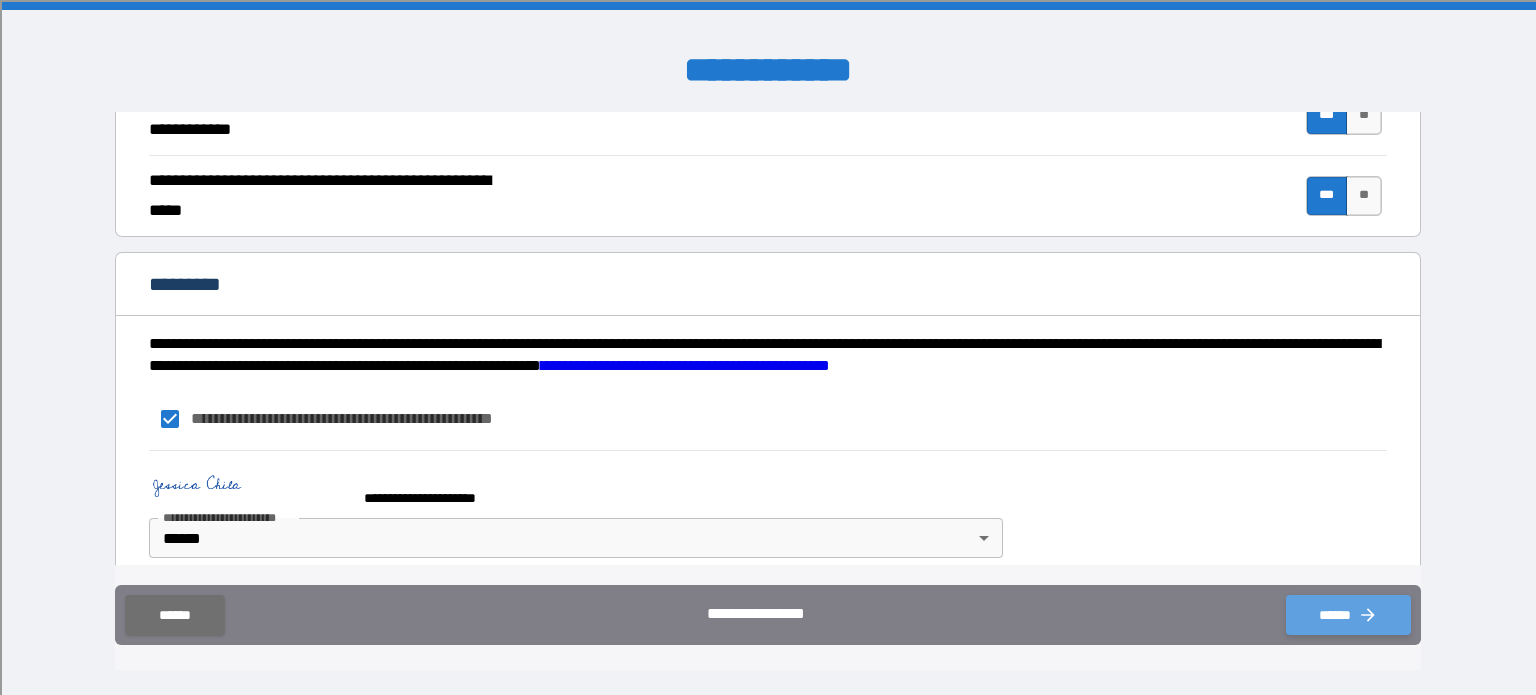 click on "******" at bounding box center [1348, 615] 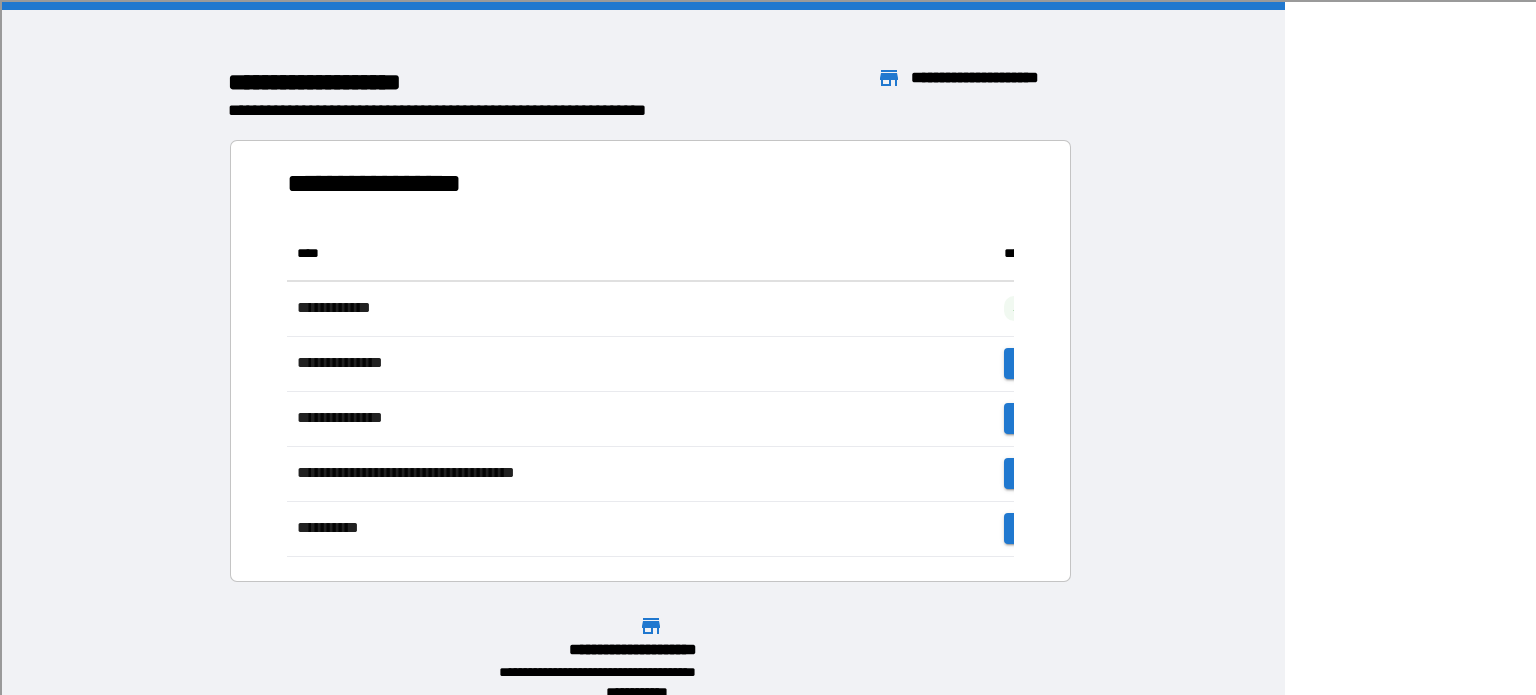 scroll, scrollTop: 16, scrollLeft: 16, axis: both 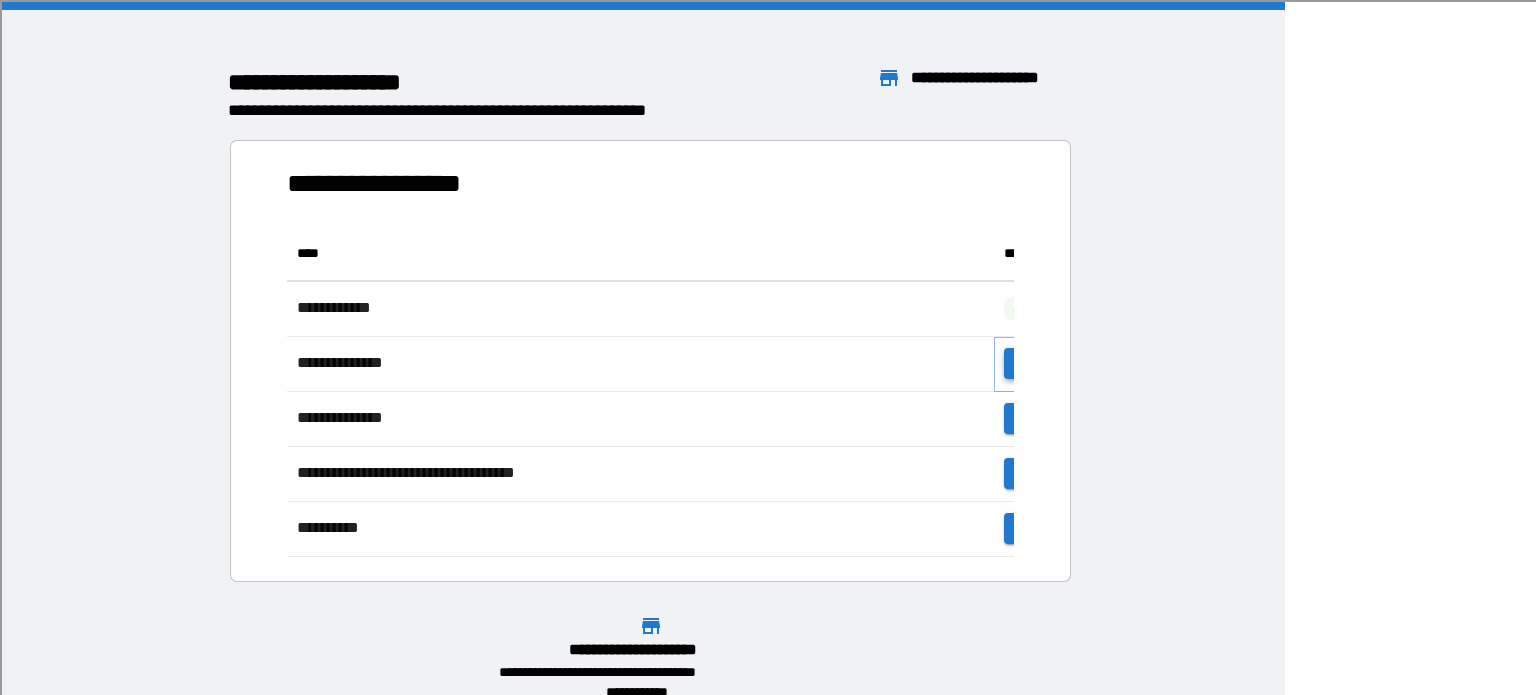 click on "**********" at bounding box center (1066, 363) 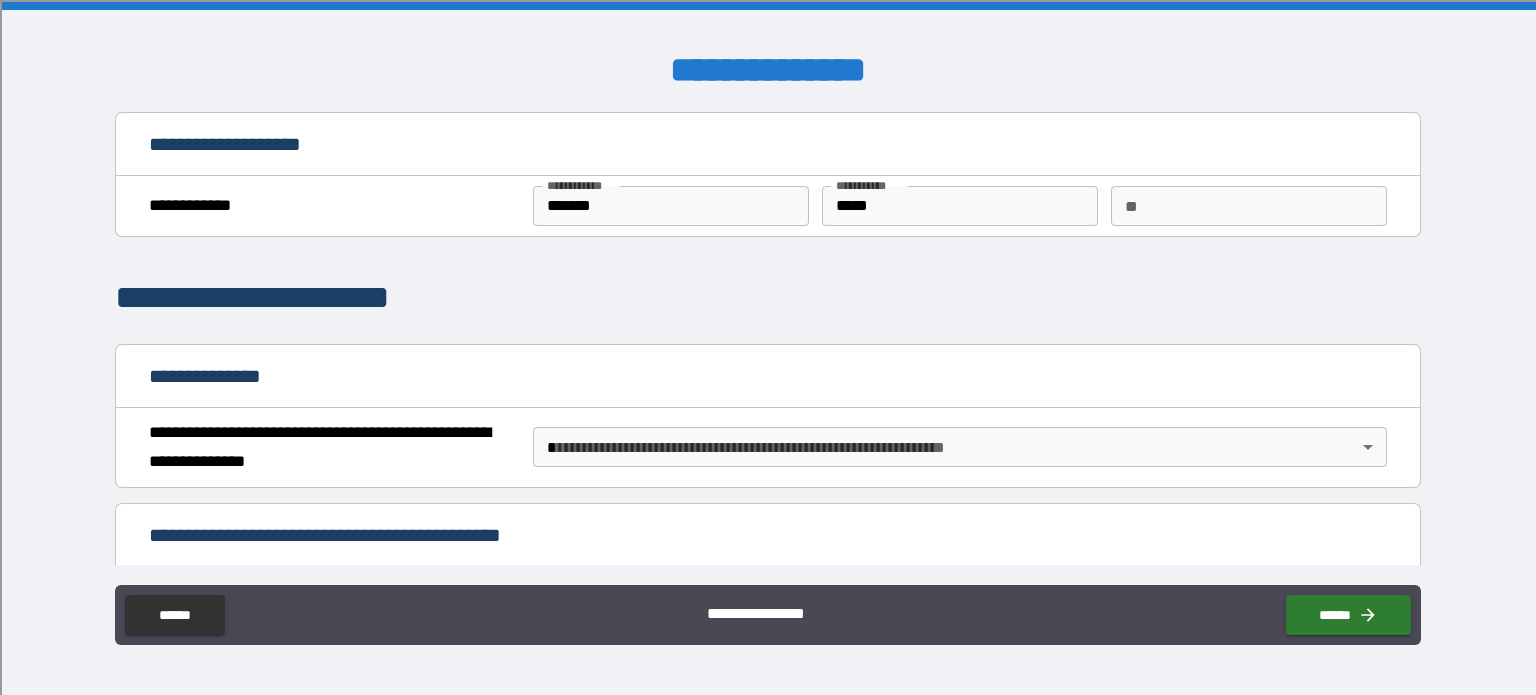 click on "**********" at bounding box center (768, 347) 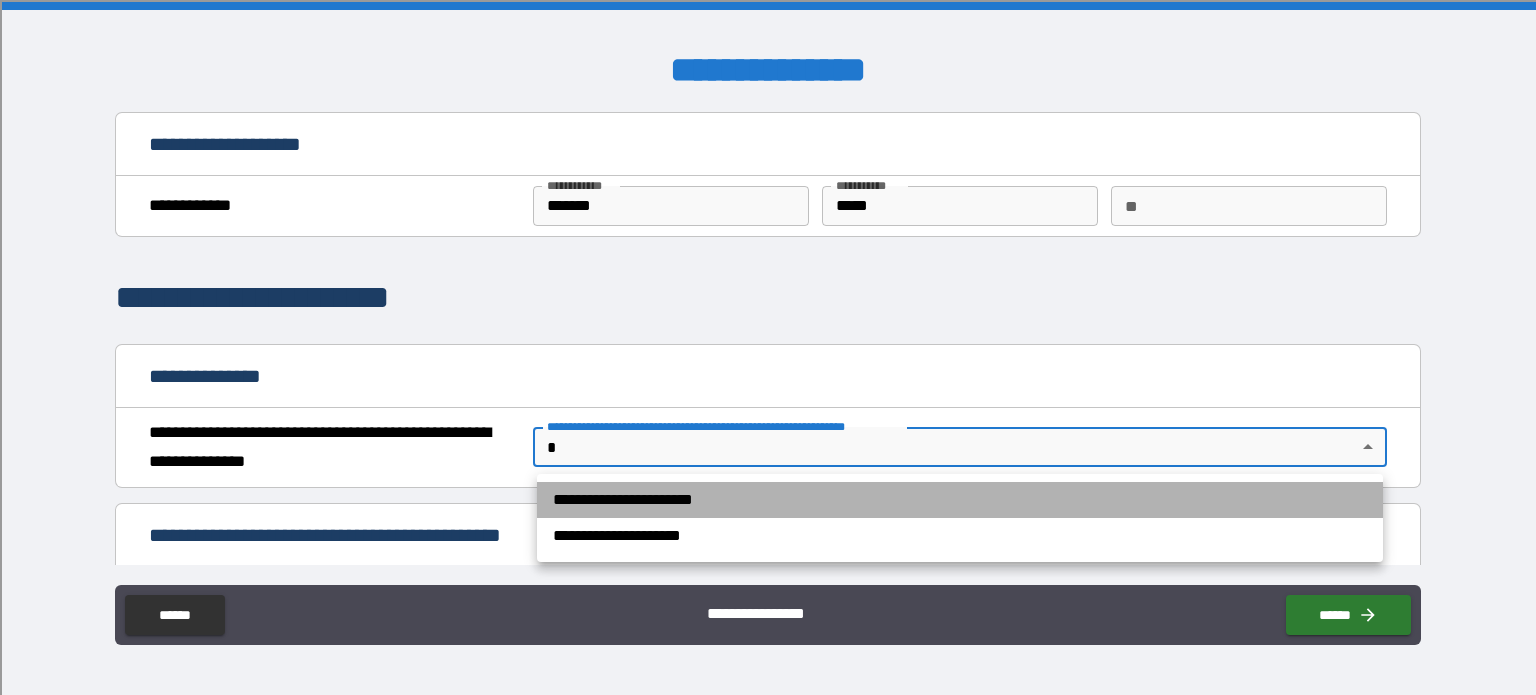 click on "**********" at bounding box center (960, 500) 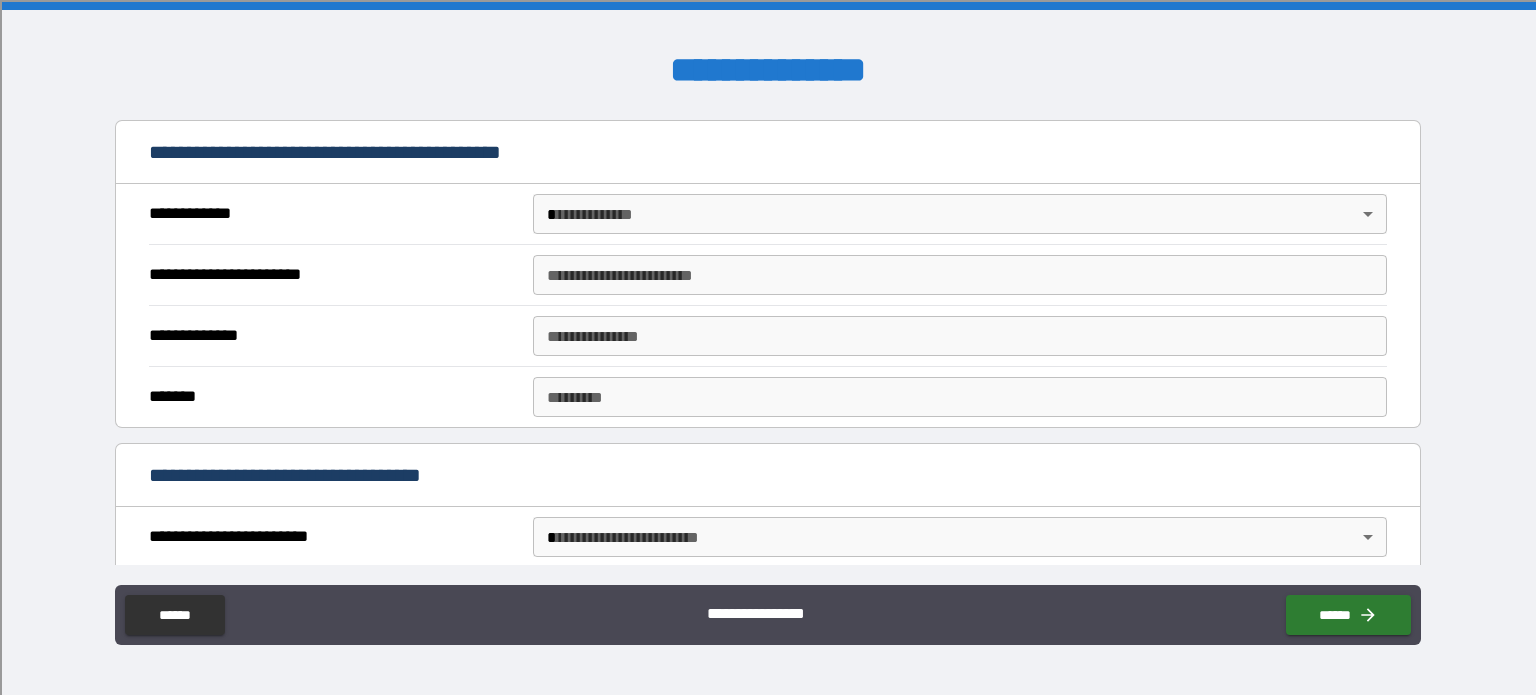 scroll, scrollTop: 388, scrollLeft: 0, axis: vertical 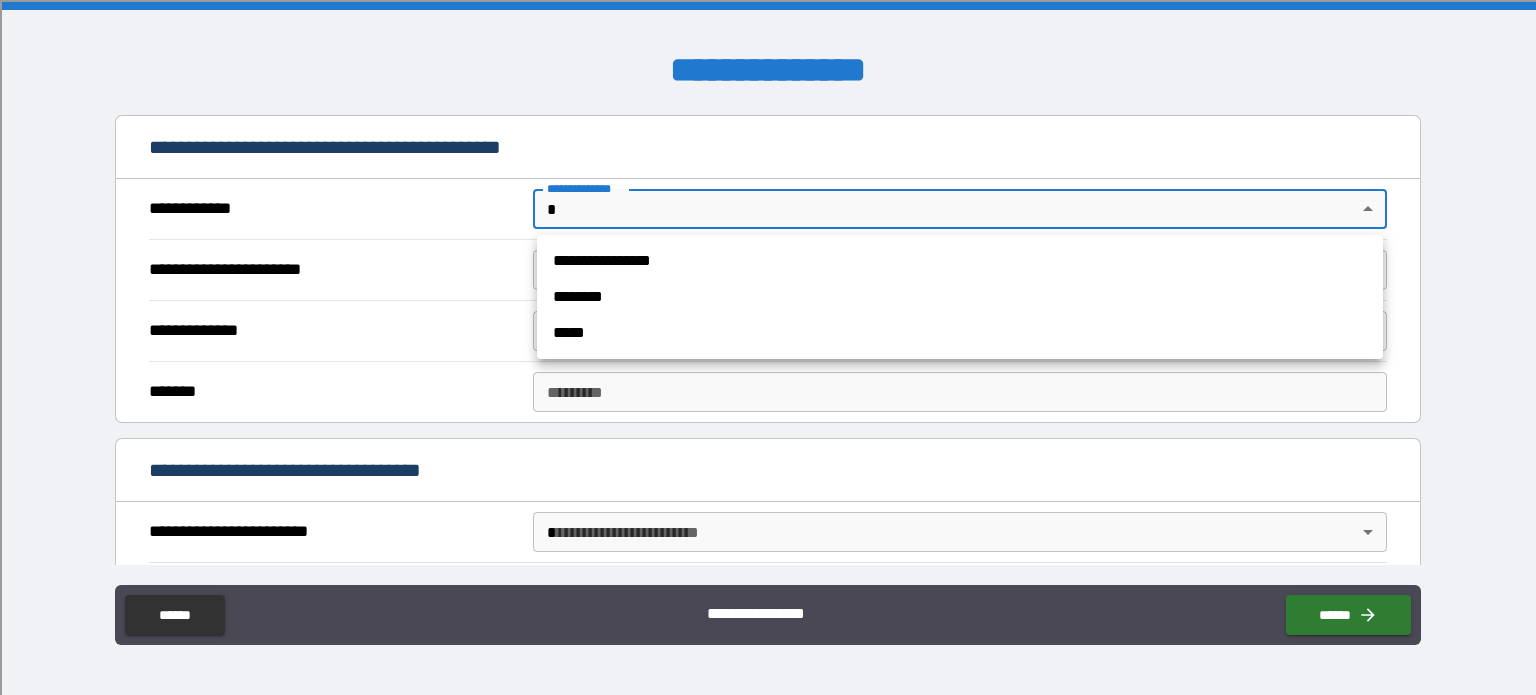 click on "**********" at bounding box center (768, 347) 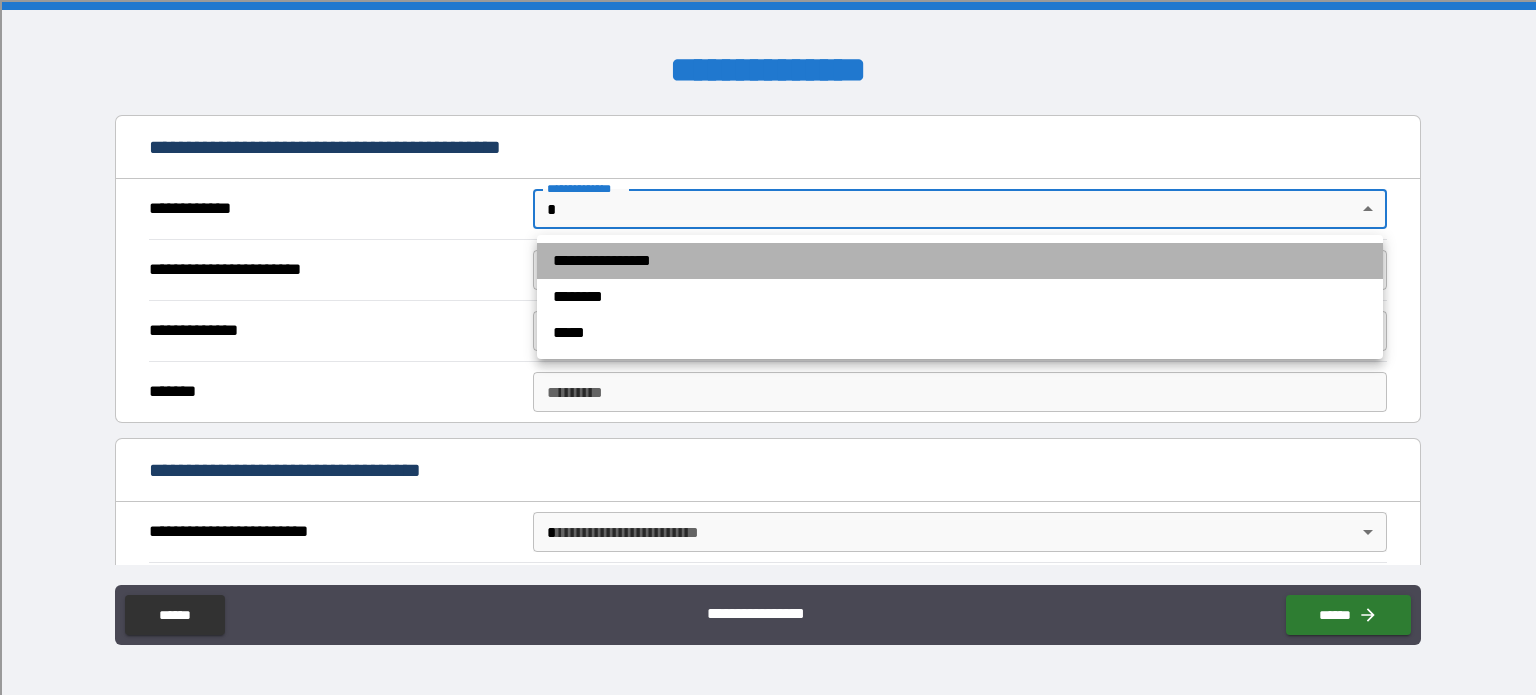 click on "**********" at bounding box center (960, 261) 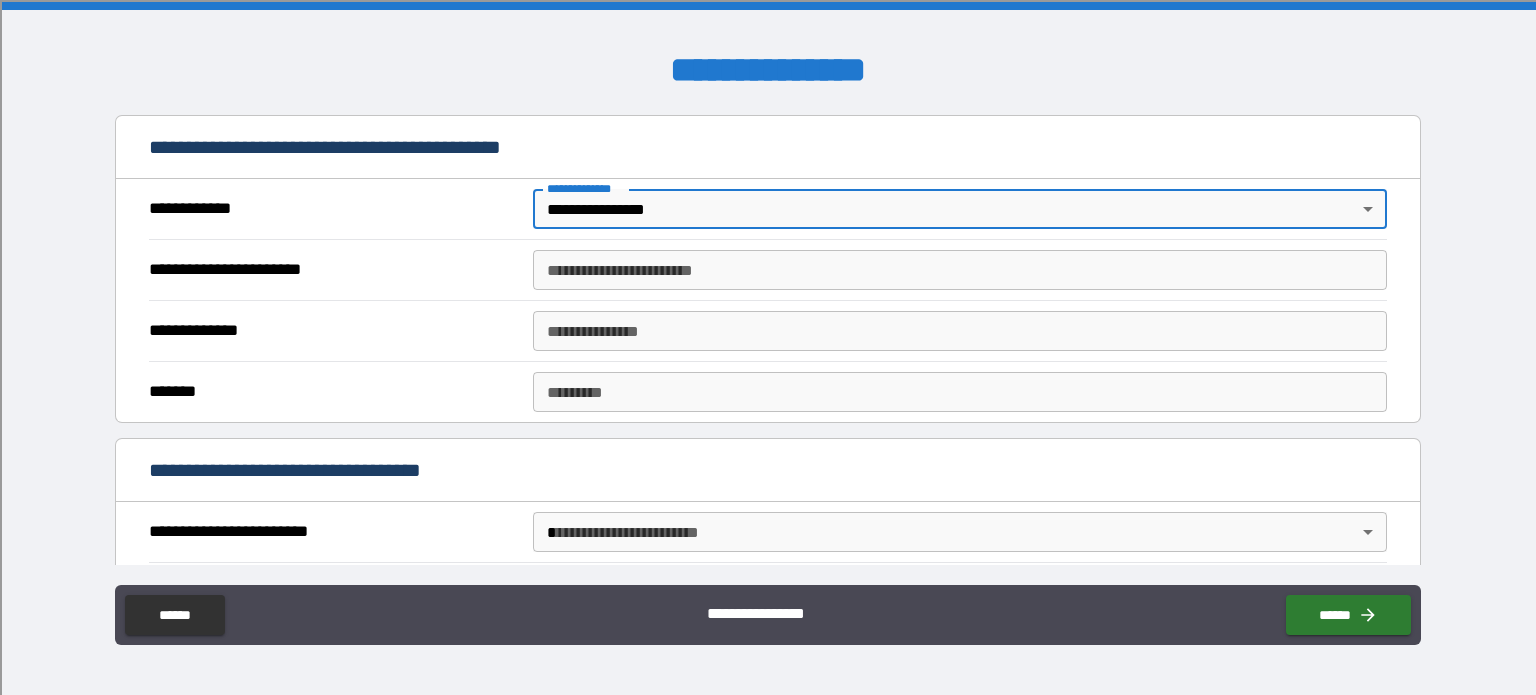 click on "**********" at bounding box center (960, 270) 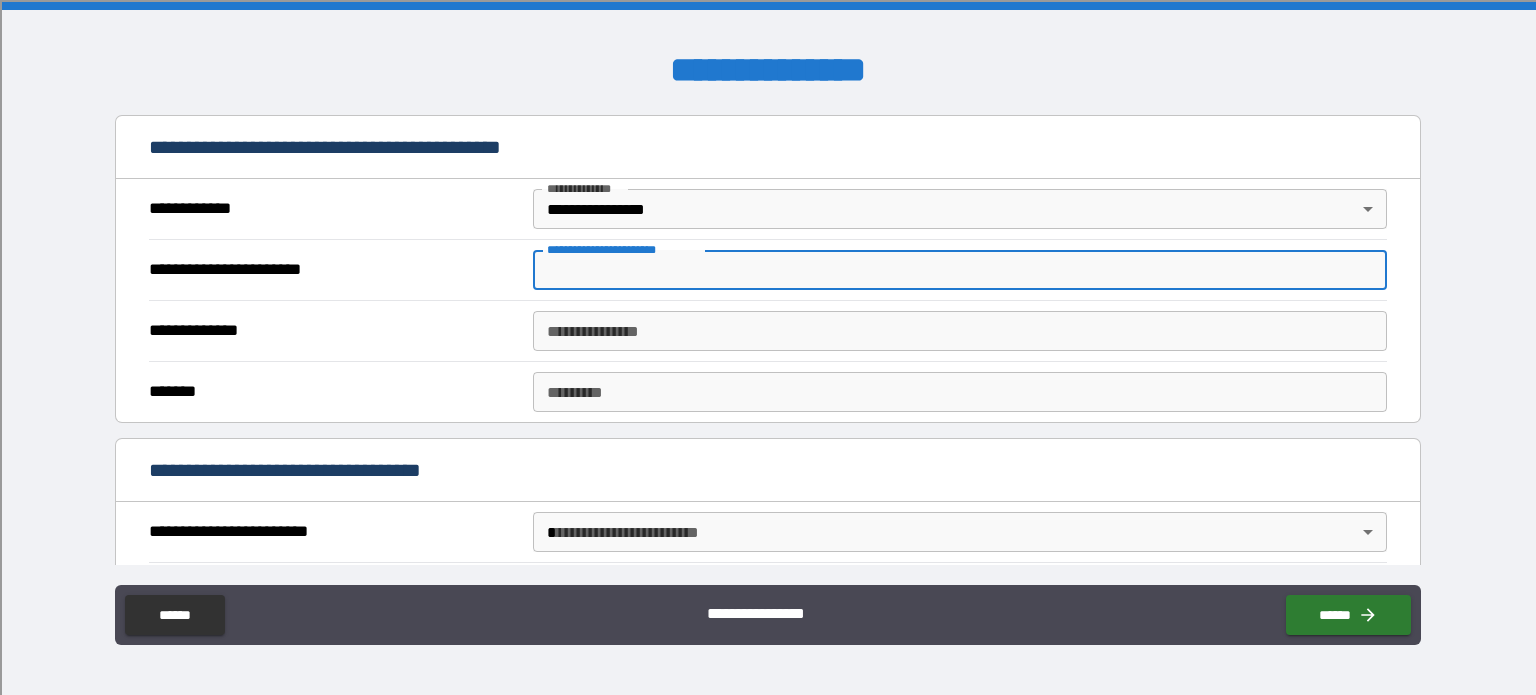type on "**********" 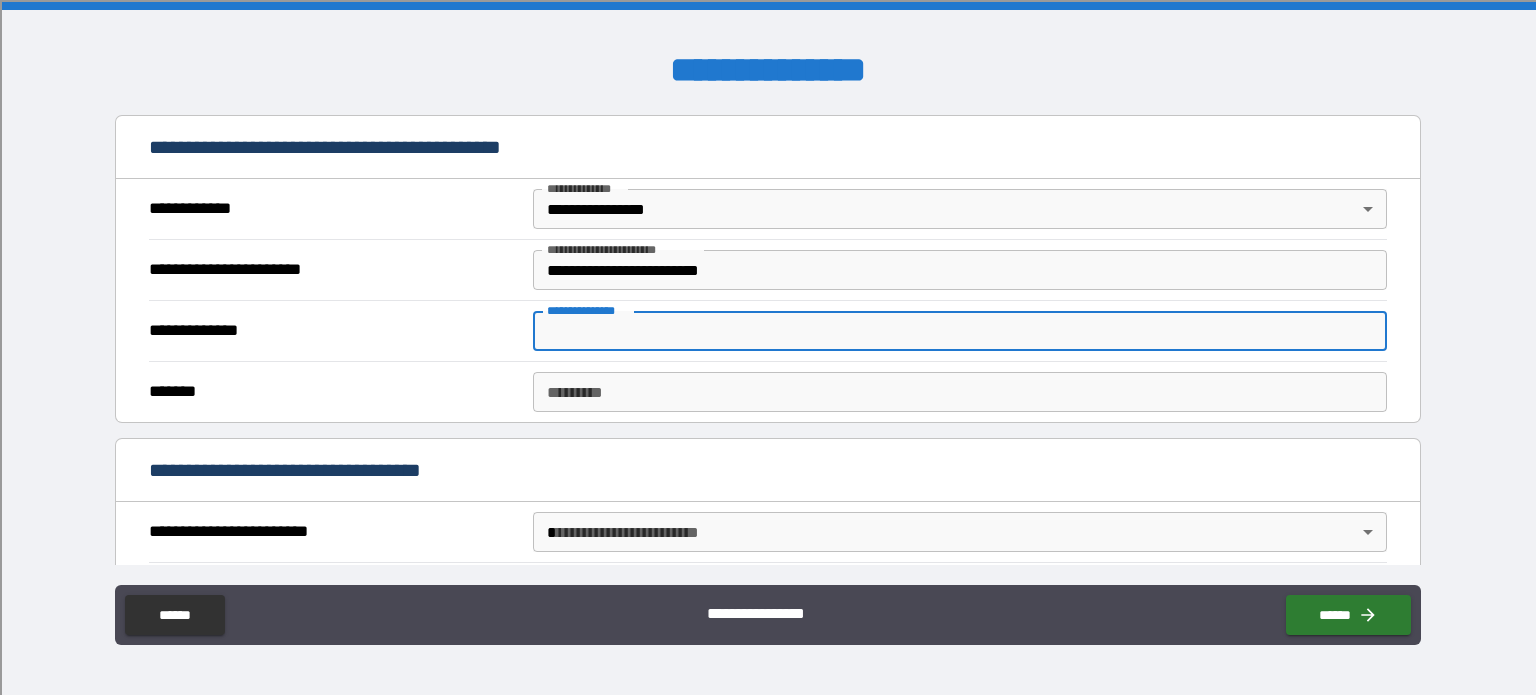 click on "**********" at bounding box center (960, 331) 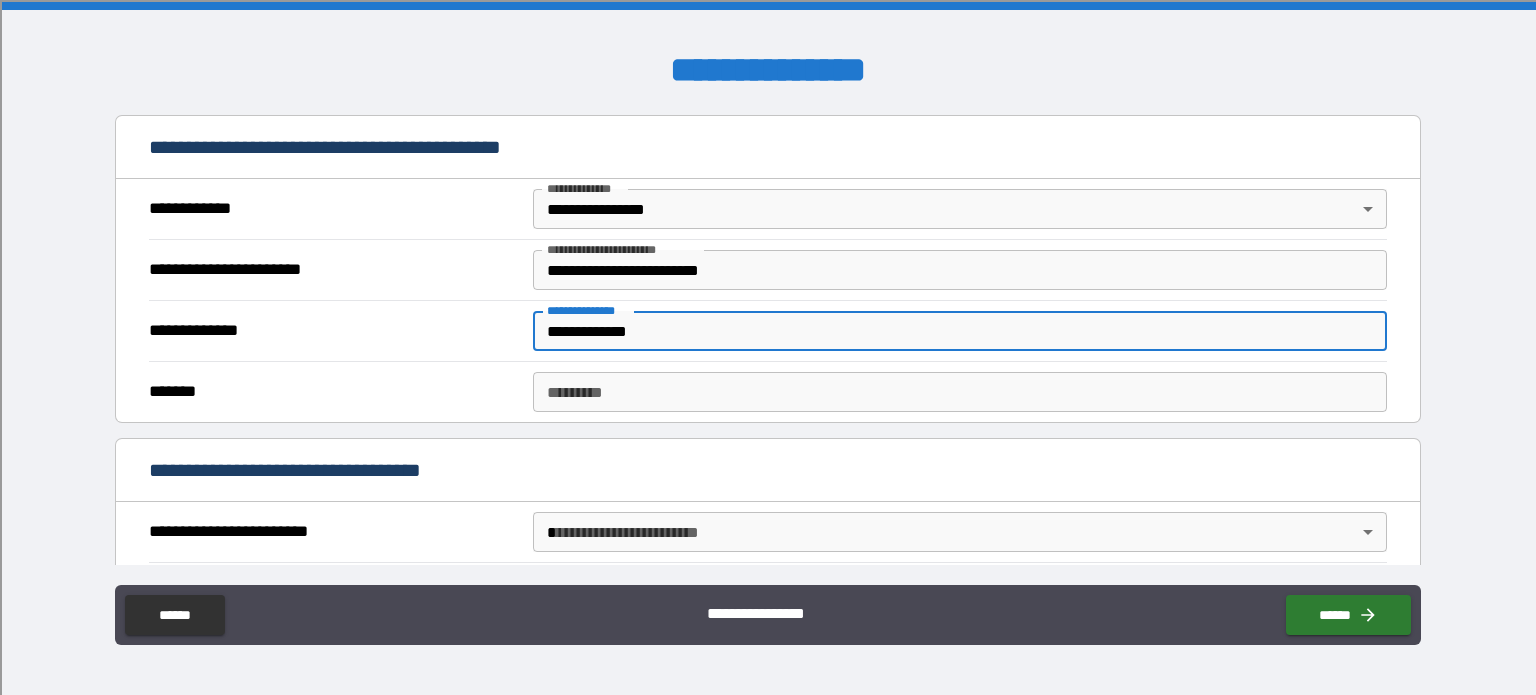 type on "**********" 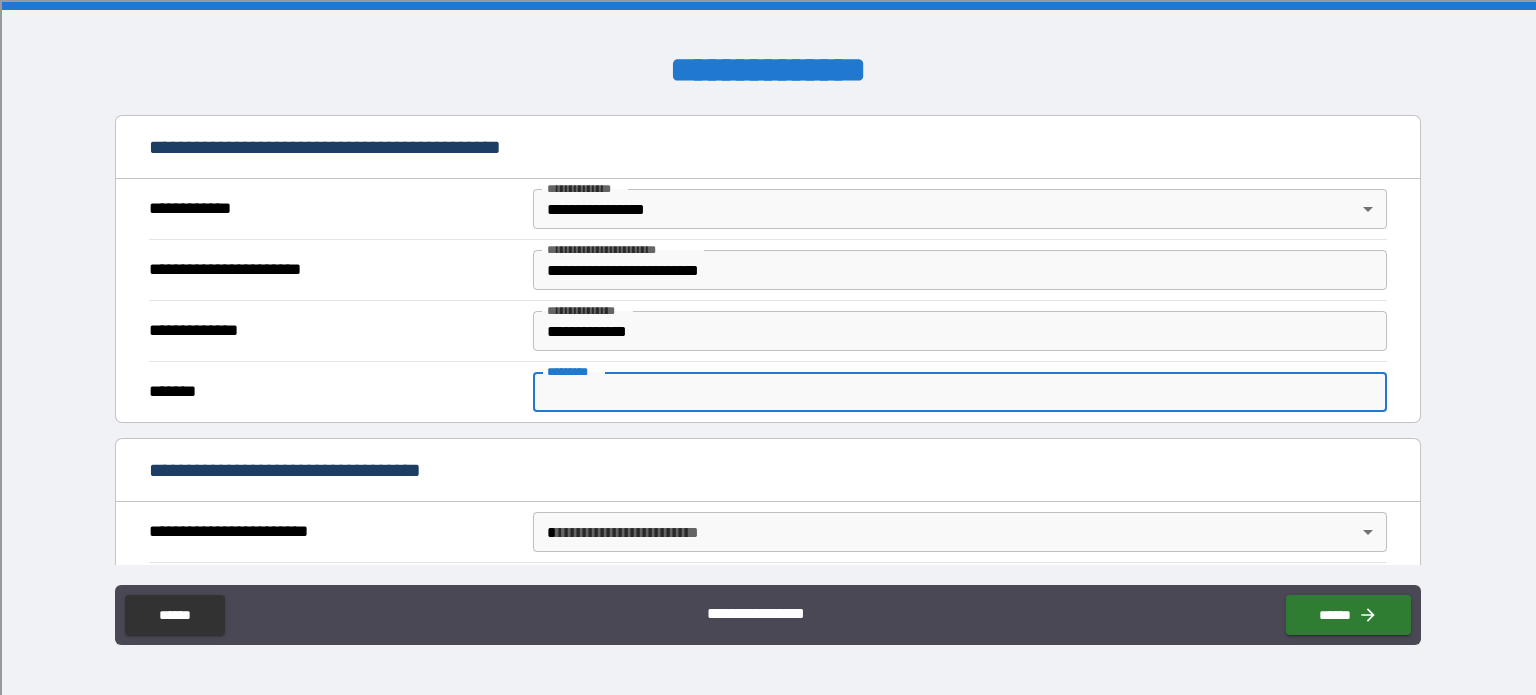 click on "*******   *" at bounding box center [960, 392] 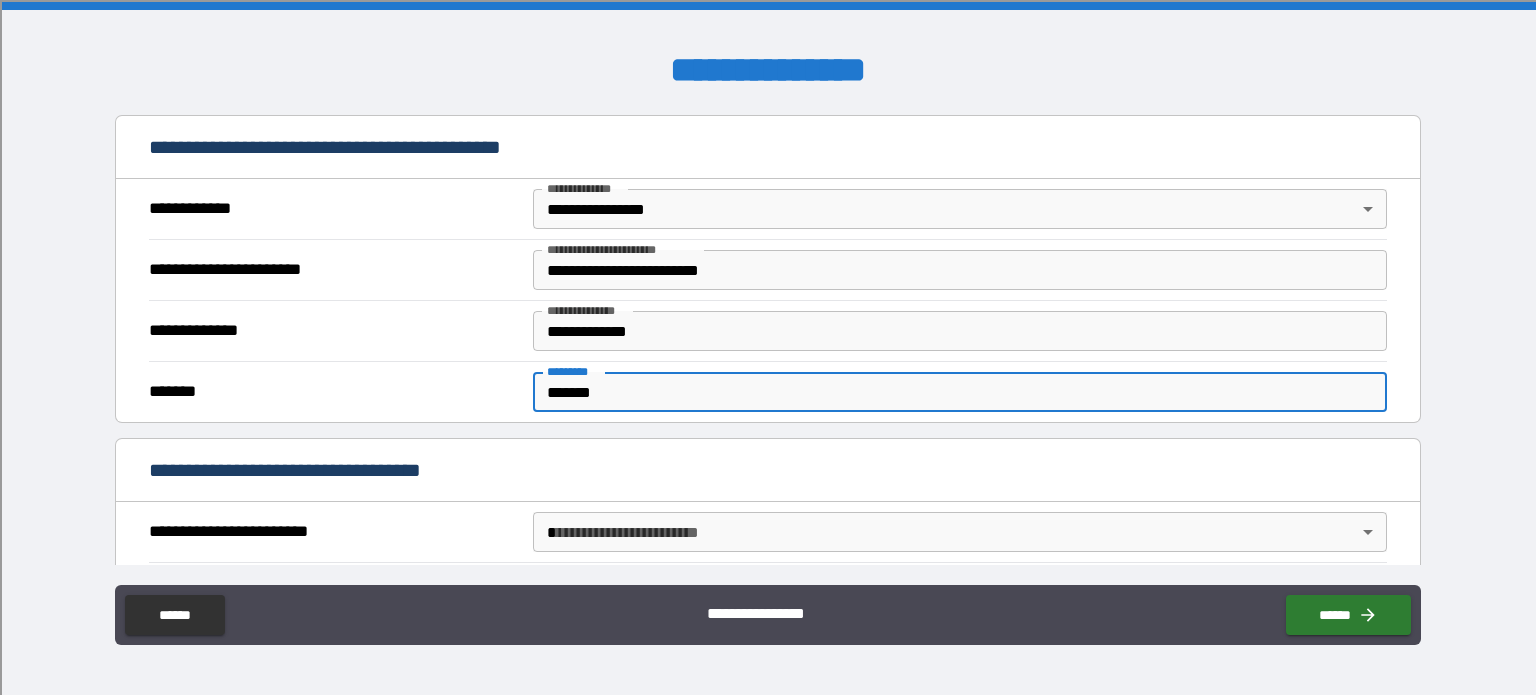 click on "**********" at bounding box center (768, 347) 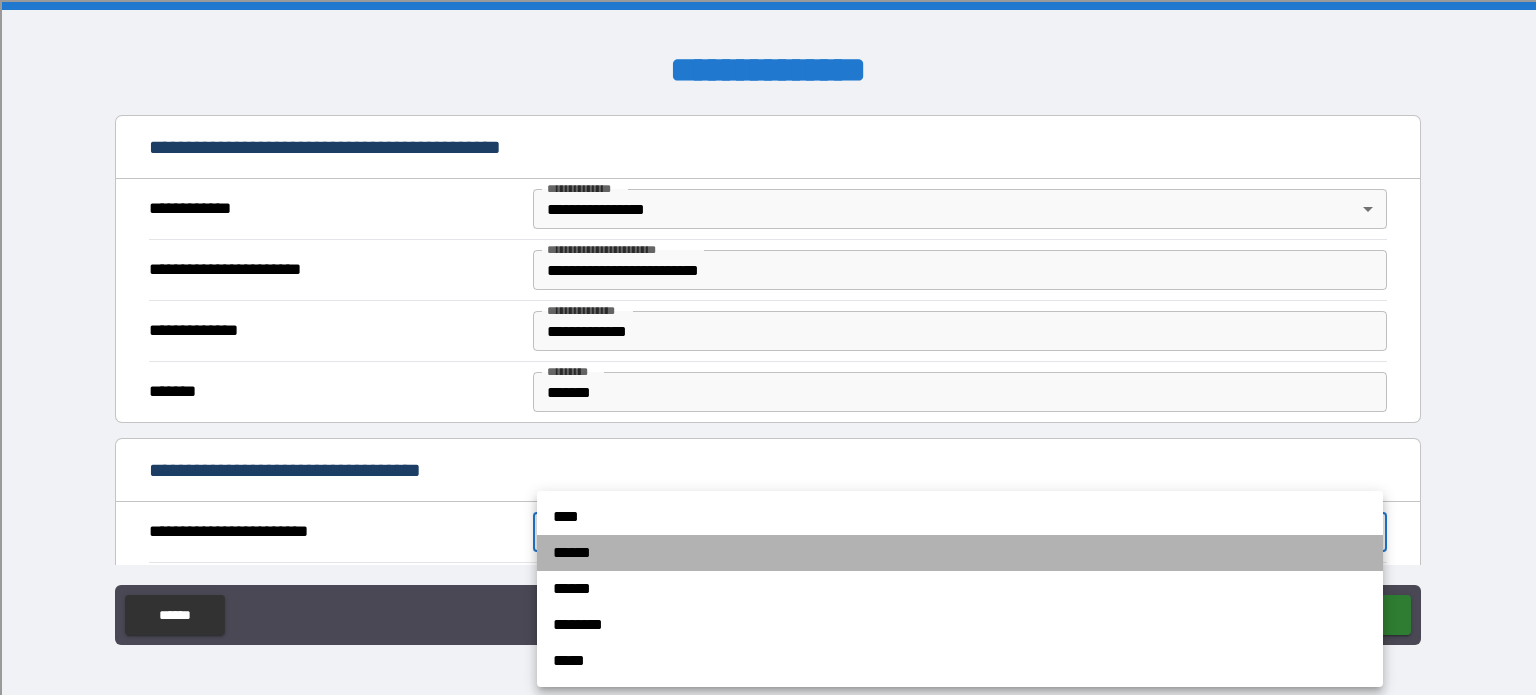 click on "******" at bounding box center (960, 553) 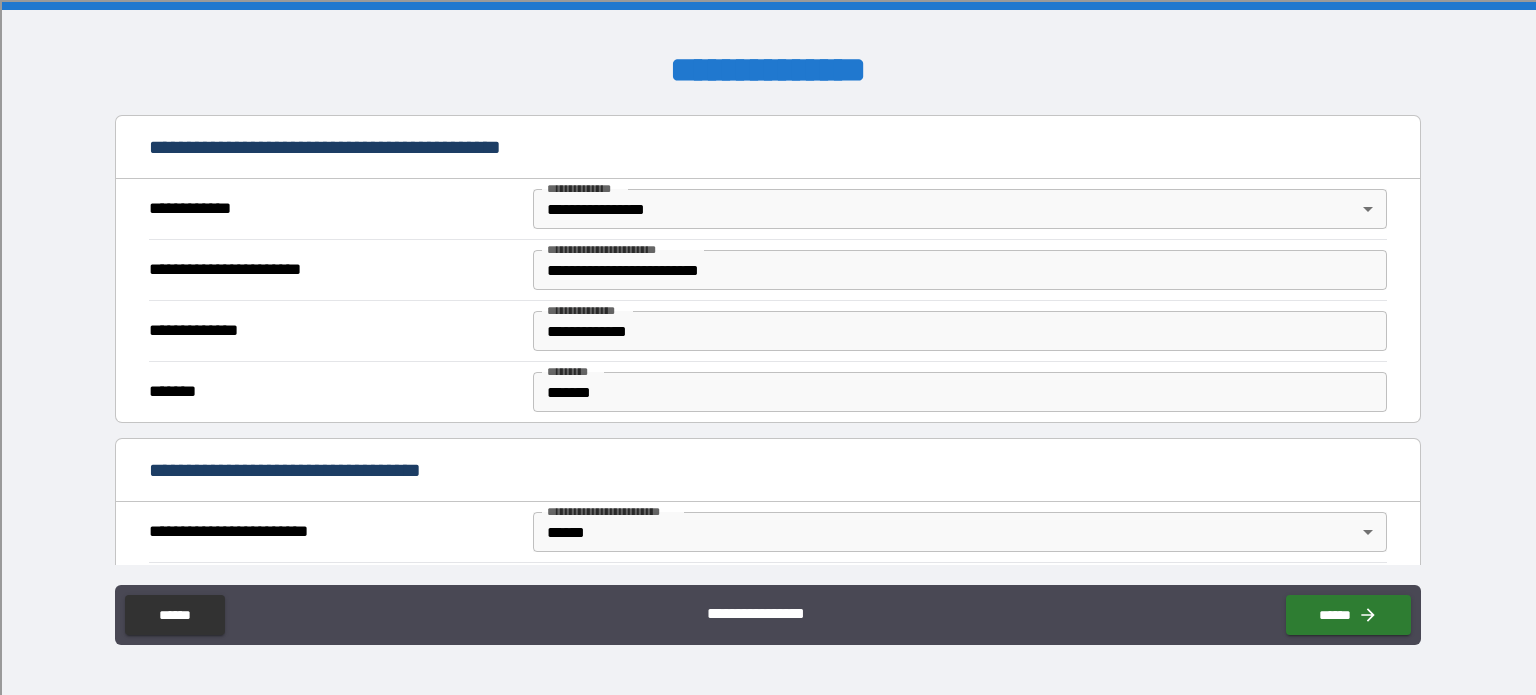 click on "**********" at bounding box center [768, 350] 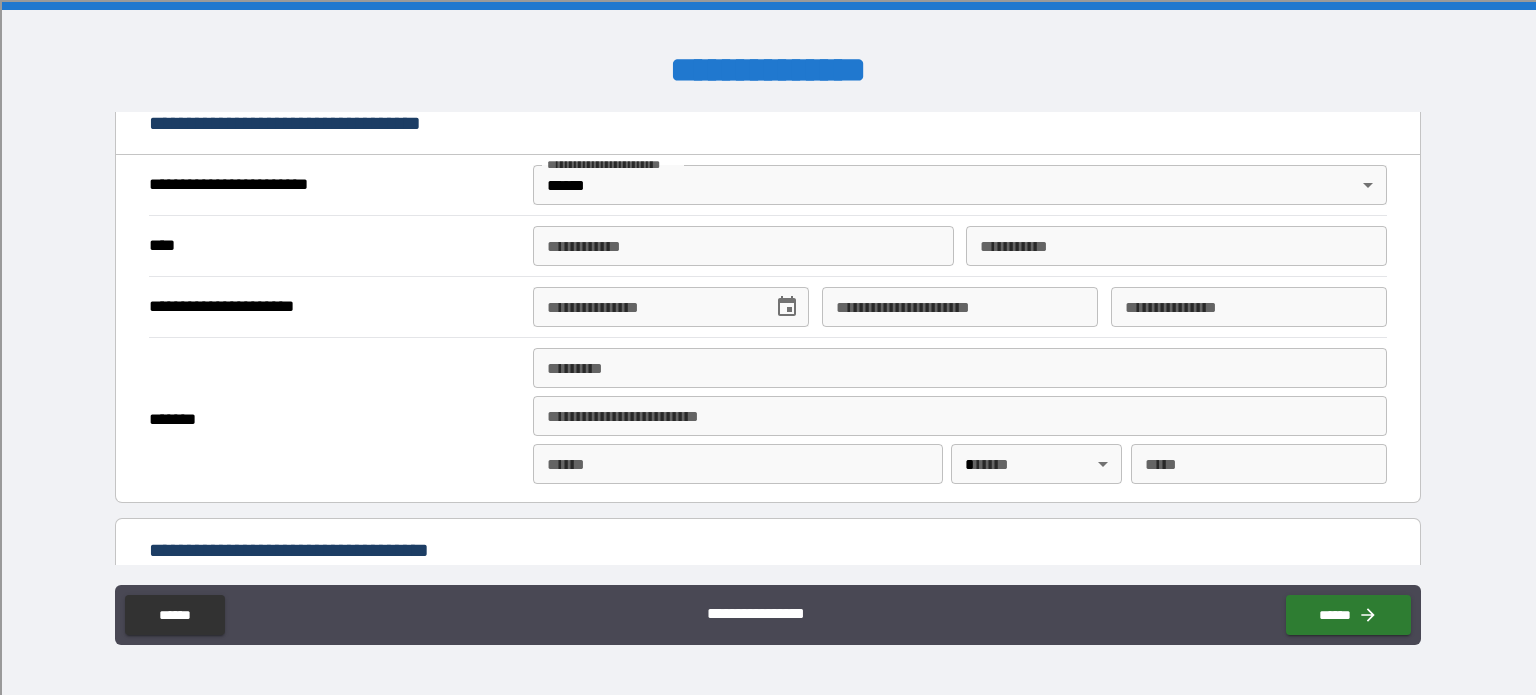 scroll, scrollTop: 751, scrollLeft: 0, axis: vertical 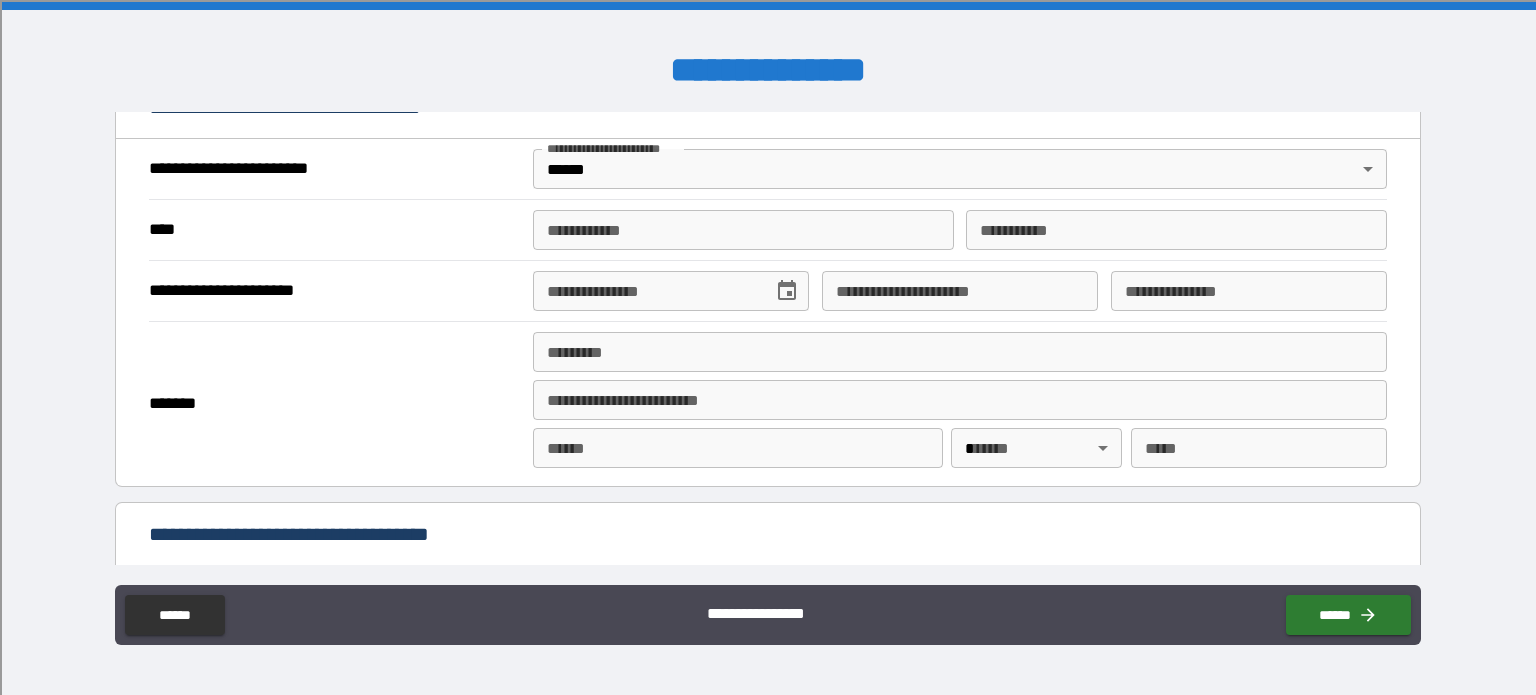 click on "**********" at bounding box center [743, 230] 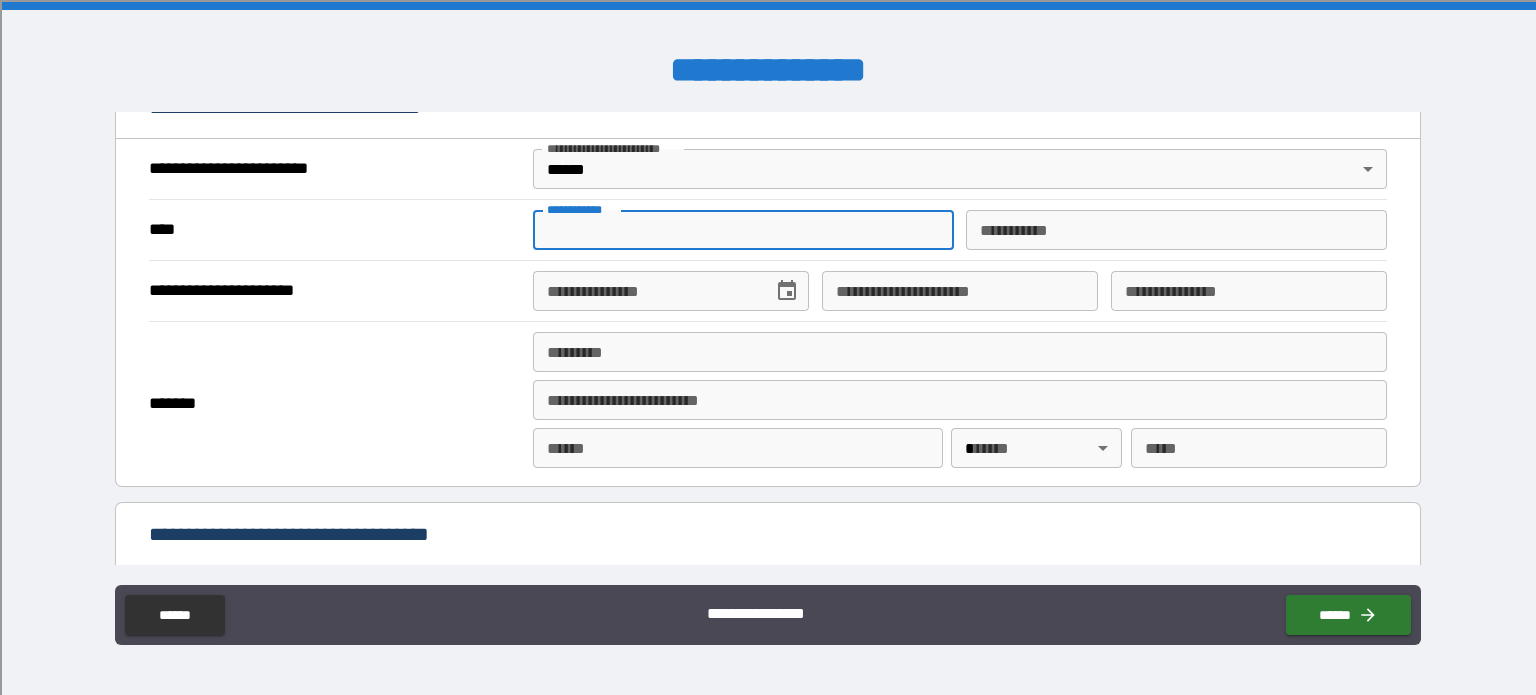 type on "*******" 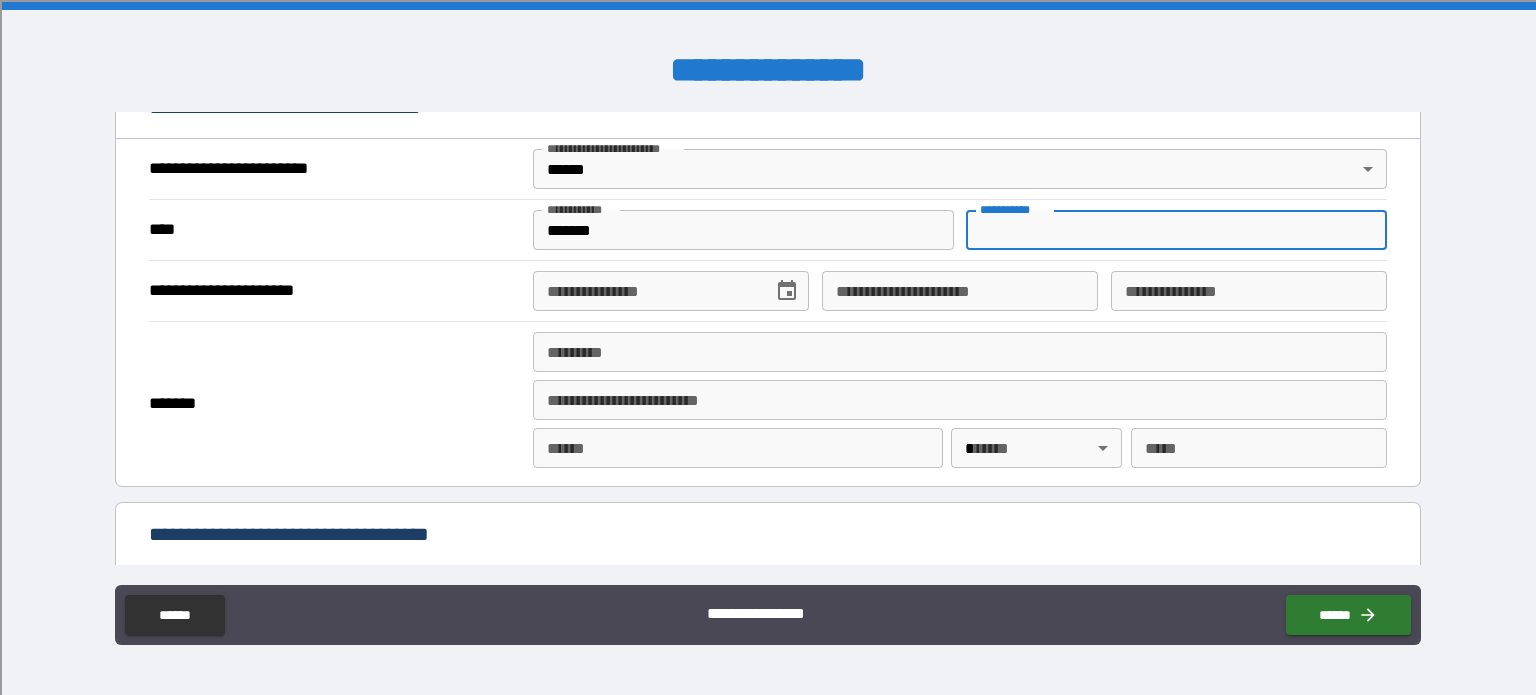click on "*********   *" at bounding box center (1176, 230) 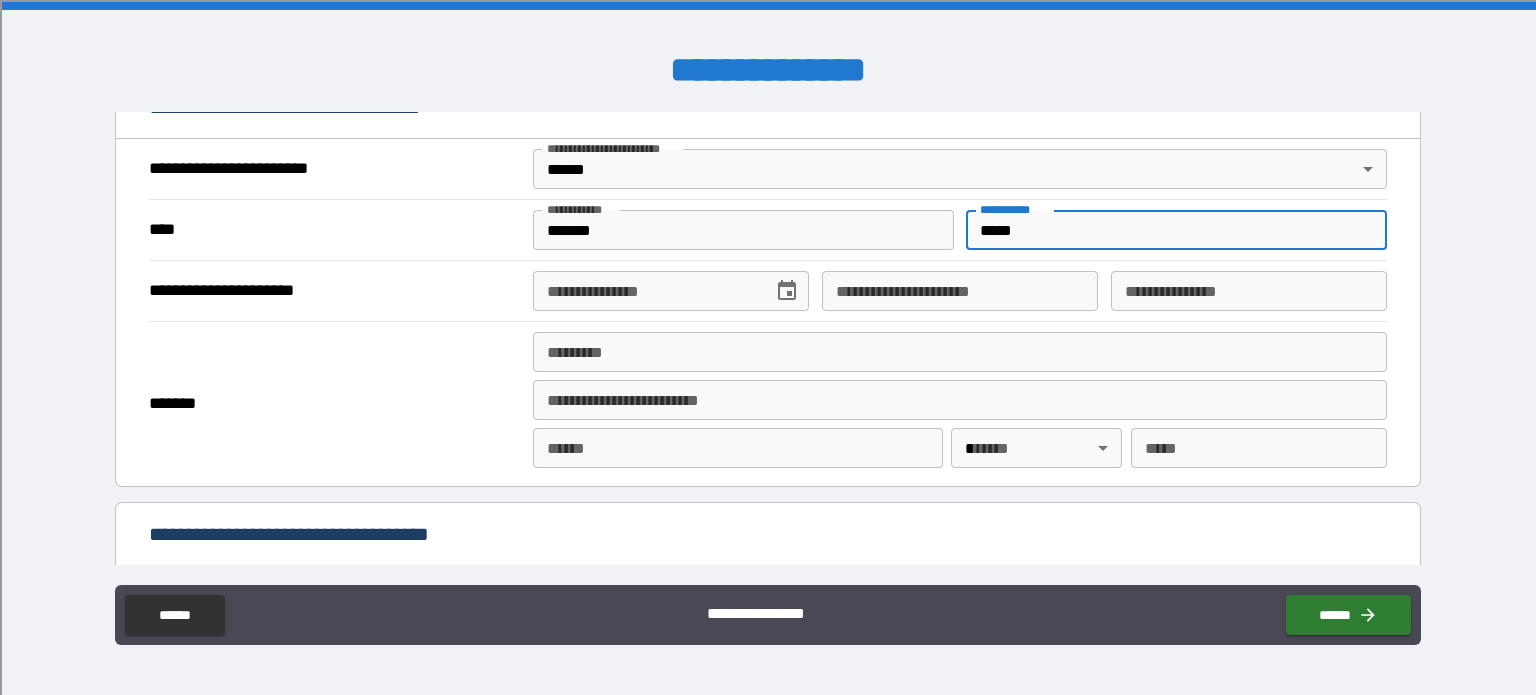 click on "**********" at bounding box center (646, 291) 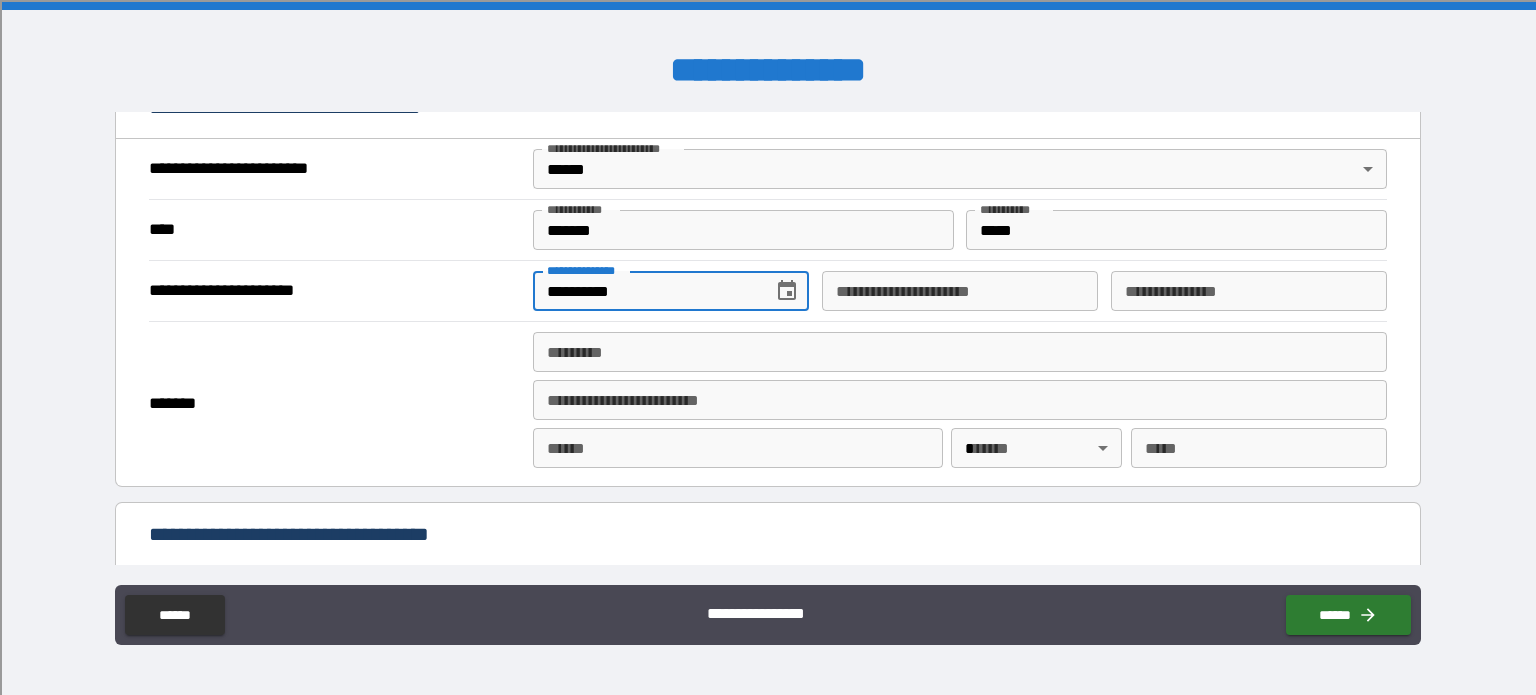type on "**********" 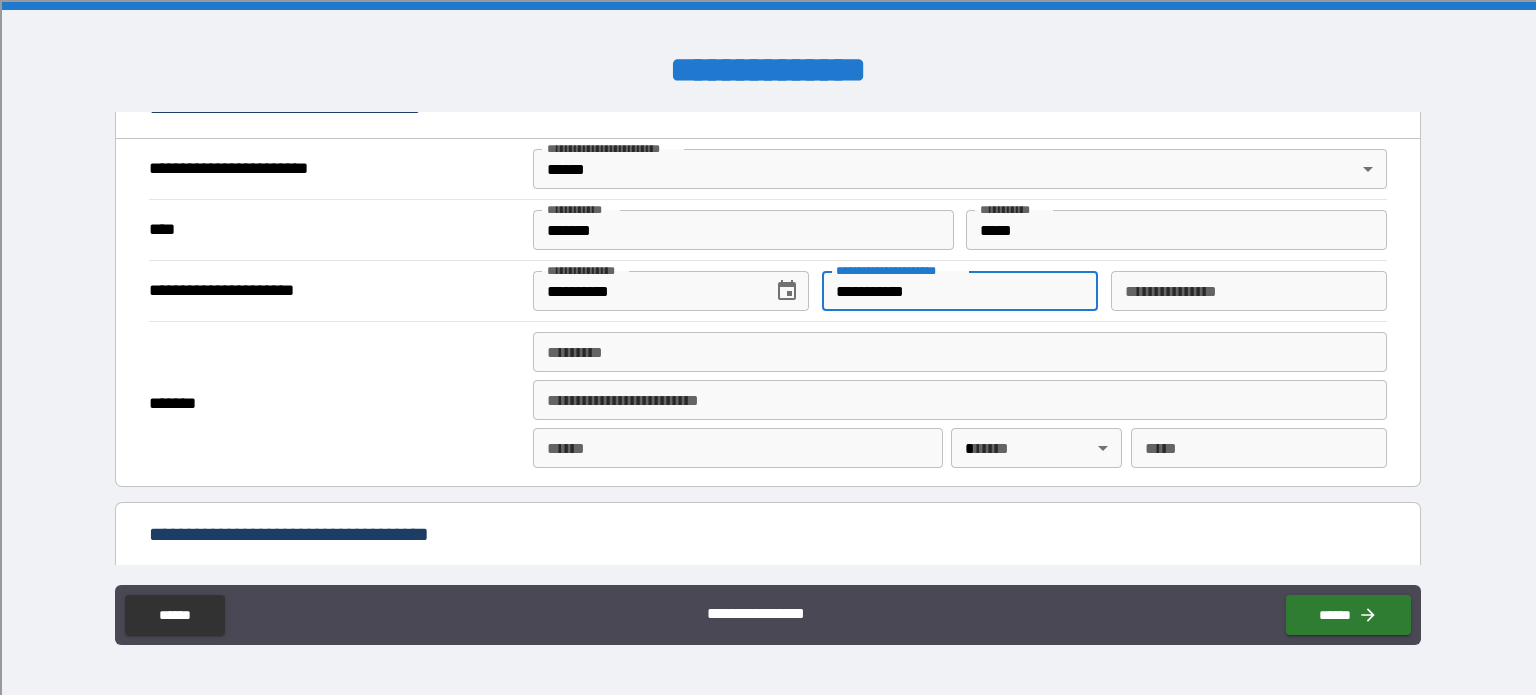 type on "**********" 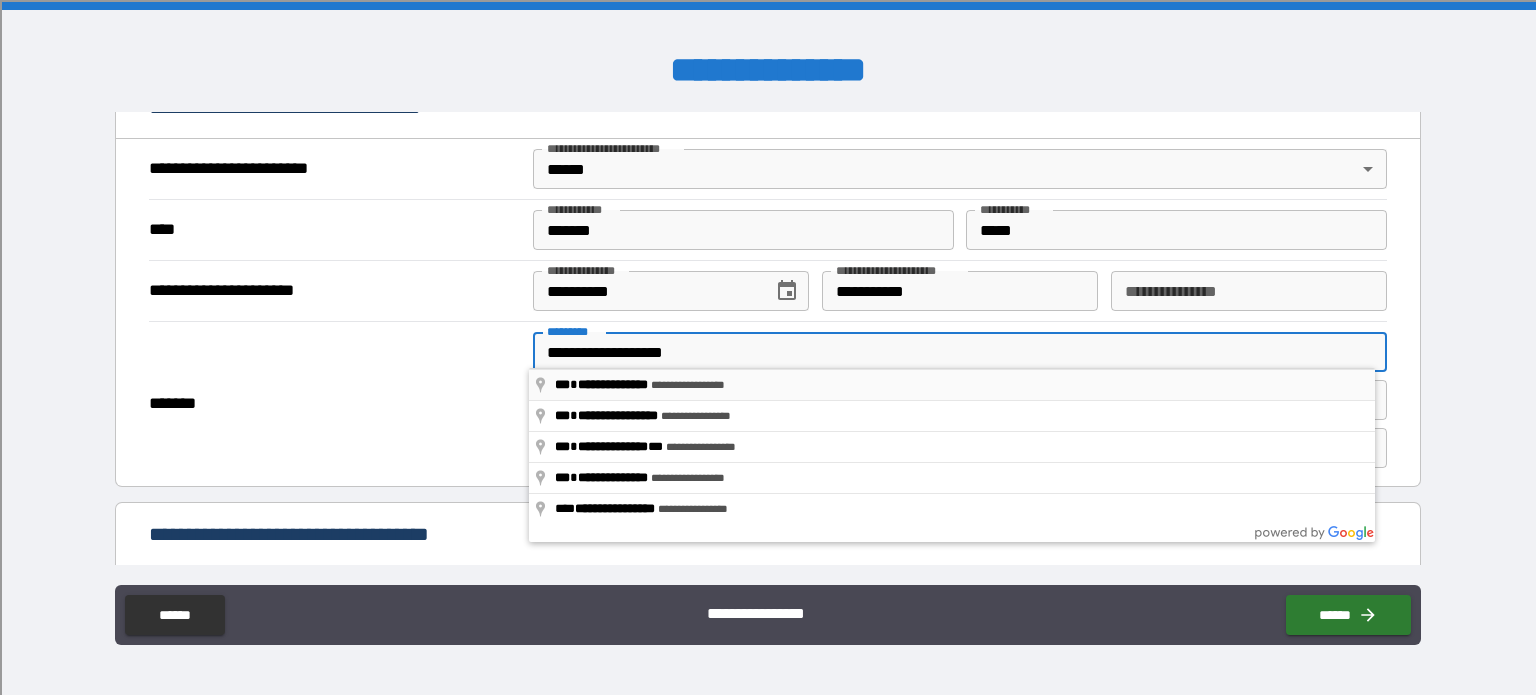 type on "**********" 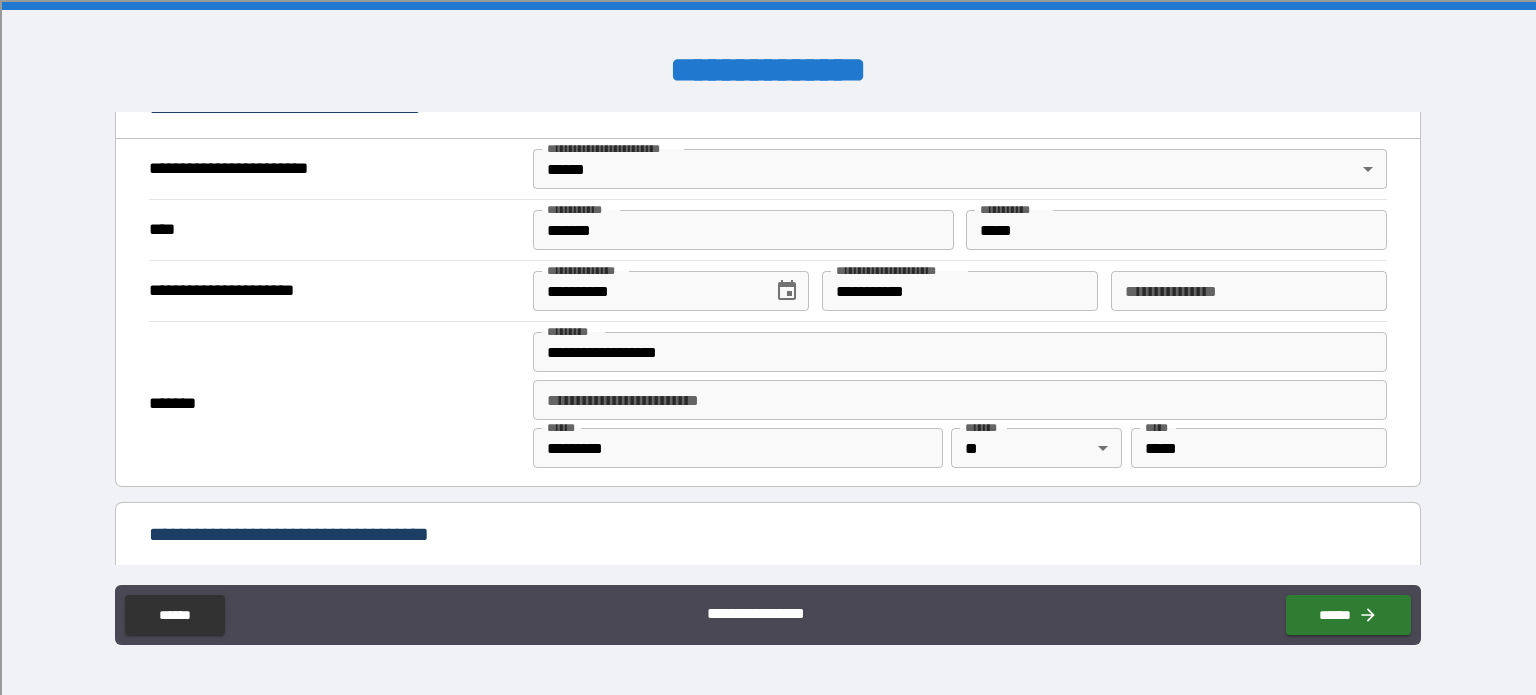 click on "**********" at bounding box center [768, 350] 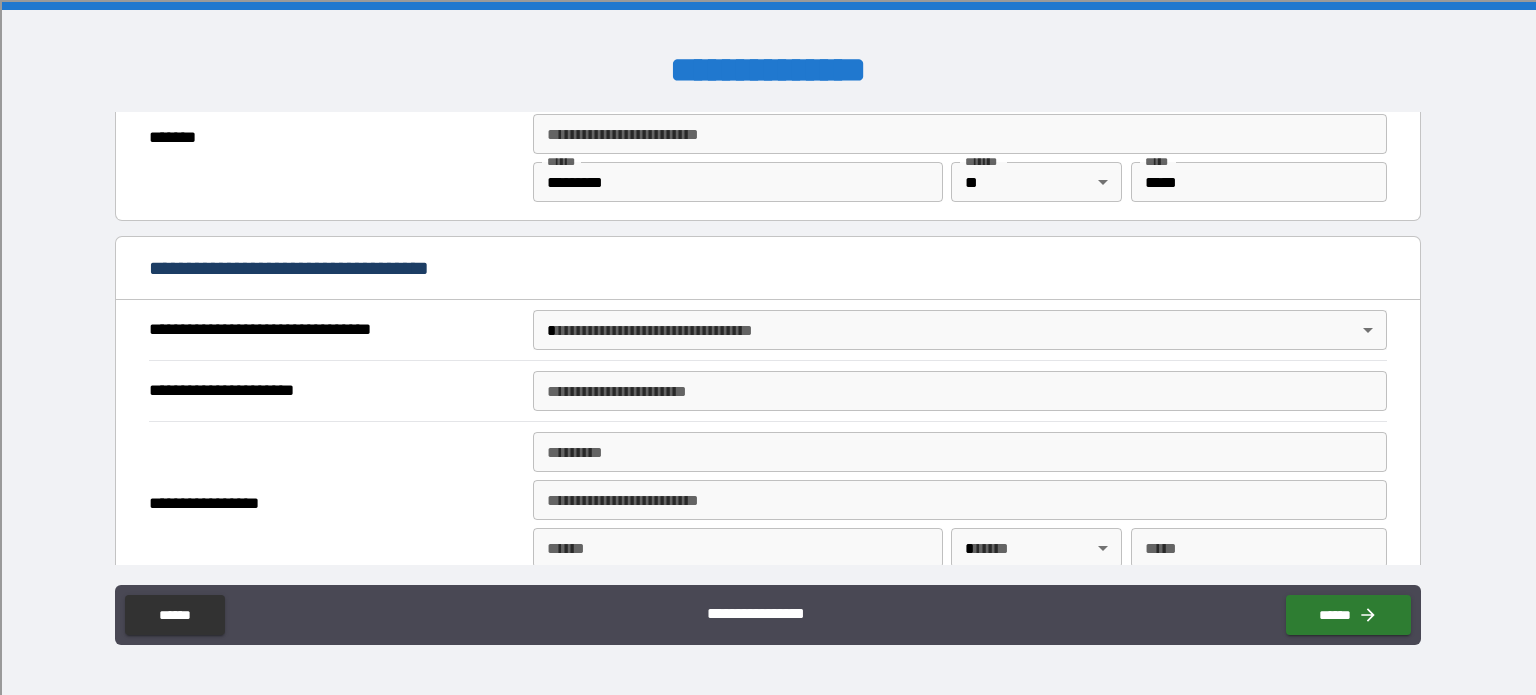 scroll, scrollTop: 1118, scrollLeft: 0, axis: vertical 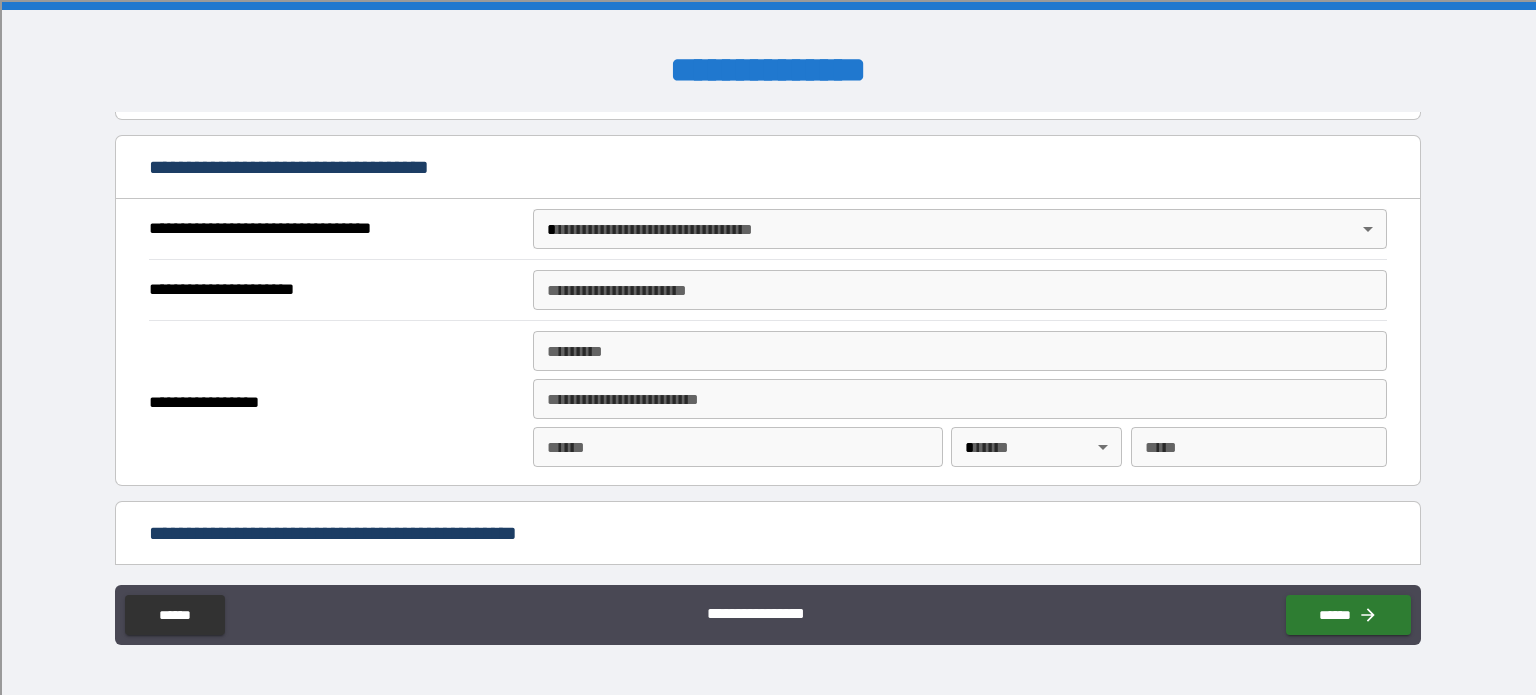 click on "**********" at bounding box center [768, 347] 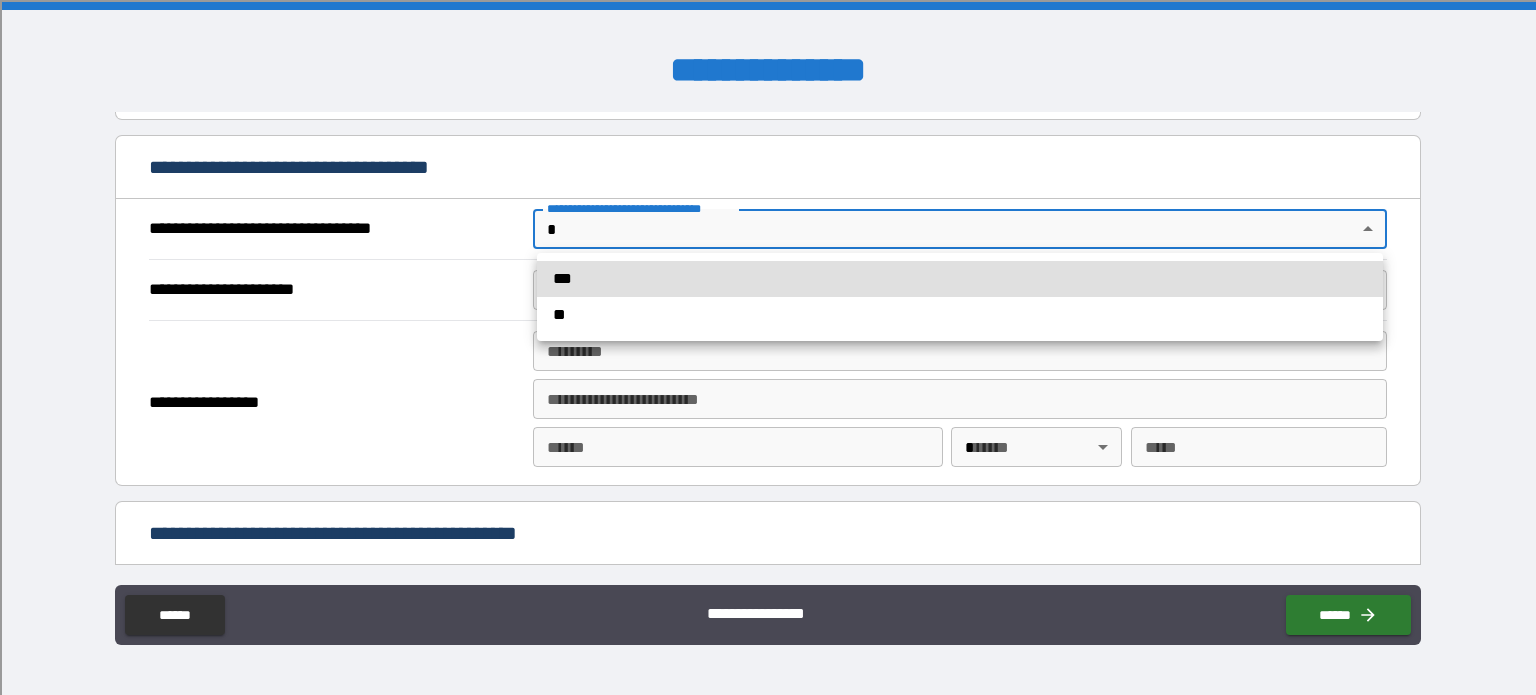 click on "***" at bounding box center (960, 279) 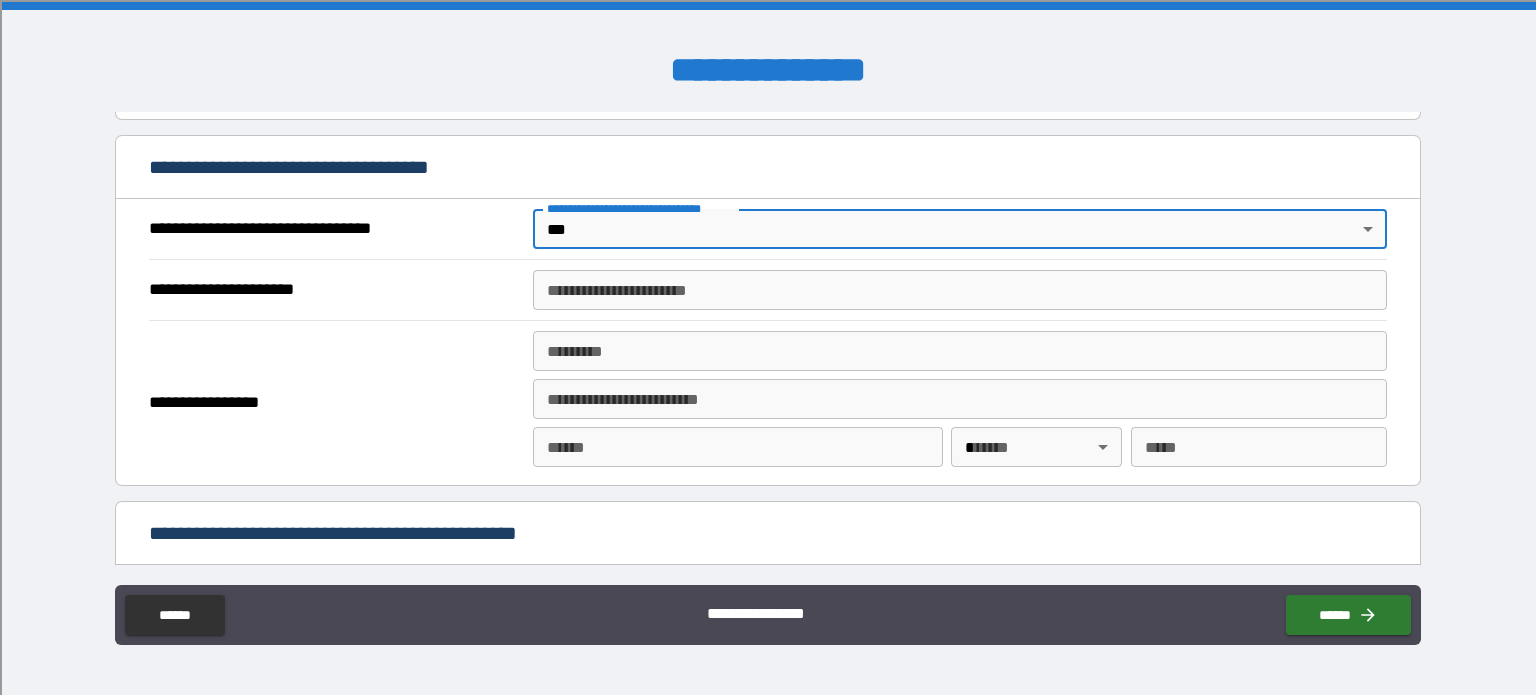 click on "**********" at bounding box center (960, 290) 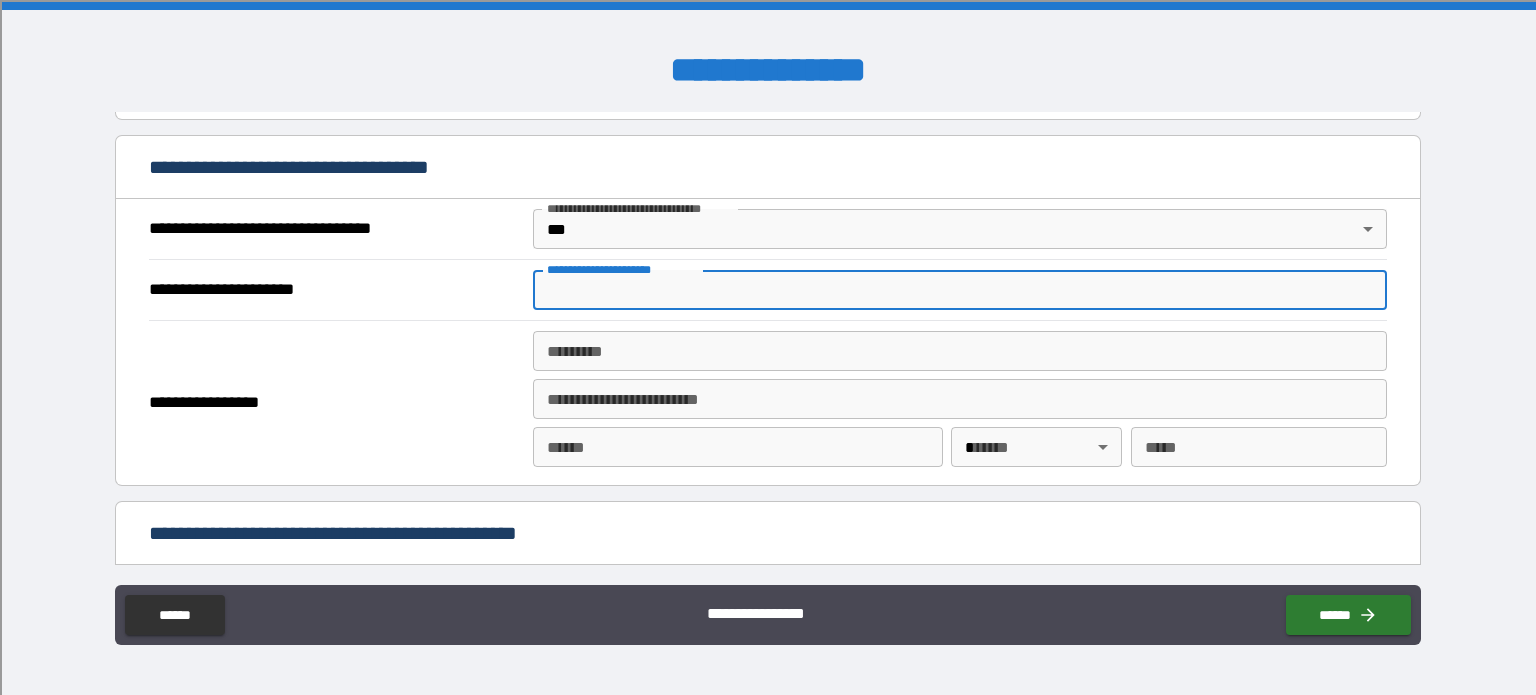 type on "**********" 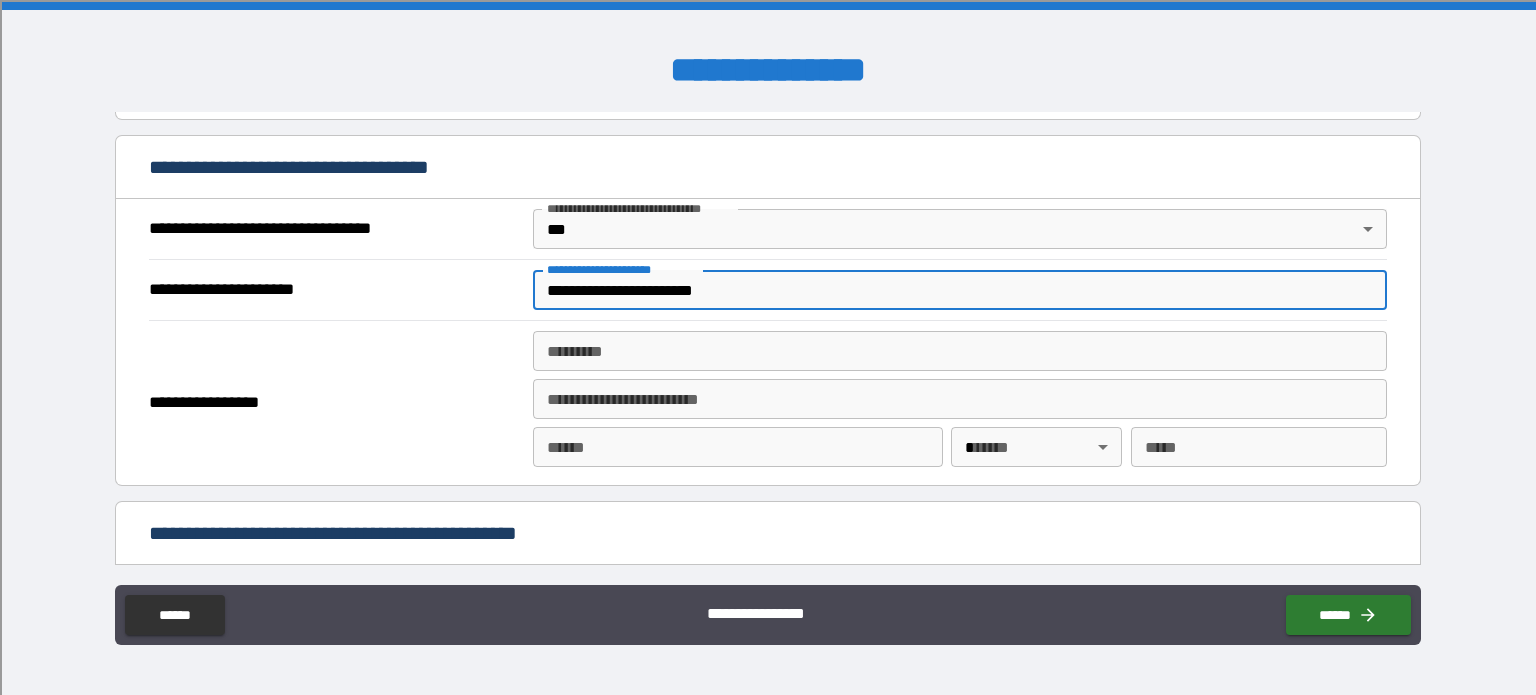 click on "*******   *" at bounding box center [960, 351] 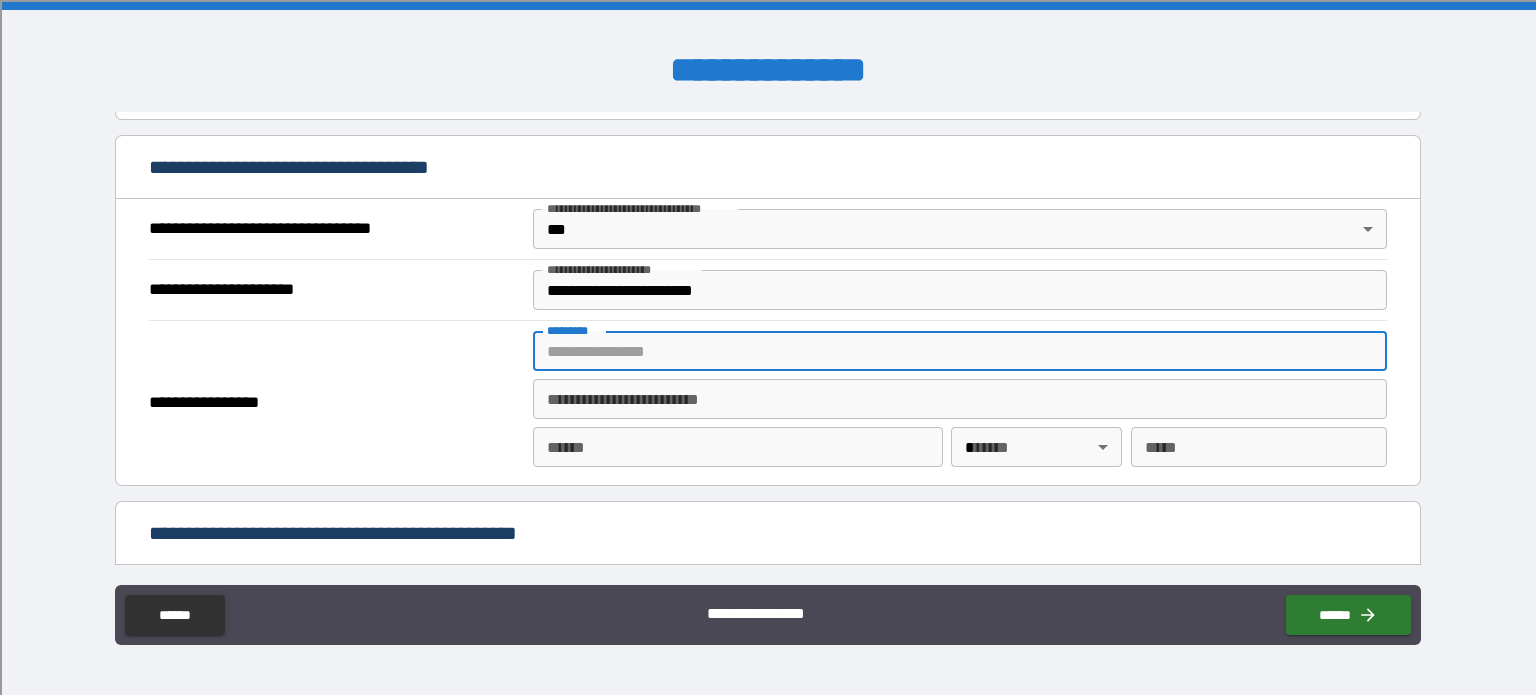 type on "**********" 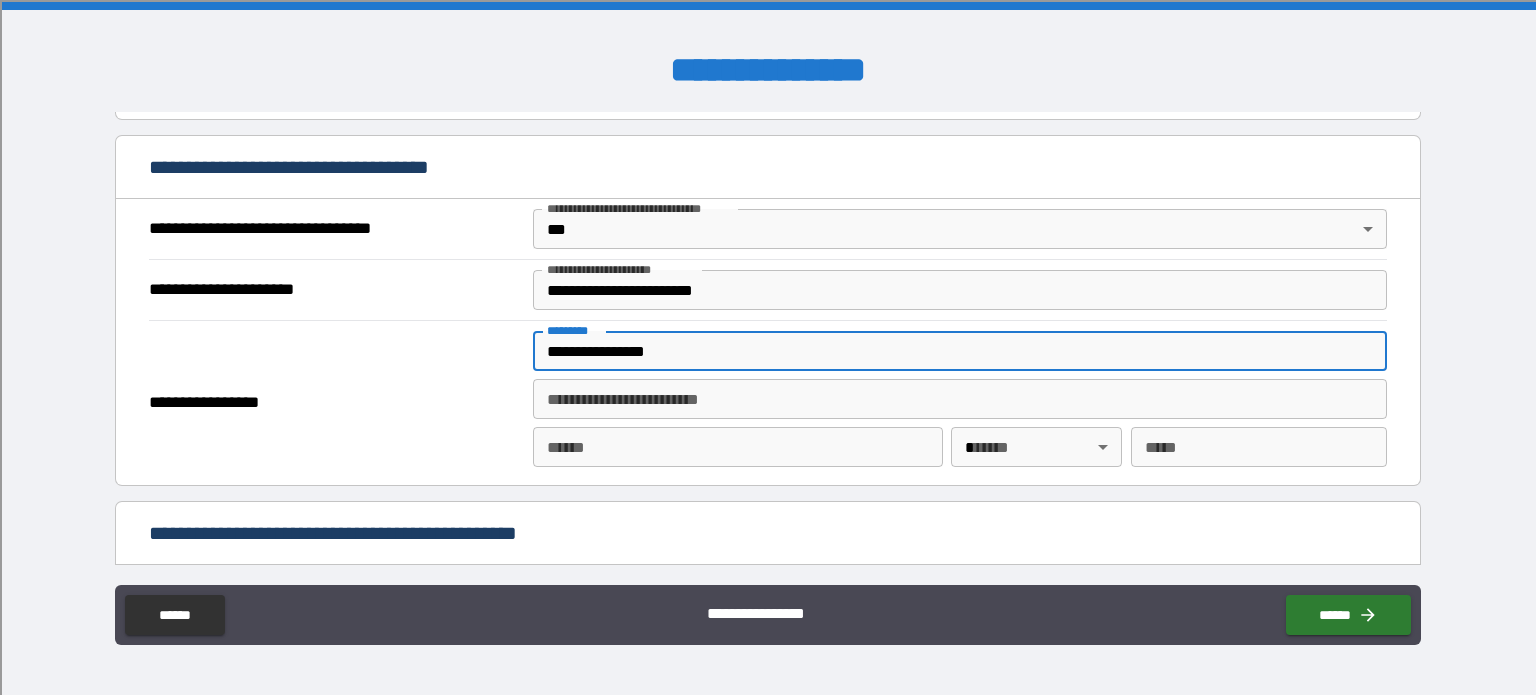 click on "****   *" at bounding box center (738, 447) 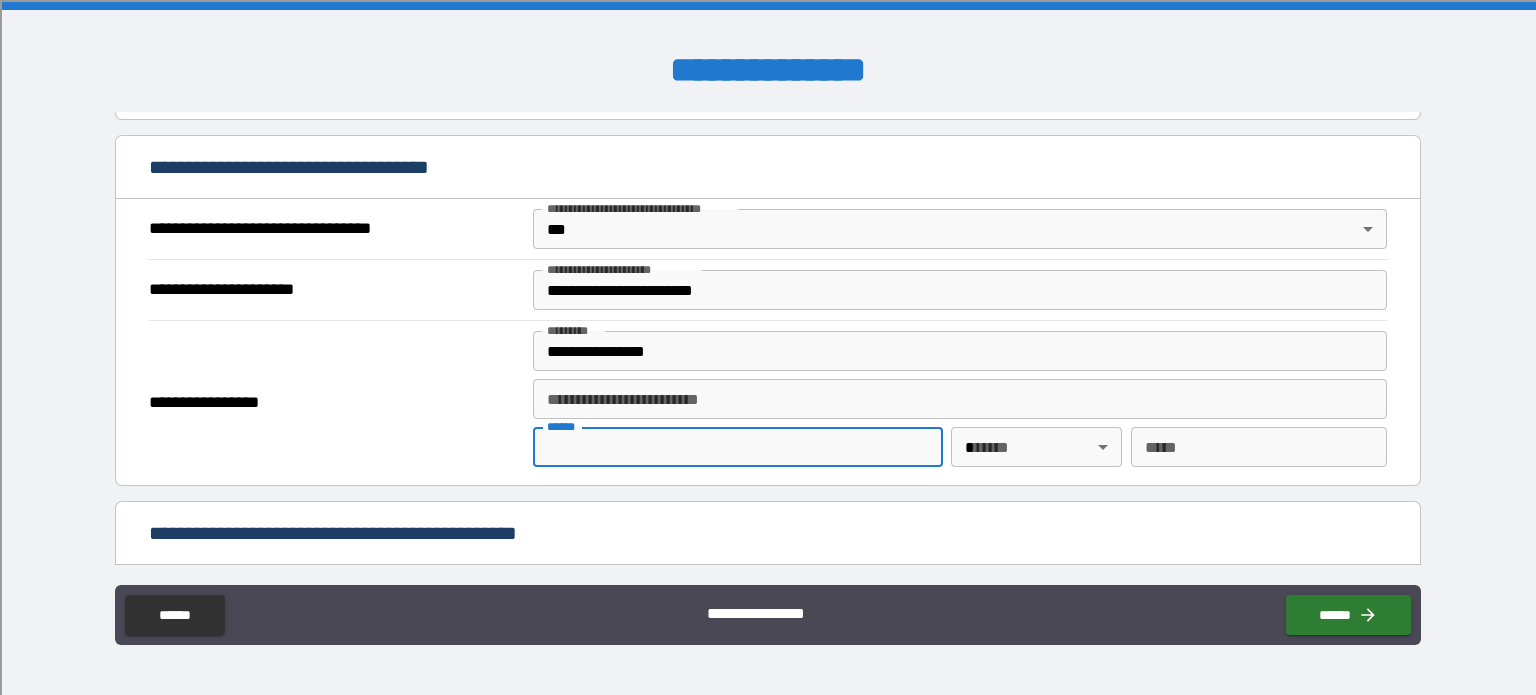 type on "*****" 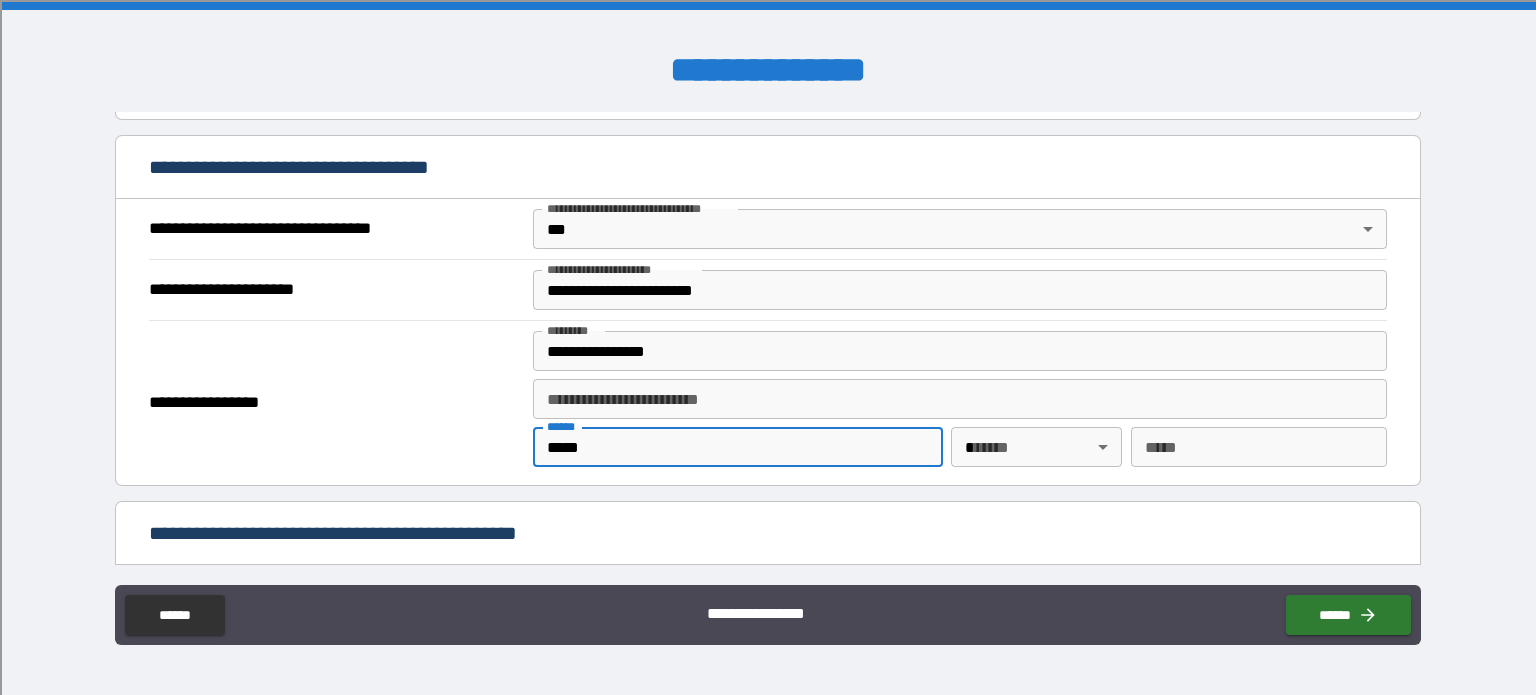 click on "**********" at bounding box center [768, 347] 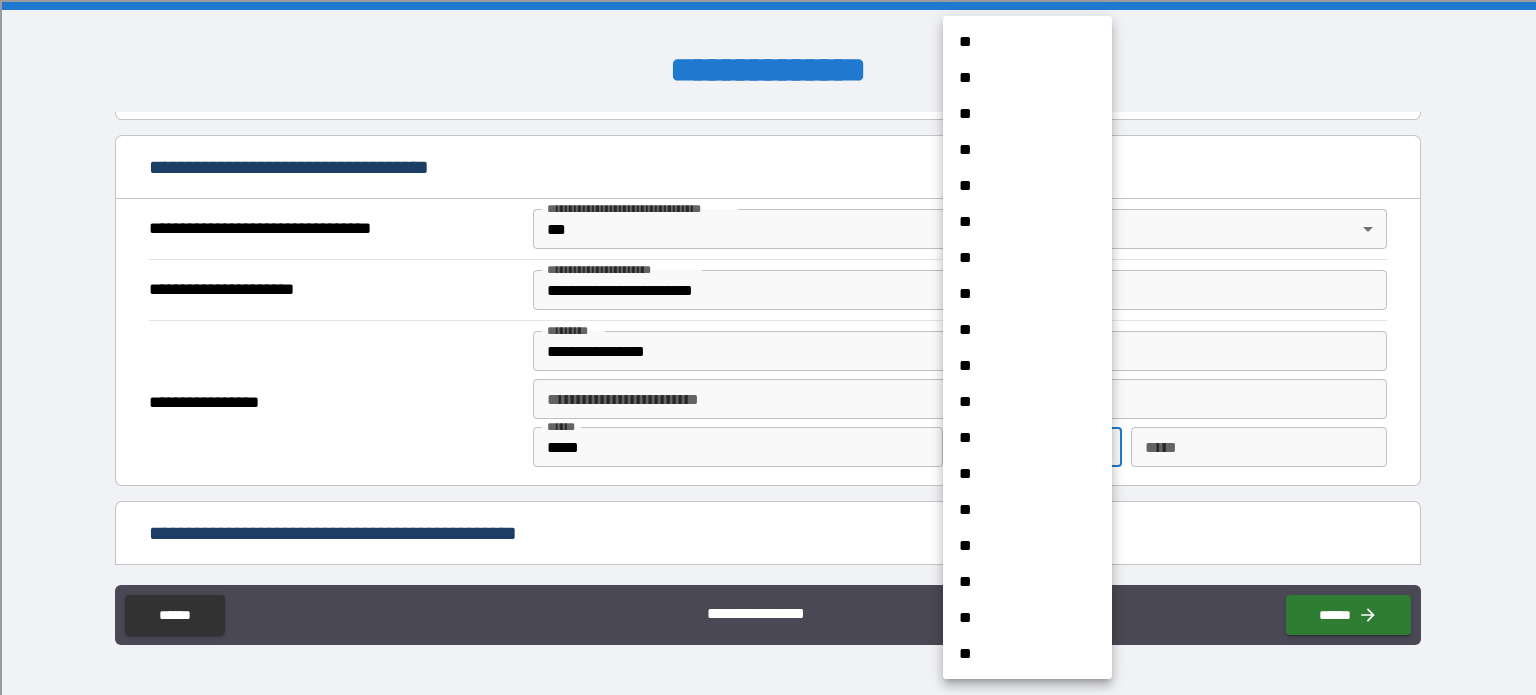click at bounding box center [768, 347] 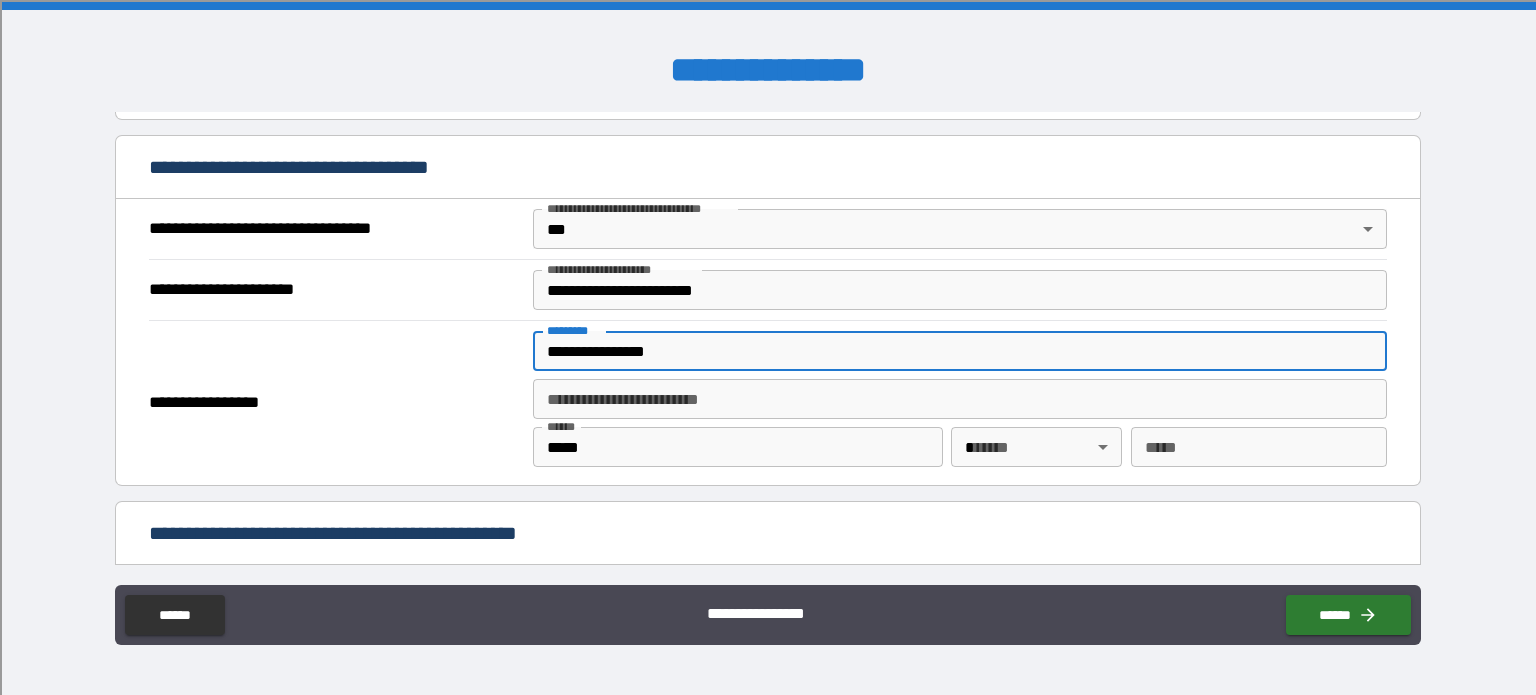 click on "**********" at bounding box center (960, 351) 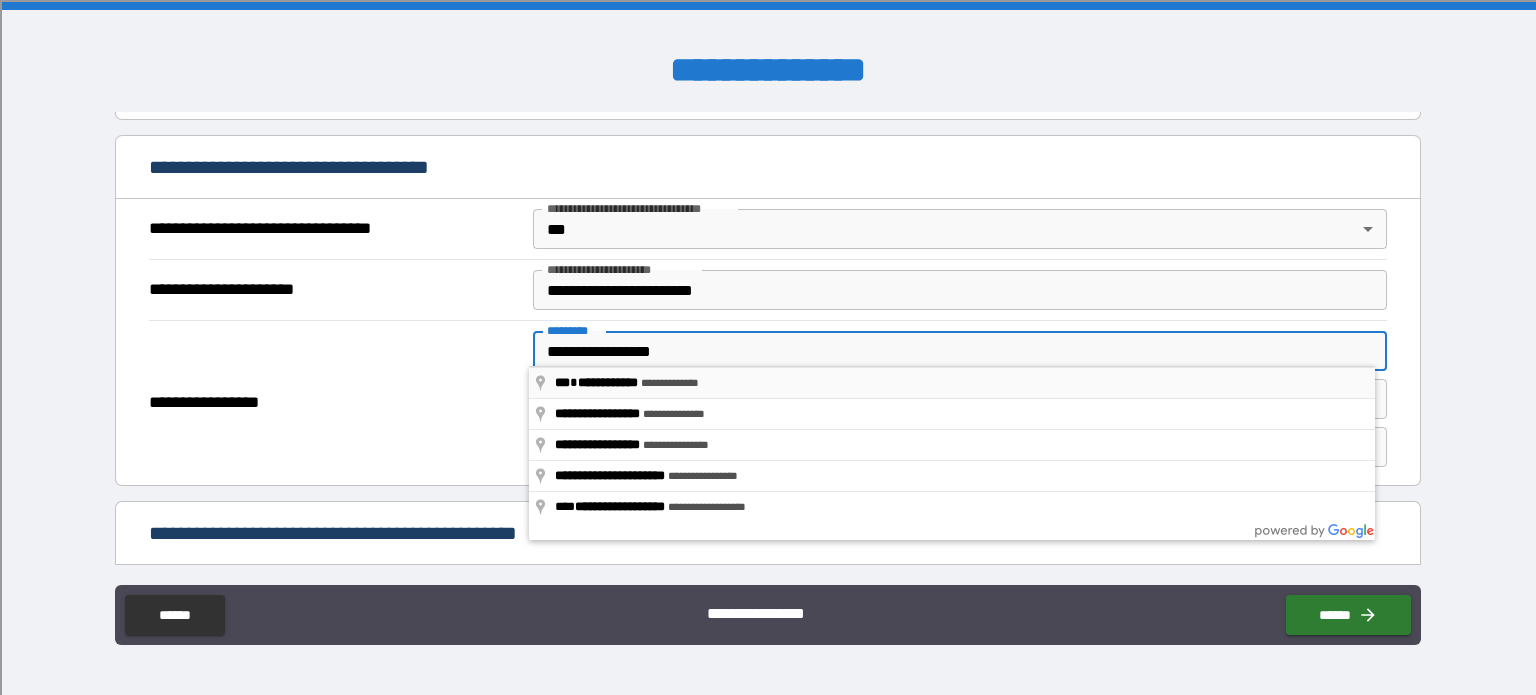 type on "**********" 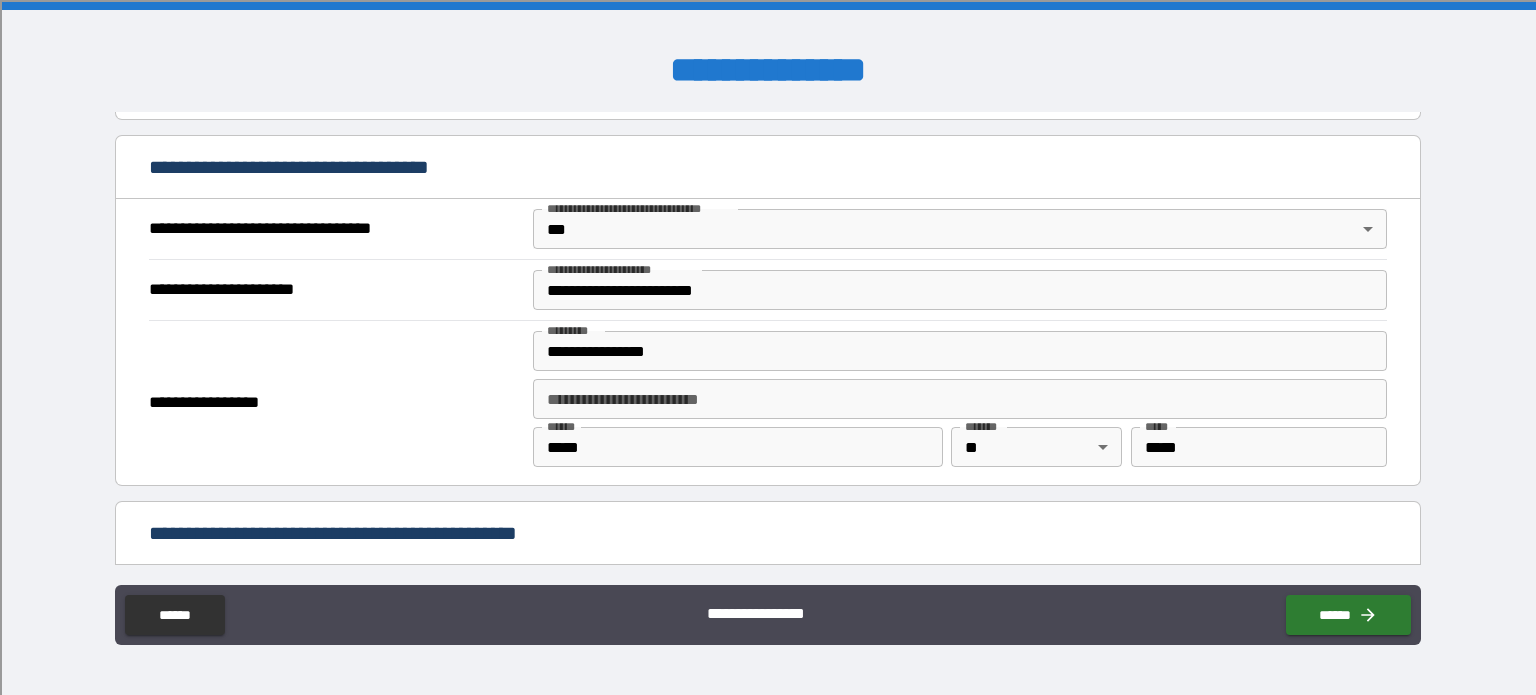 click on "**********" at bounding box center [768, 403] 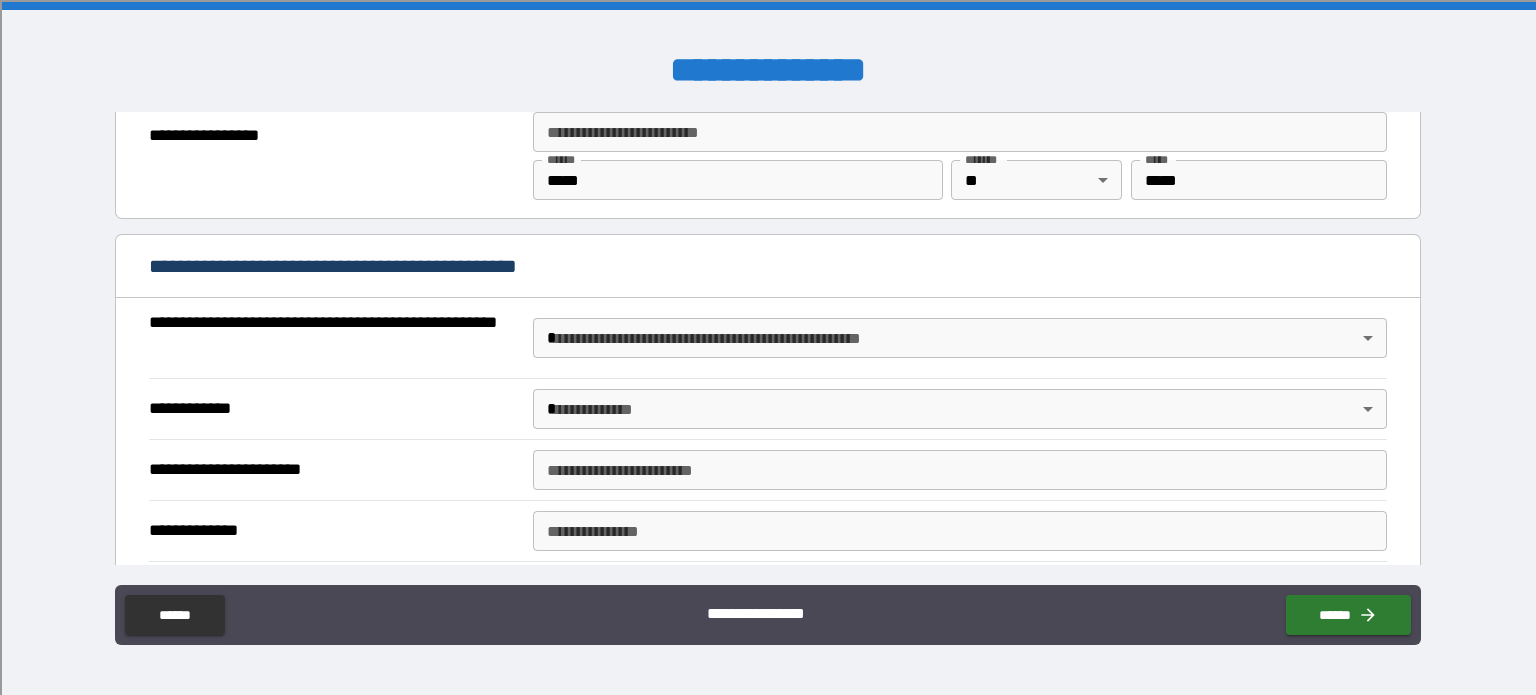 scroll, scrollTop: 1395, scrollLeft: 0, axis: vertical 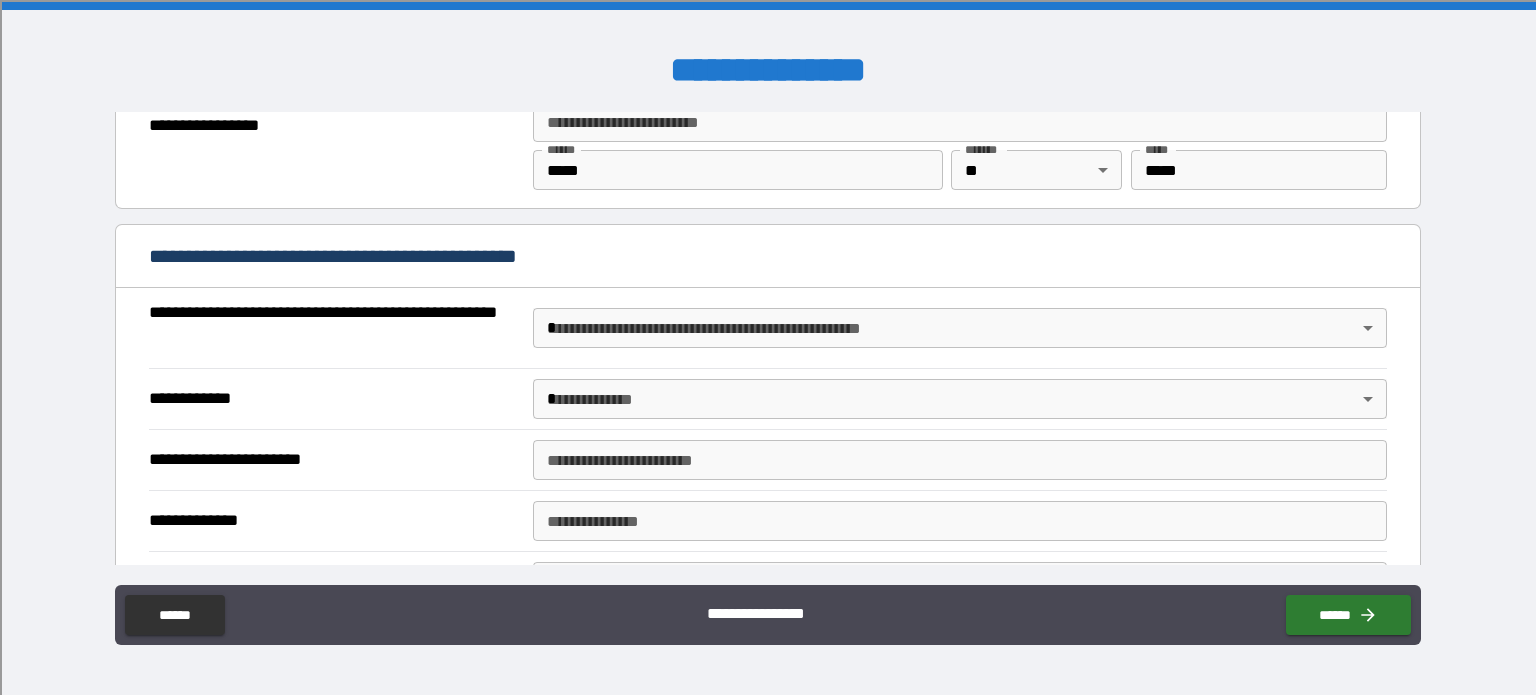 click on "**********" at bounding box center [768, 347] 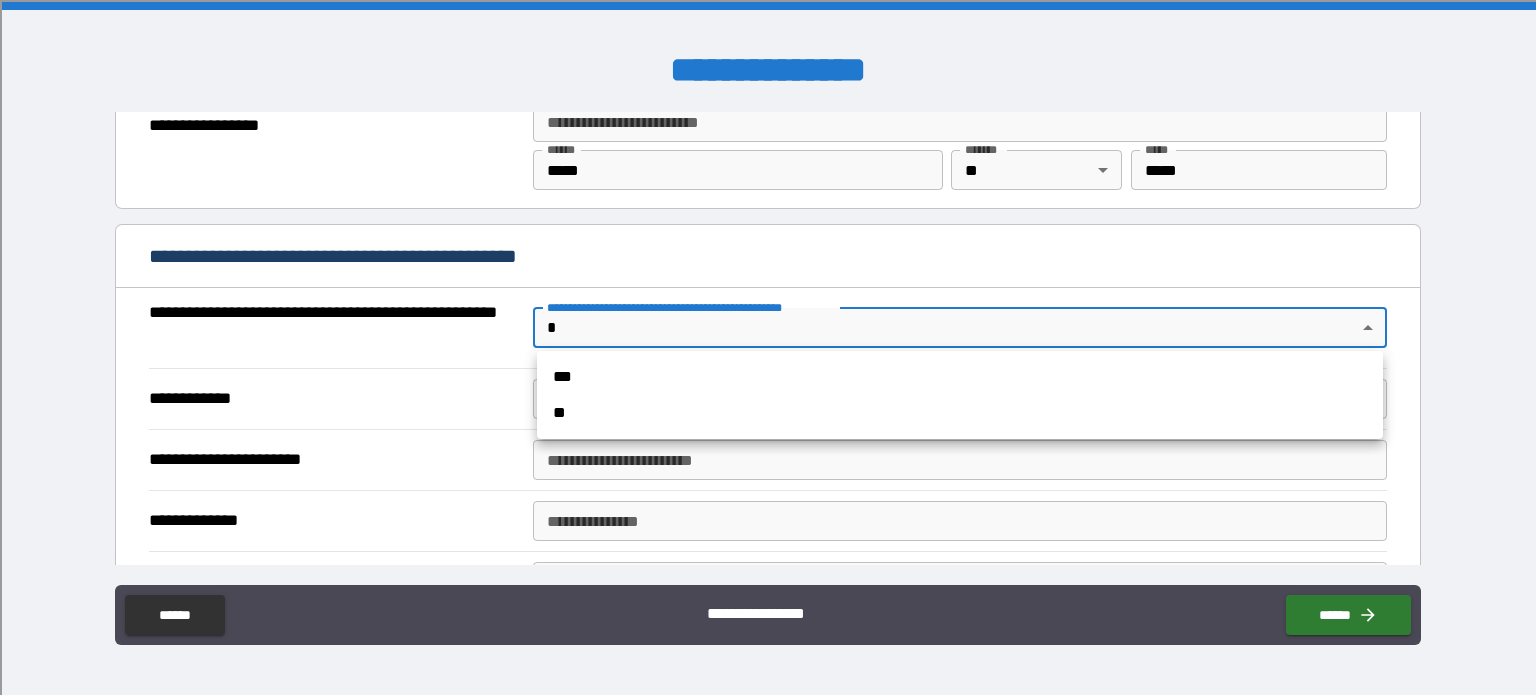 click on "***" at bounding box center [960, 377] 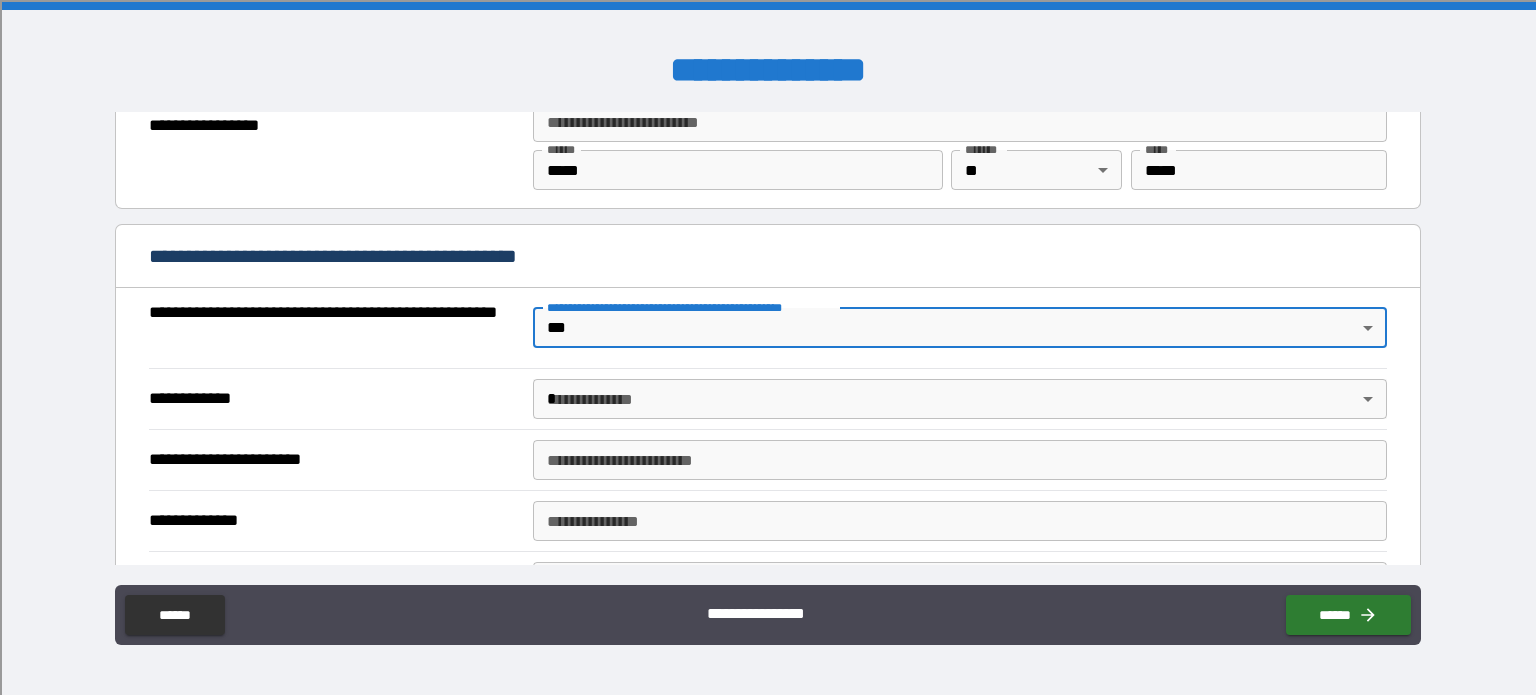 click on "**********" at bounding box center (768, 347) 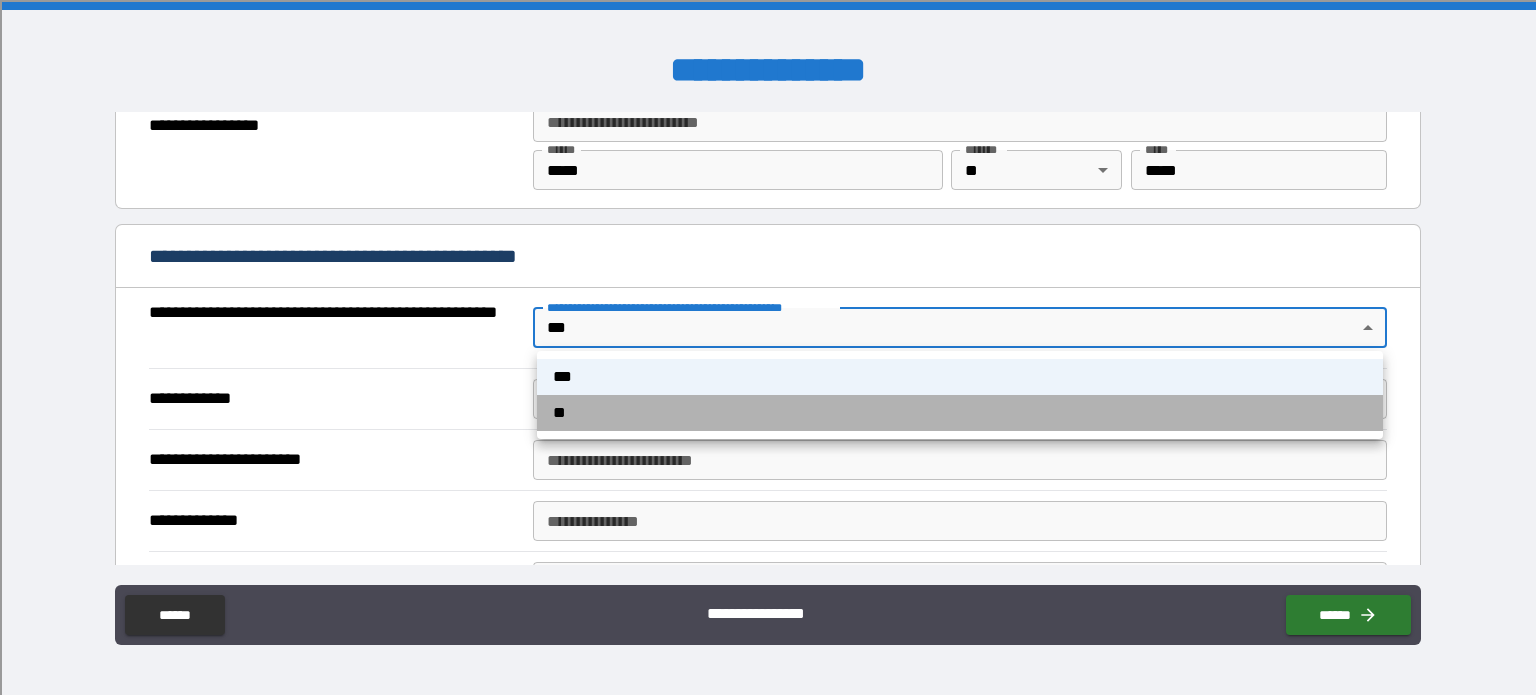 click on "**" at bounding box center (960, 413) 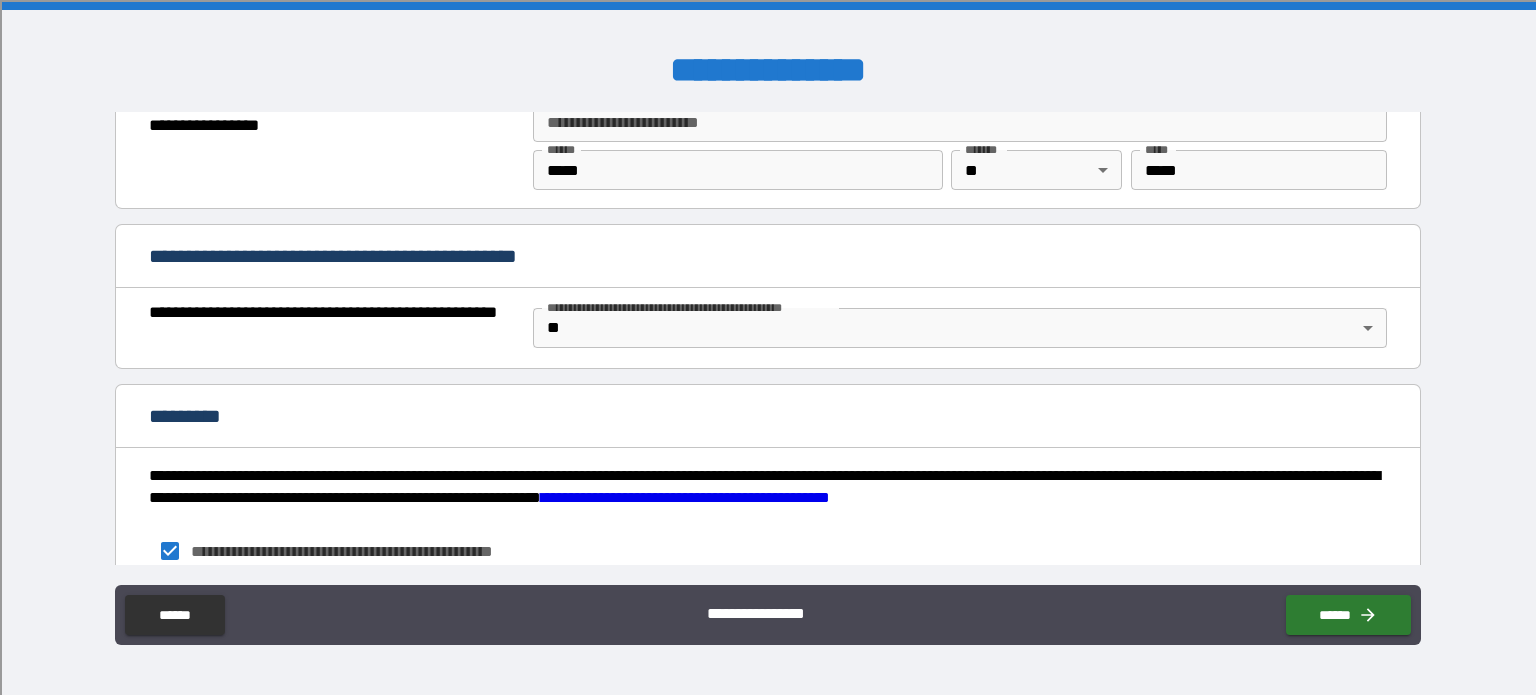 scroll, scrollTop: 1528, scrollLeft: 0, axis: vertical 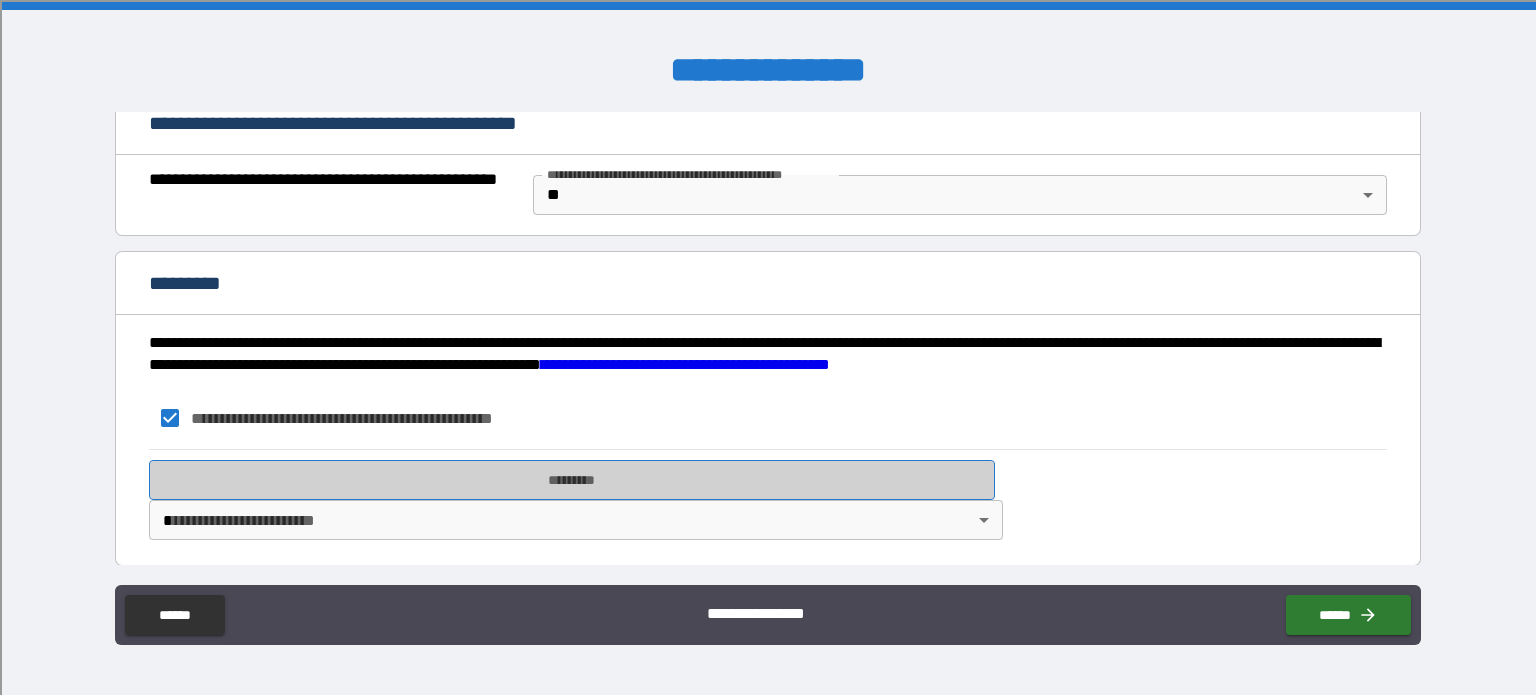 click on "*********" at bounding box center [572, 480] 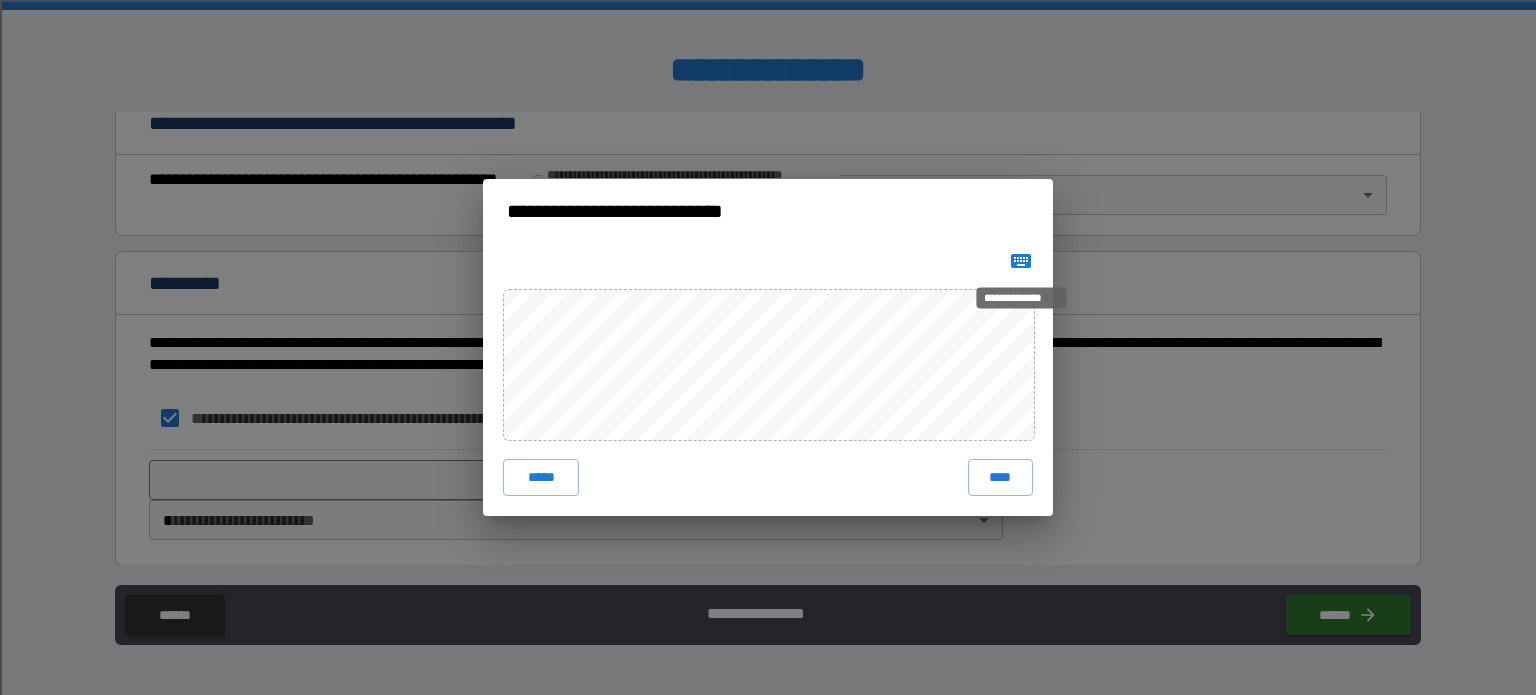 click 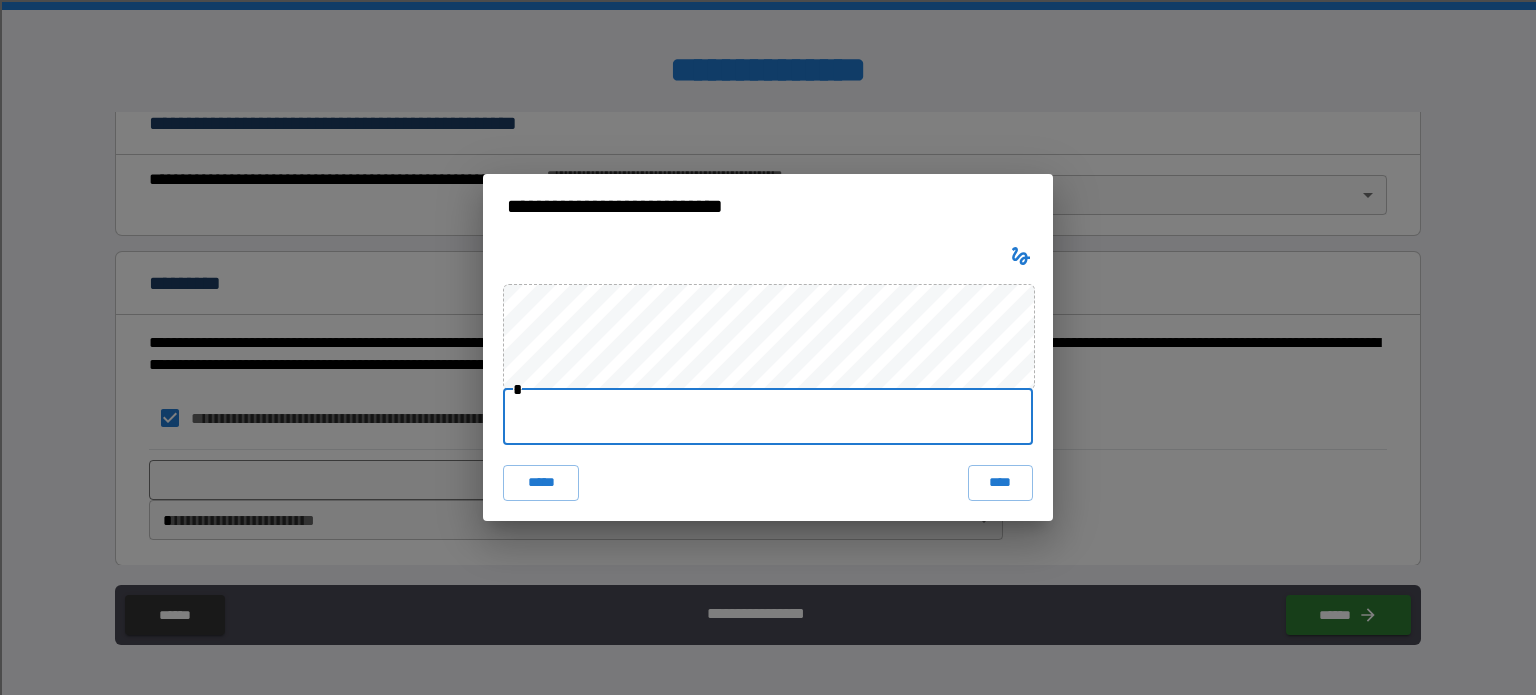 click at bounding box center [768, 417] 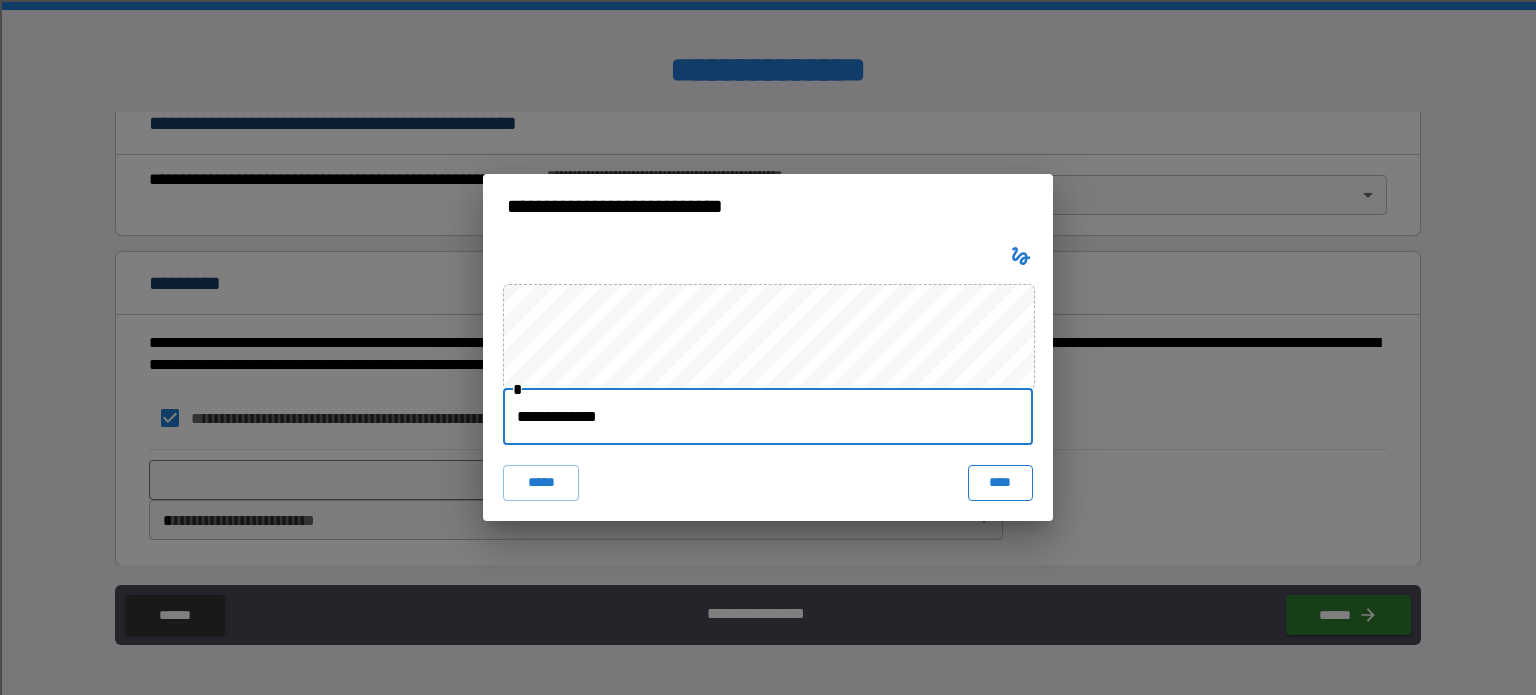 type on "**********" 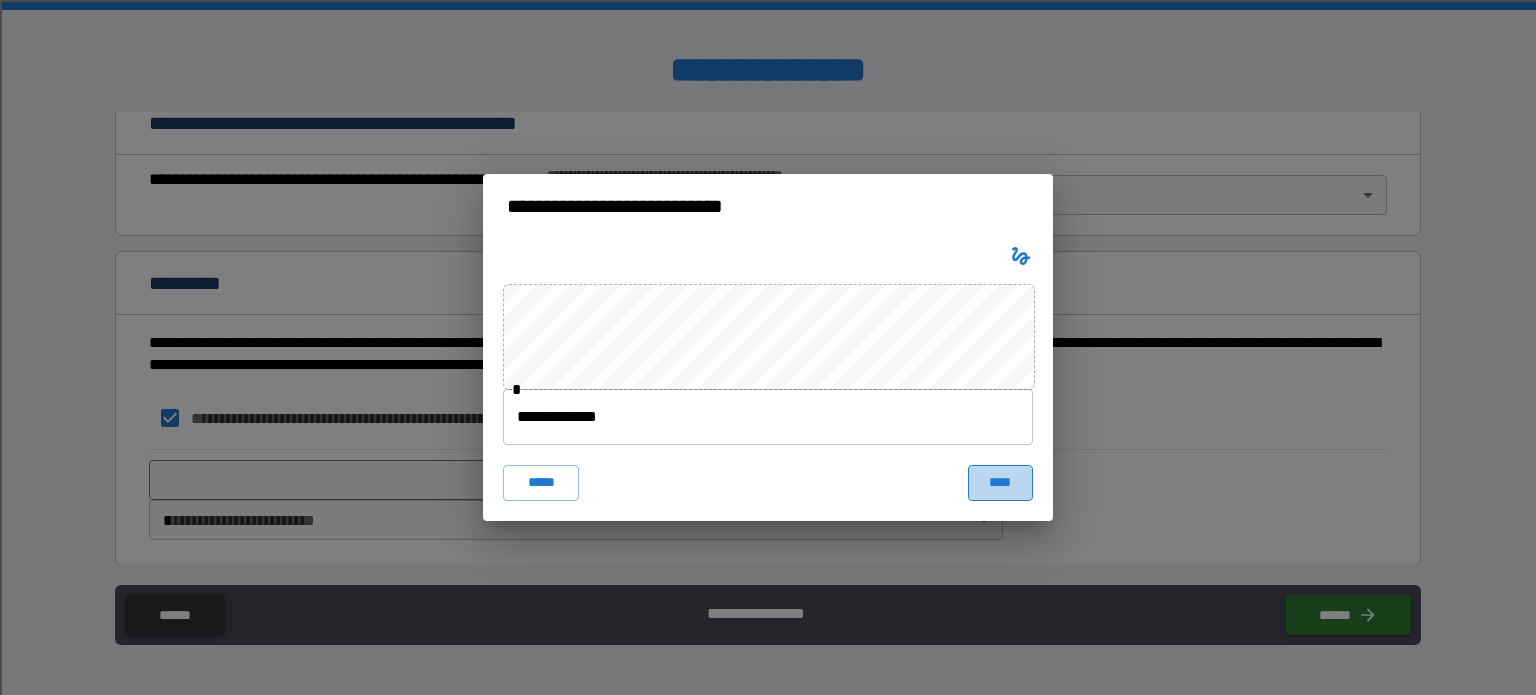 click on "****" at bounding box center [1000, 483] 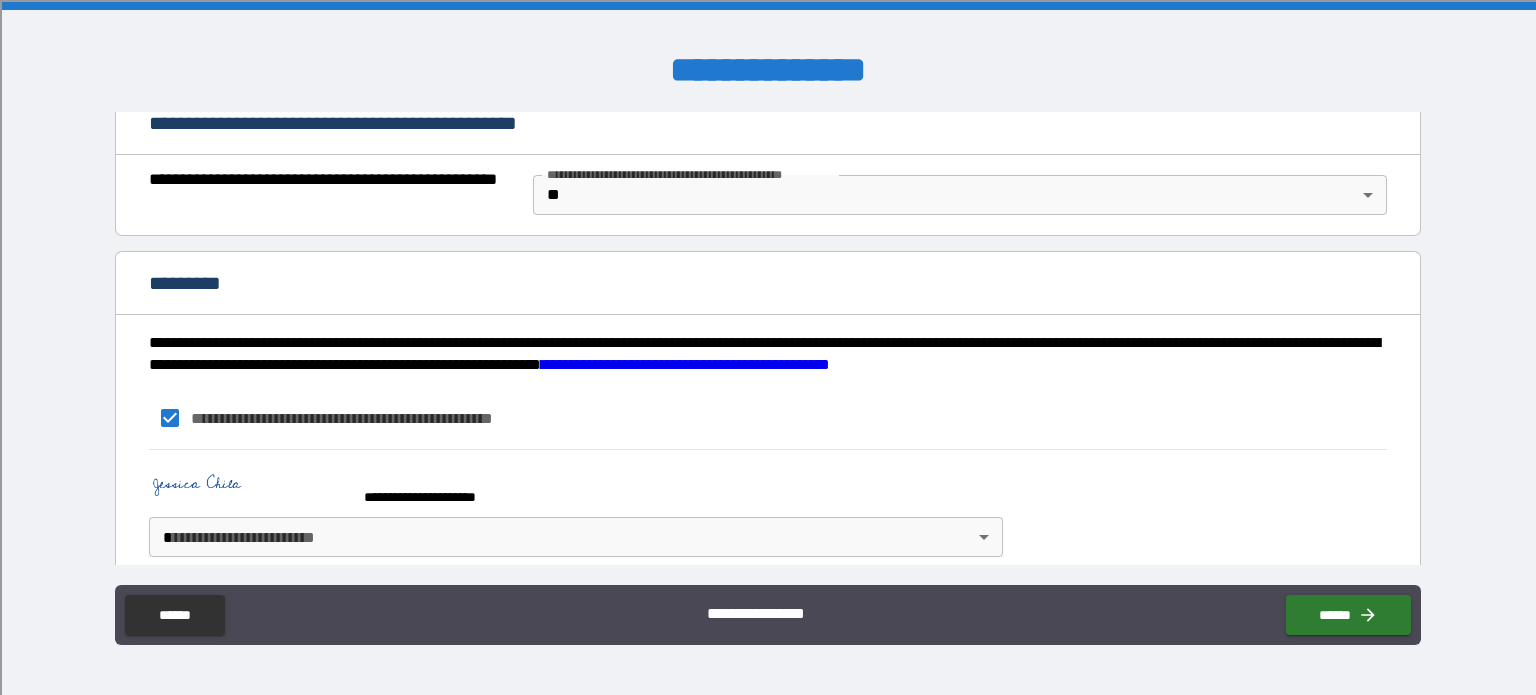 click on "**********" at bounding box center [768, 347] 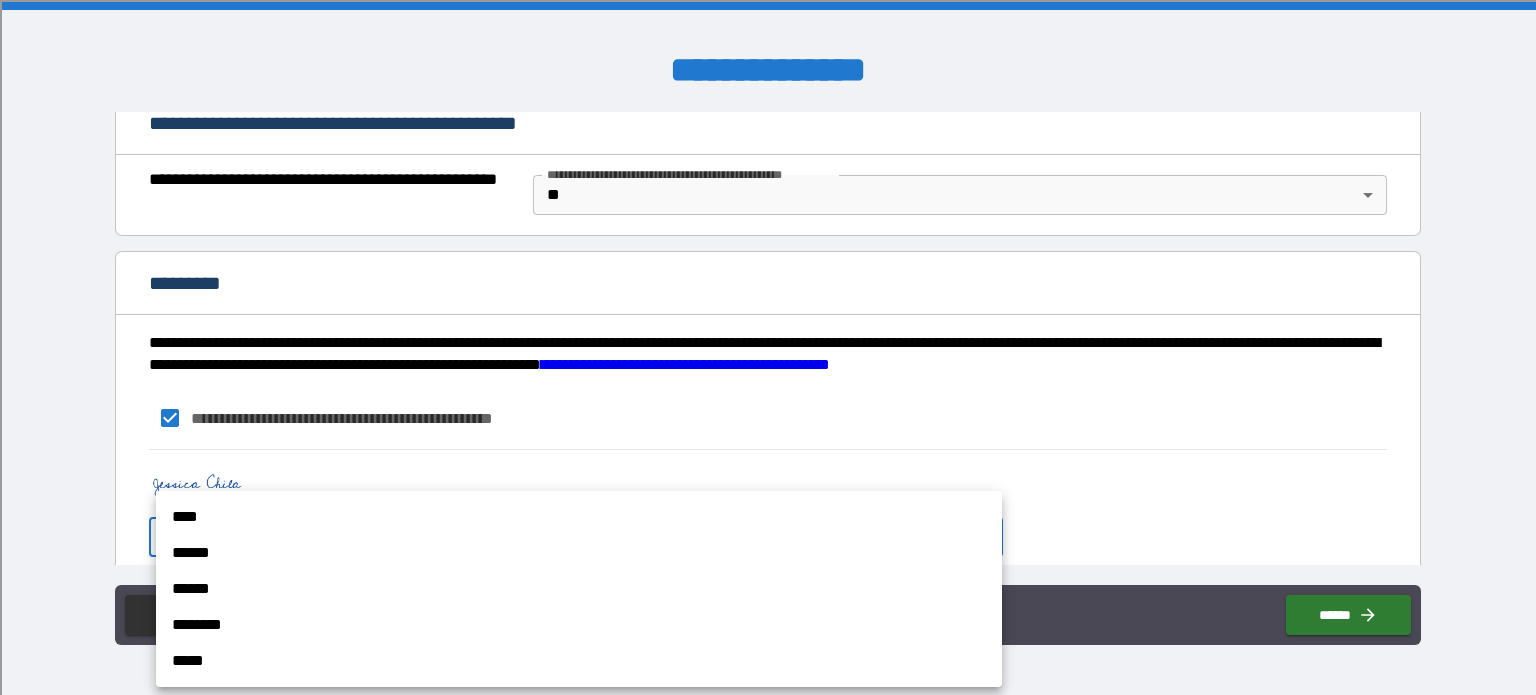 click on "******" at bounding box center (579, 553) 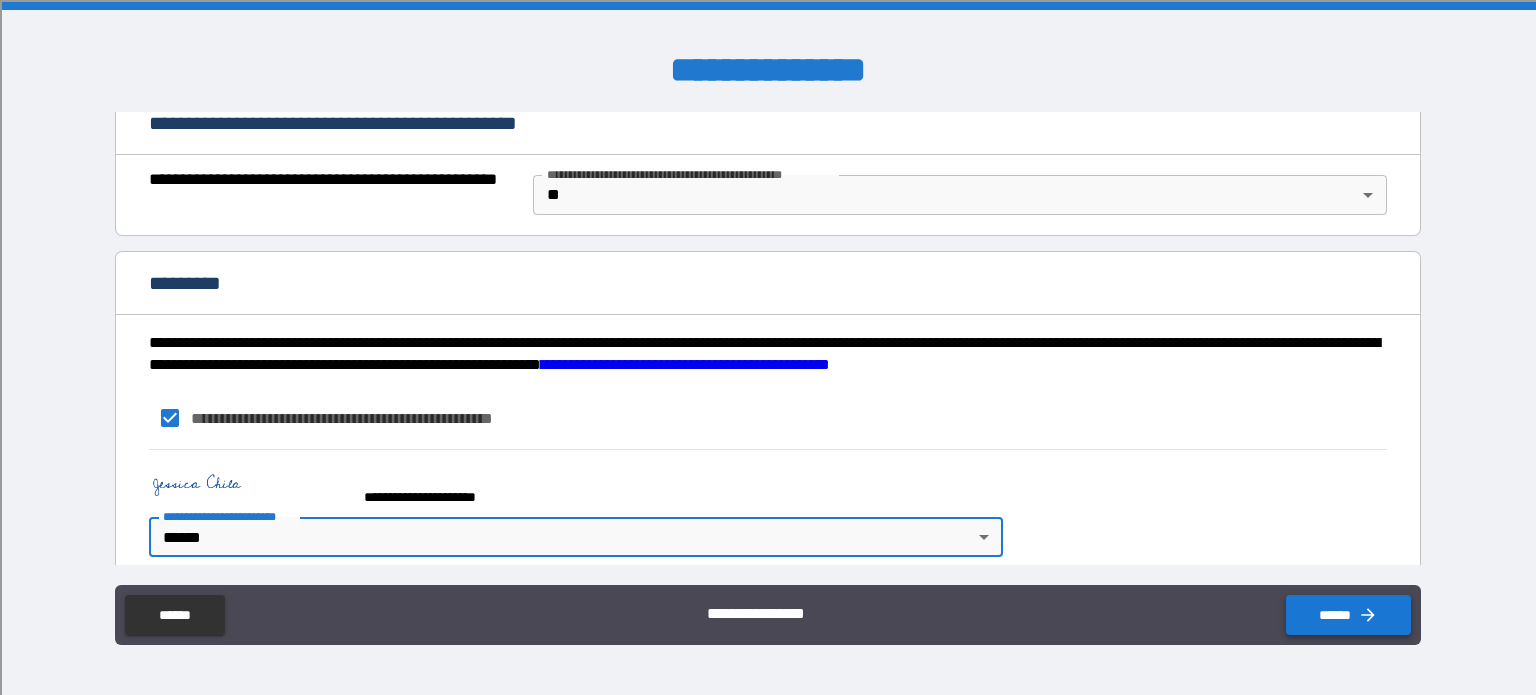 click on "******" at bounding box center (1348, 615) 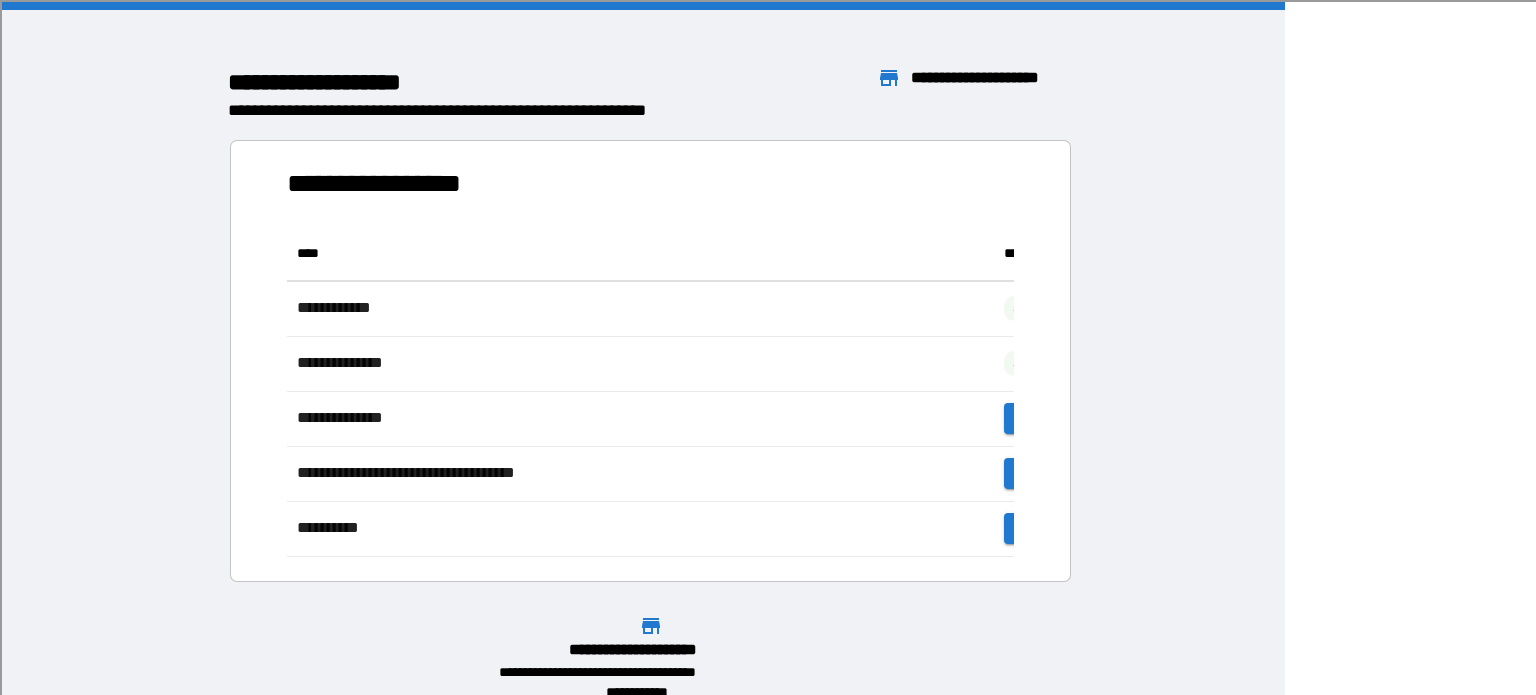 scroll, scrollTop: 16, scrollLeft: 16, axis: both 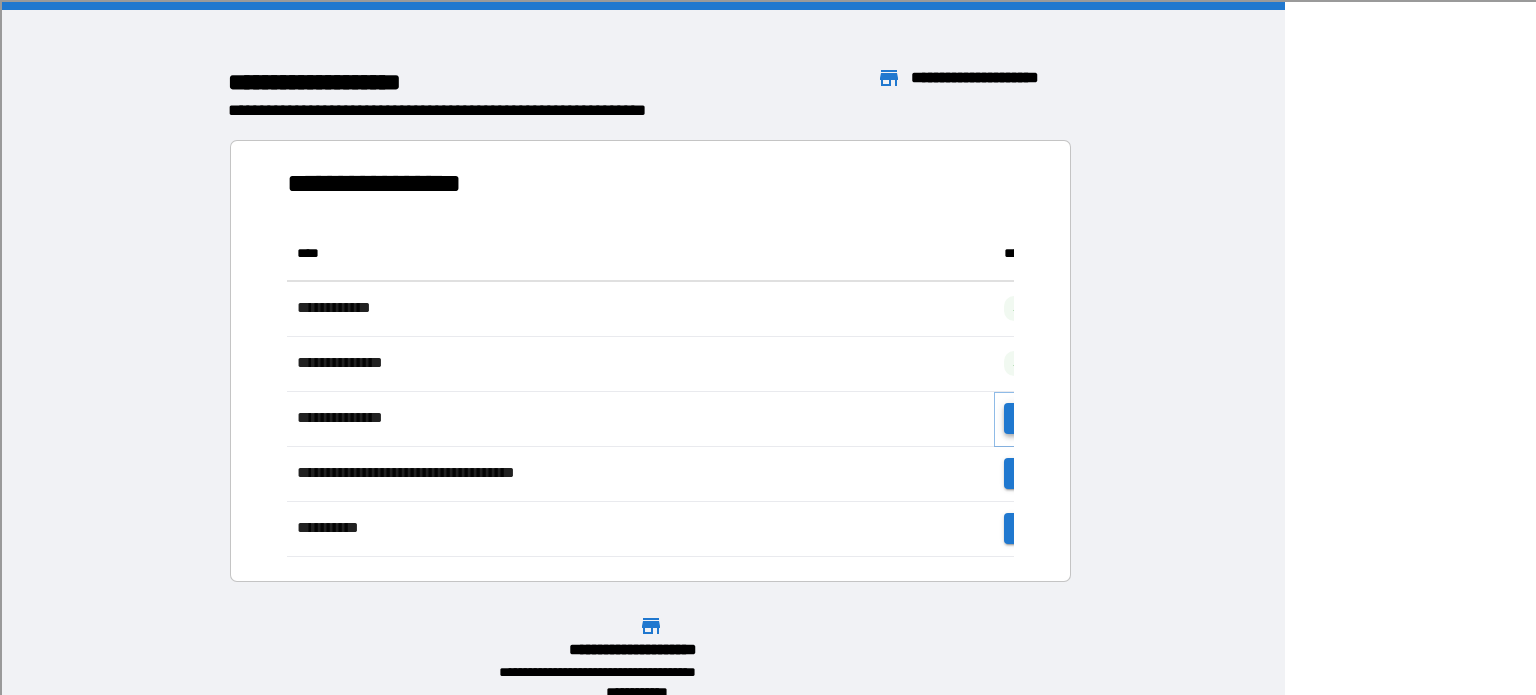 click on "**********" at bounding box center (1066, 418) 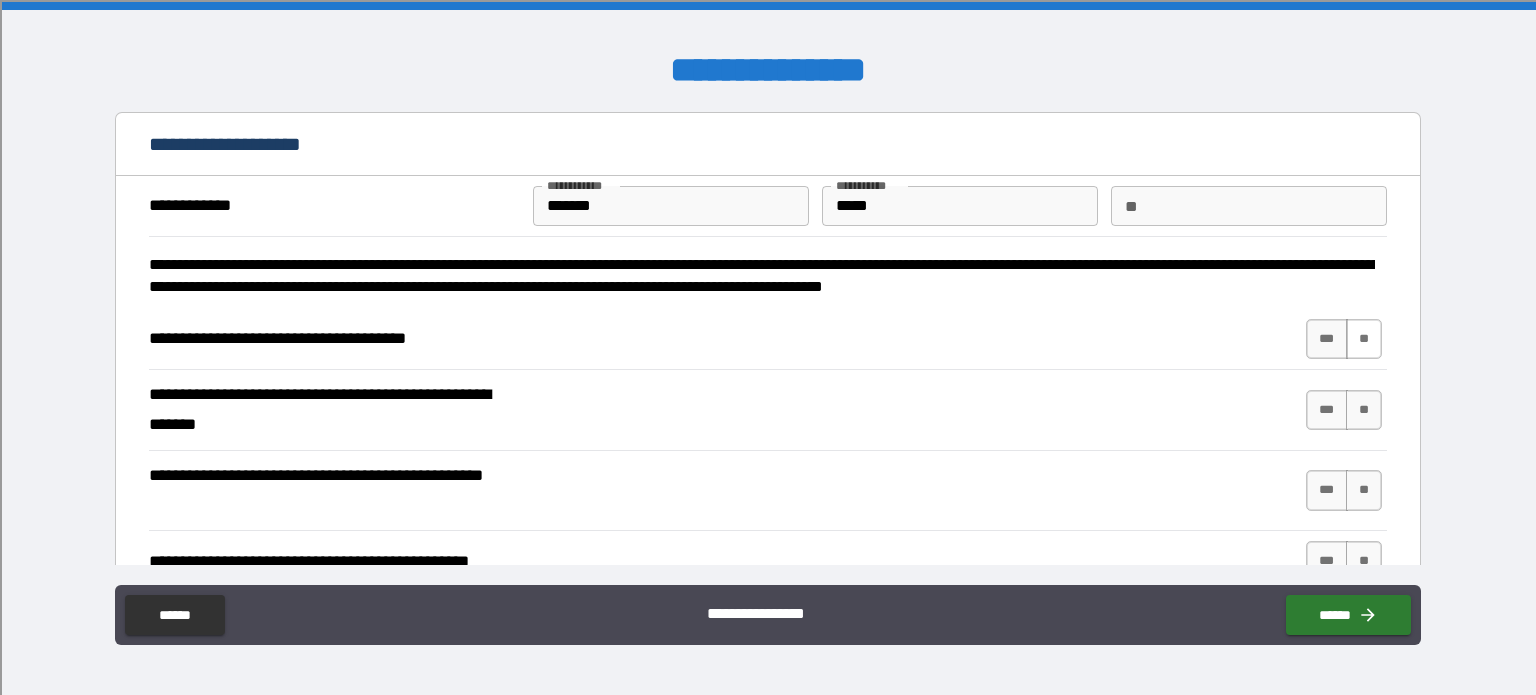click on "**" at bounding box center [1364, 339] 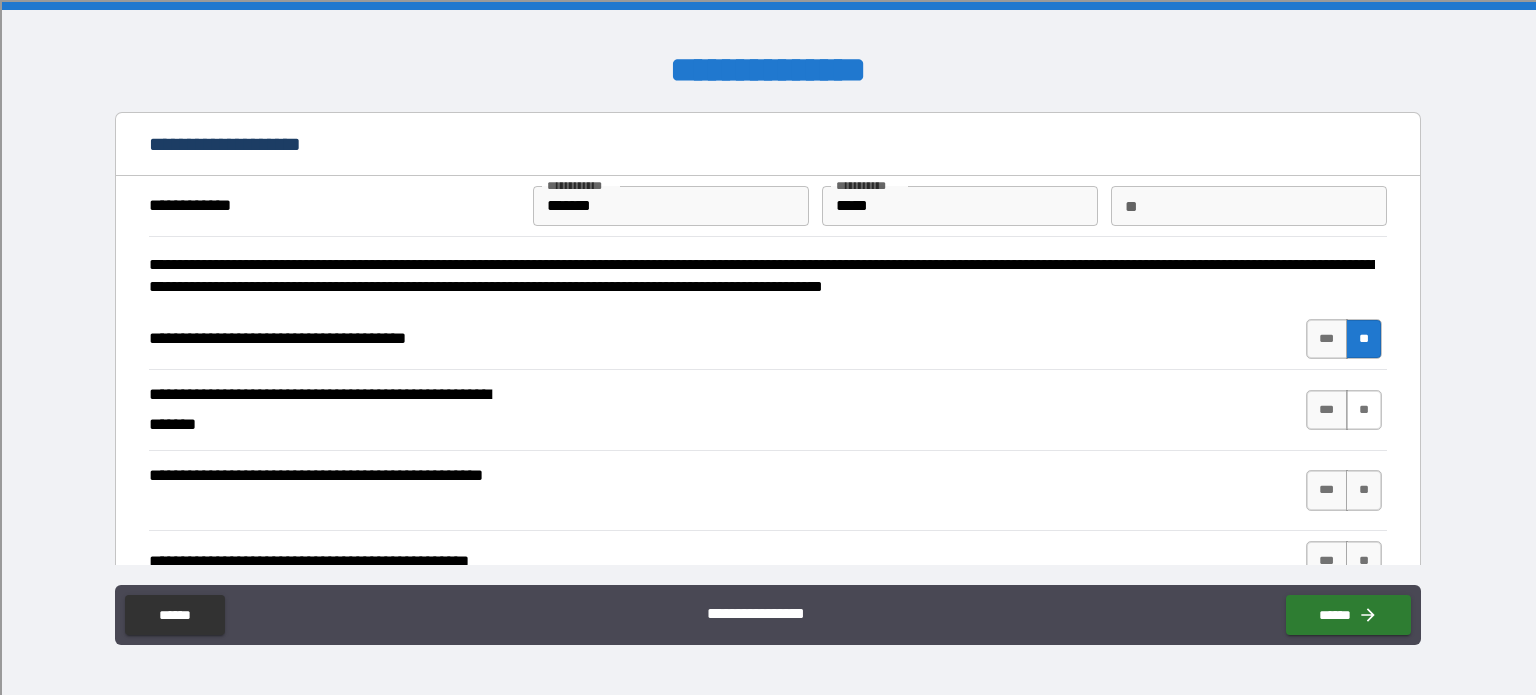 click on "**" at bounding box center [1364, 410] 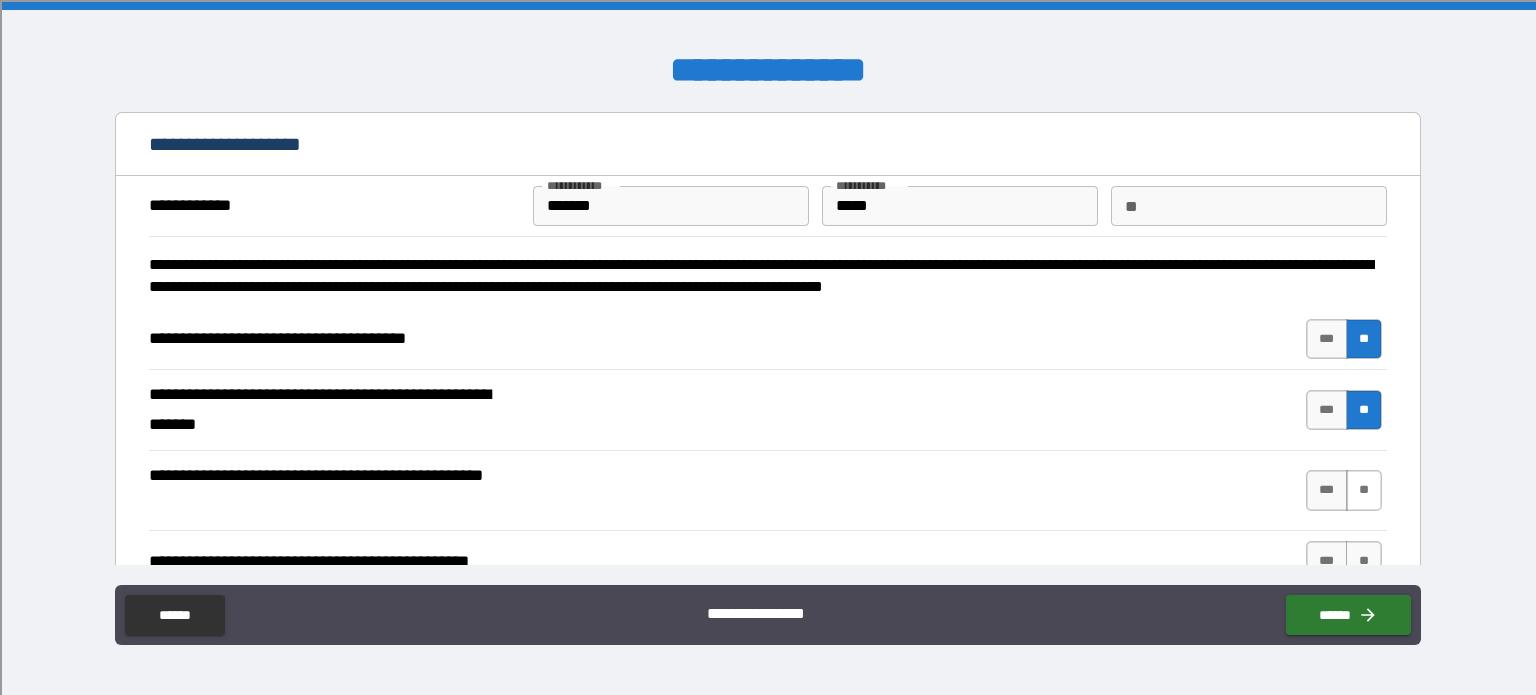 click on "**" at bounding box center (1364, 490) 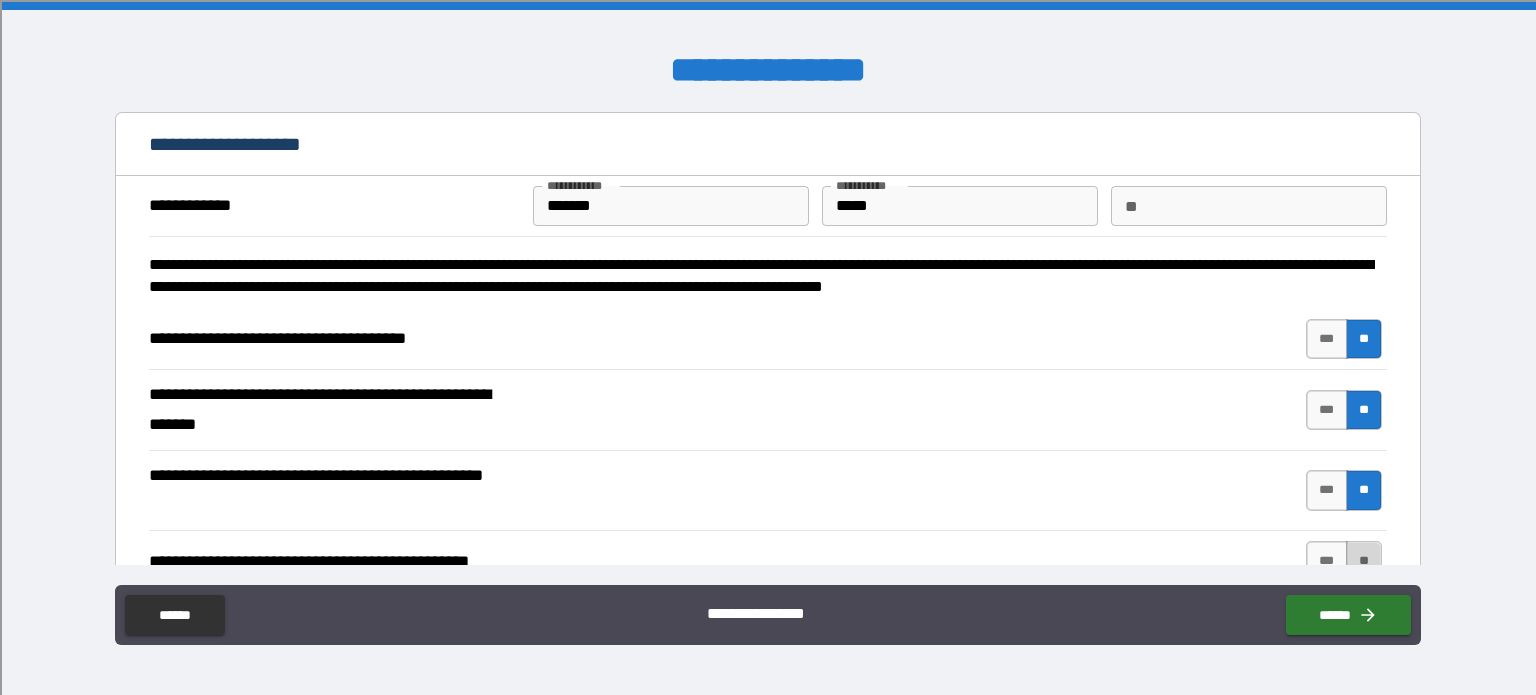 click on "**" at bounding box center [1364, 561] 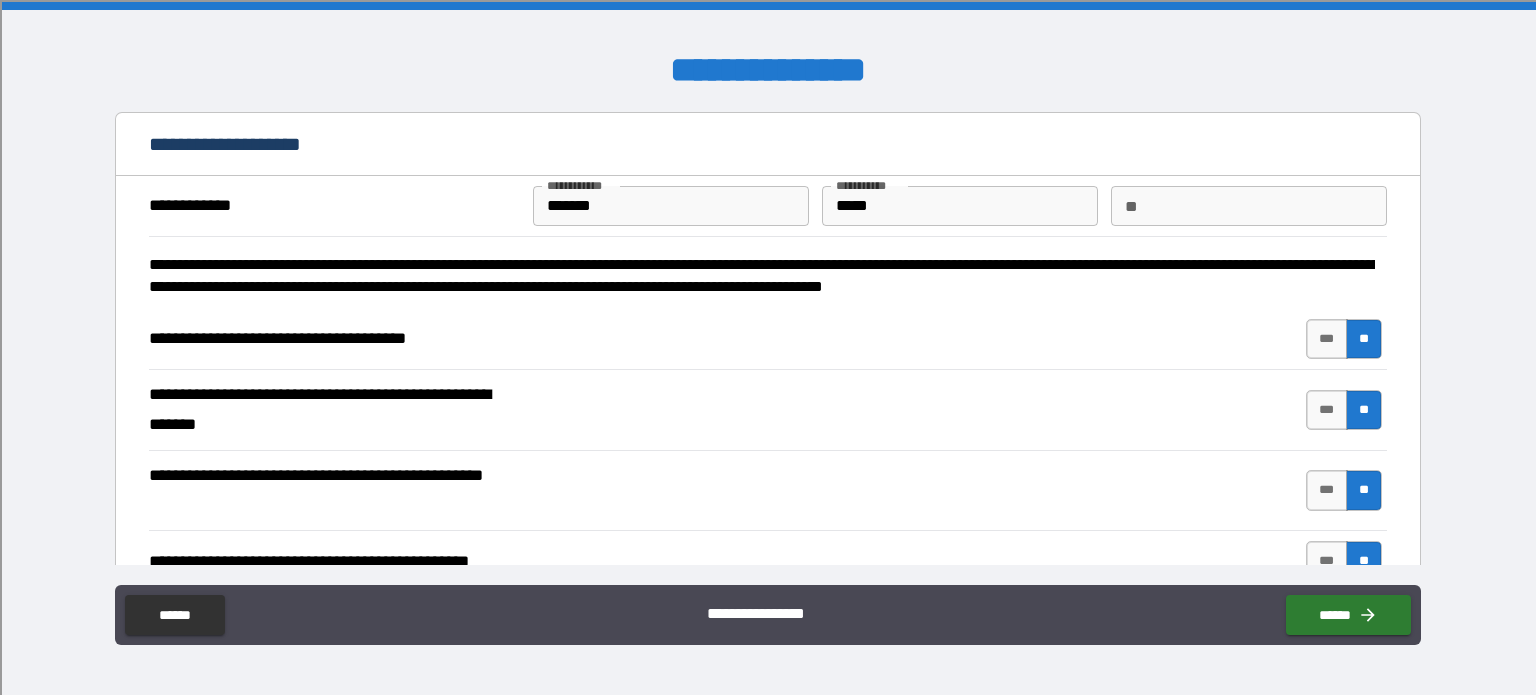 type on "*****" 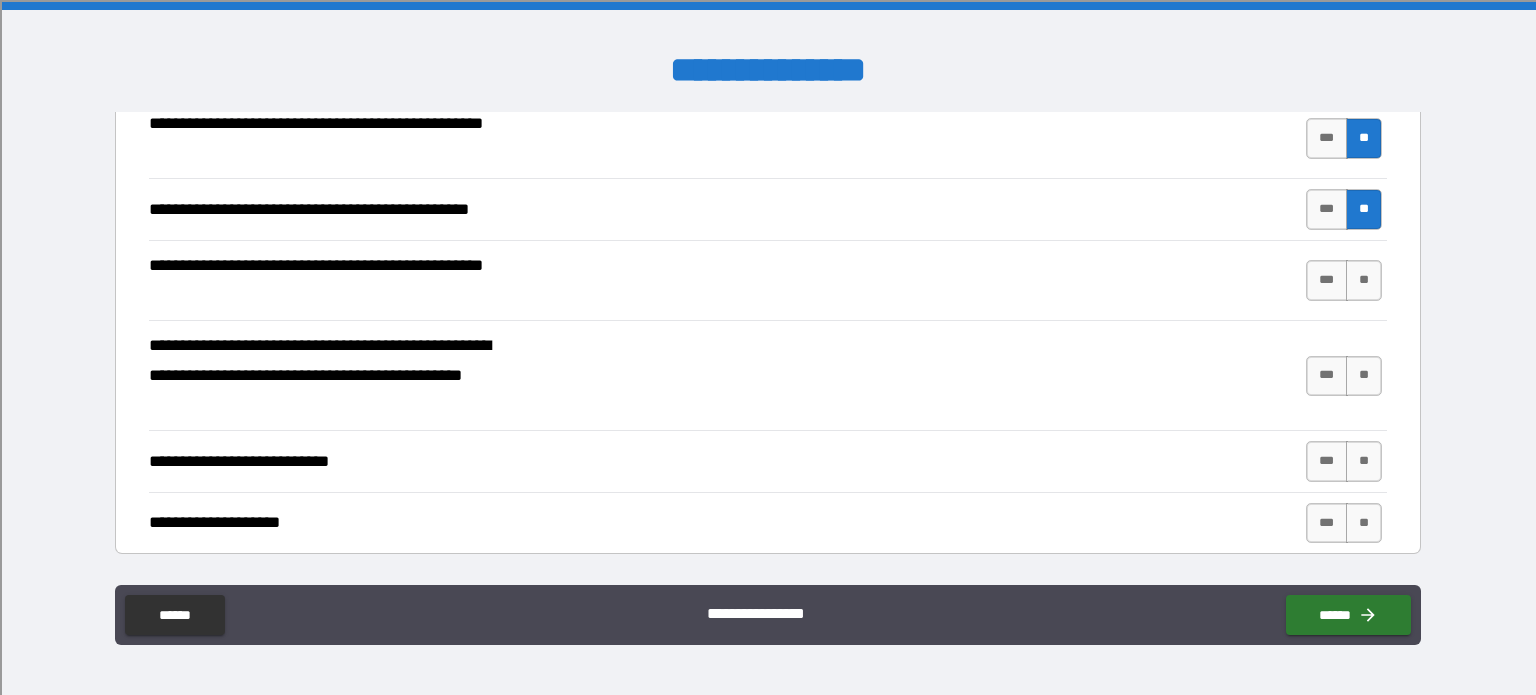 scroll, scrollTop: 440, scrollLeft: 0, axis: vertical 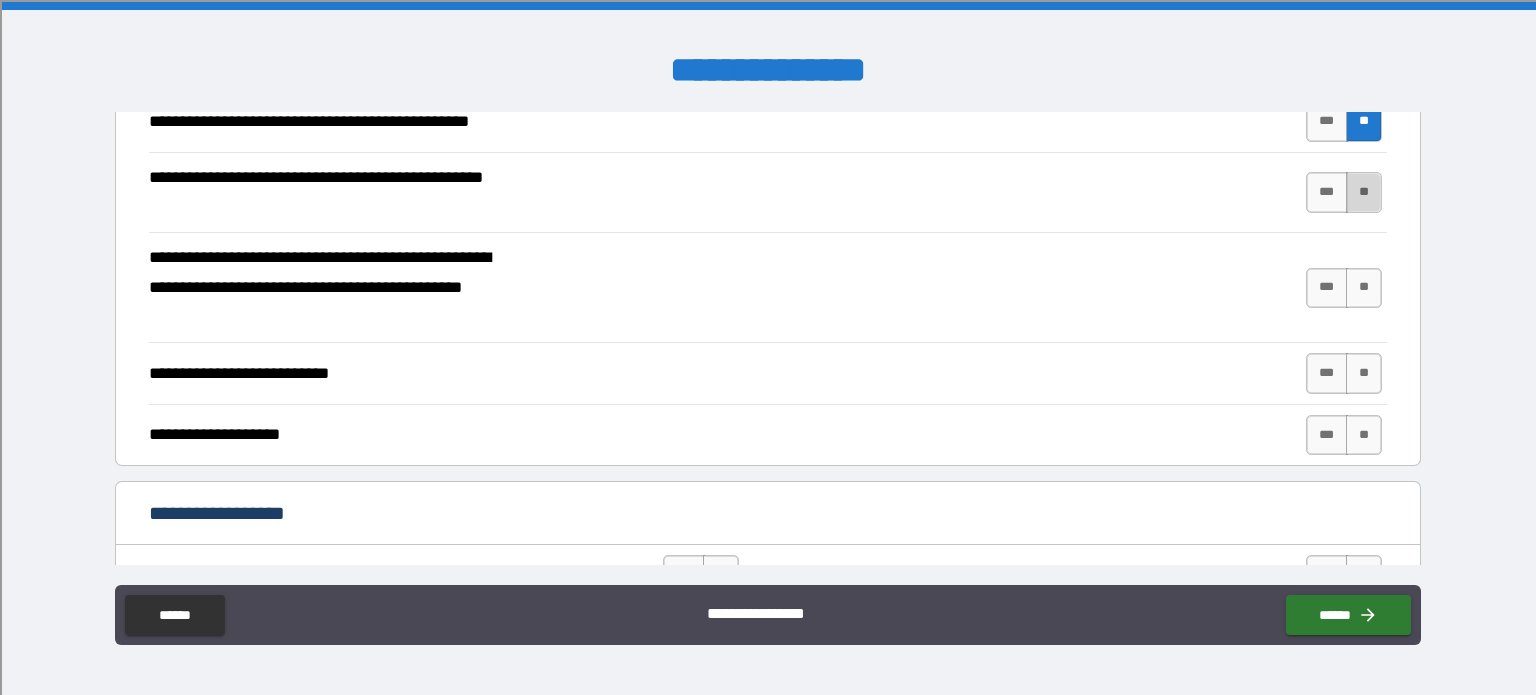 click on "**" at bounding box center (1364, 192) 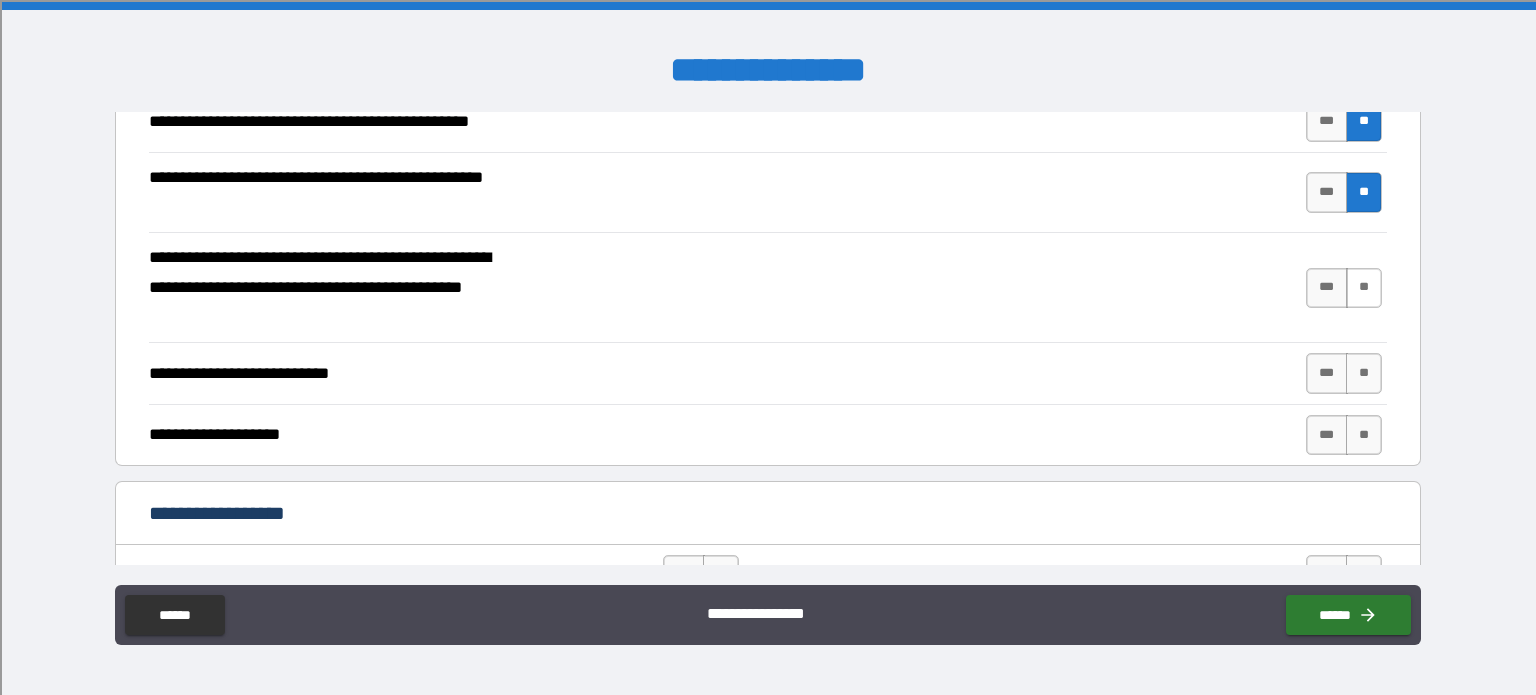 click on "**" at bounding box center (1364, 288) 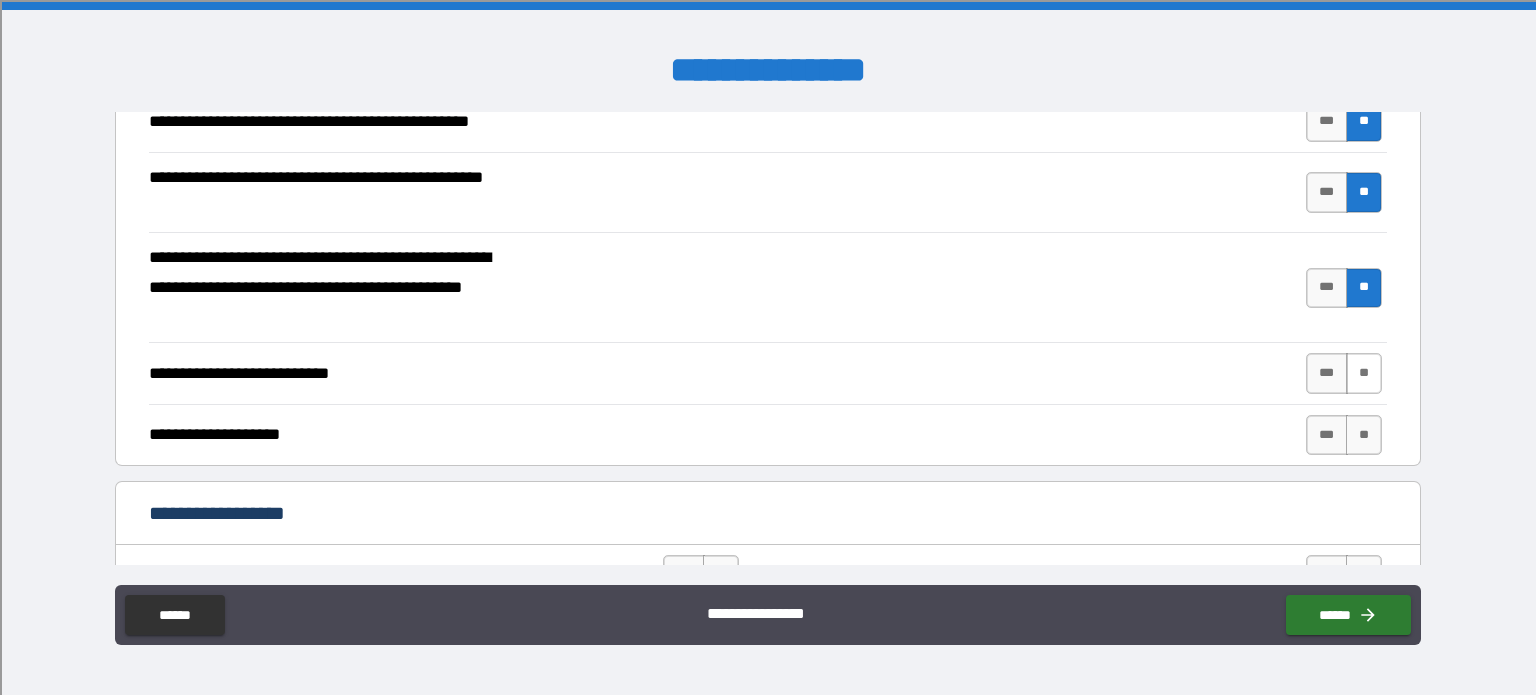 click on "**" at bounding box center (1364, 373) 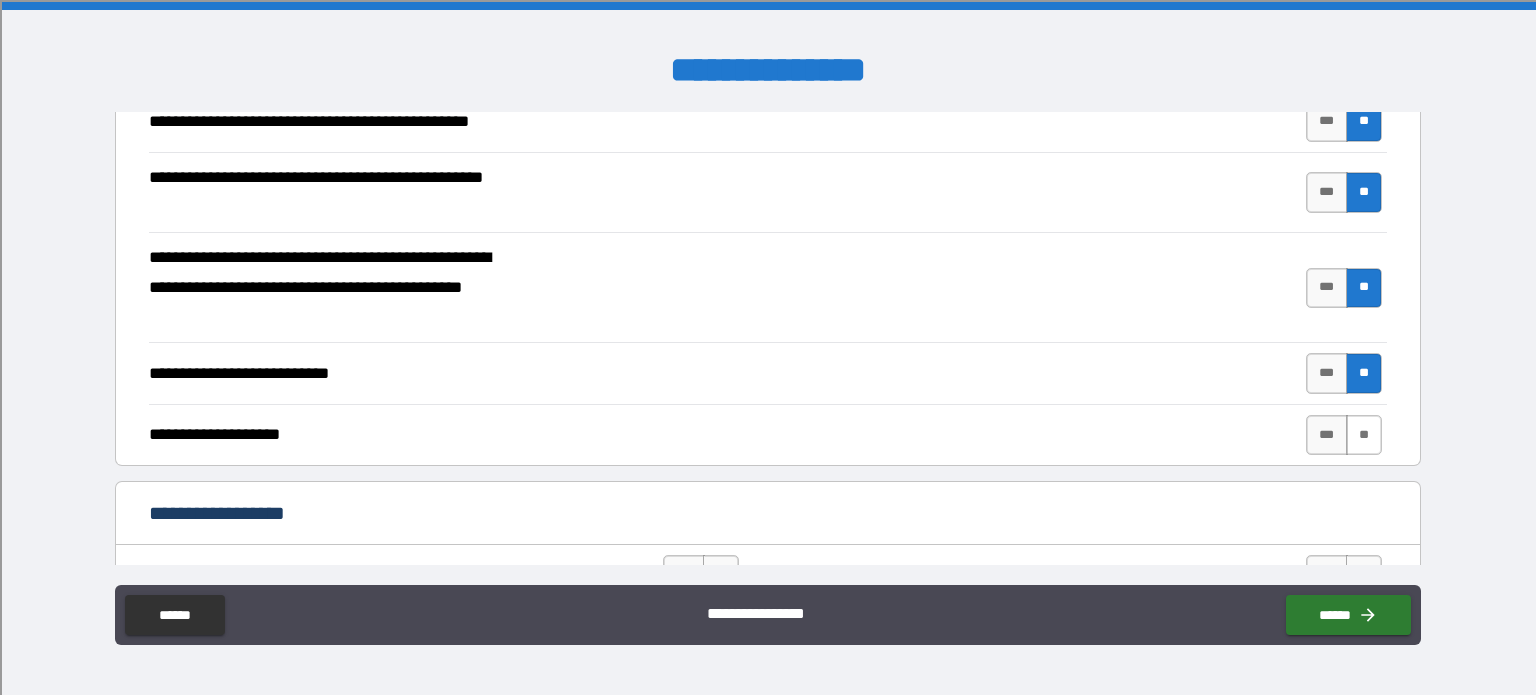 click on "**" at bounding box center (1364, 435) 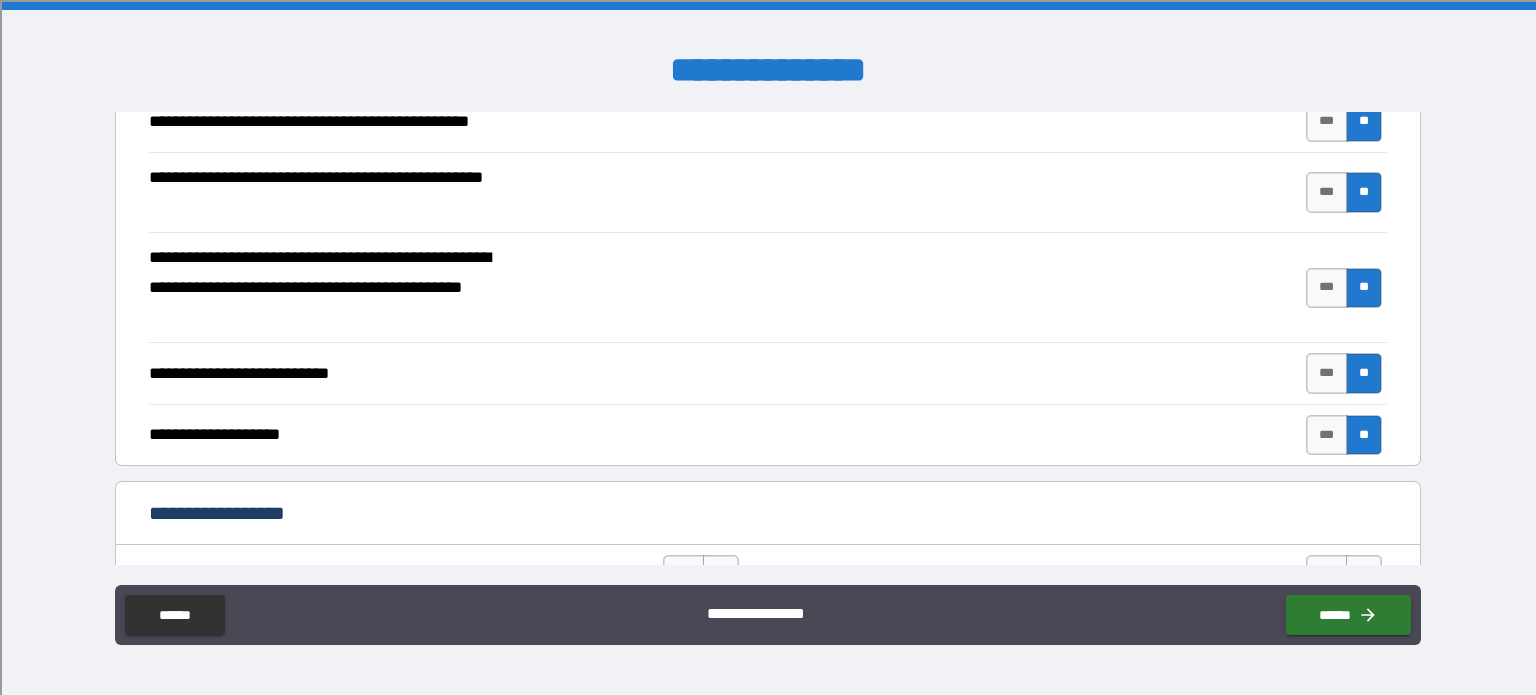 type on "*****" 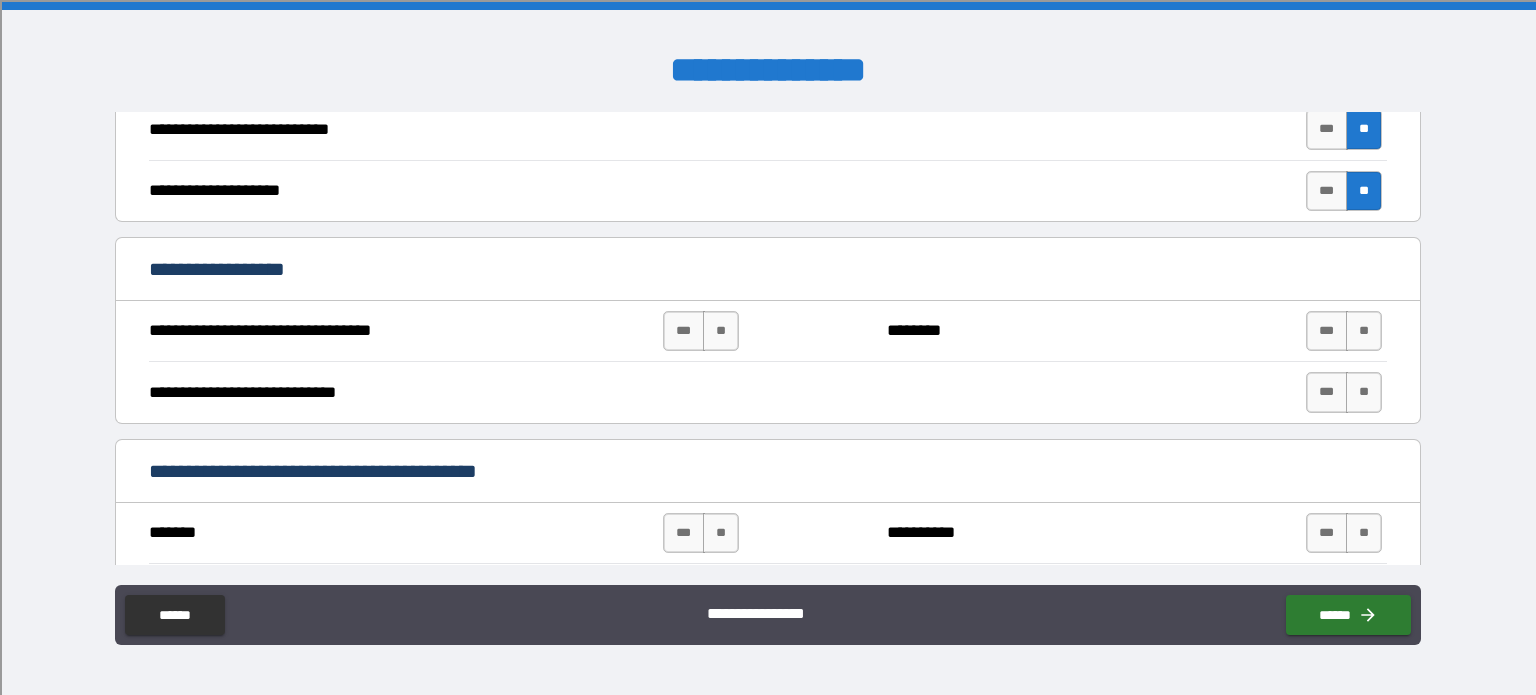 scroll, scrollTop: 760, scrollLeft: 0, axis: vertical 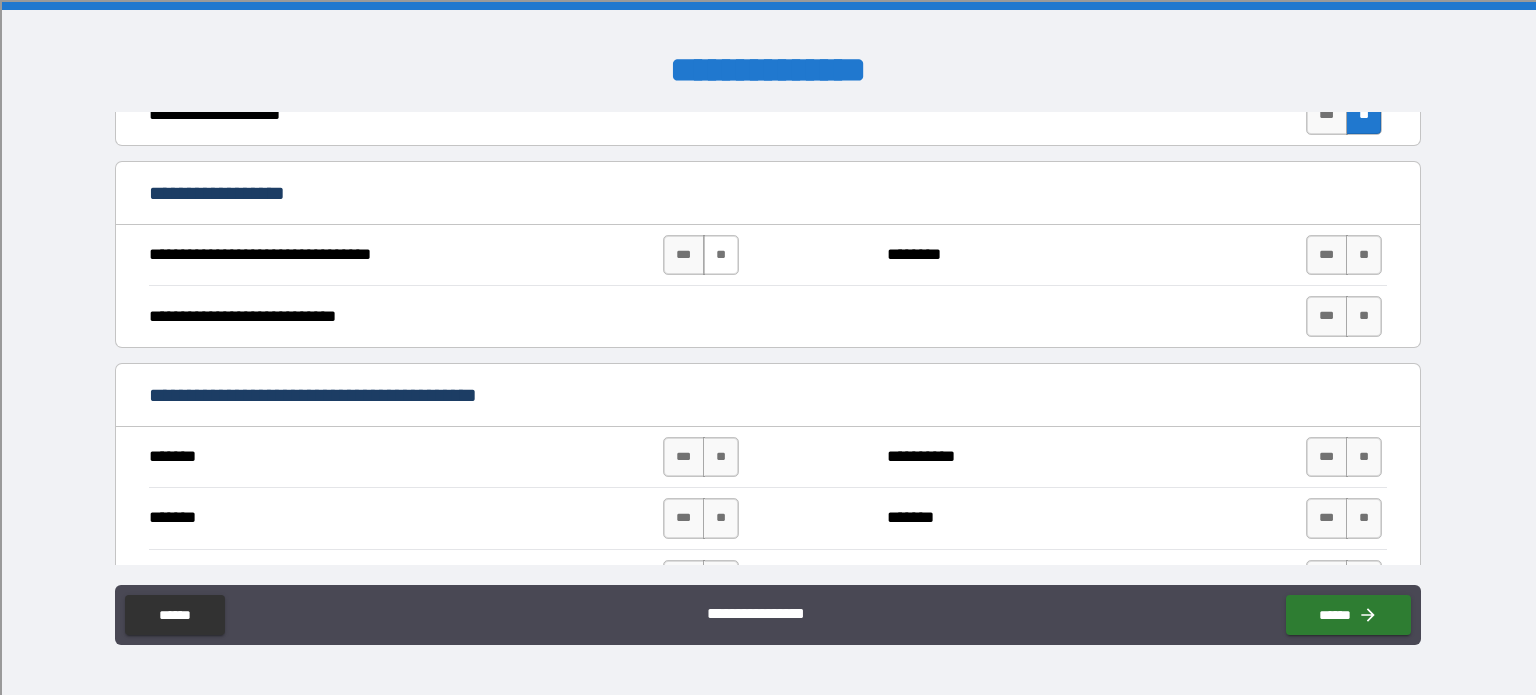 click on "**" at bounding box center [721, 255] 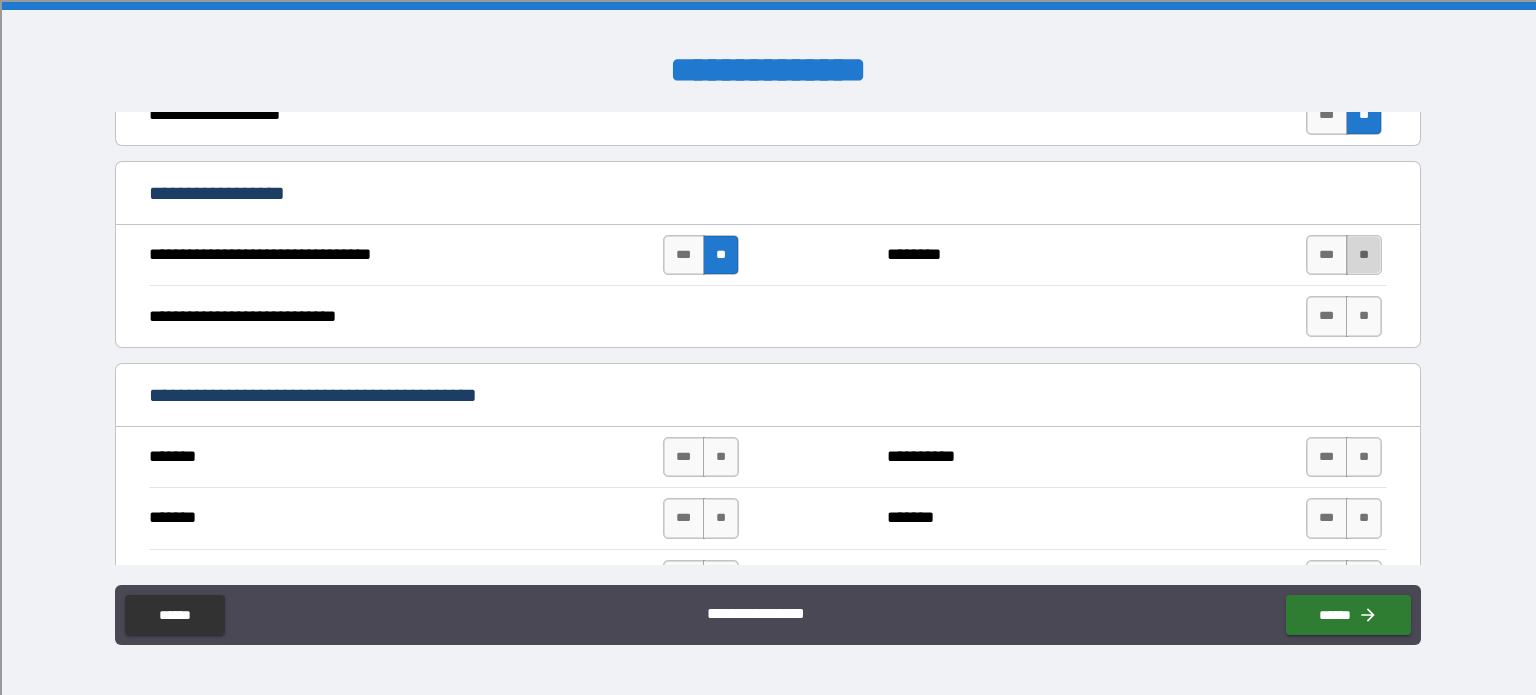 click on "**" at bounding box center (1364, 255) 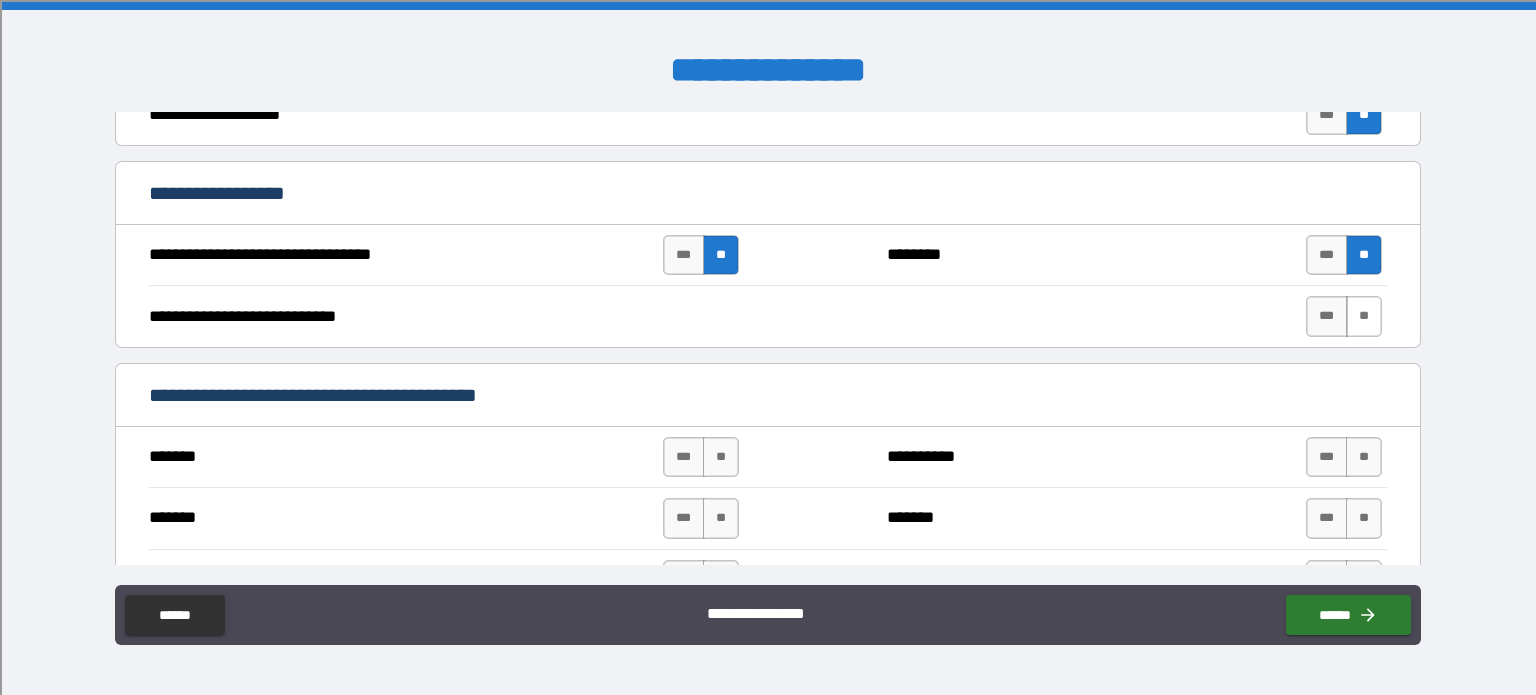 click on "**" at bounding box center (1364, 316) 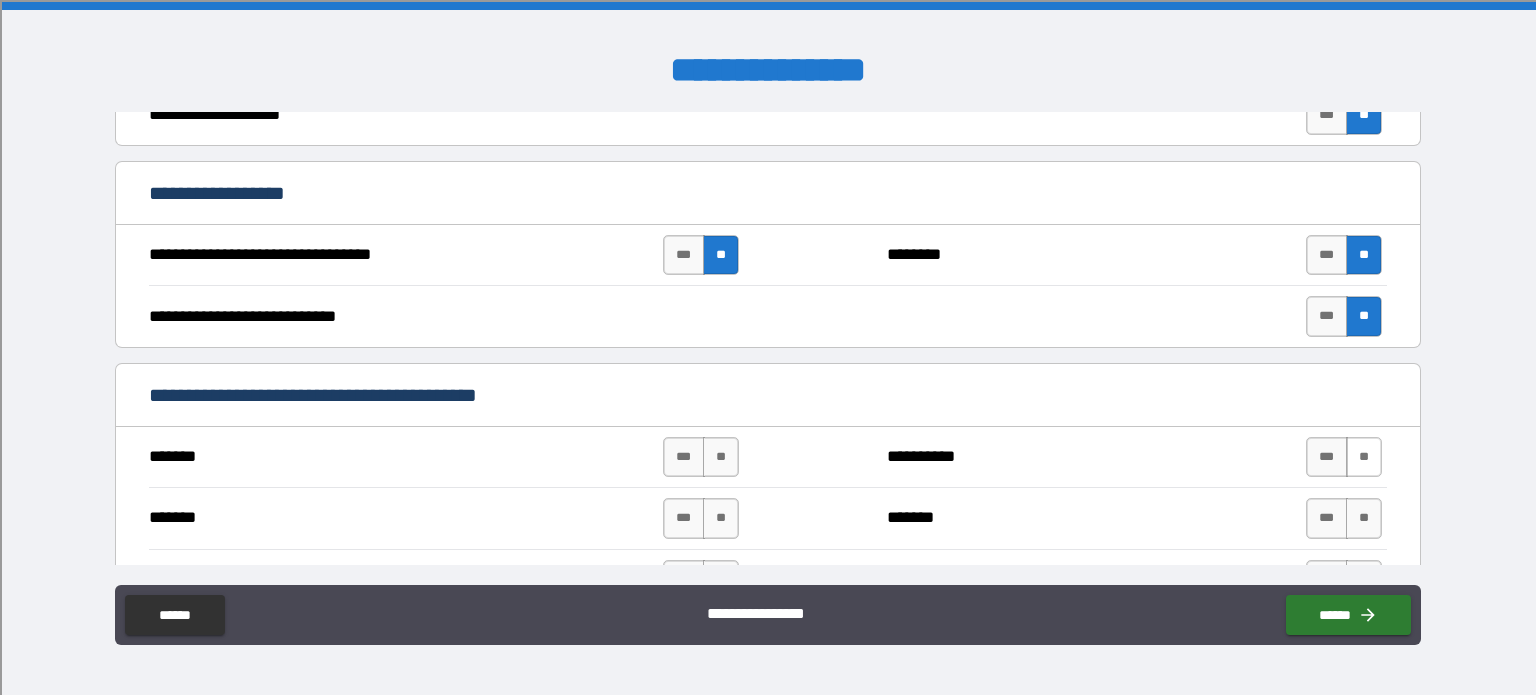 click on "**" at bounding box center (1364, 457) 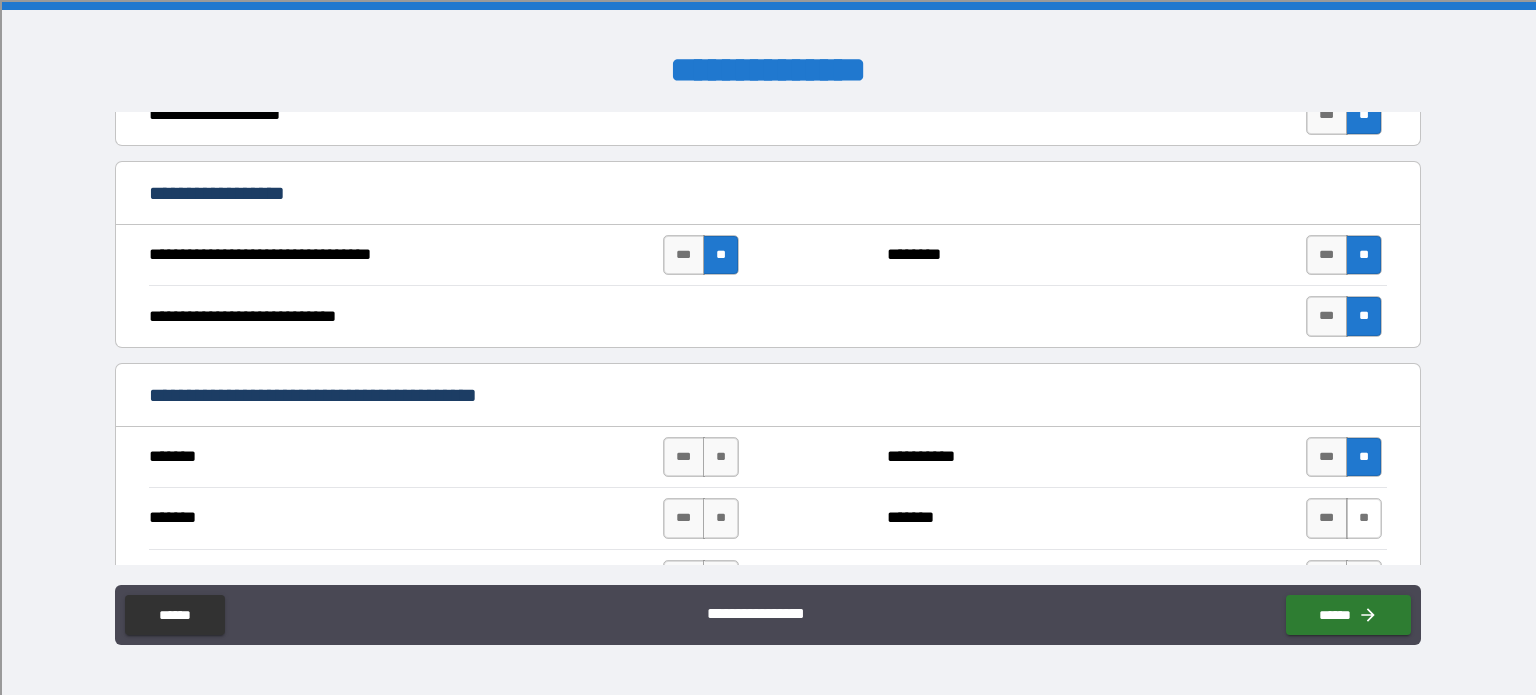 click on "**" at bounding box center (1364, 518) 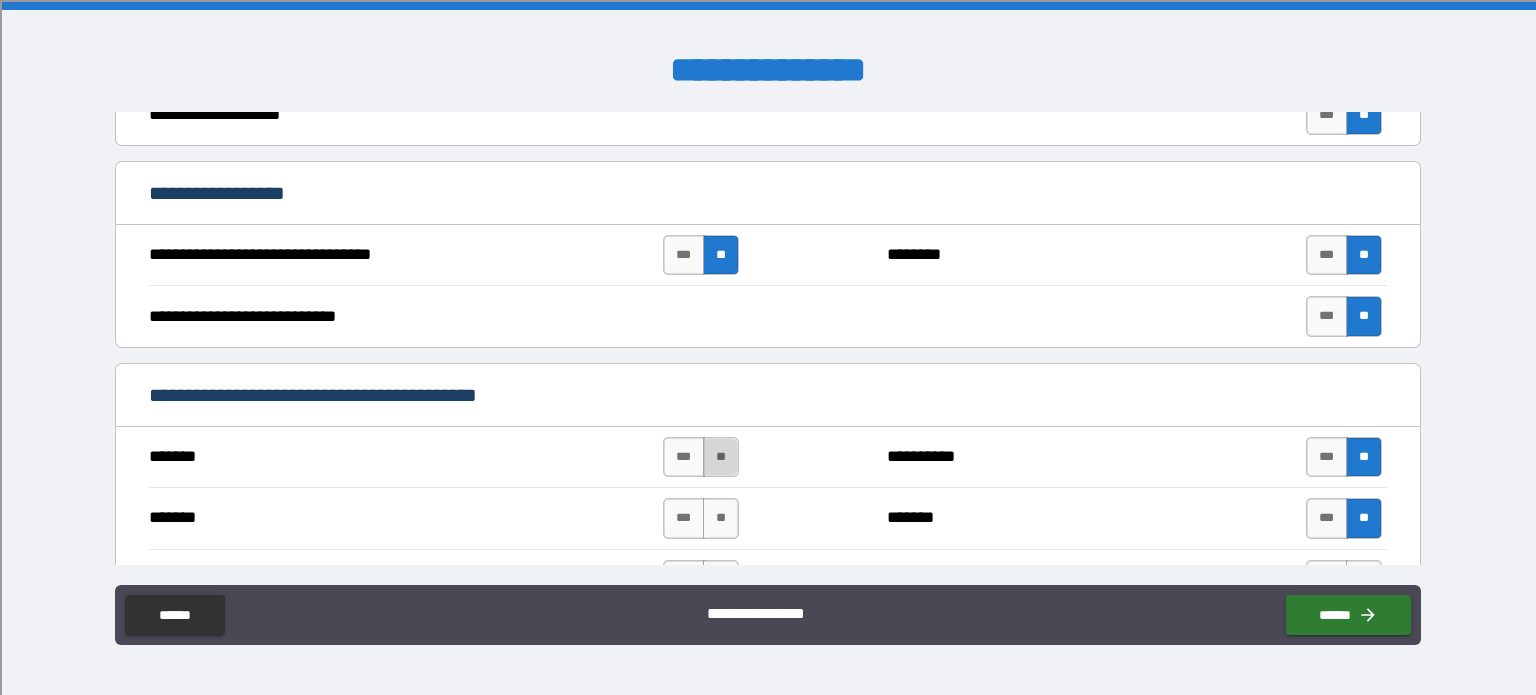 click on "**" at bounding box center [721, 457] 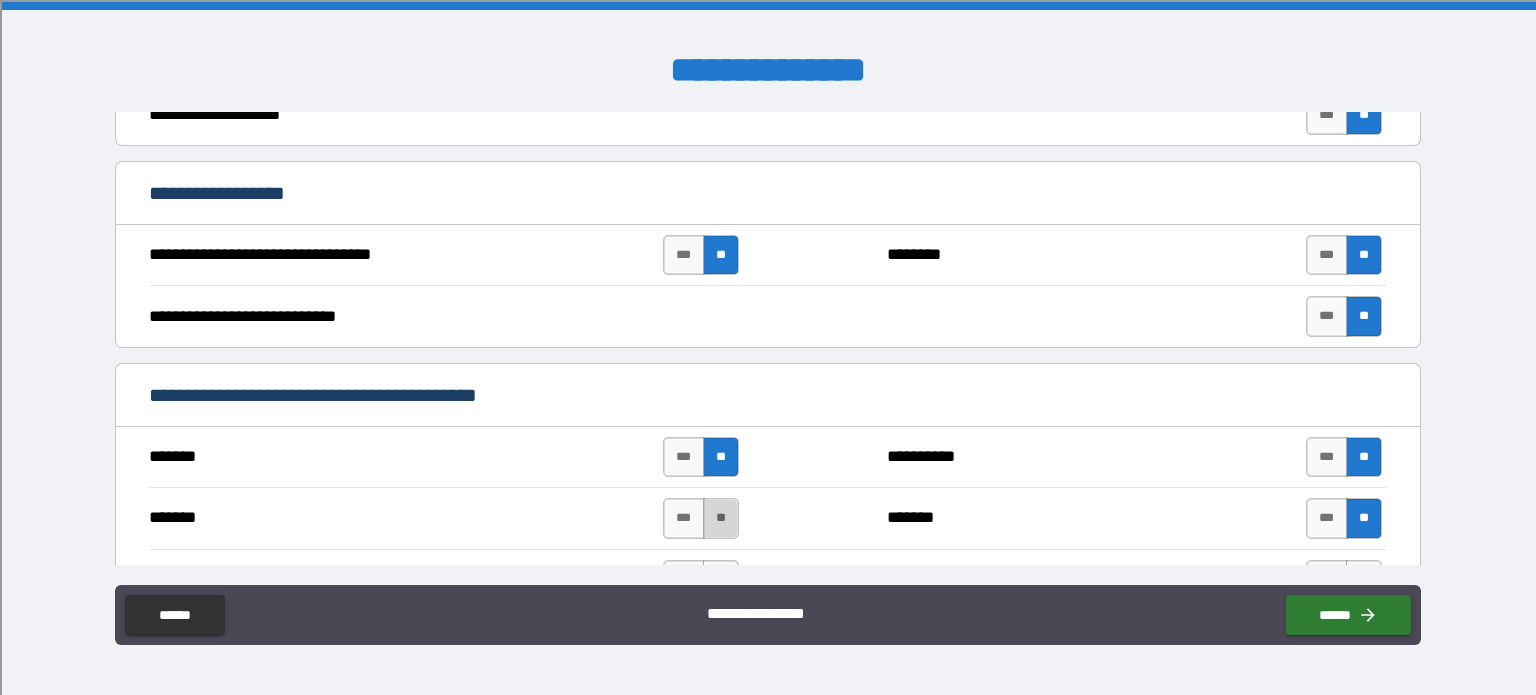 click on "**" at bounding box center (721, 518) 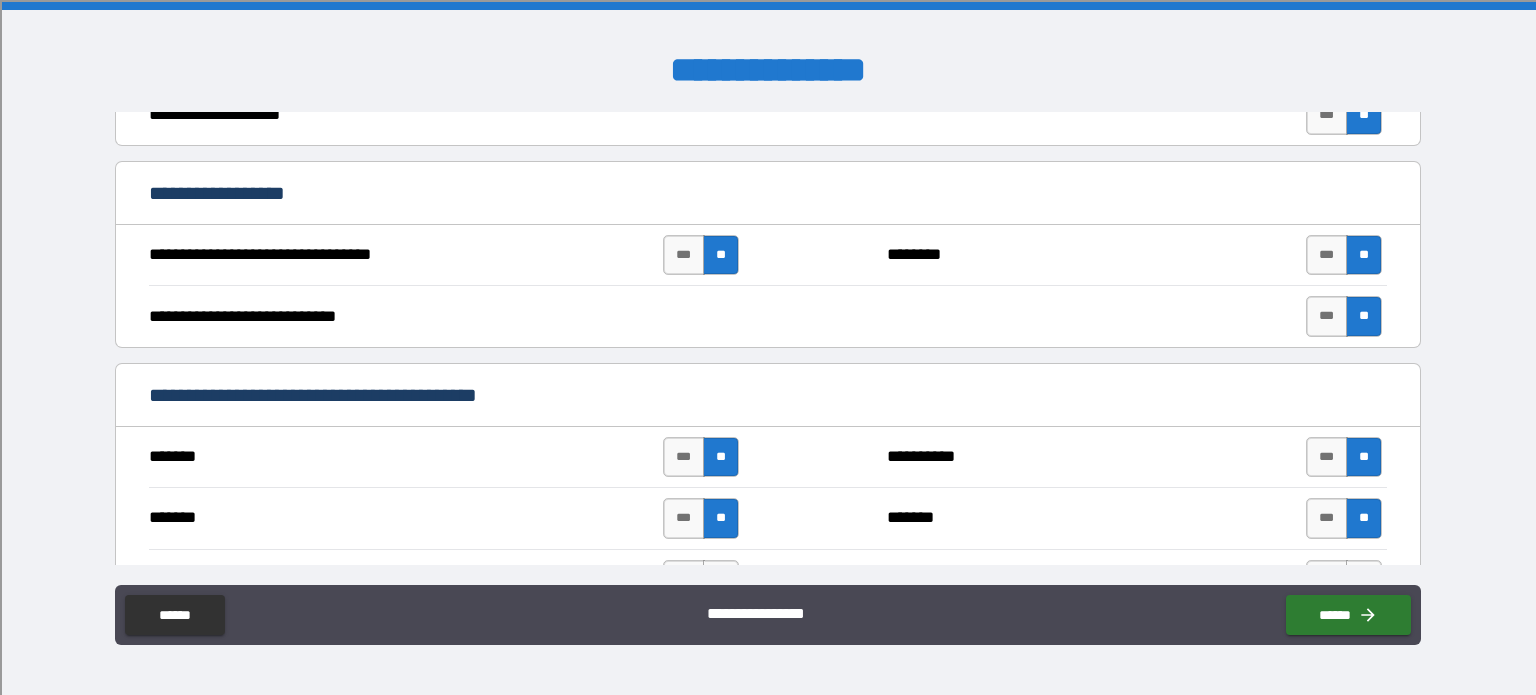 type on "*****" 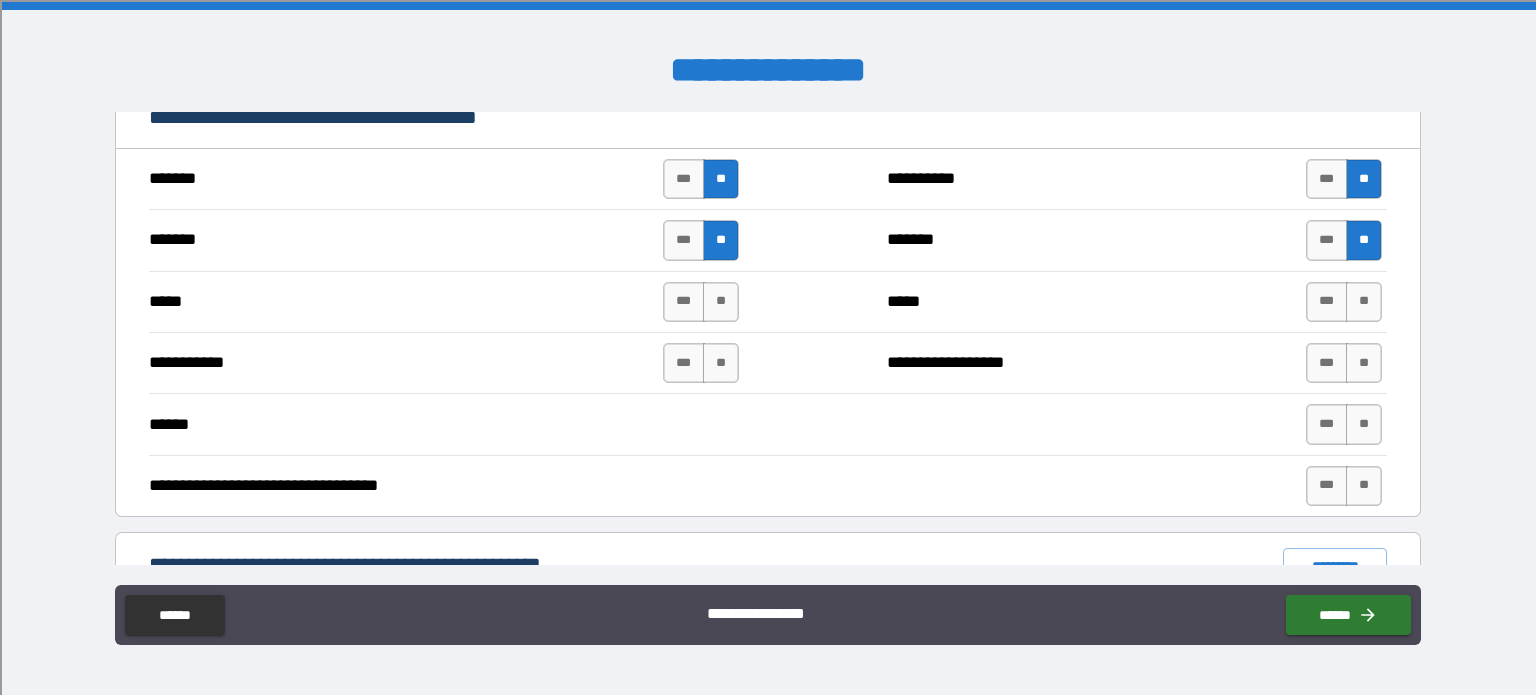scroll, scrollTop: 1080, scrollLeft: 0, axis: vertical 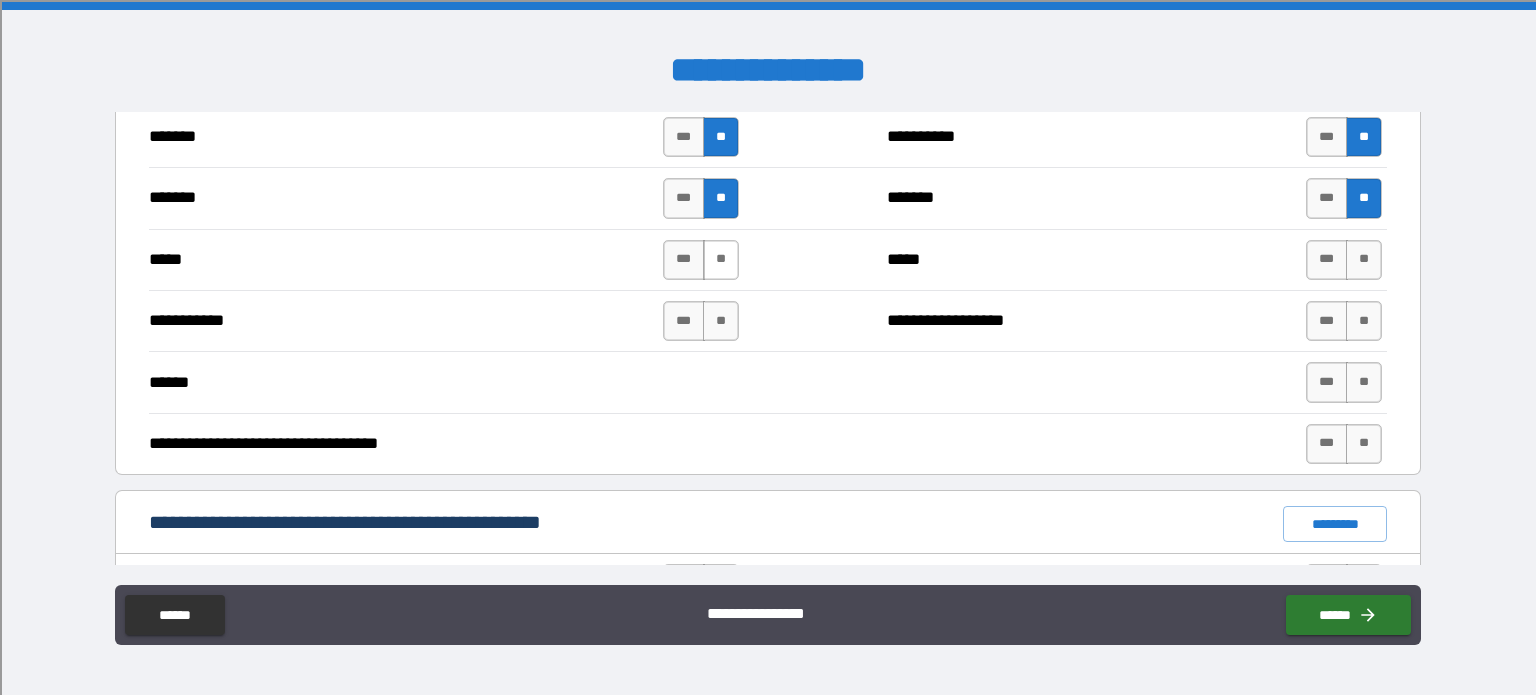 click on "**" at bounding box center [721, 260] 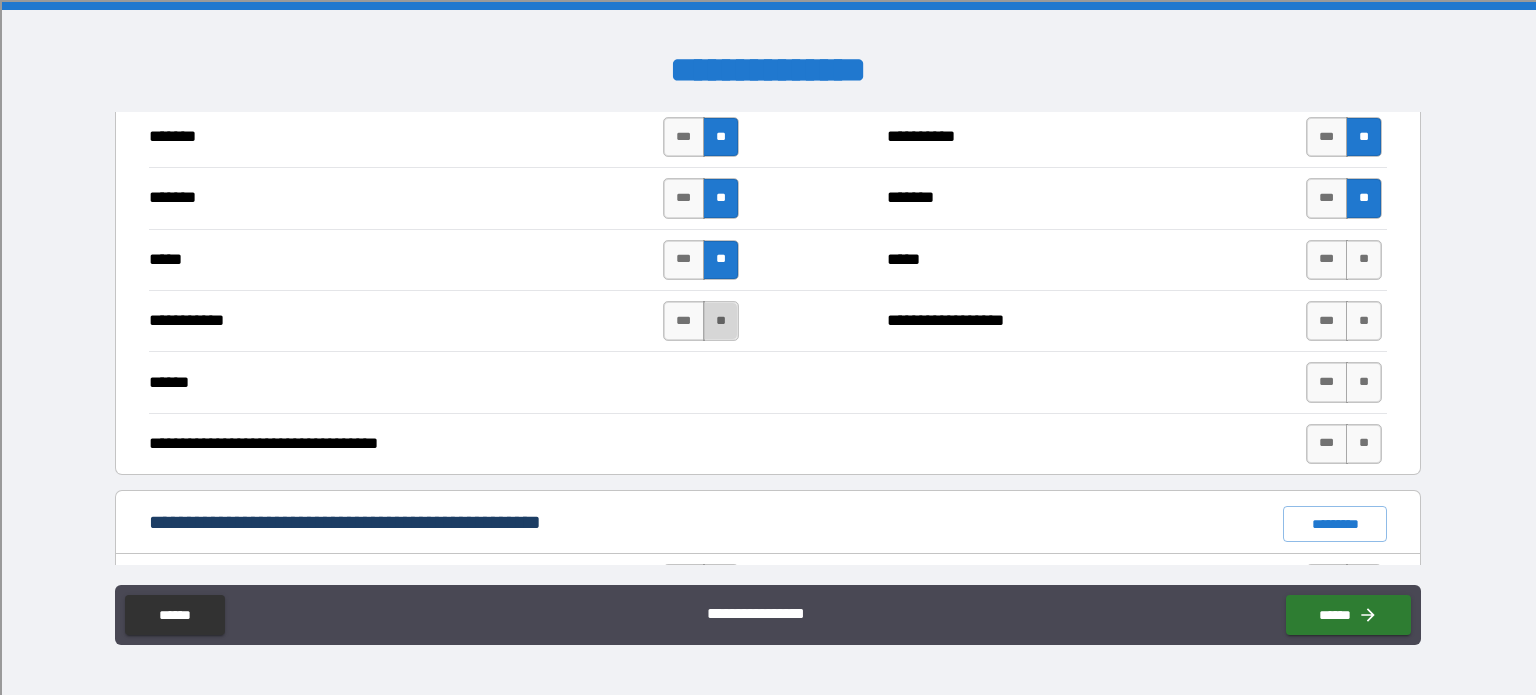 click on "**" at bounding box center [721, 321] 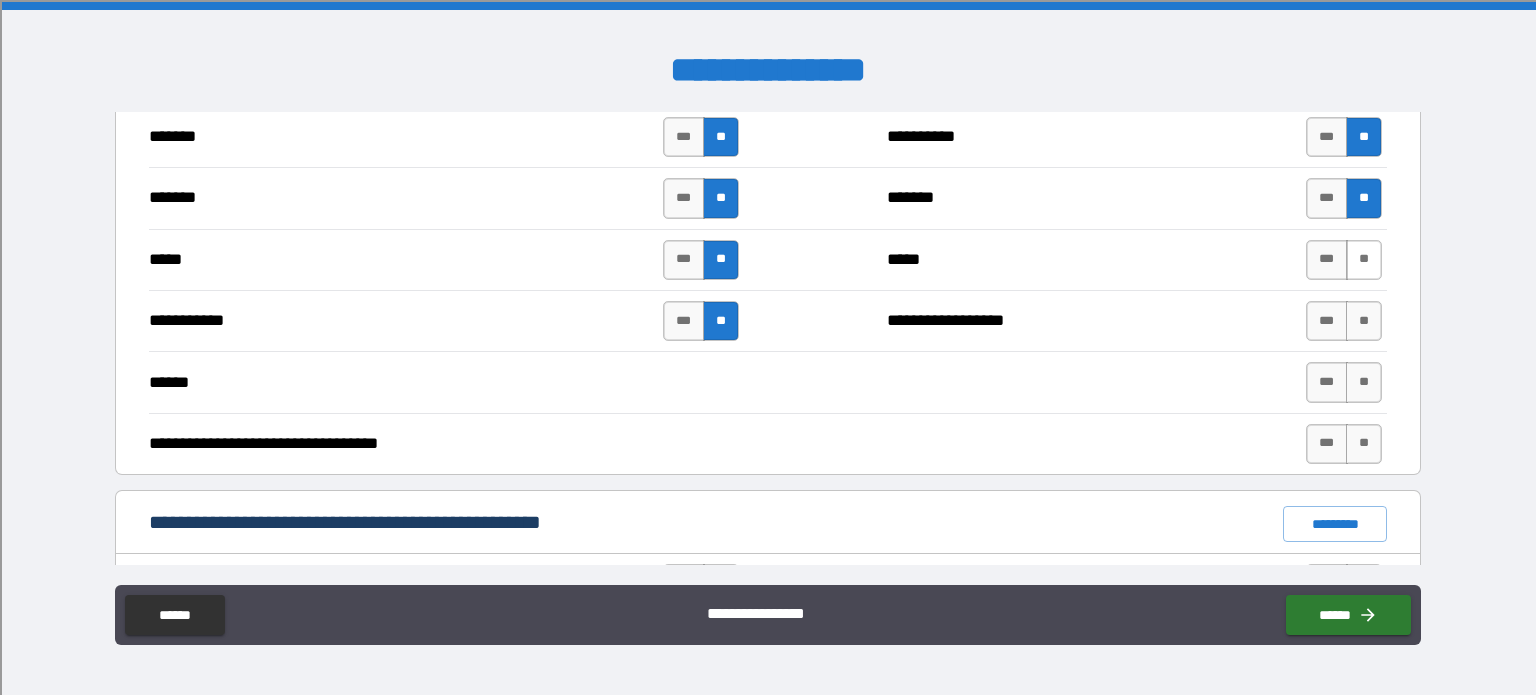 click on "**" at bounding box center [1364, 260] 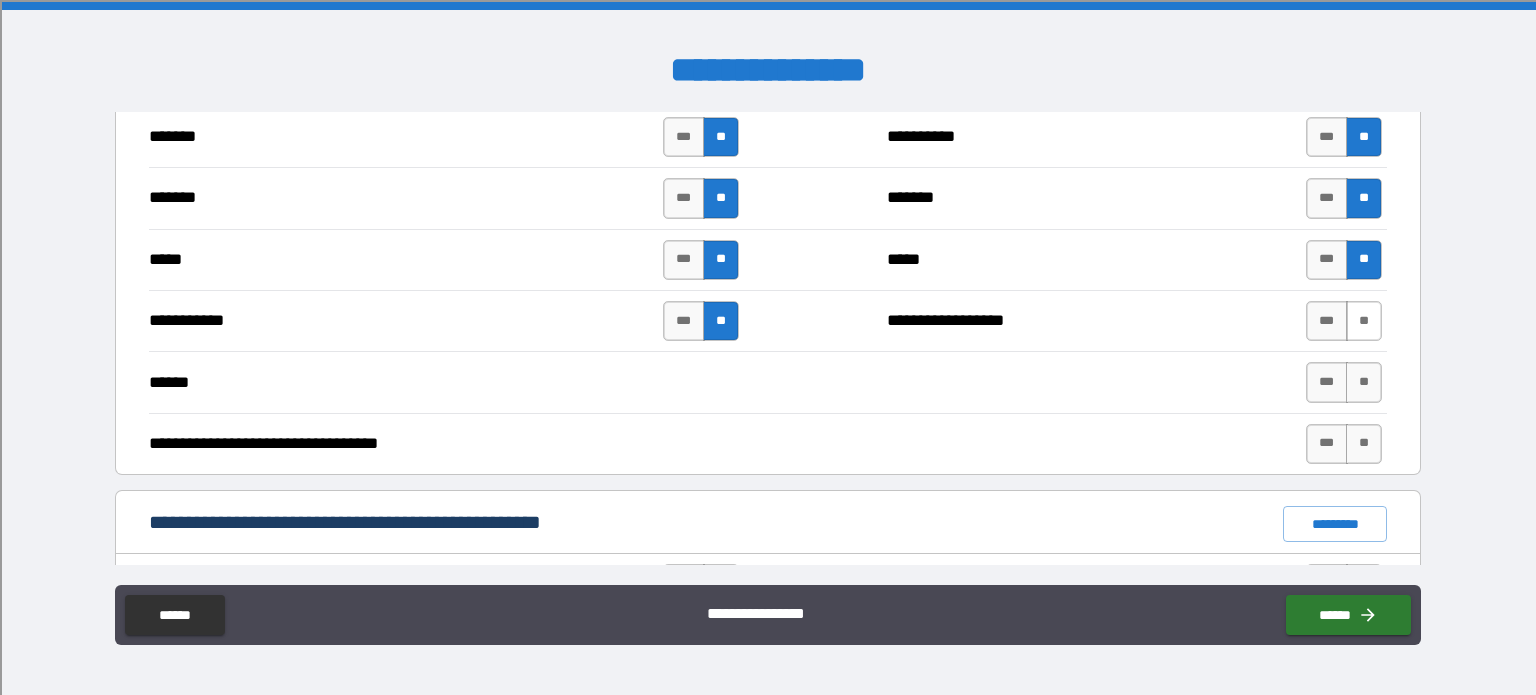 click on "**" at bounding box center (1364, 321) 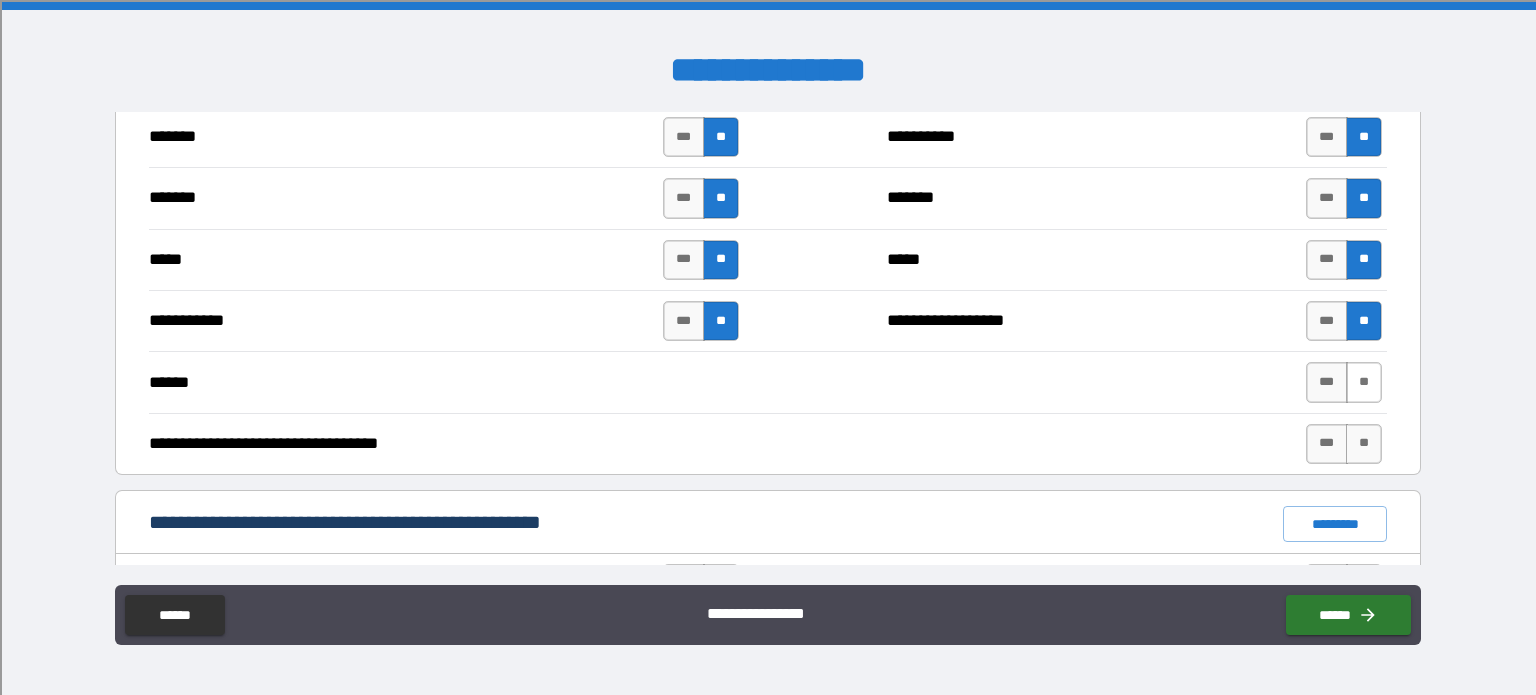 click on "**" at bounding box center (1364, 382) 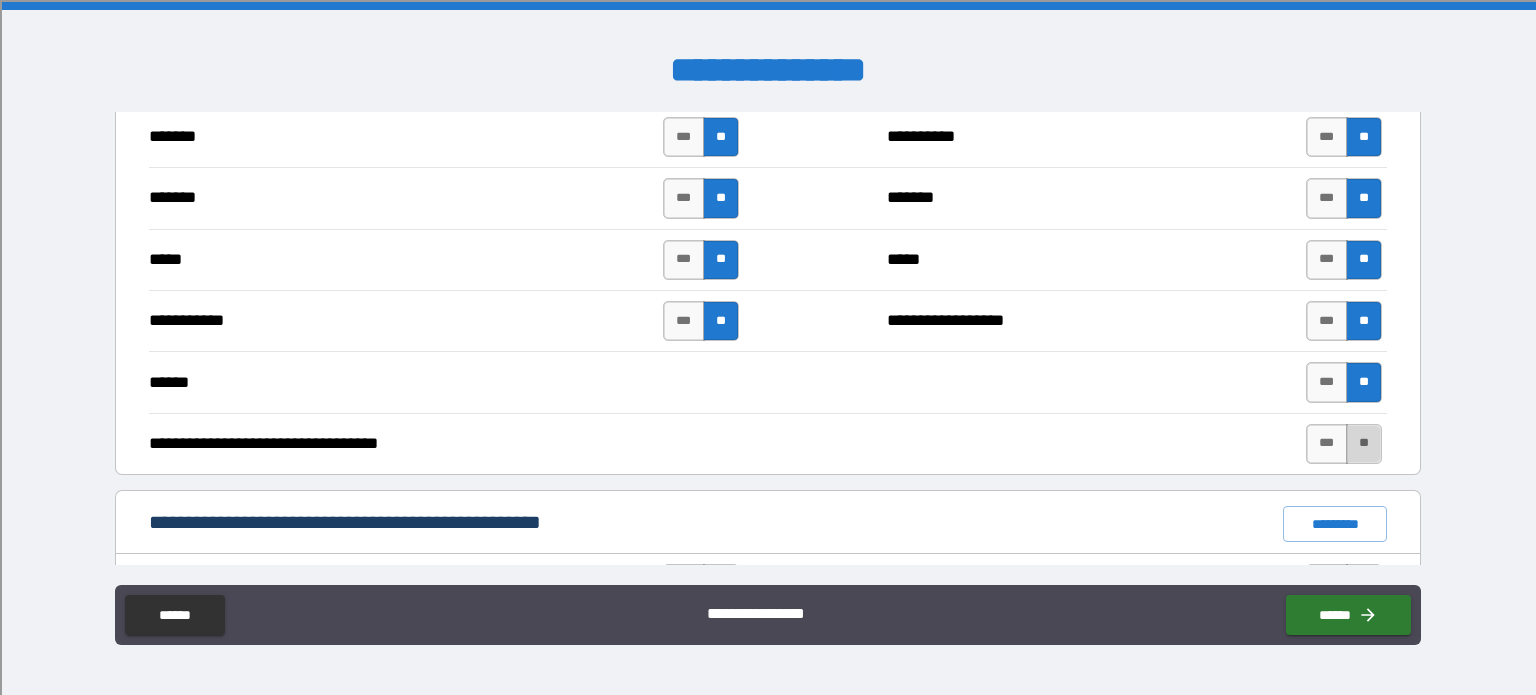 click on "**" at bounding box center [1364, 444] 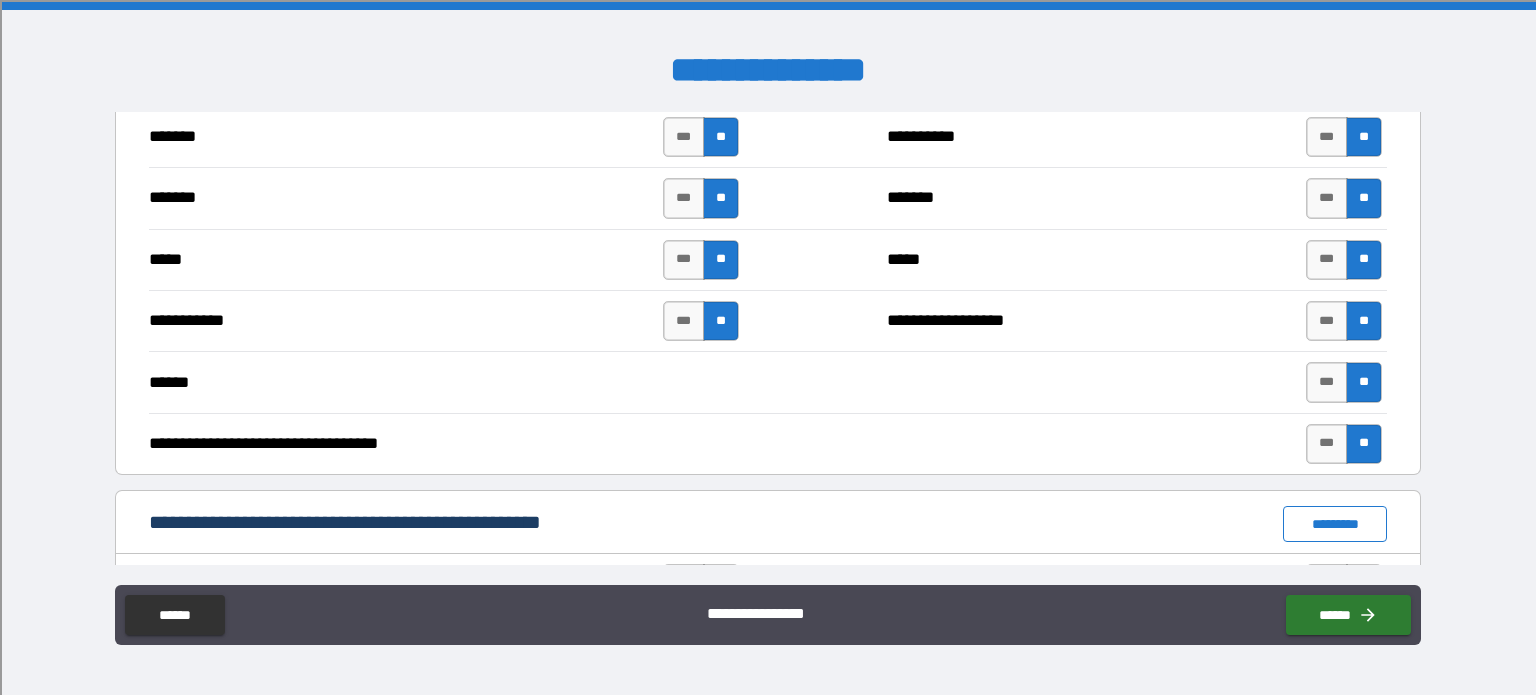 click on "*********" at bounding box center (1335, 524) 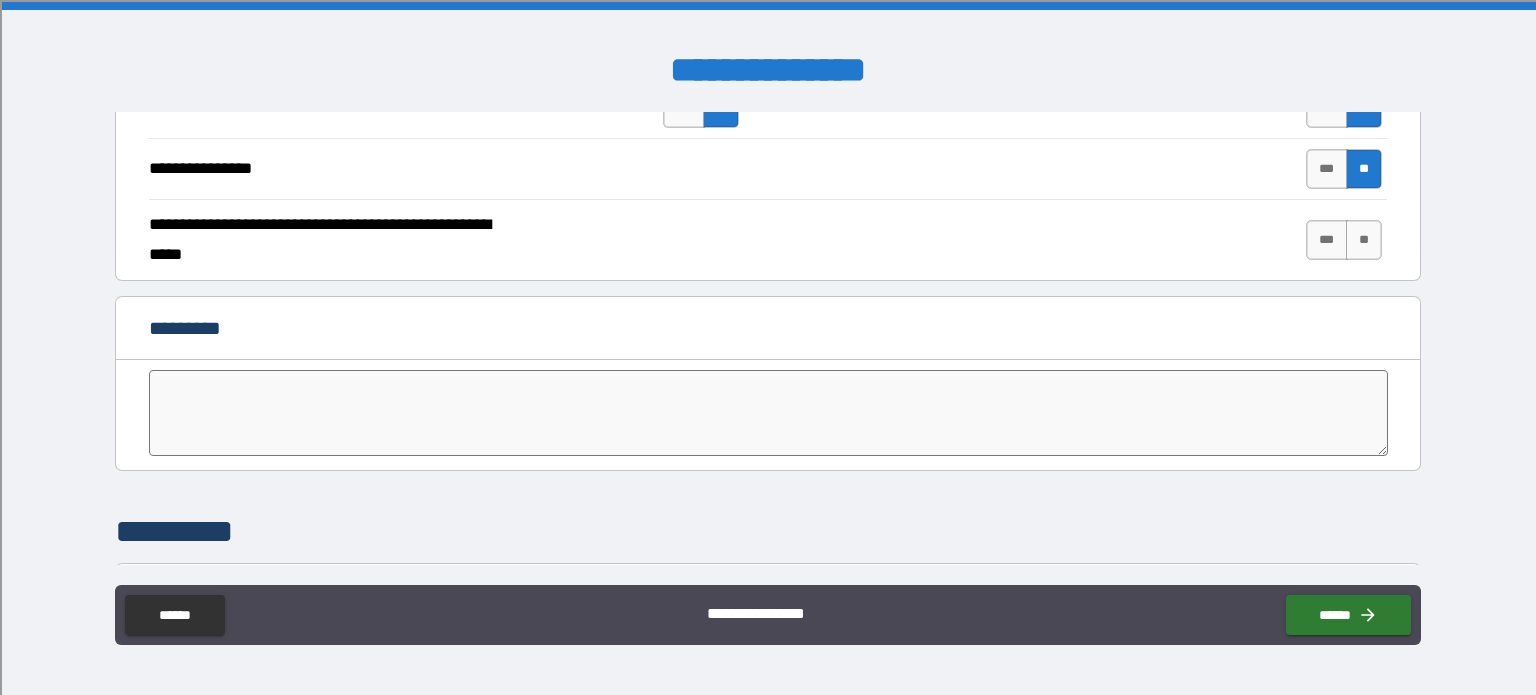 scroll, scrollTop: 3712, scrollLeft: 0, axis: vertical 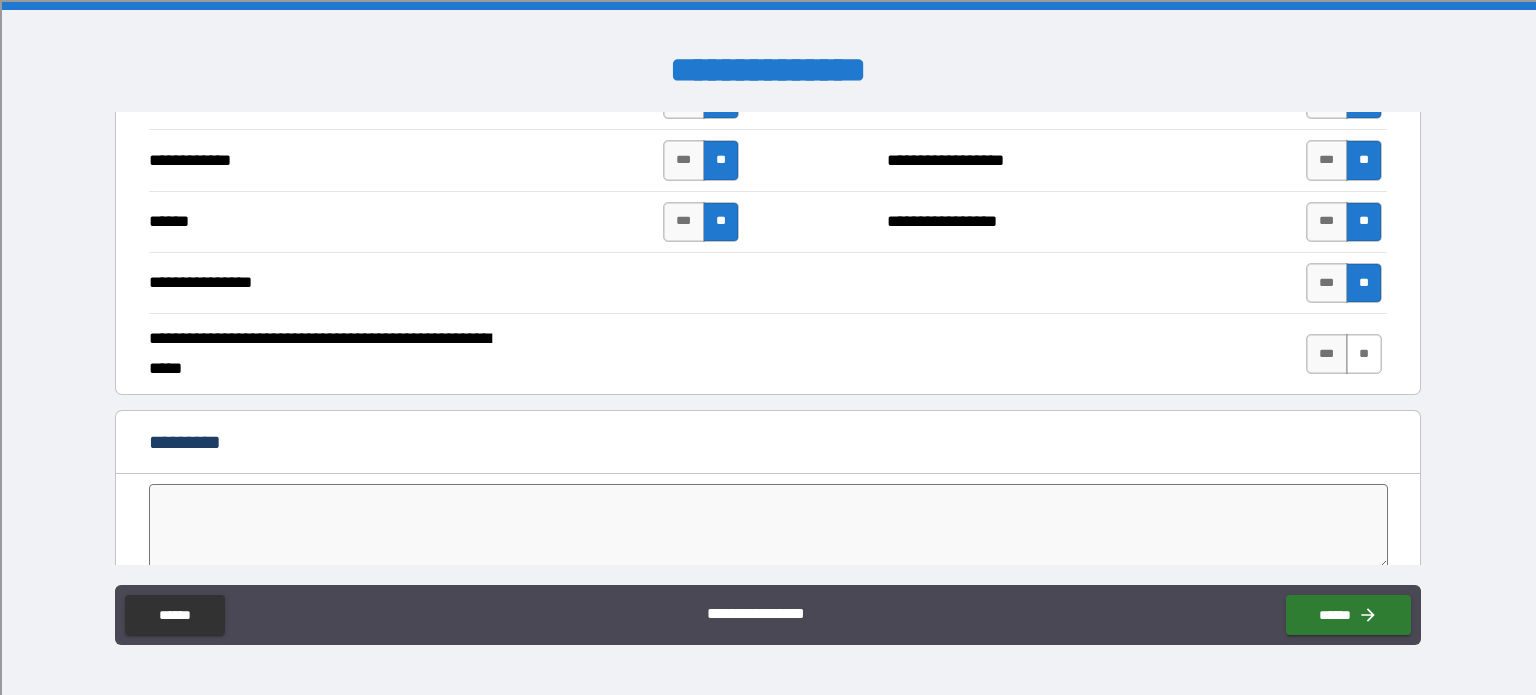 click on "**" at bounding box center (1364, 354) 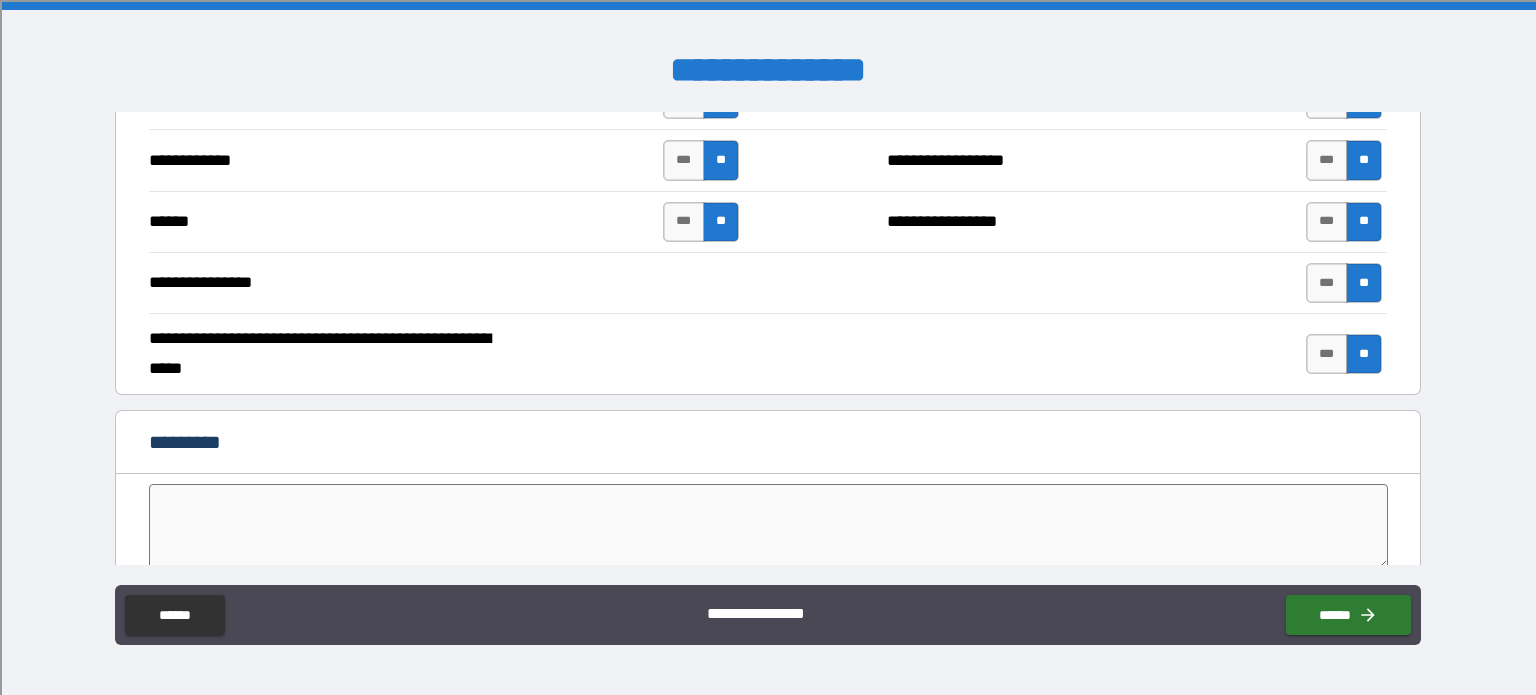 type on "*****" 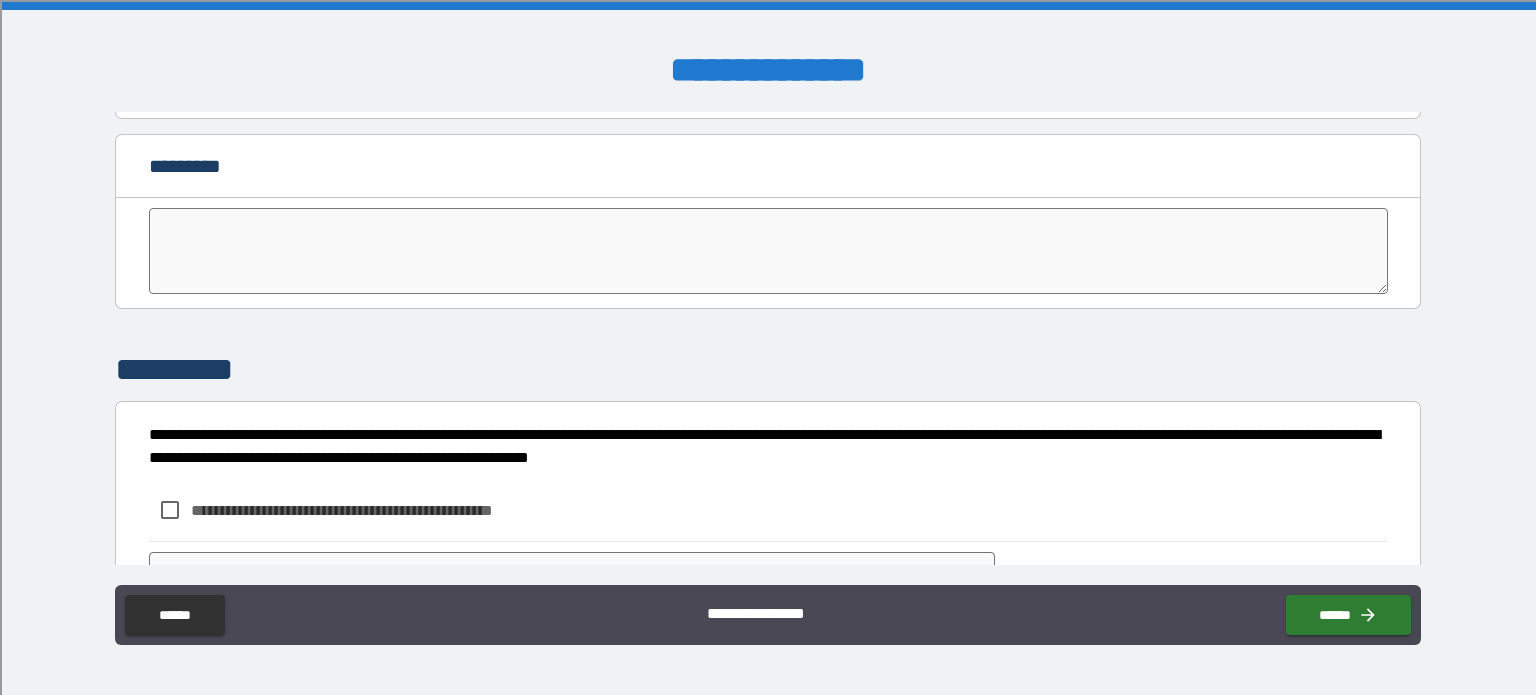 scroll, scrollTop: 4072, scrollLeft: 0, axis: vertical 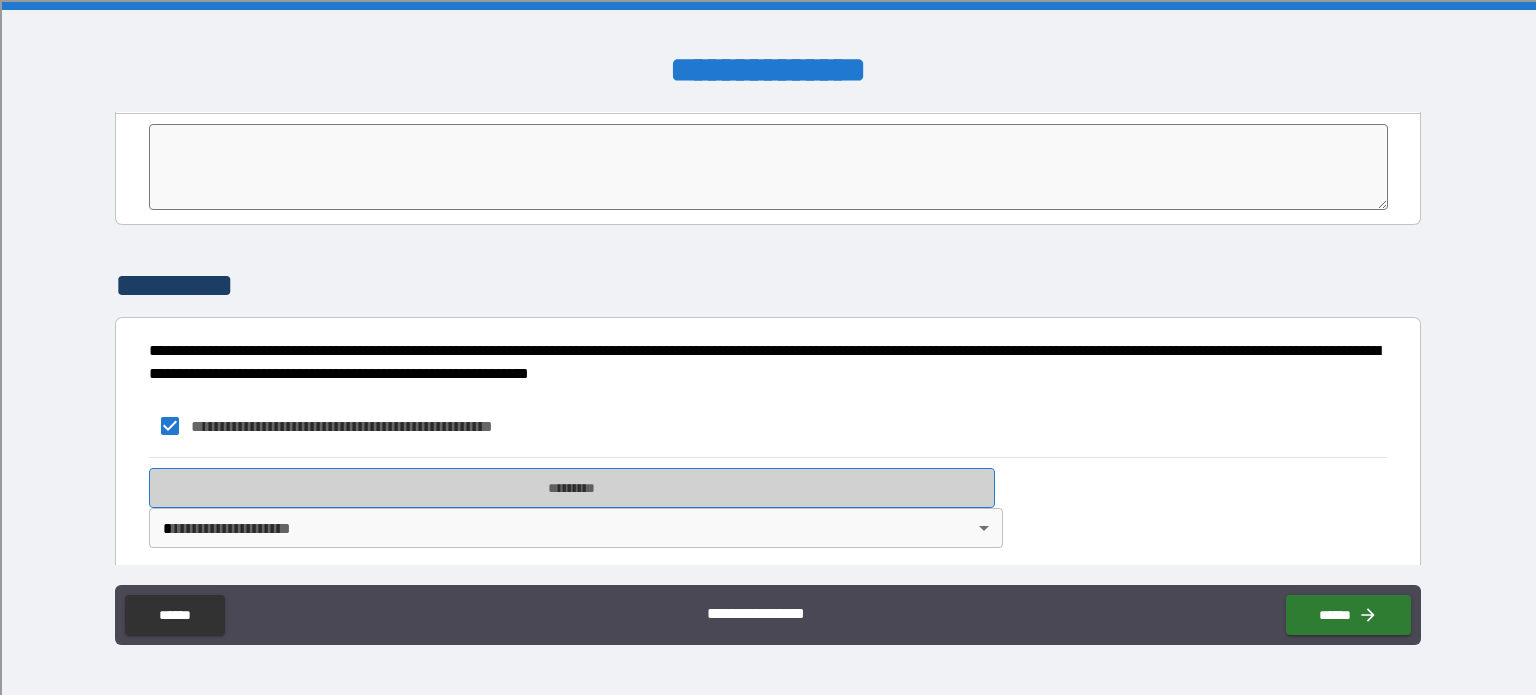 click on "*********" at bounding box center [572, 488] 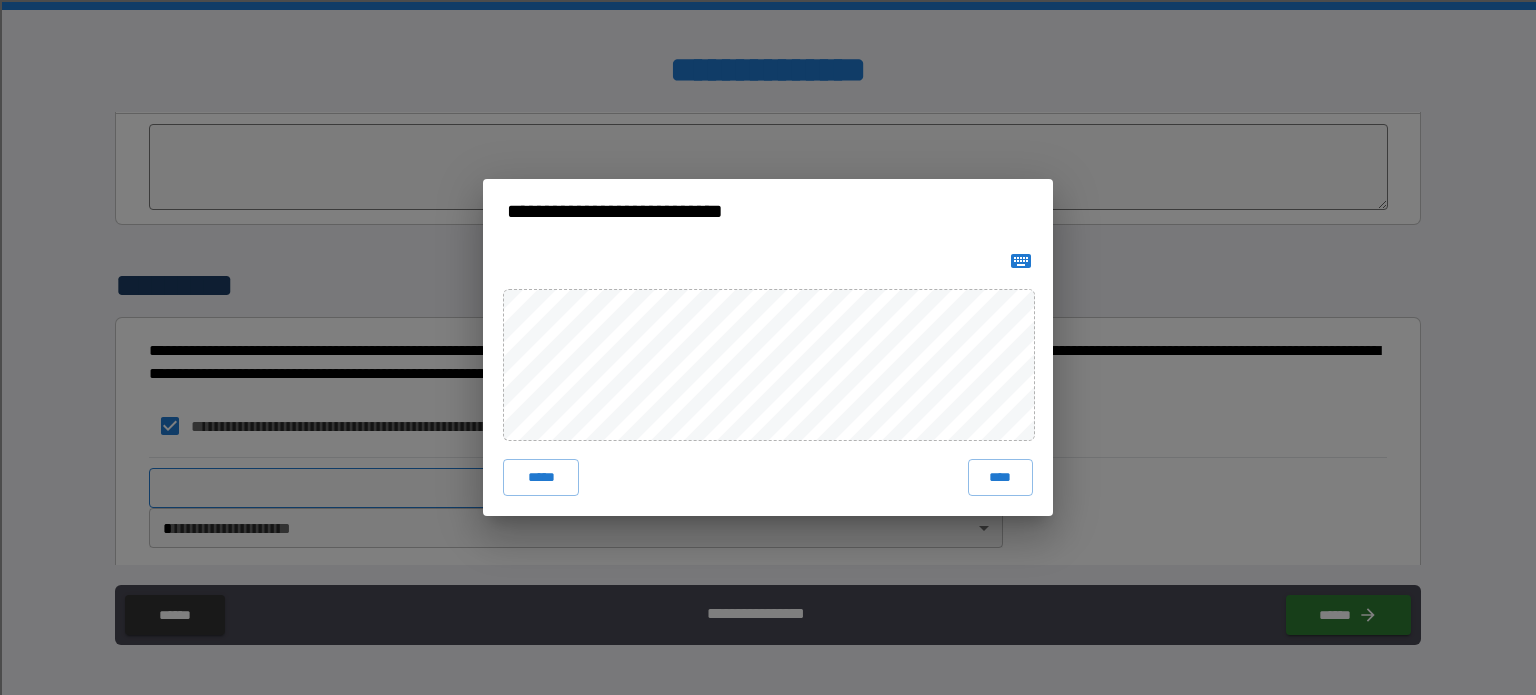 click on "**********" at bounding box center [768, 347] 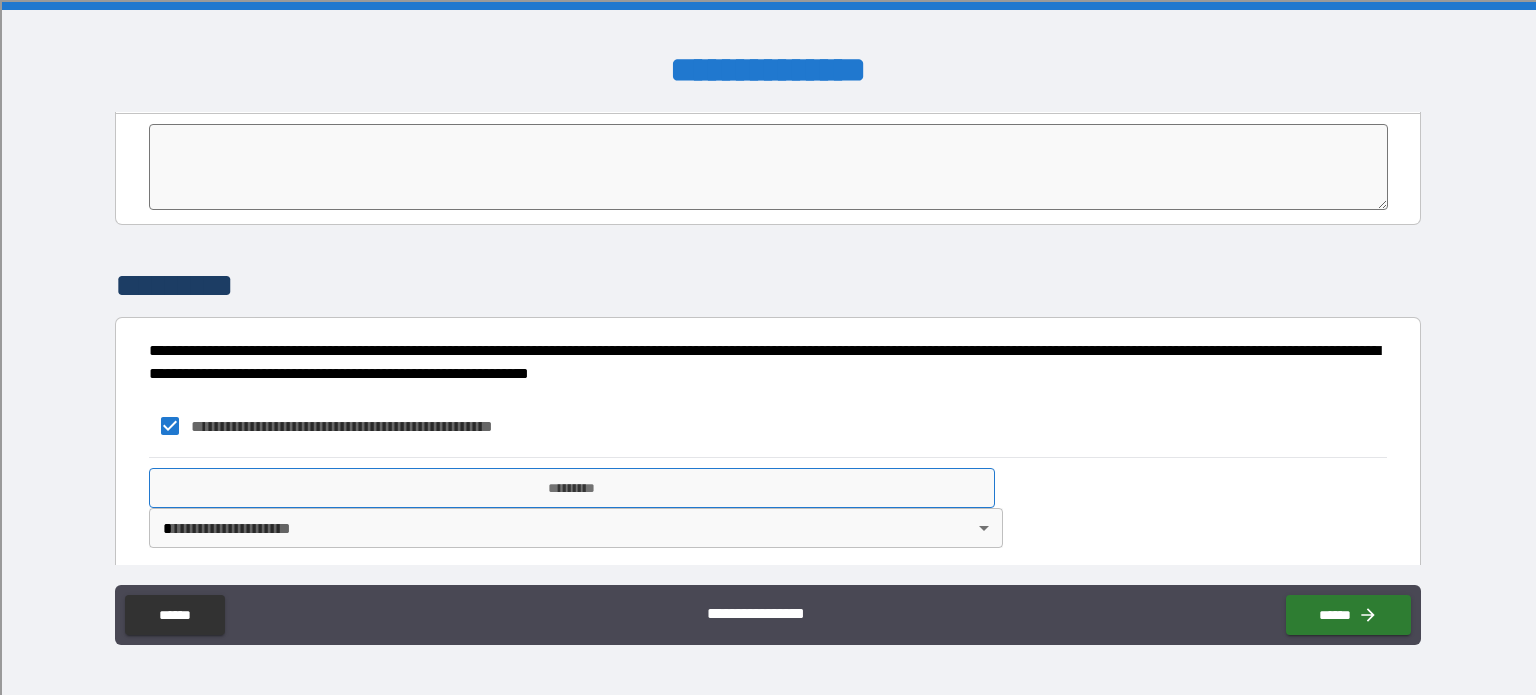 click on "*********" at bounding box center (572, 488) 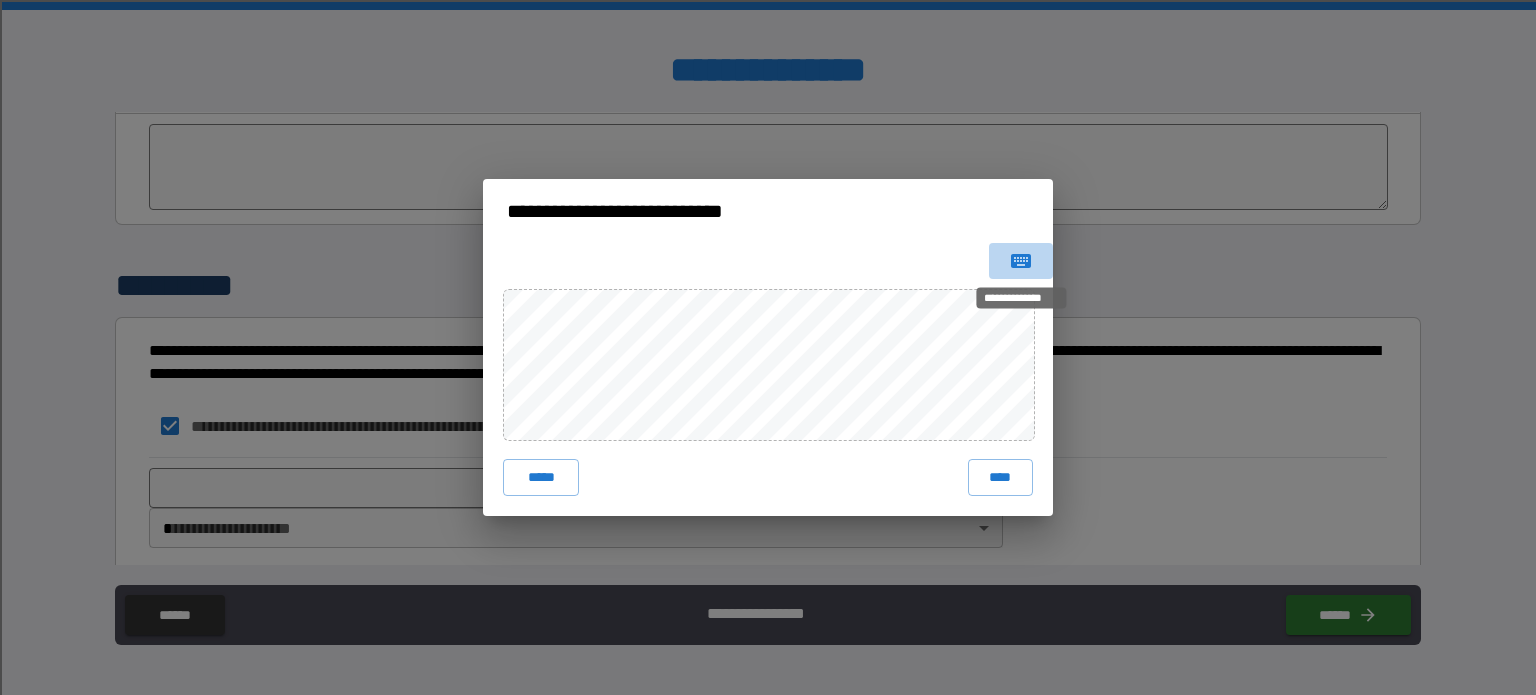 click 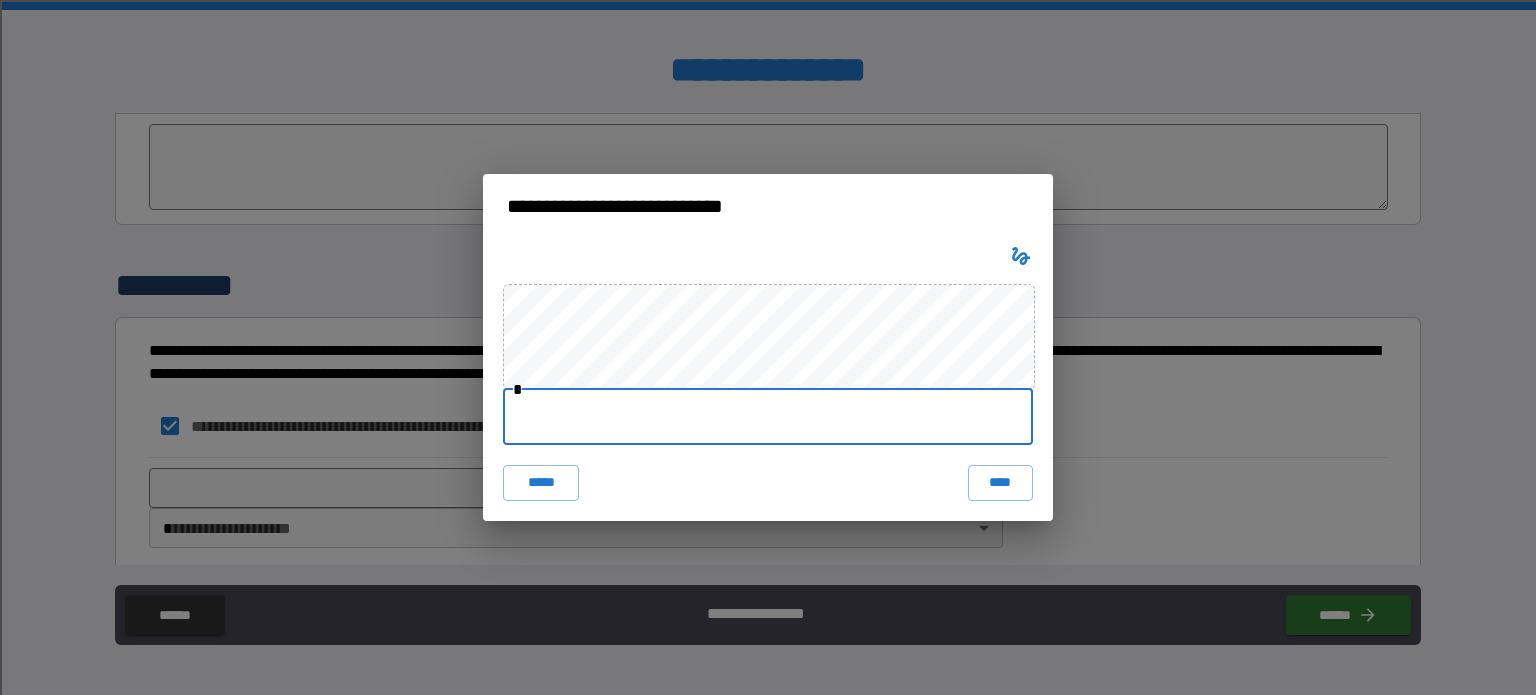 click at bounding box center (768, 417) 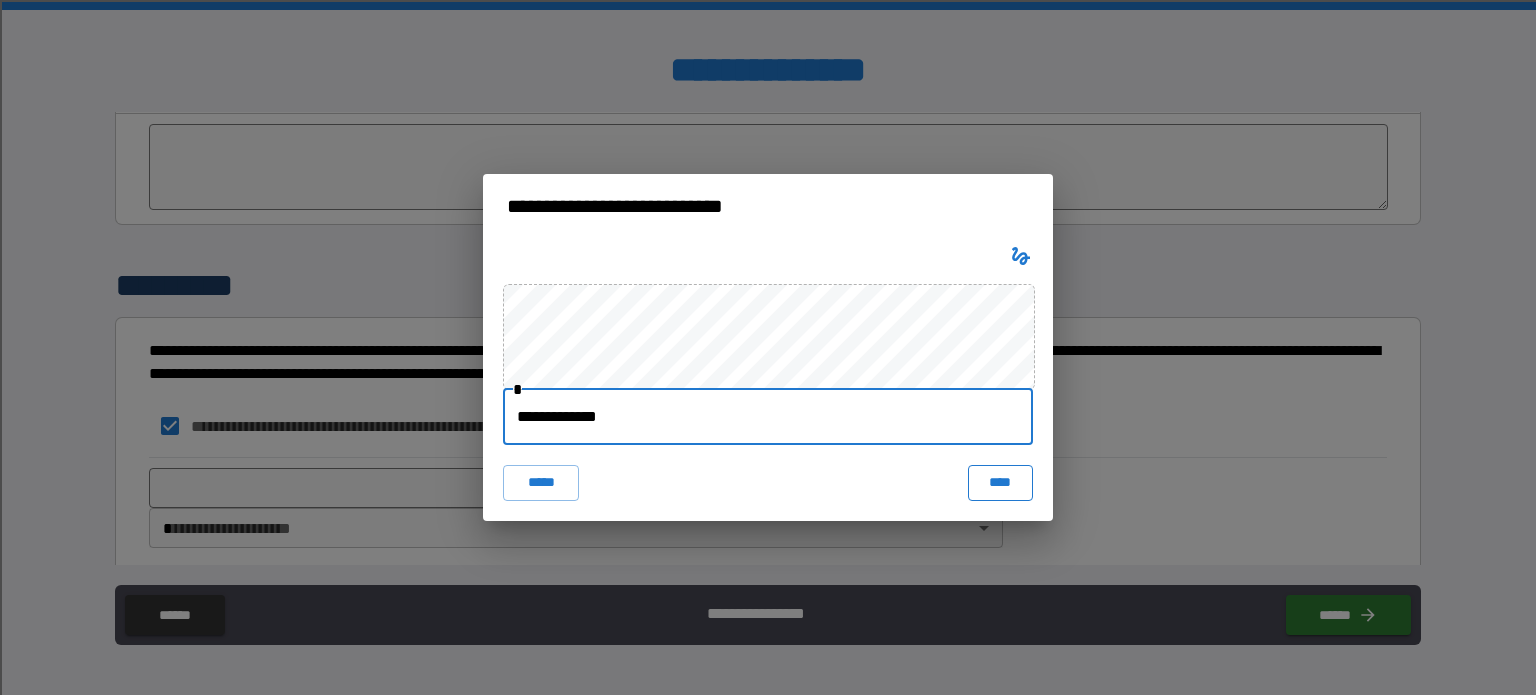 type on "**********" 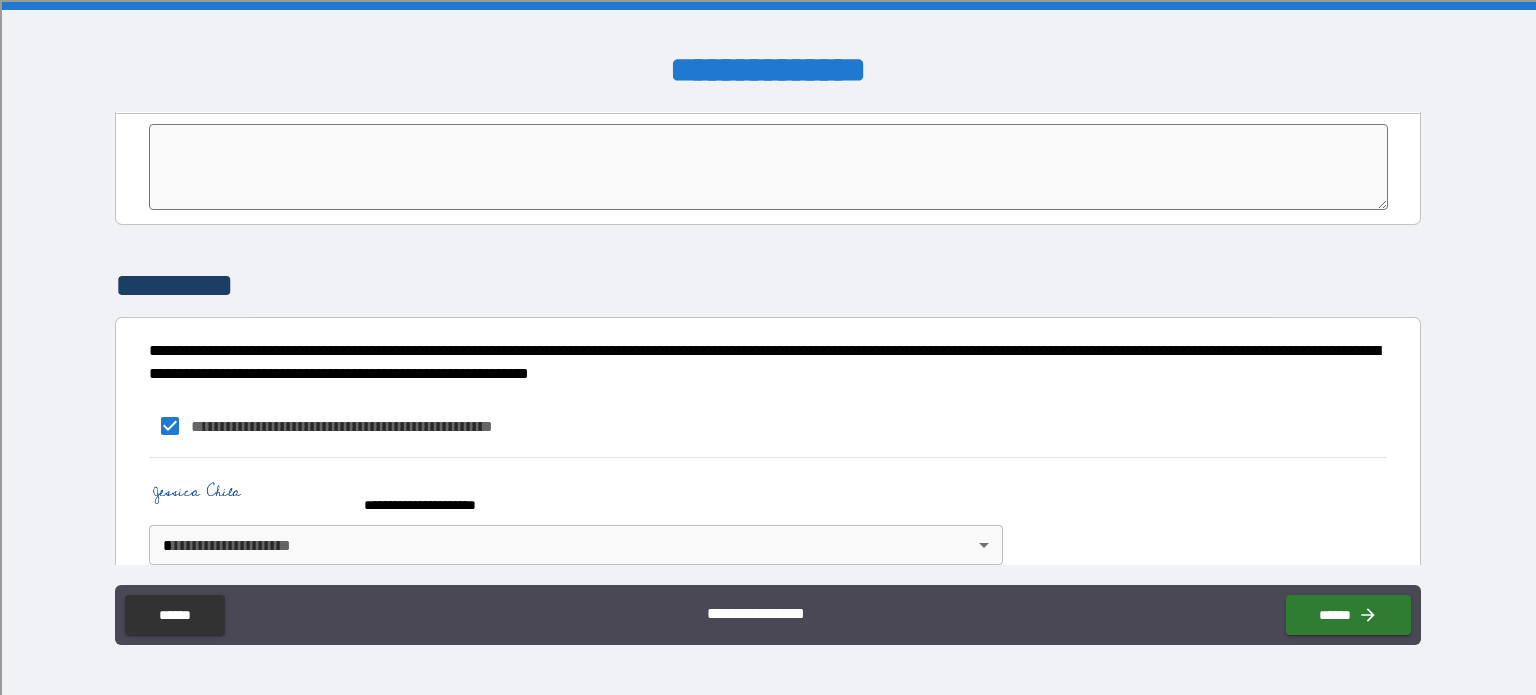 click on "**********" at bounding box center [768, 347] 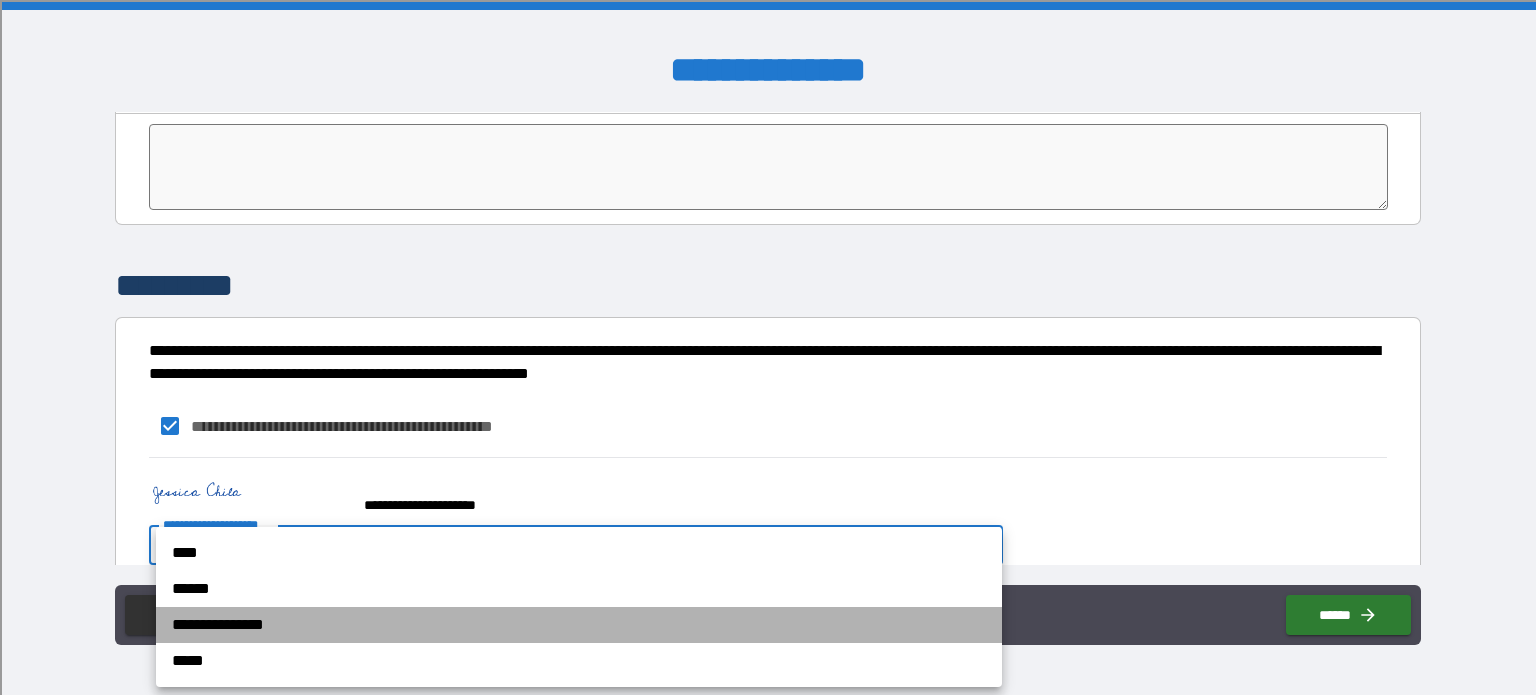 click on "**********" at bounding box center [579, 625] 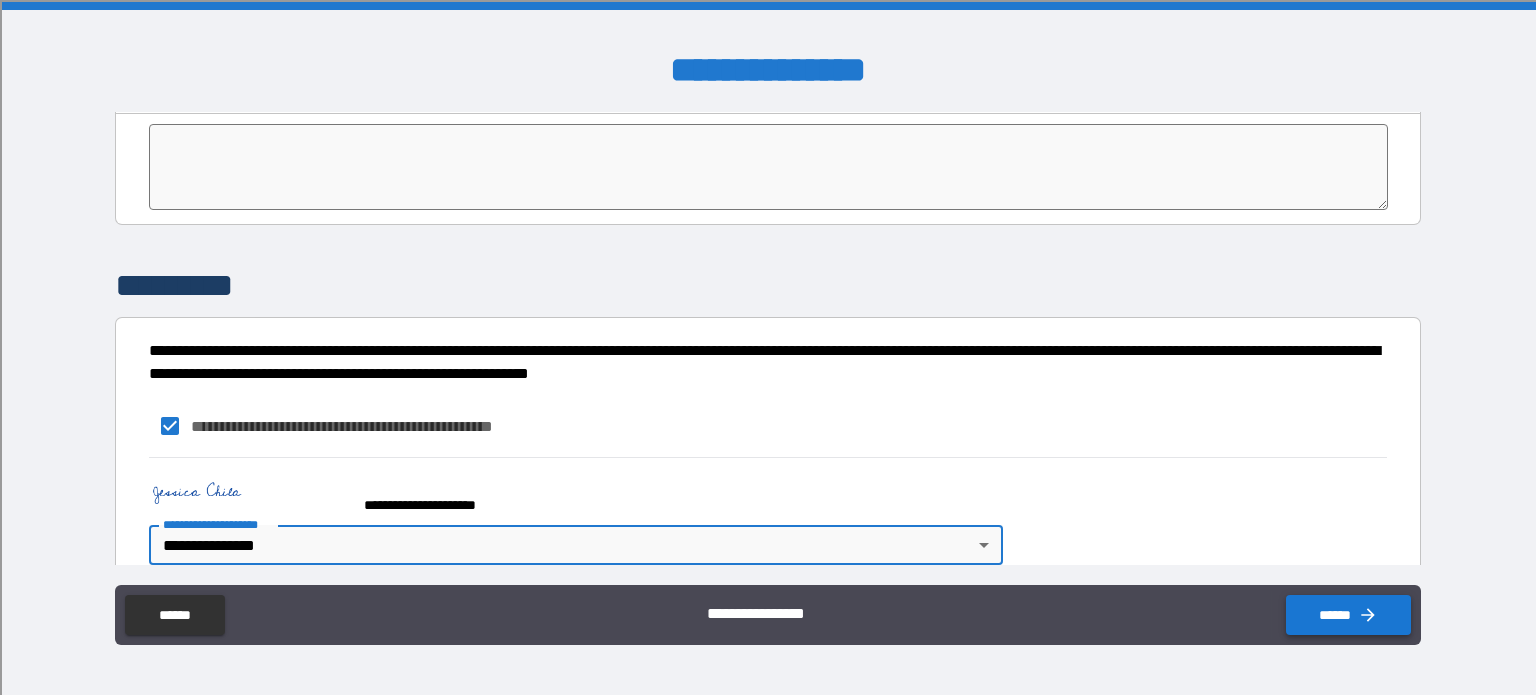 click 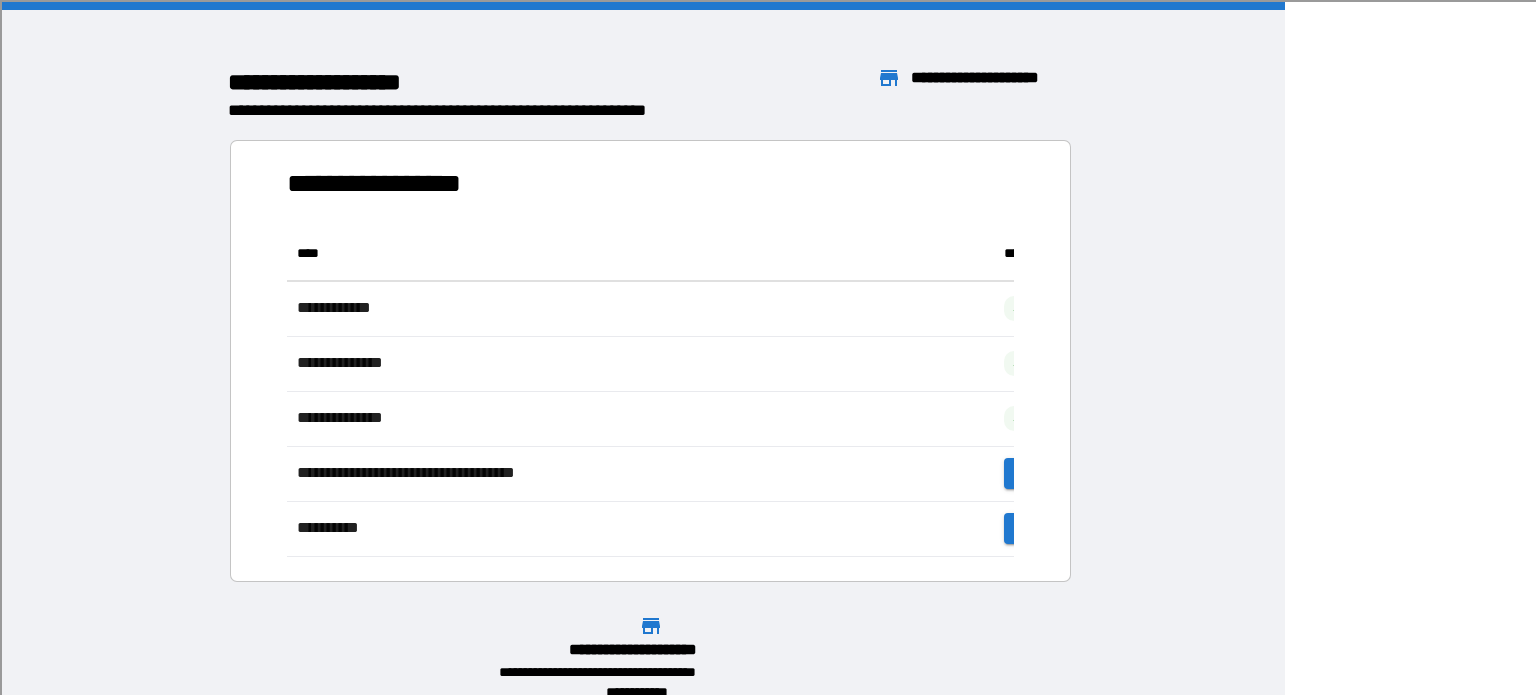 scroll, scrollTop: 16, scrollLeft: 16, axis: both 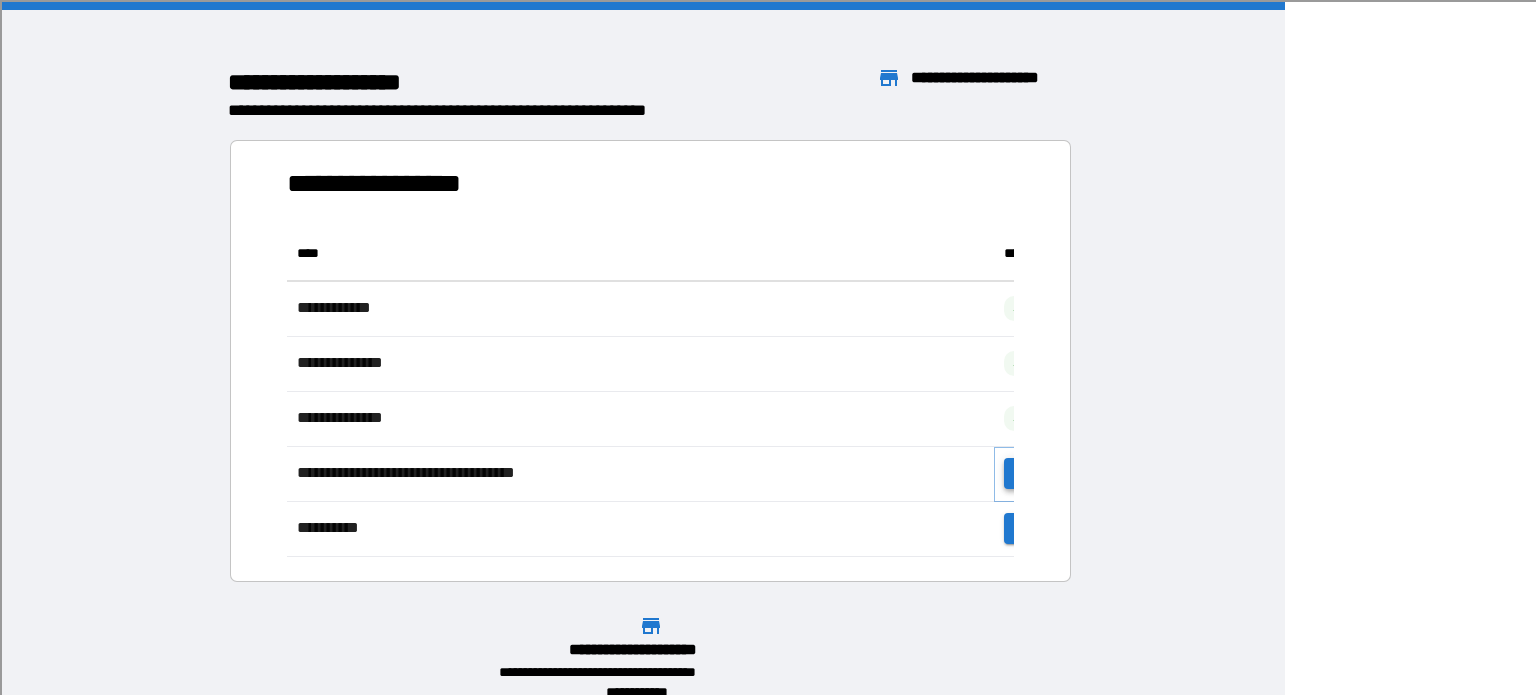 click on "**********" at bounding box center [1066, 473] 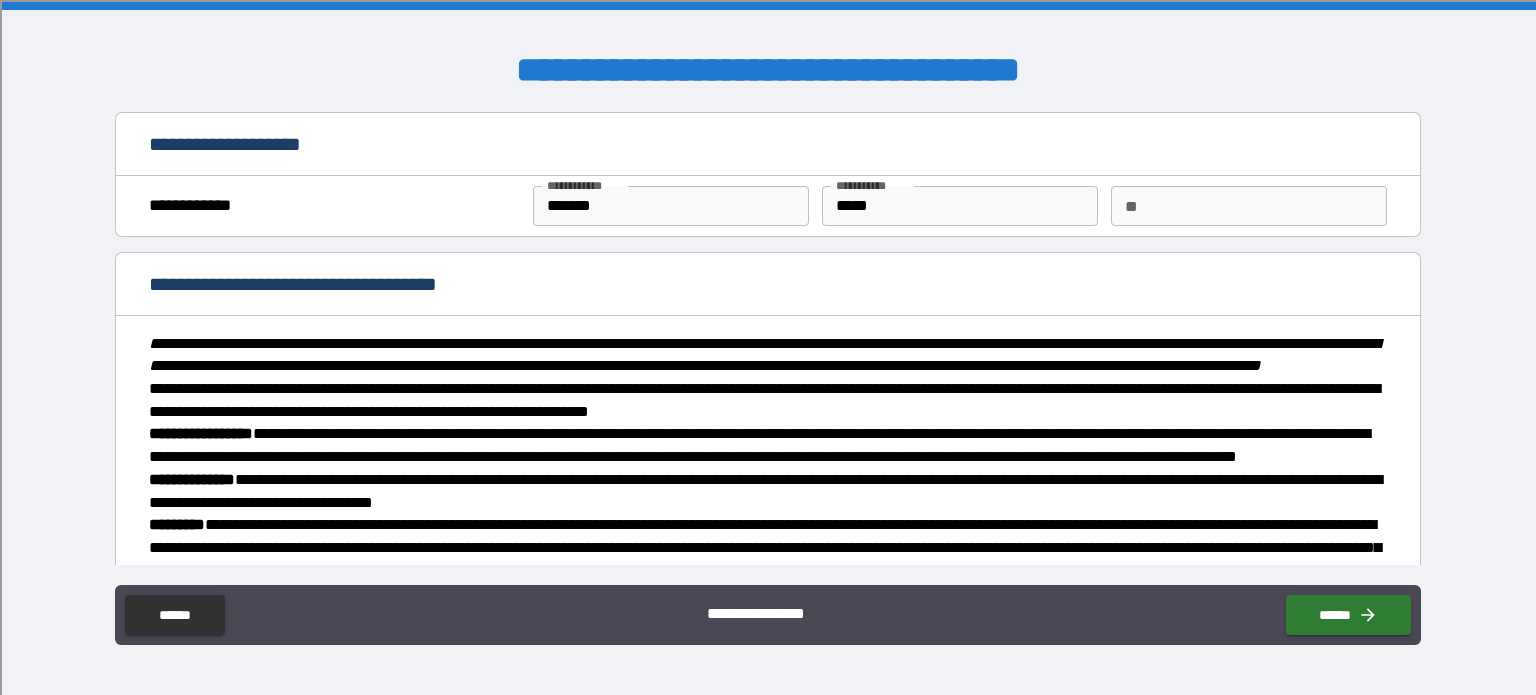 scroll, scrollTop: 608, scrollLeft: 0, axis: vertical 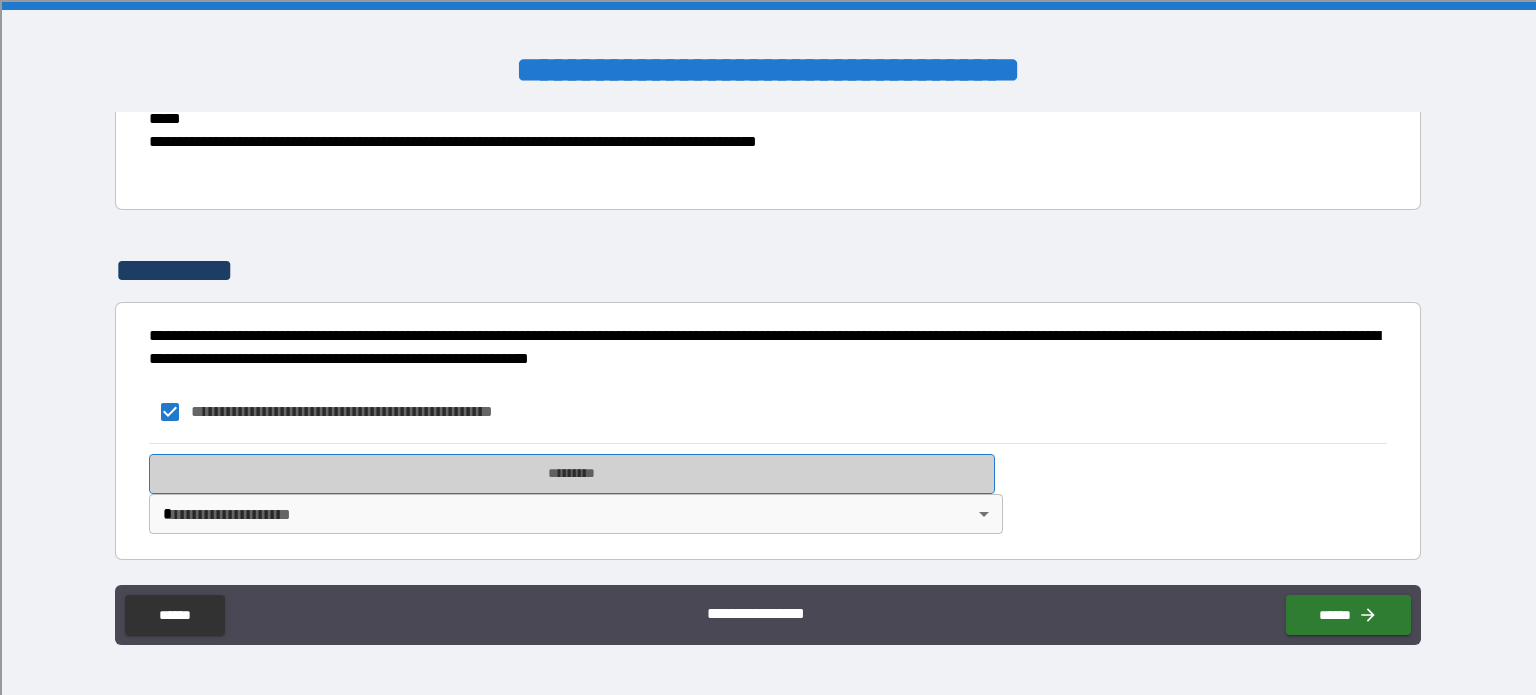 click on "*********" at bounding box center [572, 474] 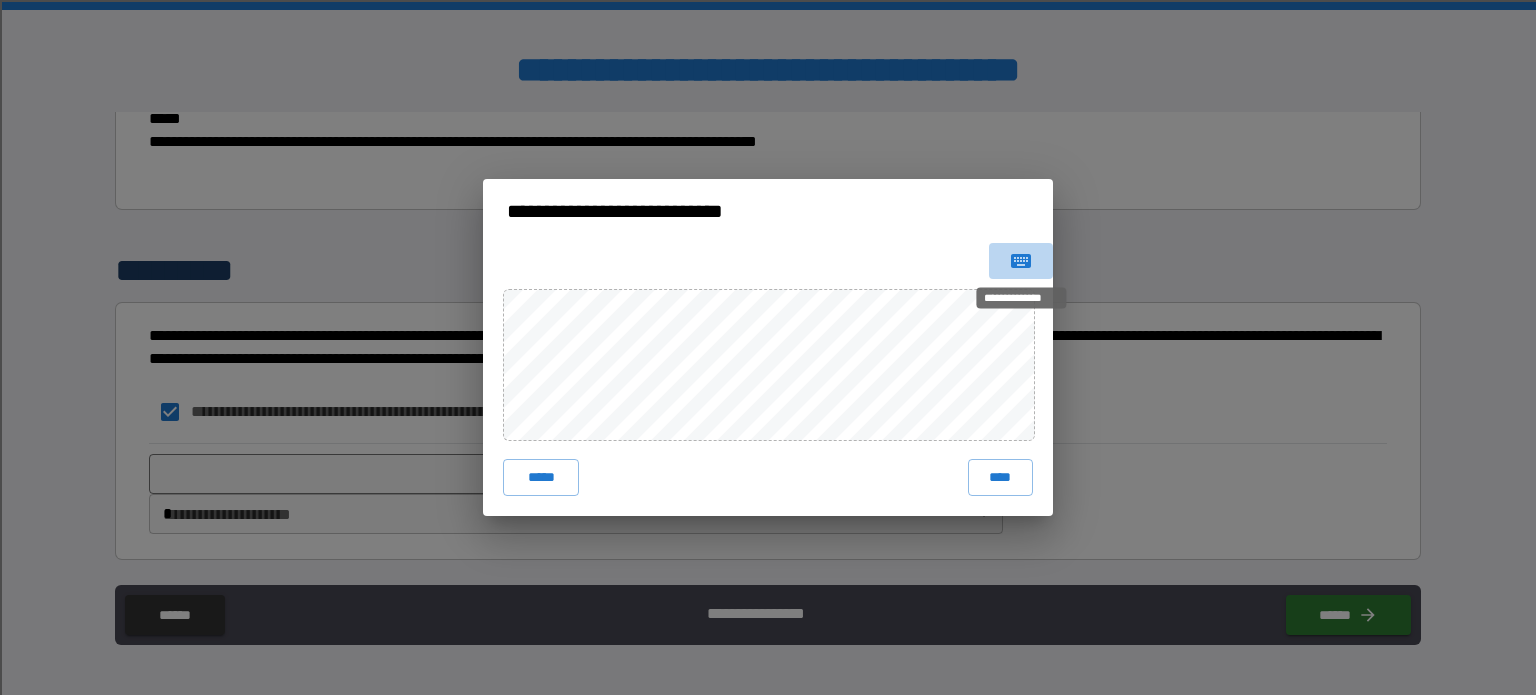 click 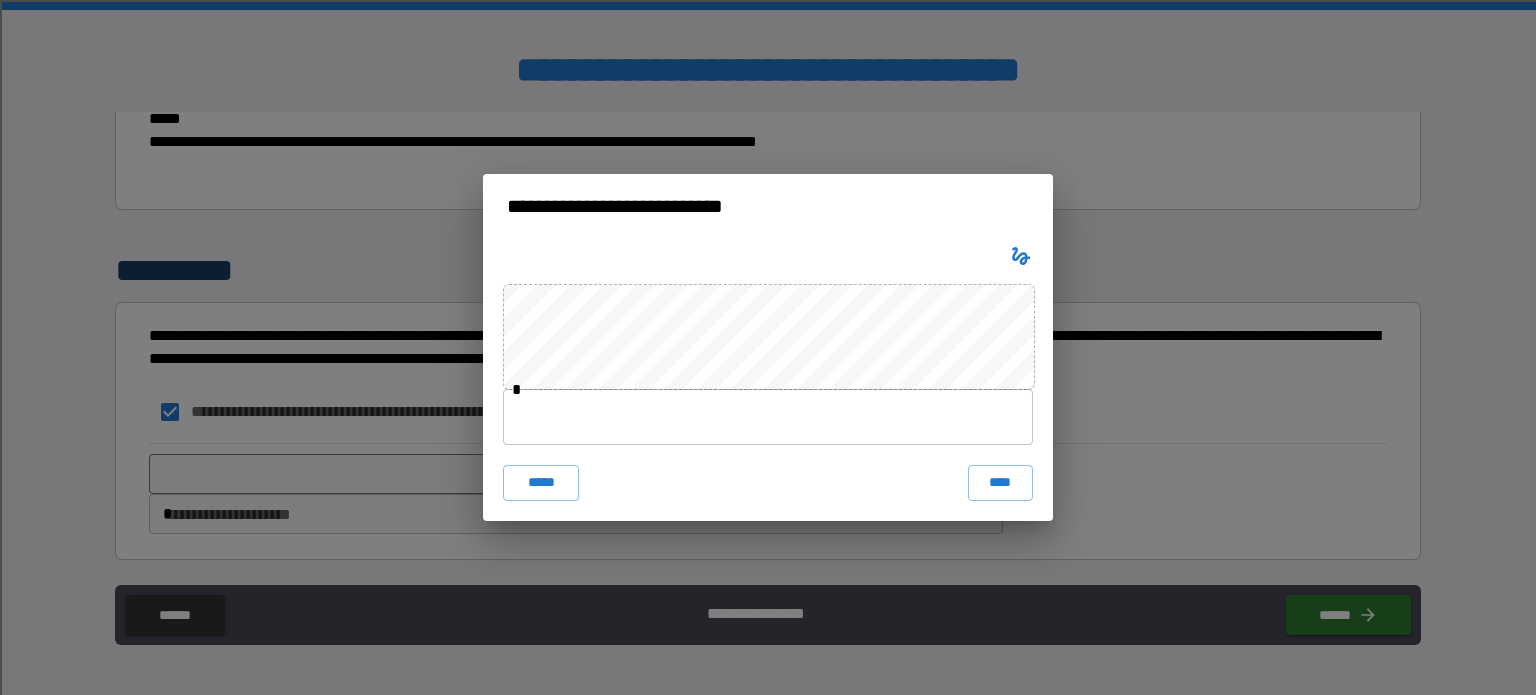 click at bounding box center [768, 417] 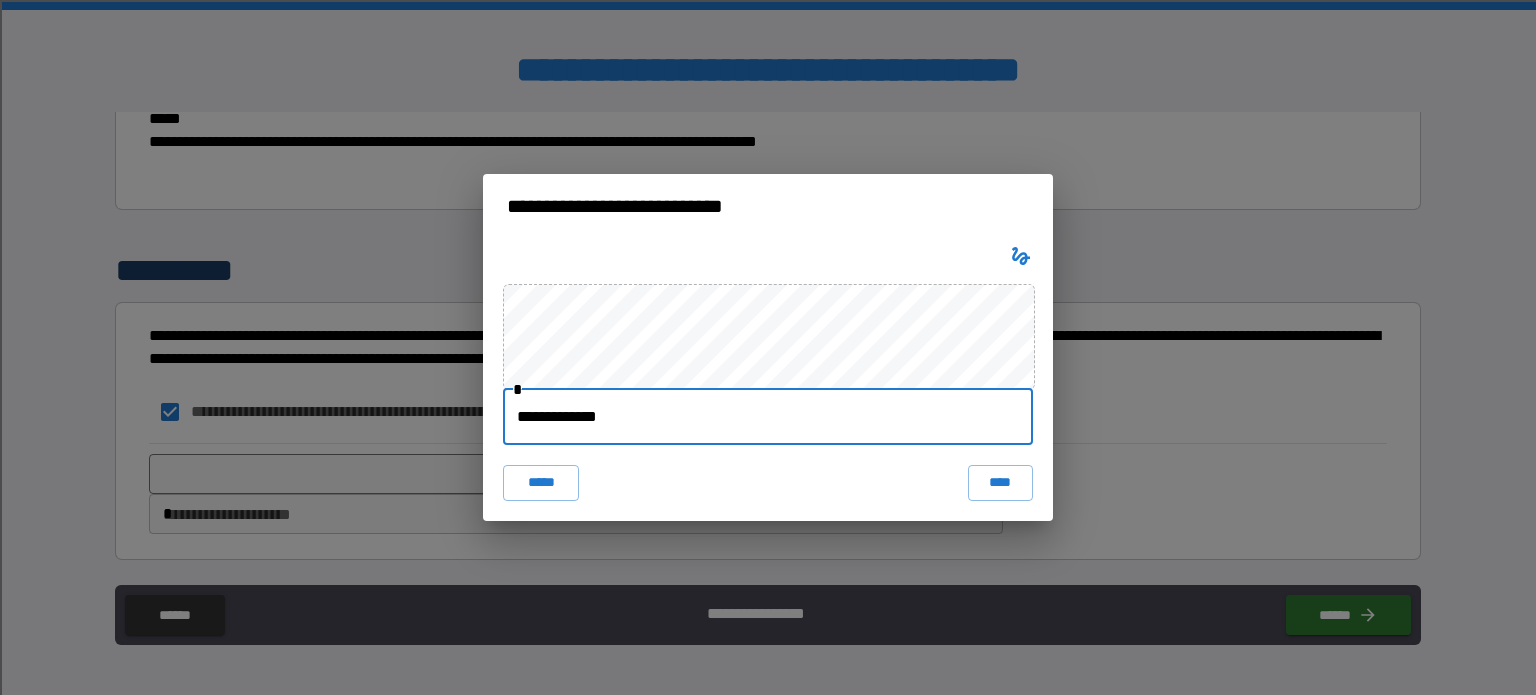 type on "**********" 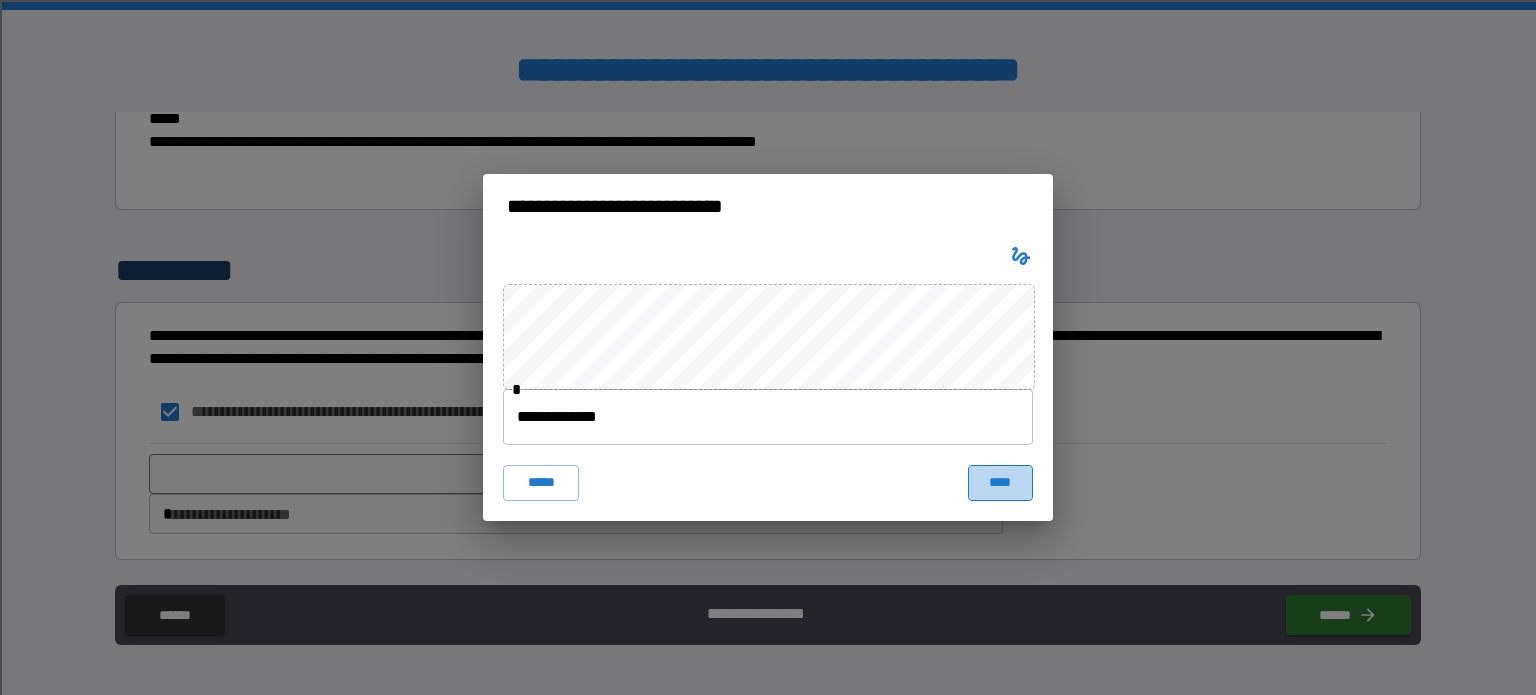 click on "****" at bounding box center [1000, 483] 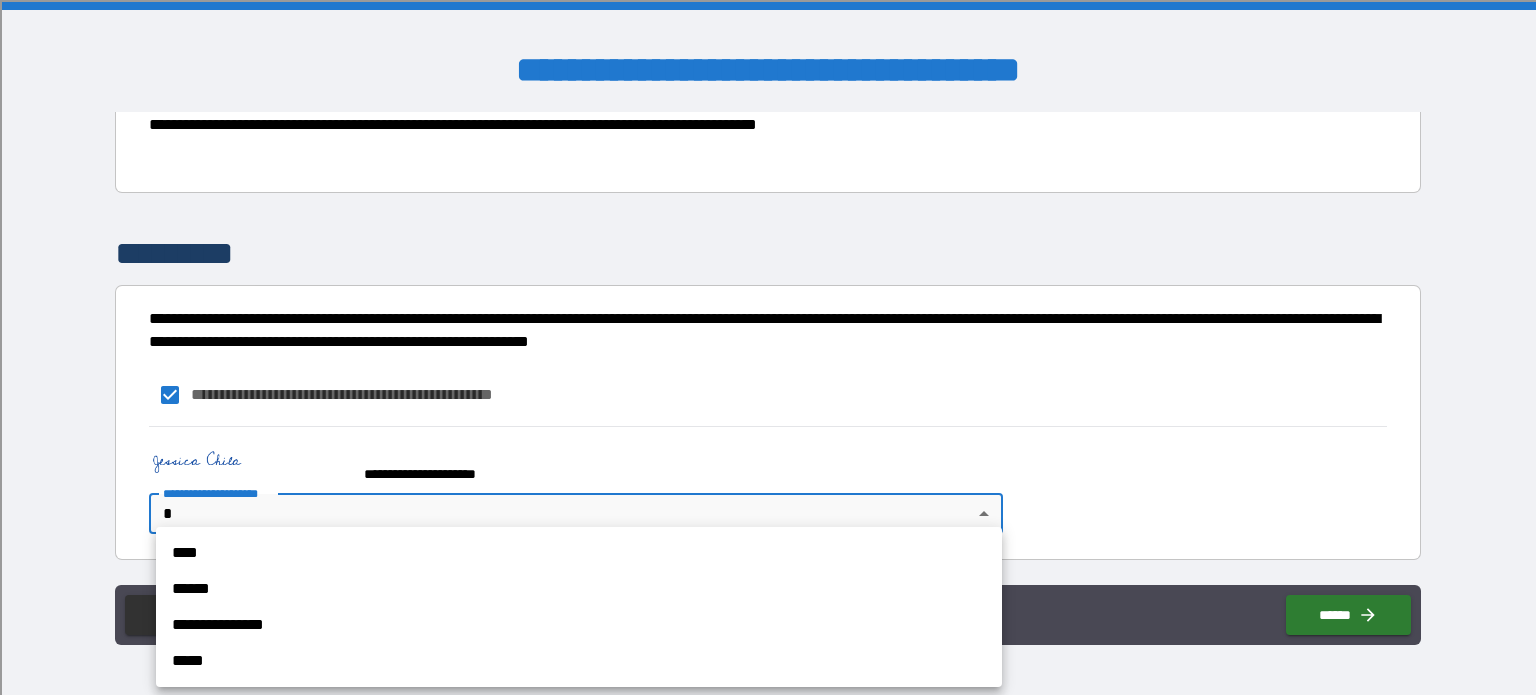 click on "**********" at bounding box center (768, 347) 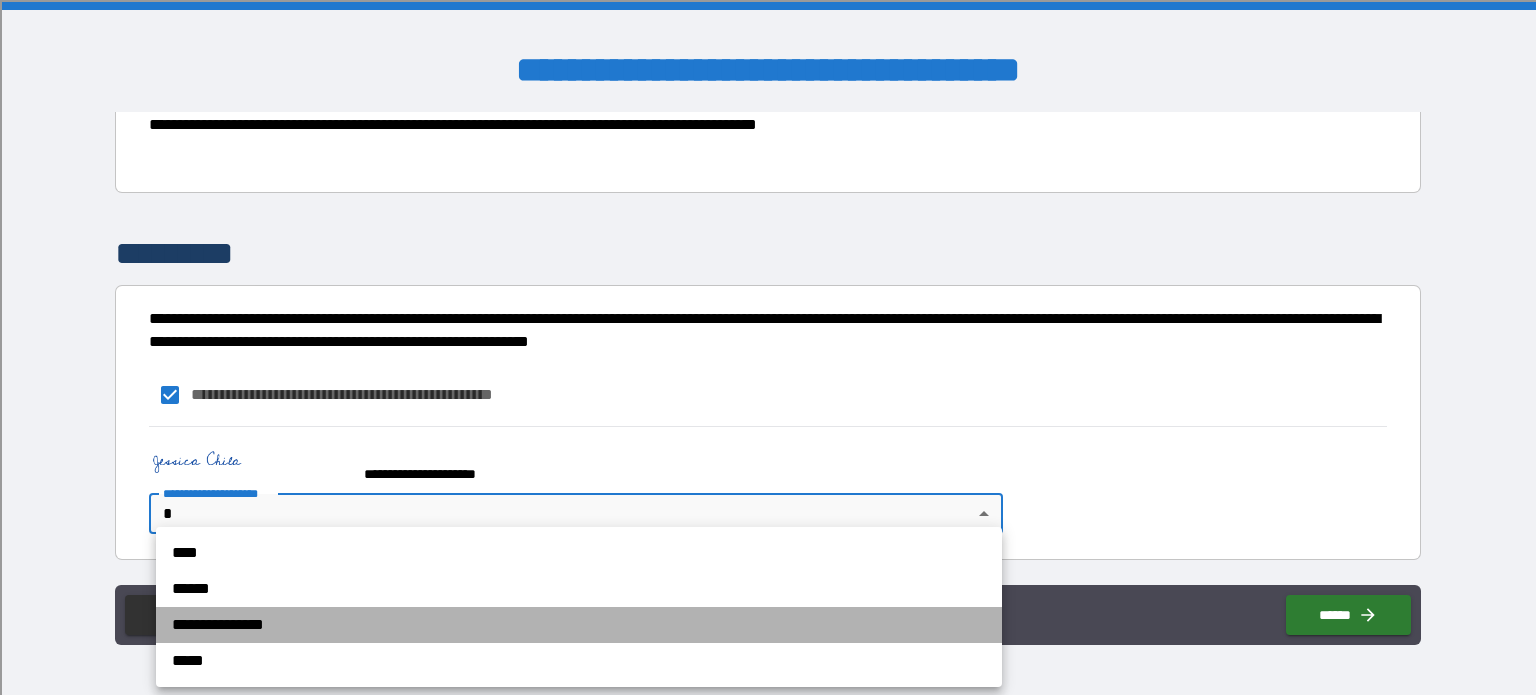click on "**********" at bounding box center [579, 625] 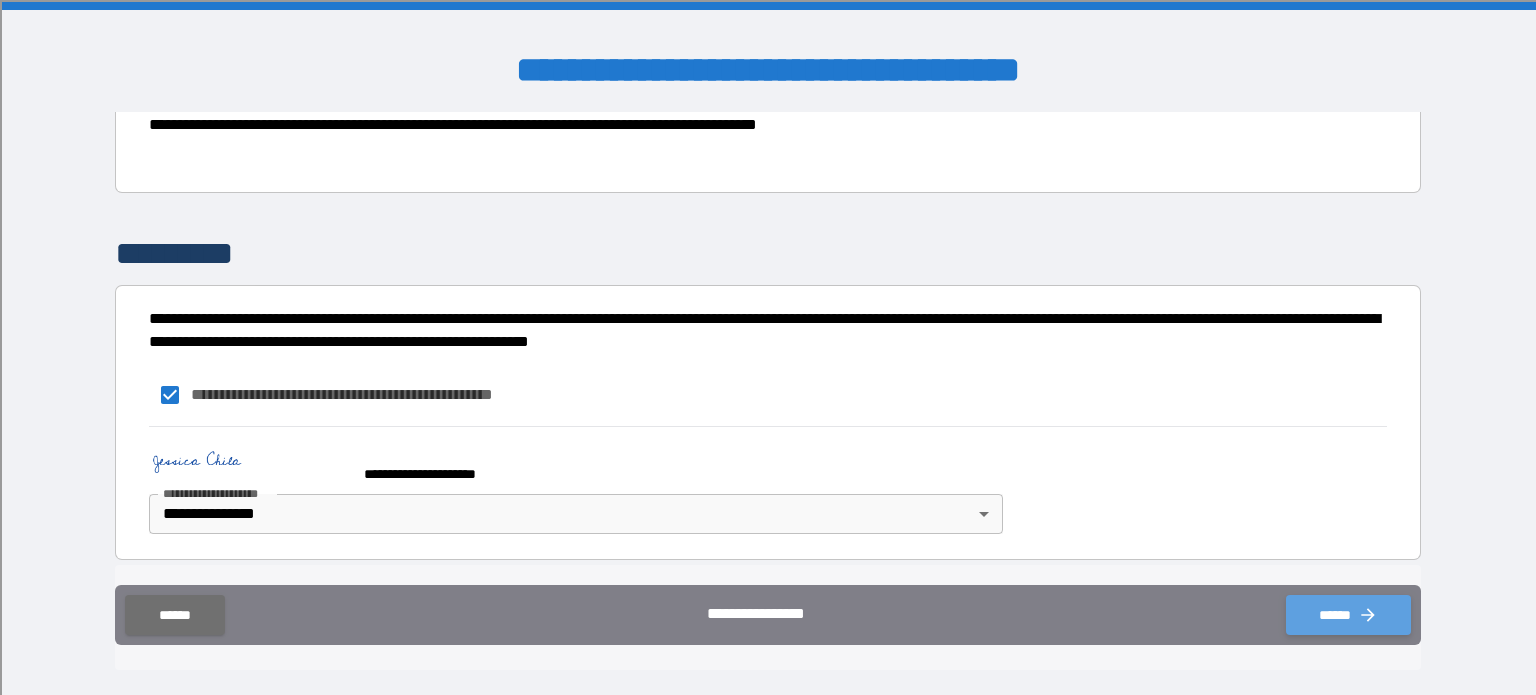 click on "******" at bounding box center (1348, 615) 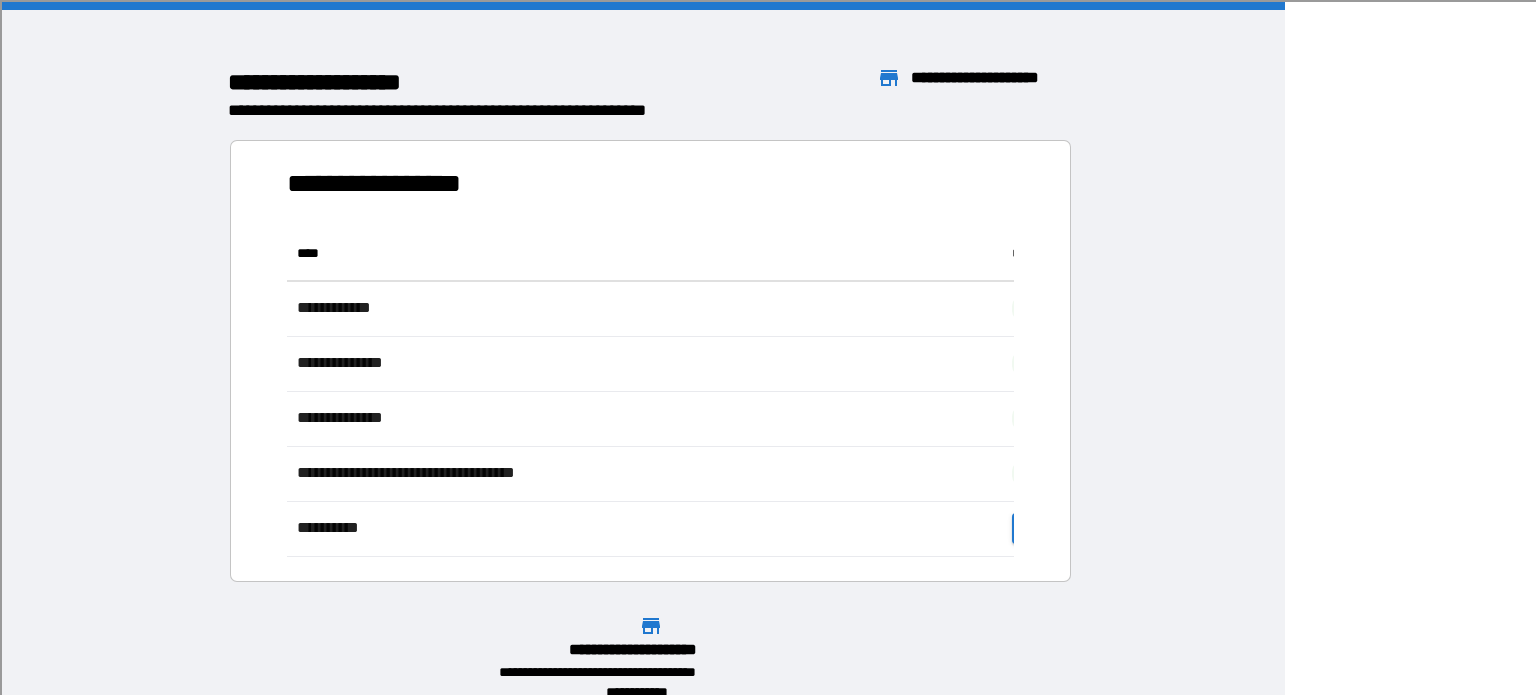 scroll, scrollTop: 316, scrollLeft: 869, axis: both 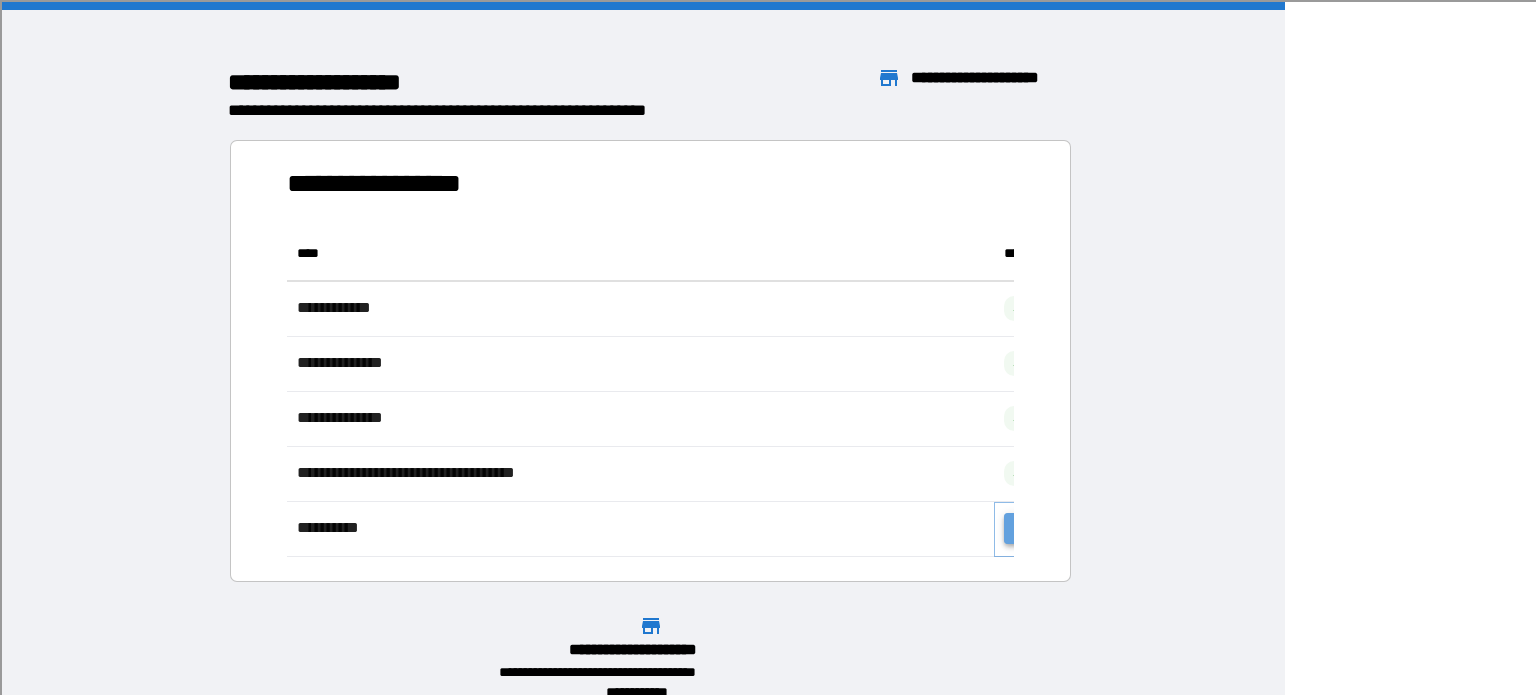 click on "**********" at bounding box center (1066, 528) 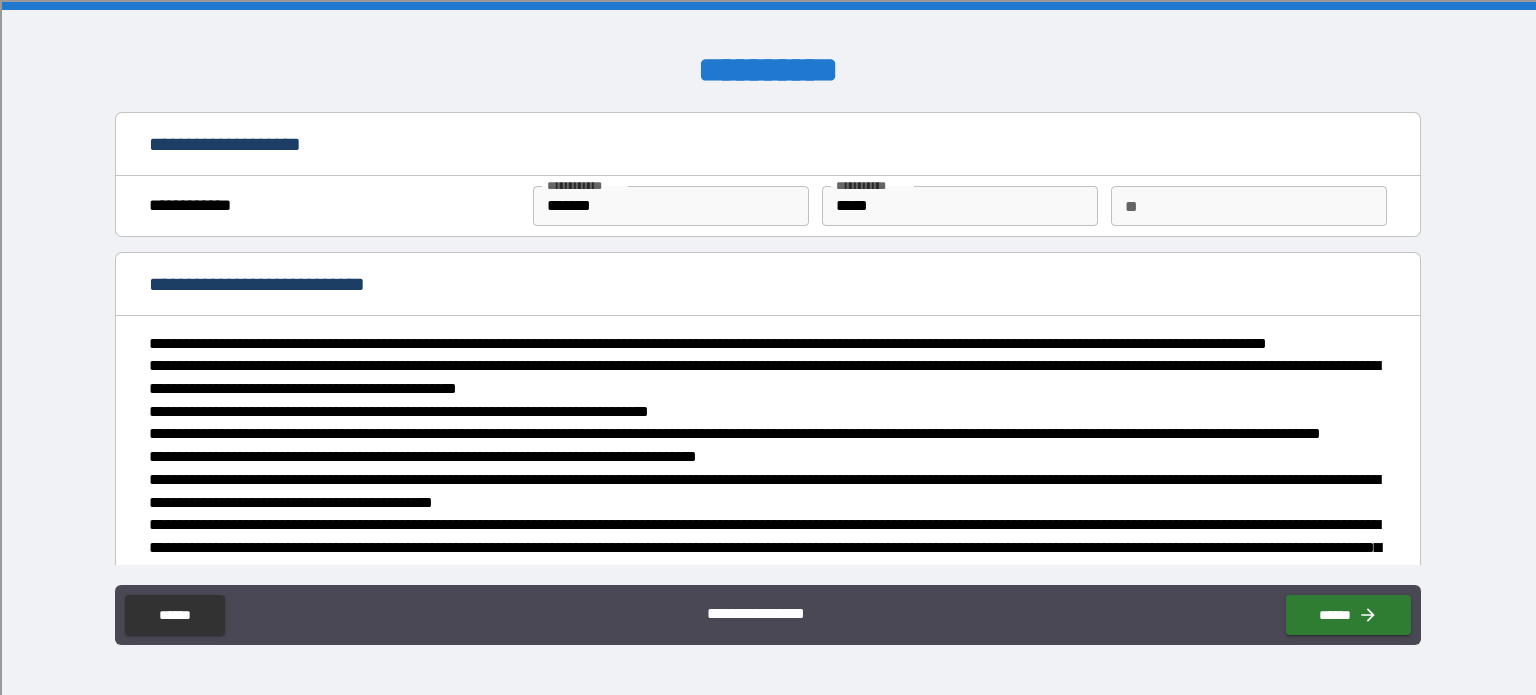 type on "*" 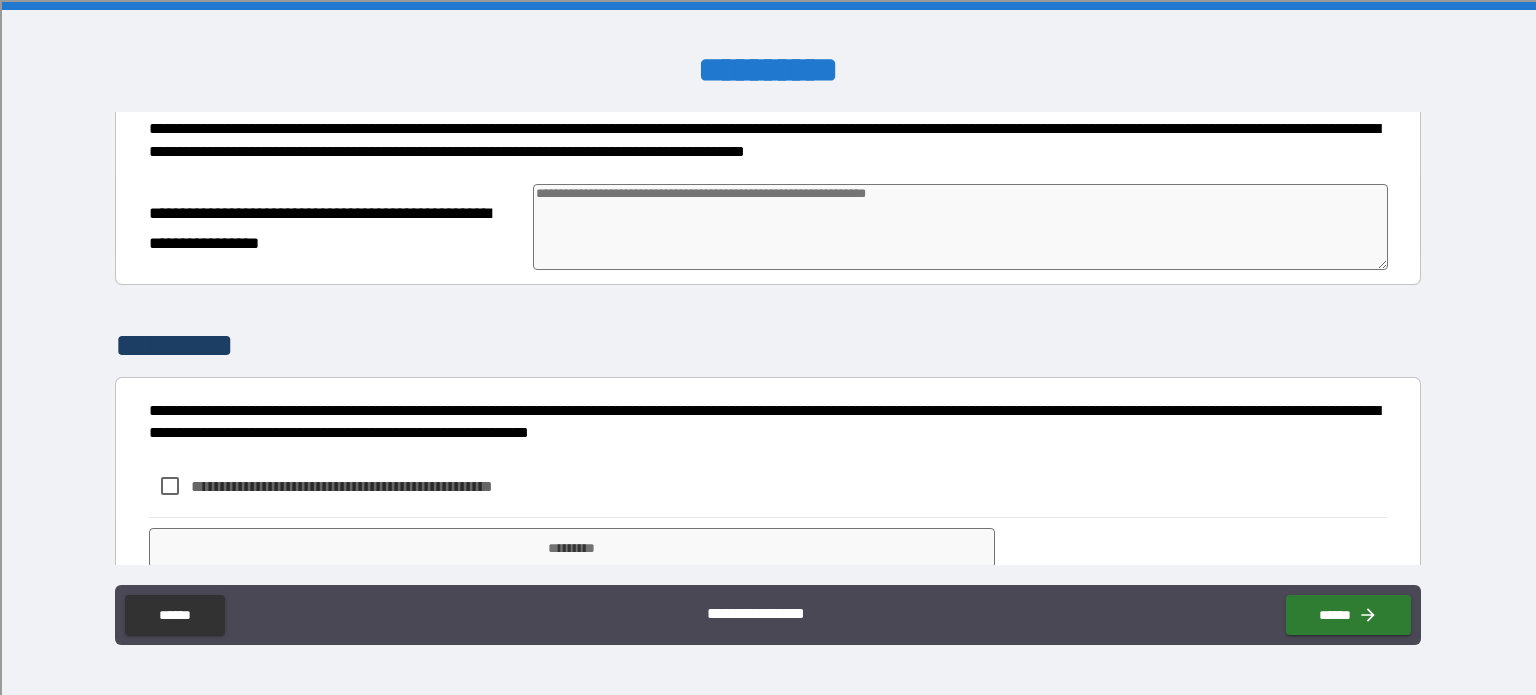 scroll, scrollTop: 637, scrollLeft: 0, axis: vertical 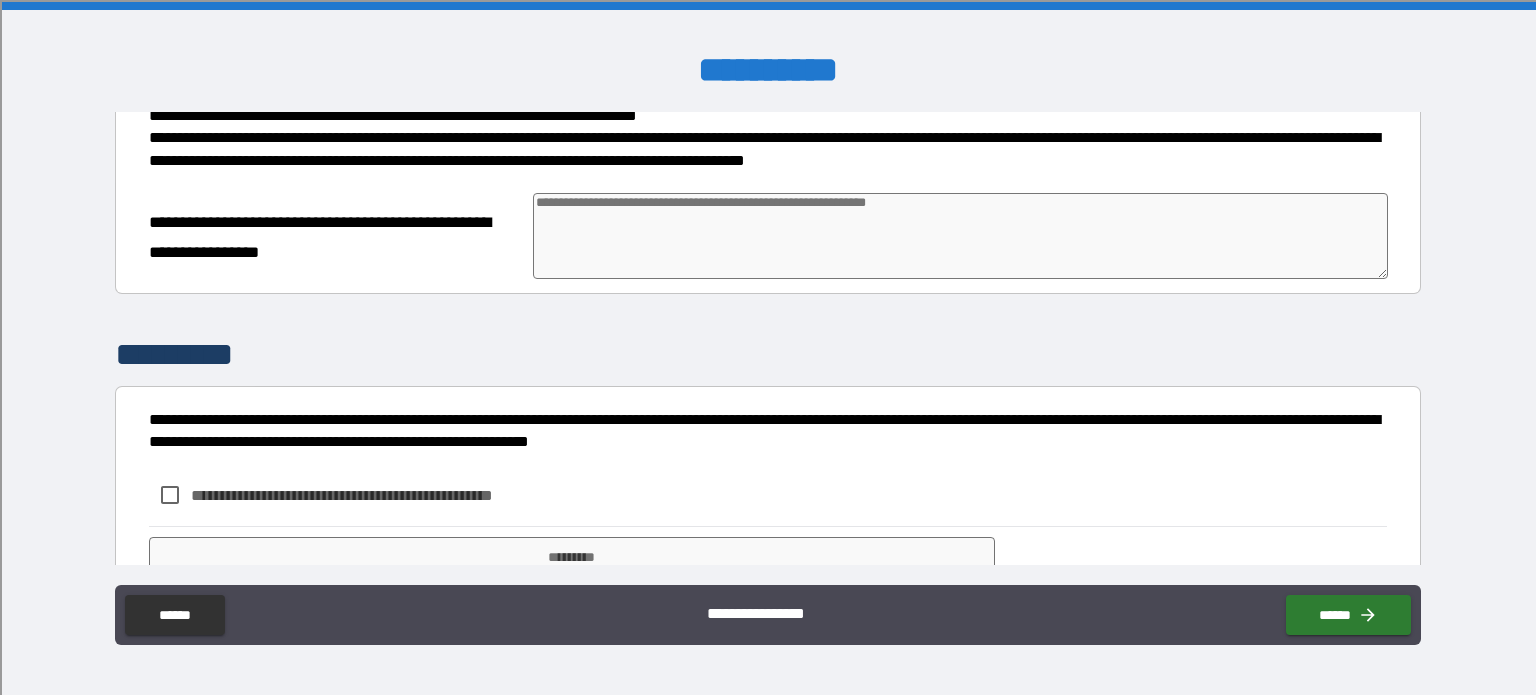 click at bounding box center (961, 236) 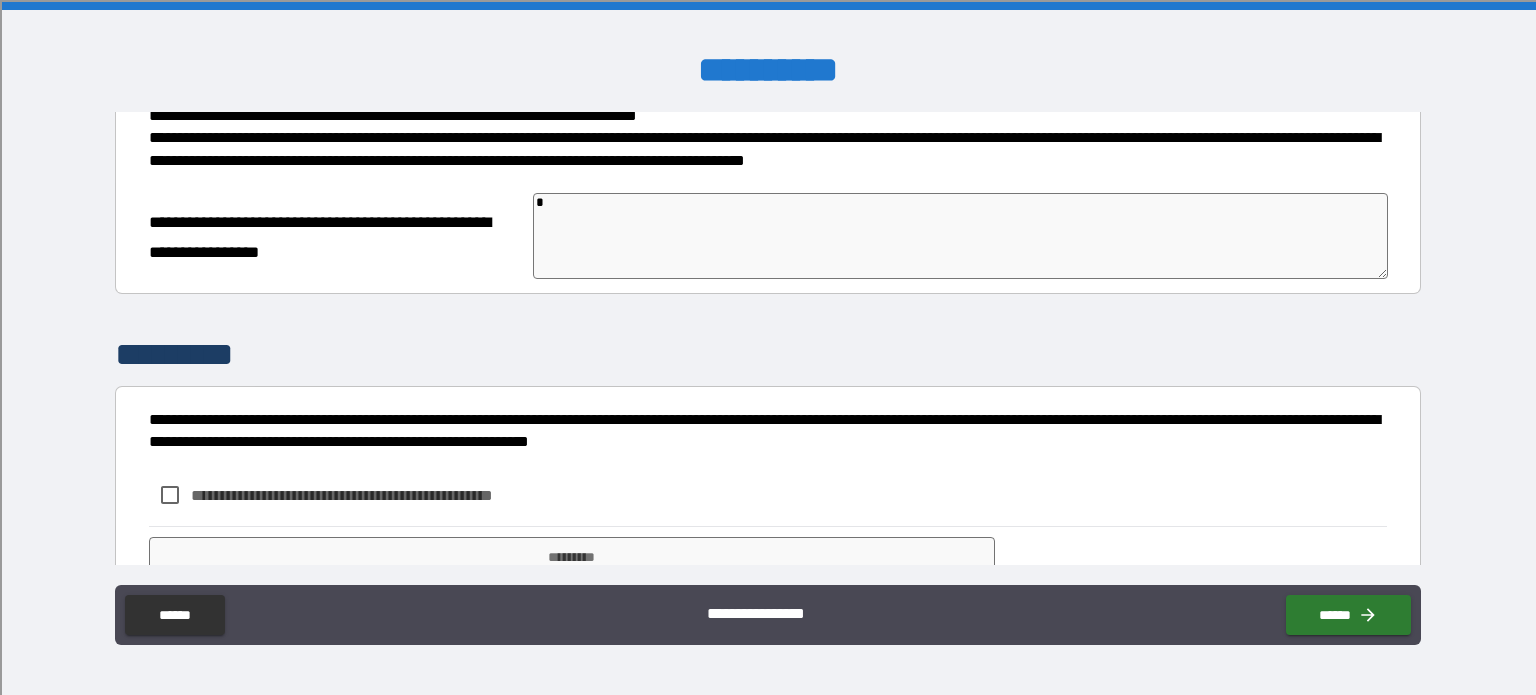 type on "*" 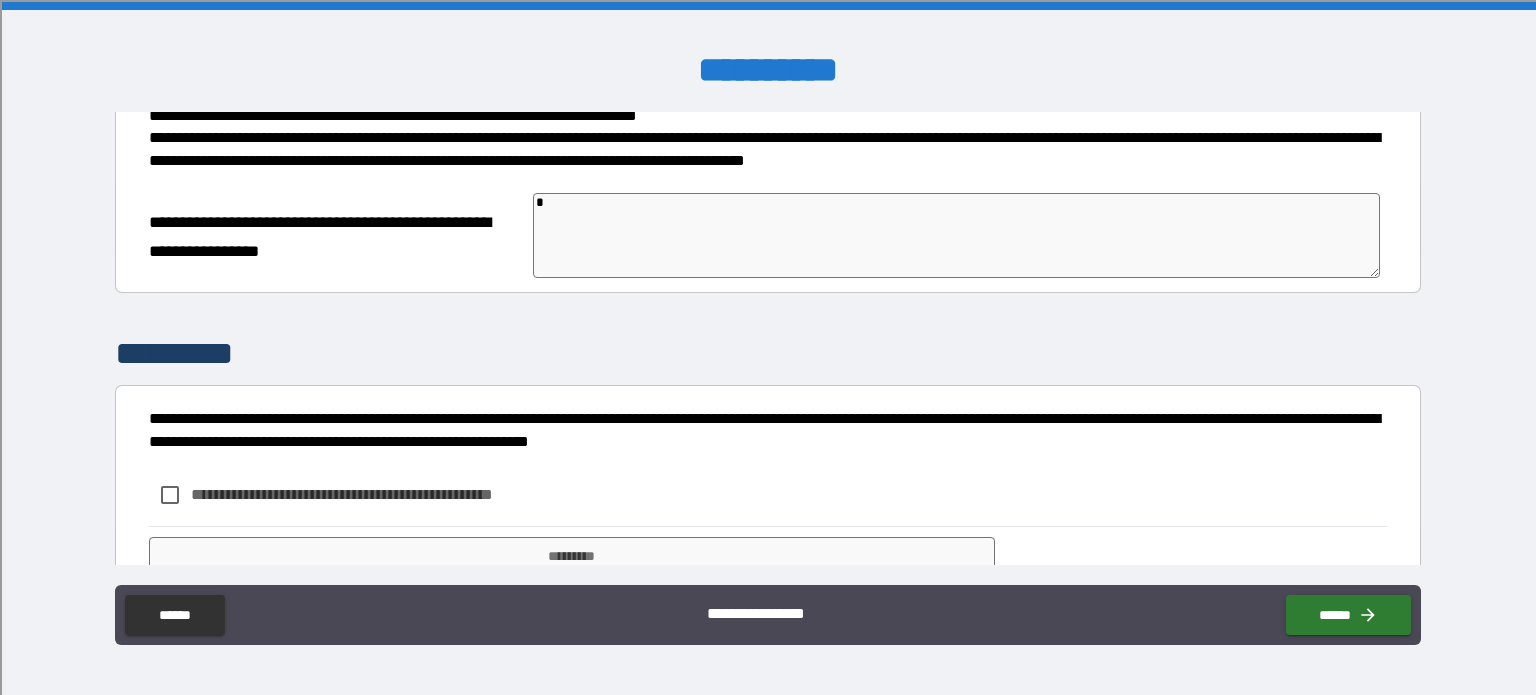 type on "**" 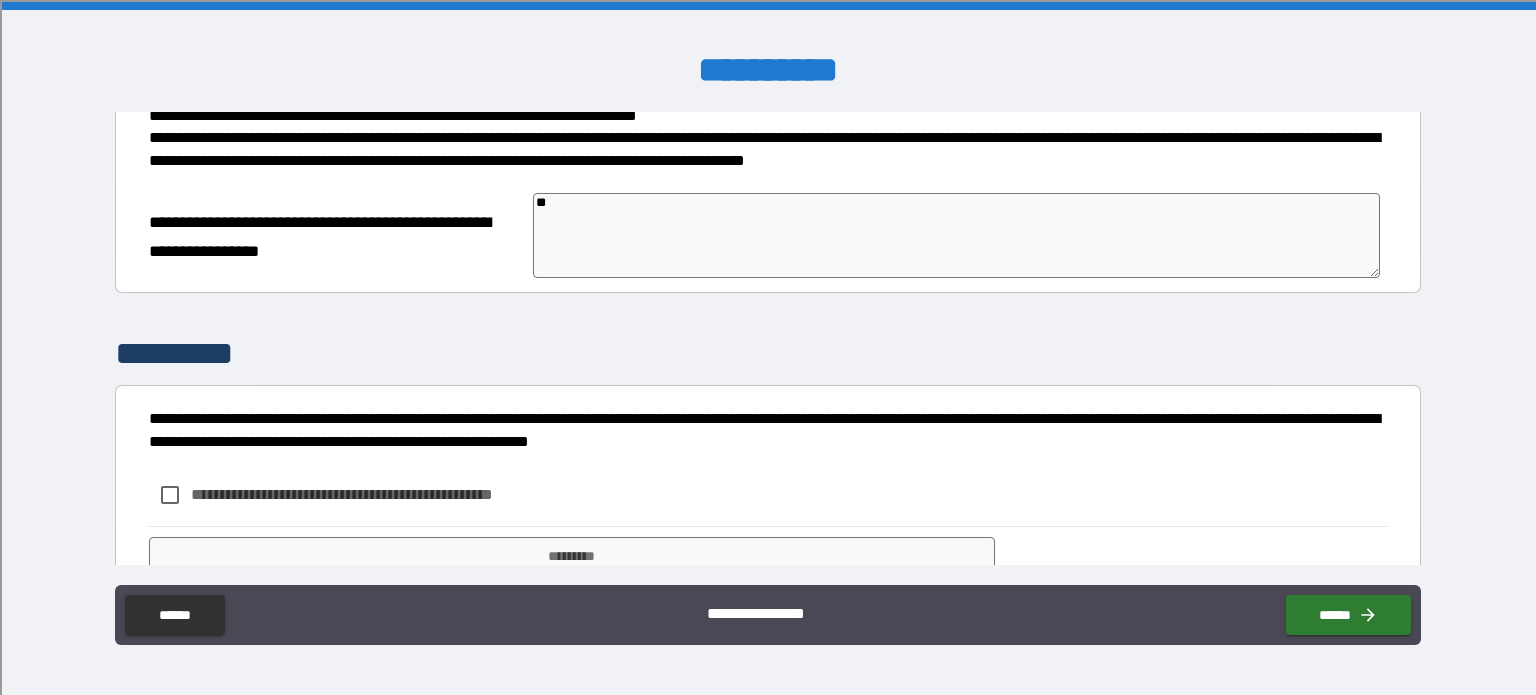 type on "*" 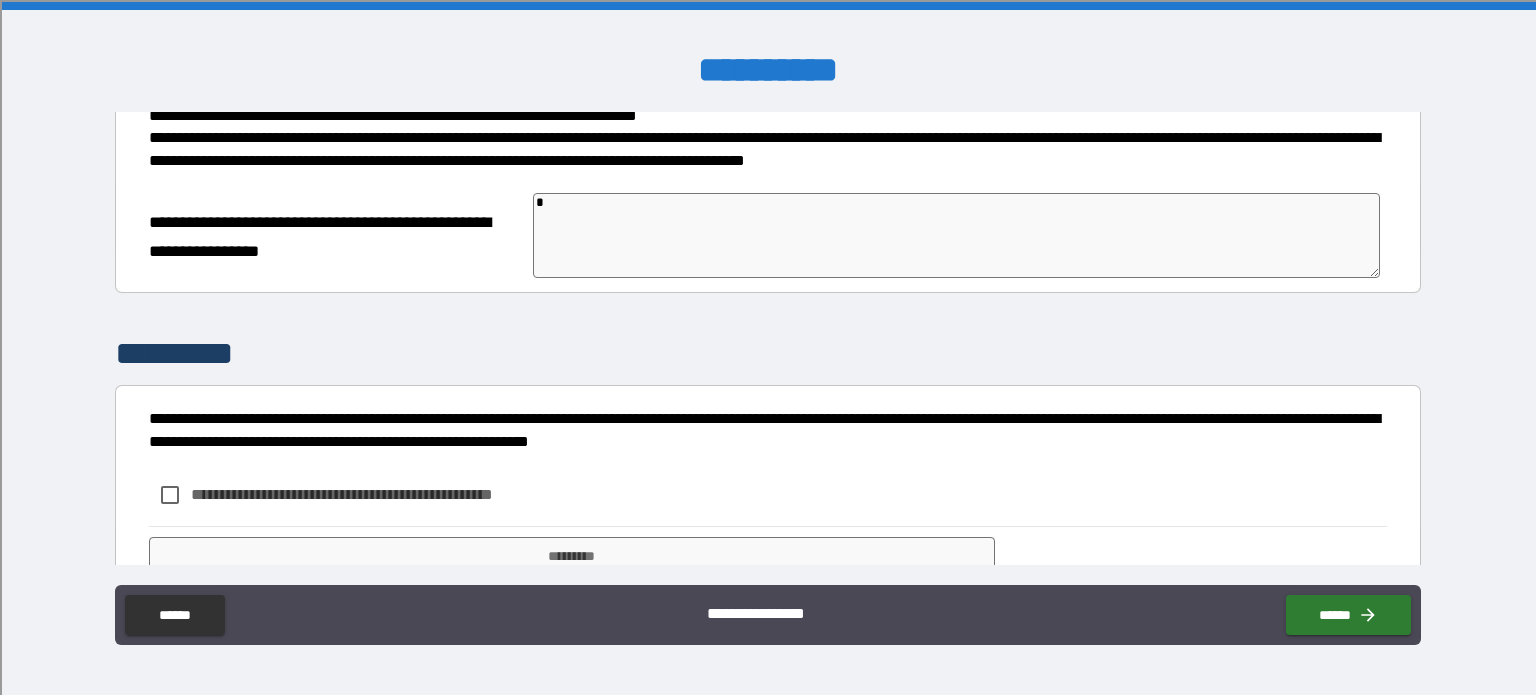 type on "**" 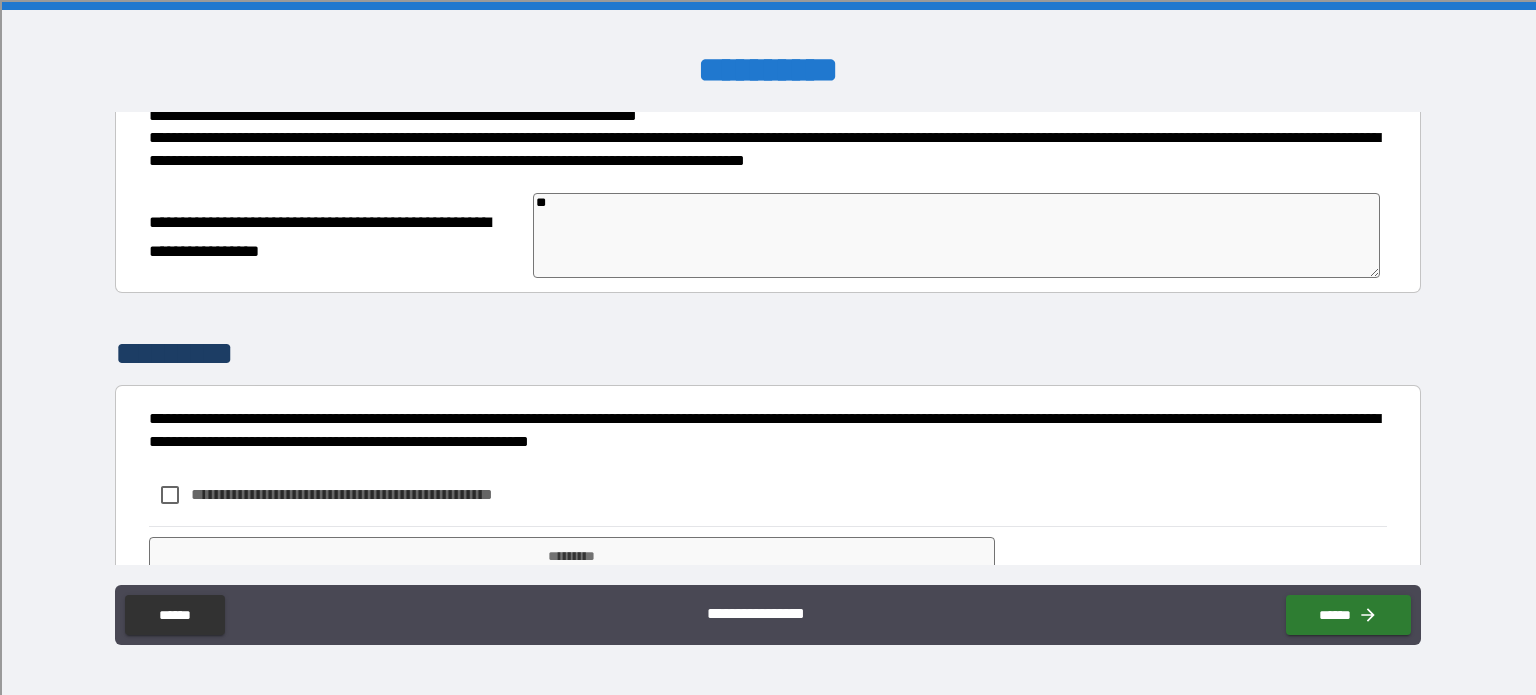 type on "*" 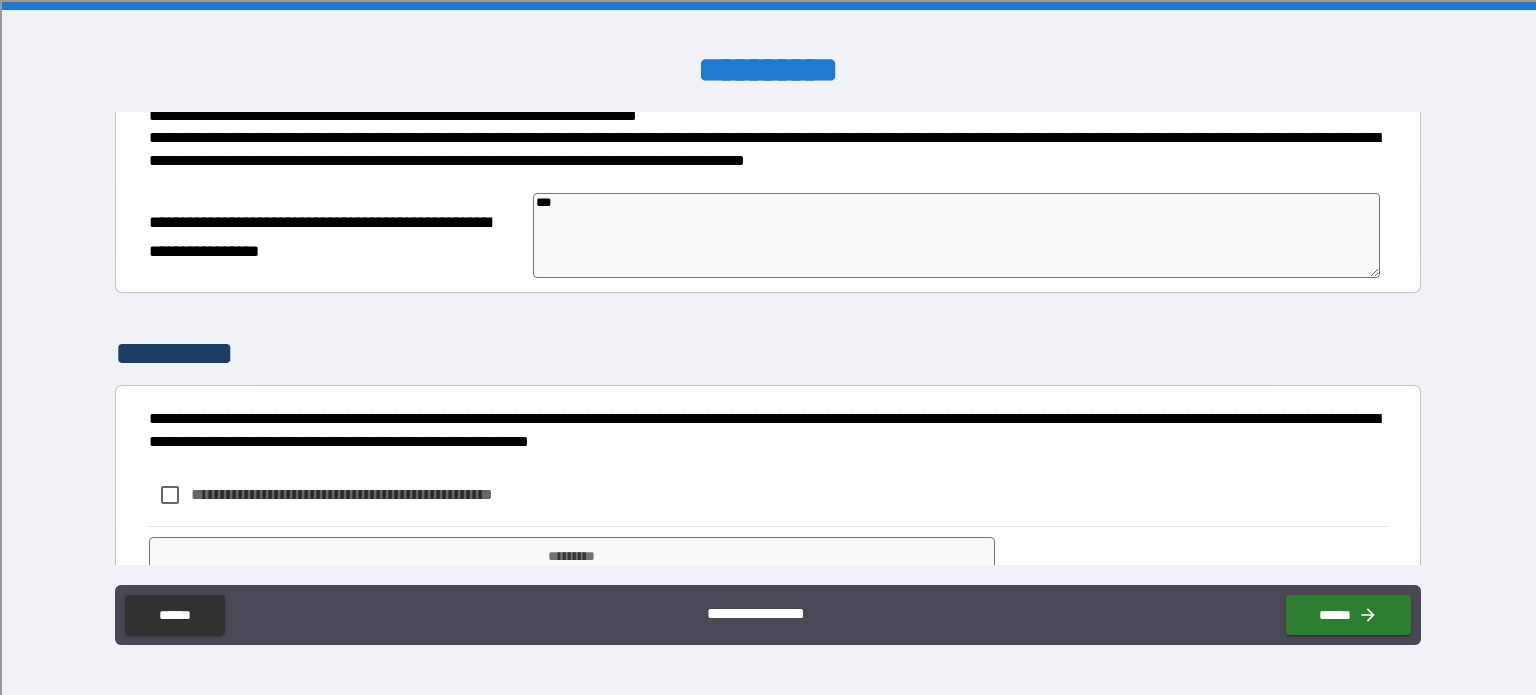 type on "****" 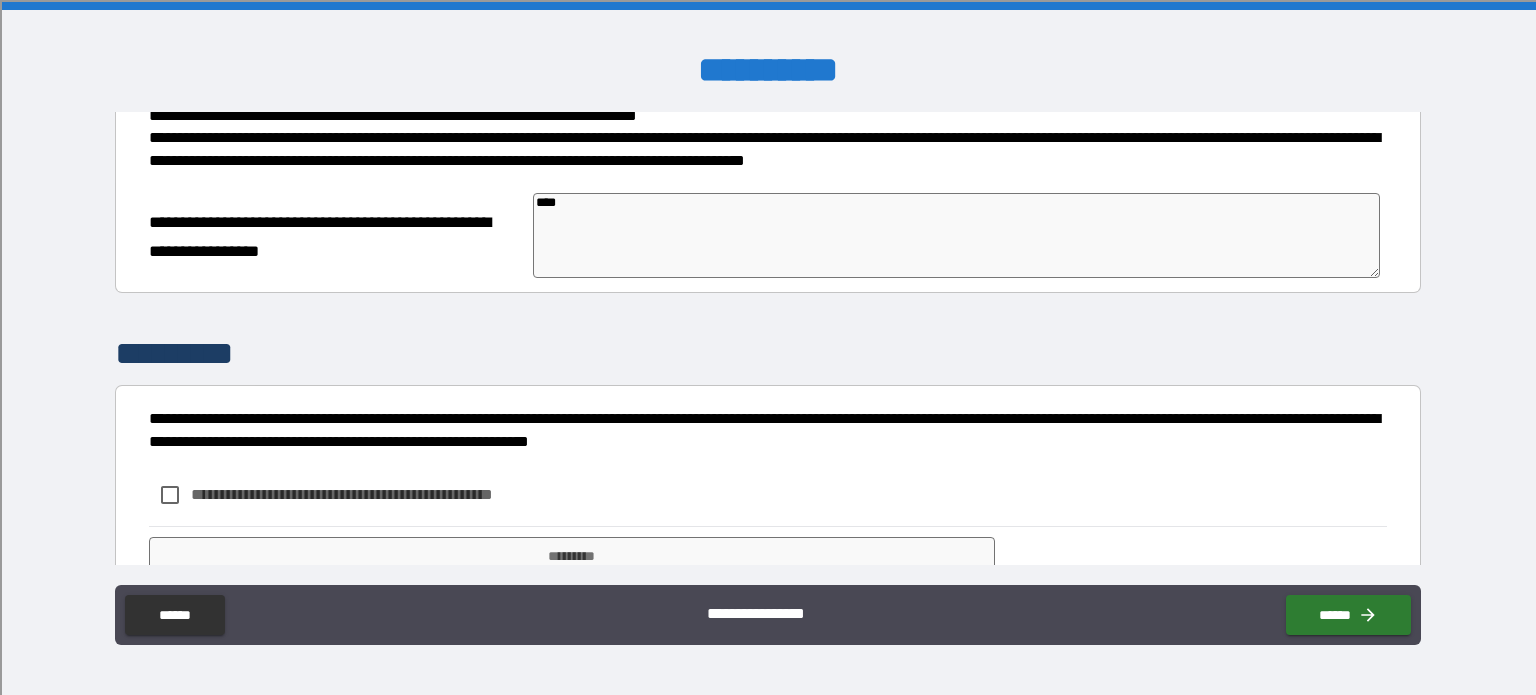 type on "*****" 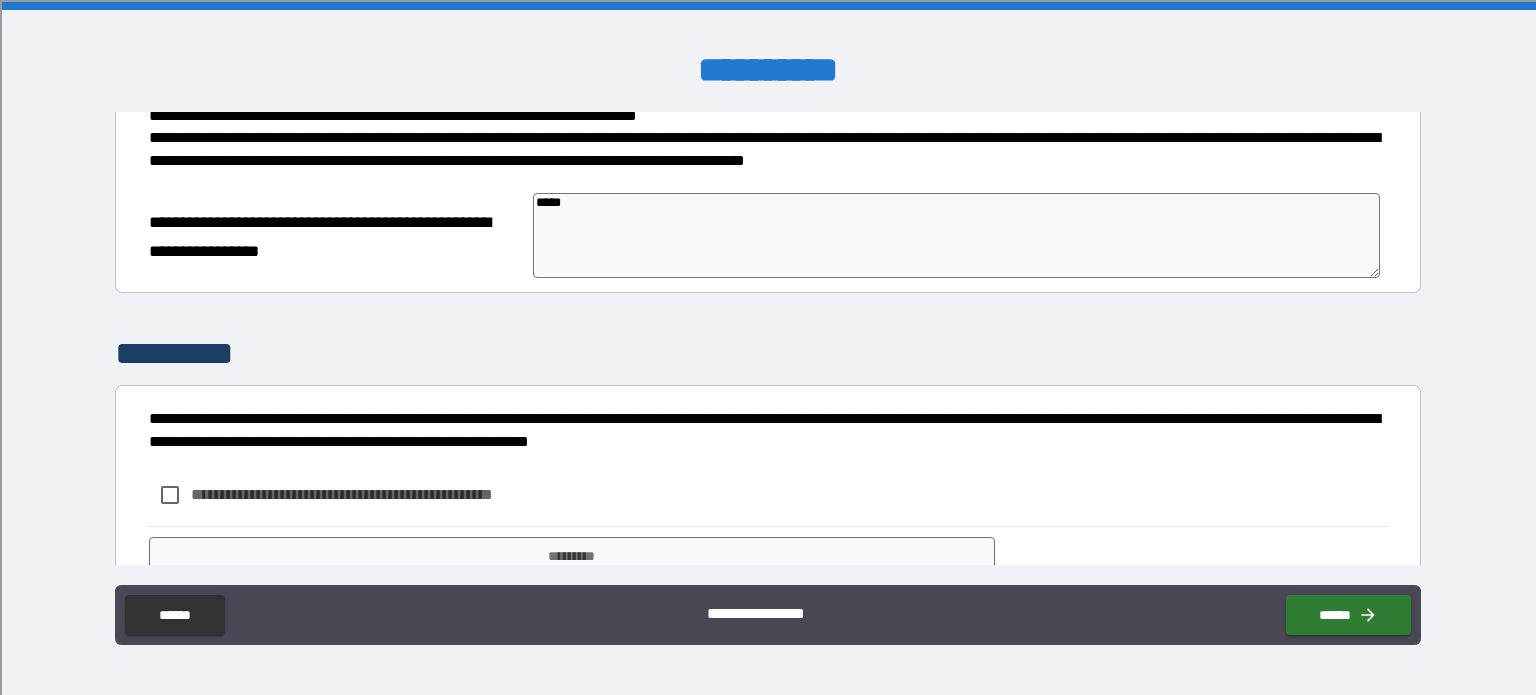 type on "******" 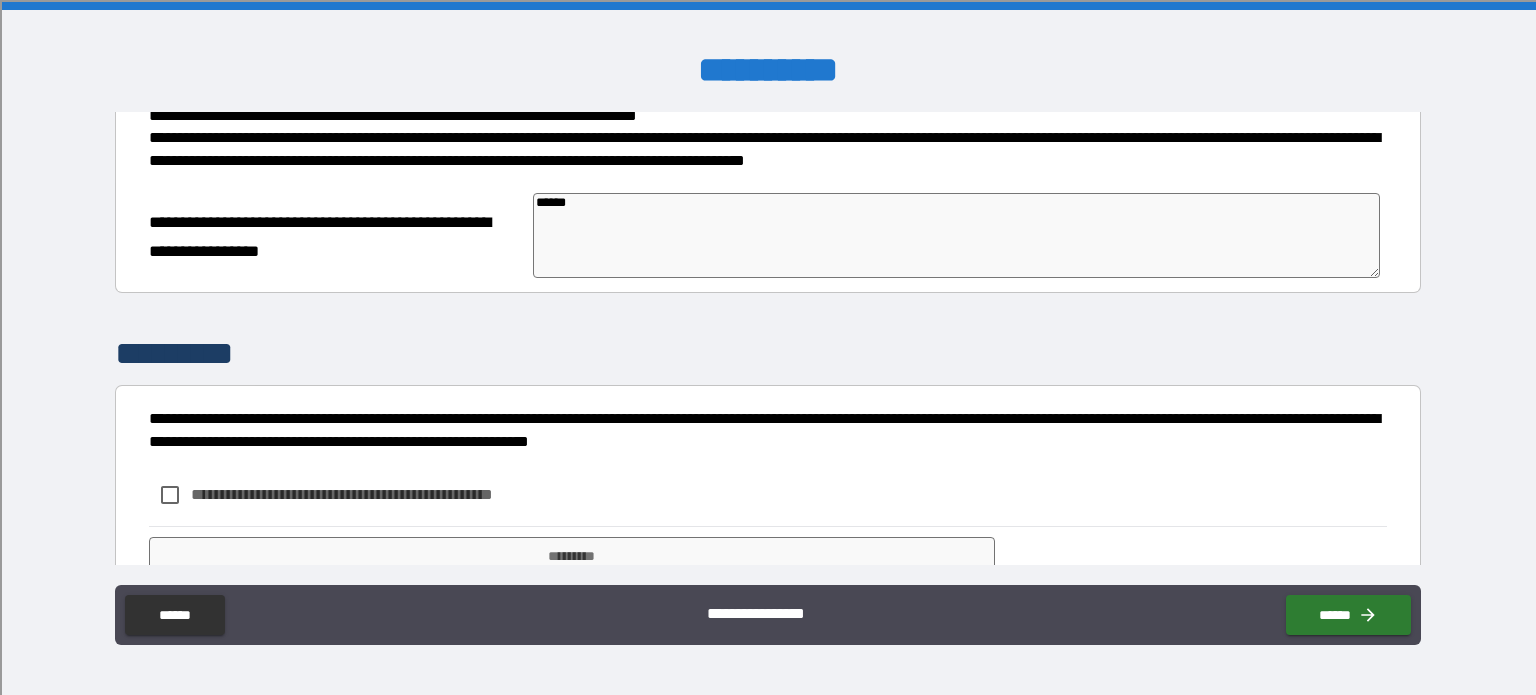 type on "*******" 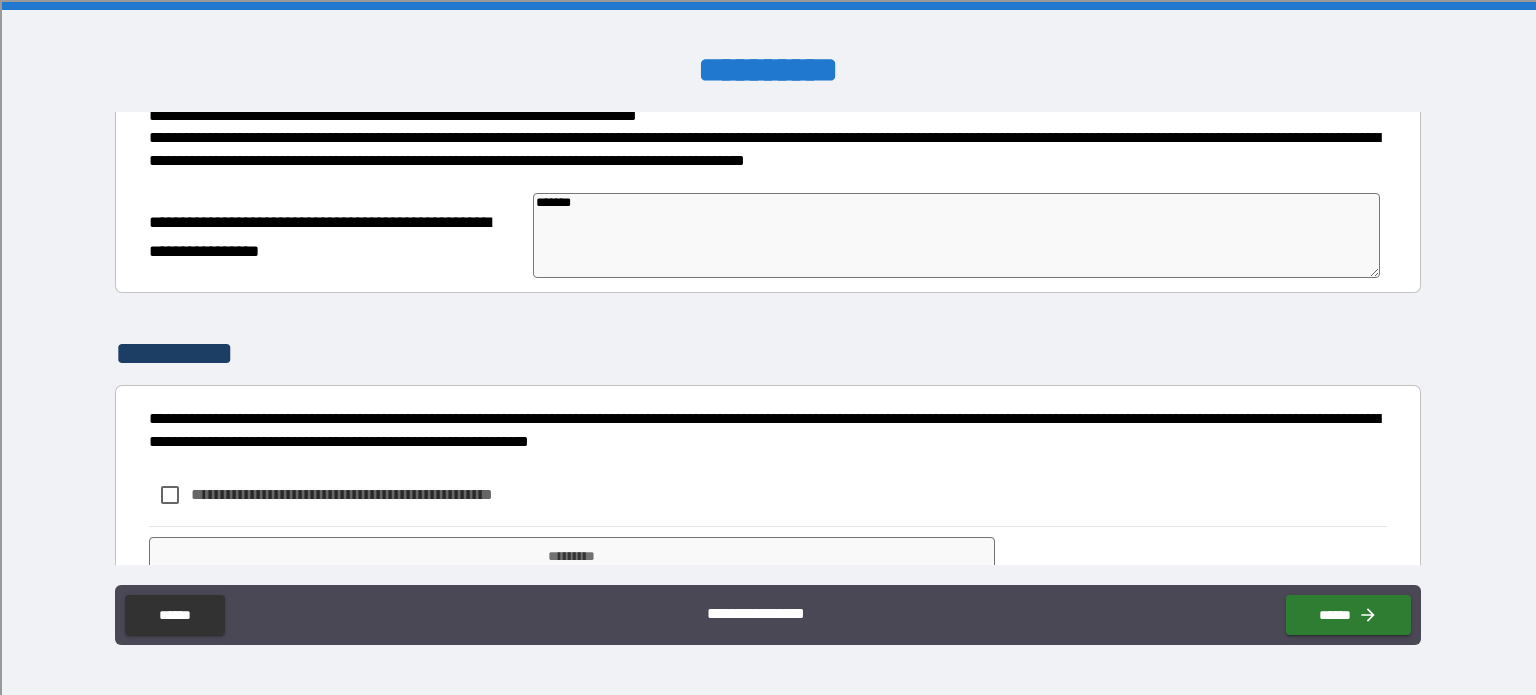type on "*******" 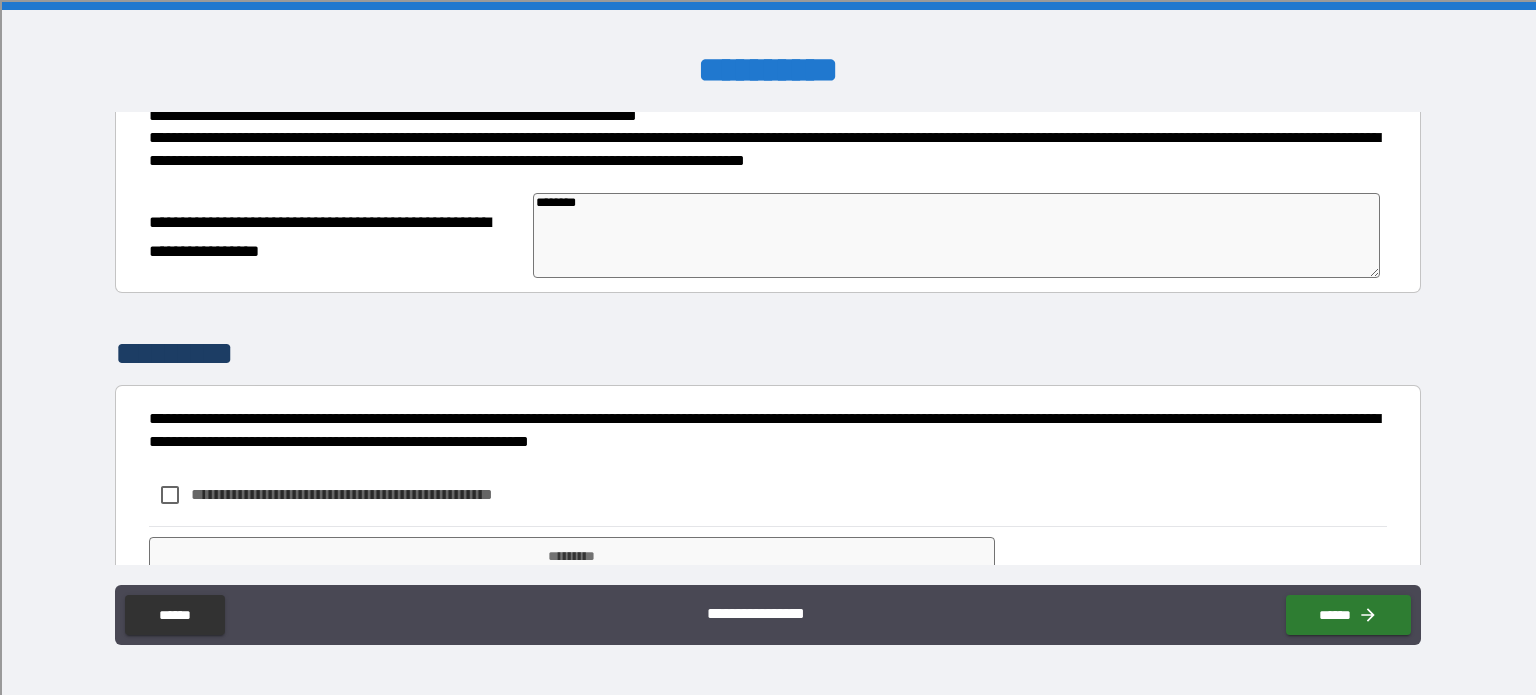 type on "*" 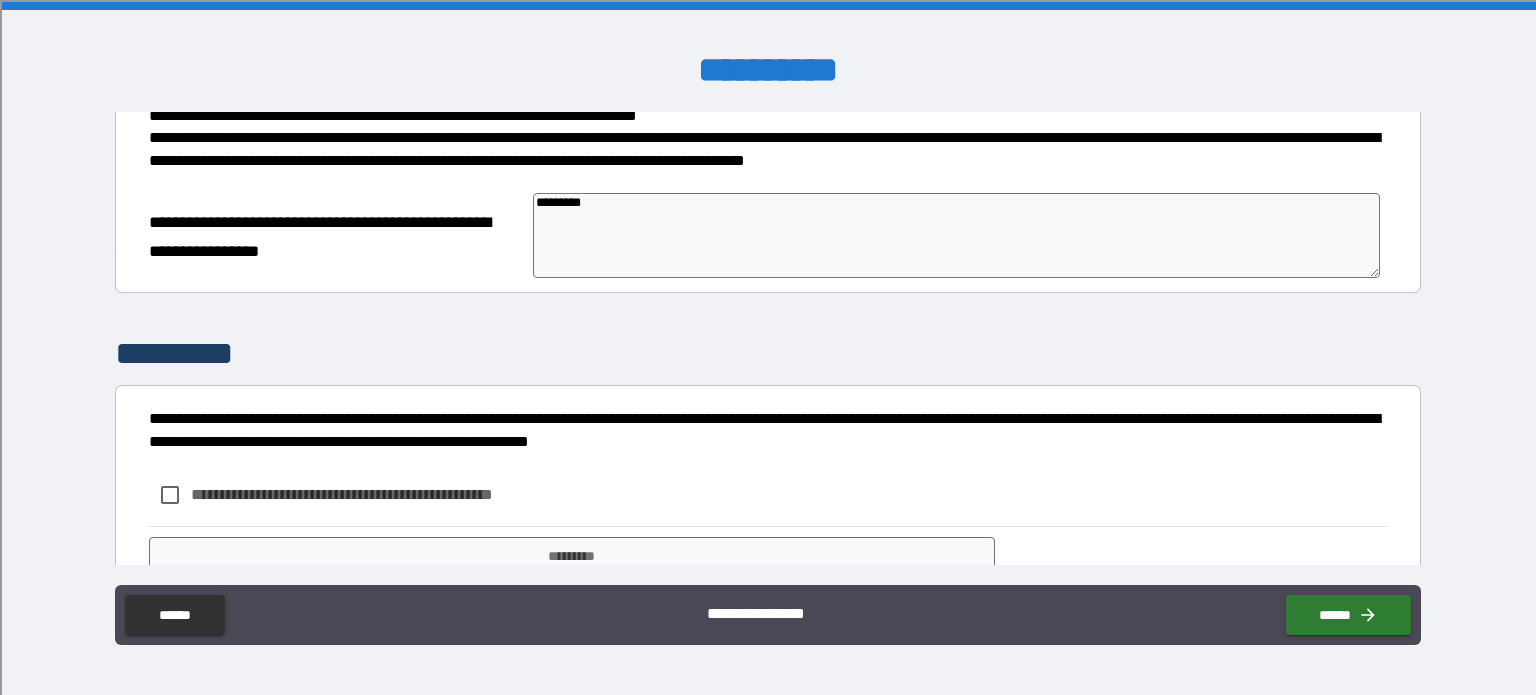 type on "**********" 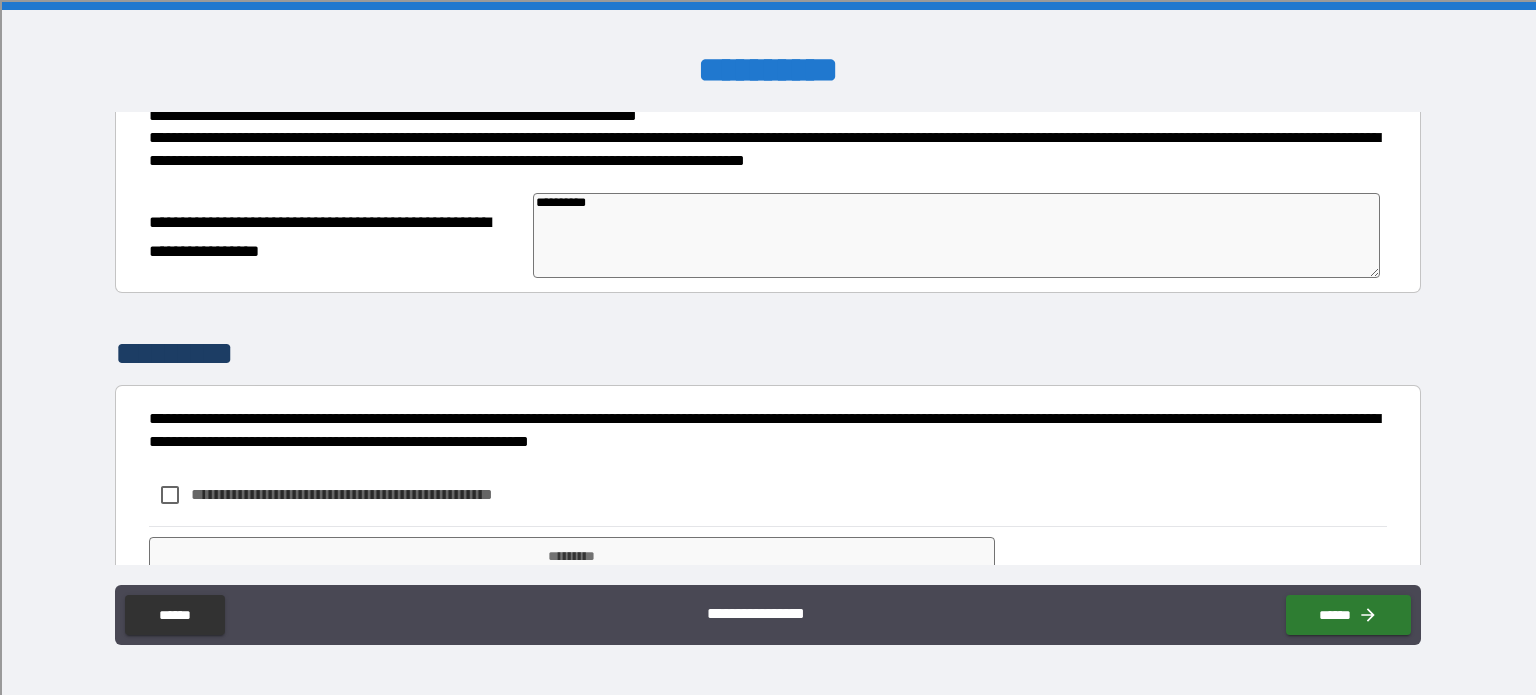 type on "**********" 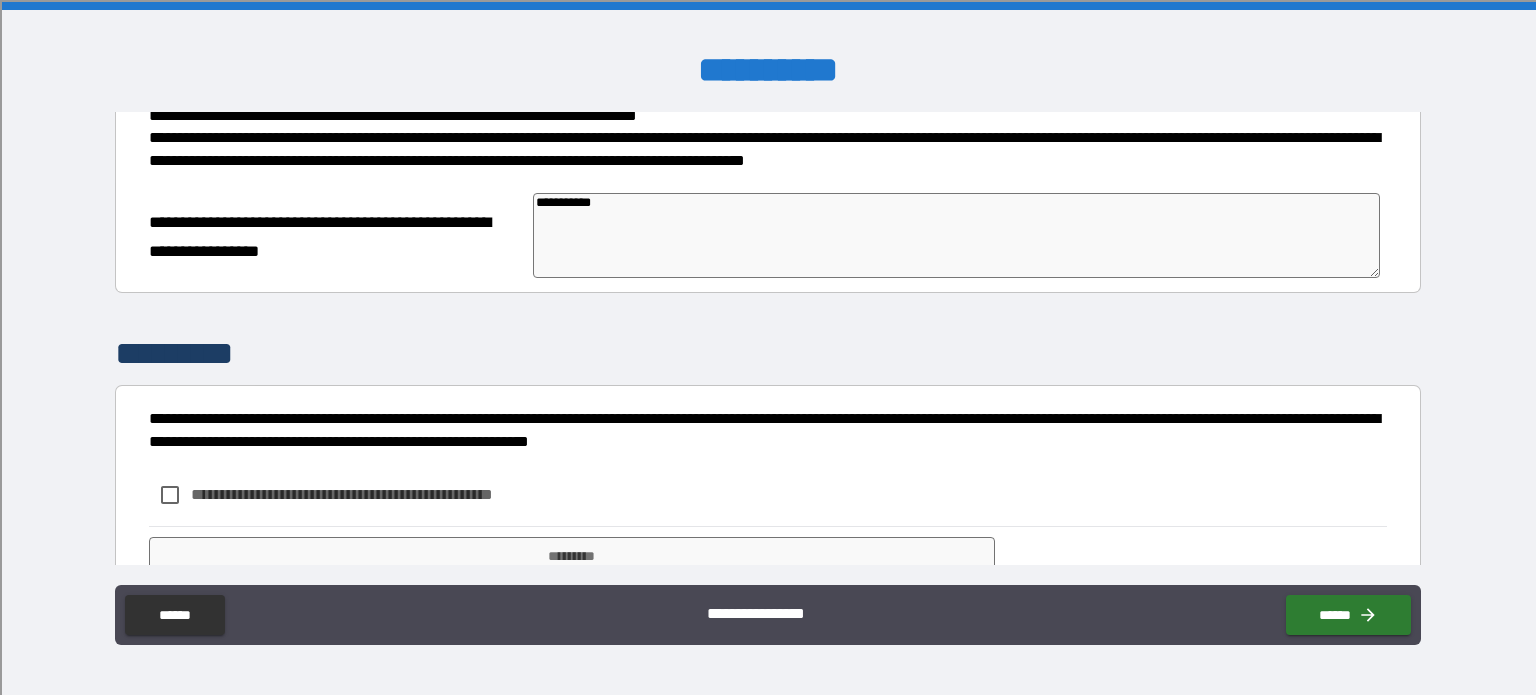 type on "*" 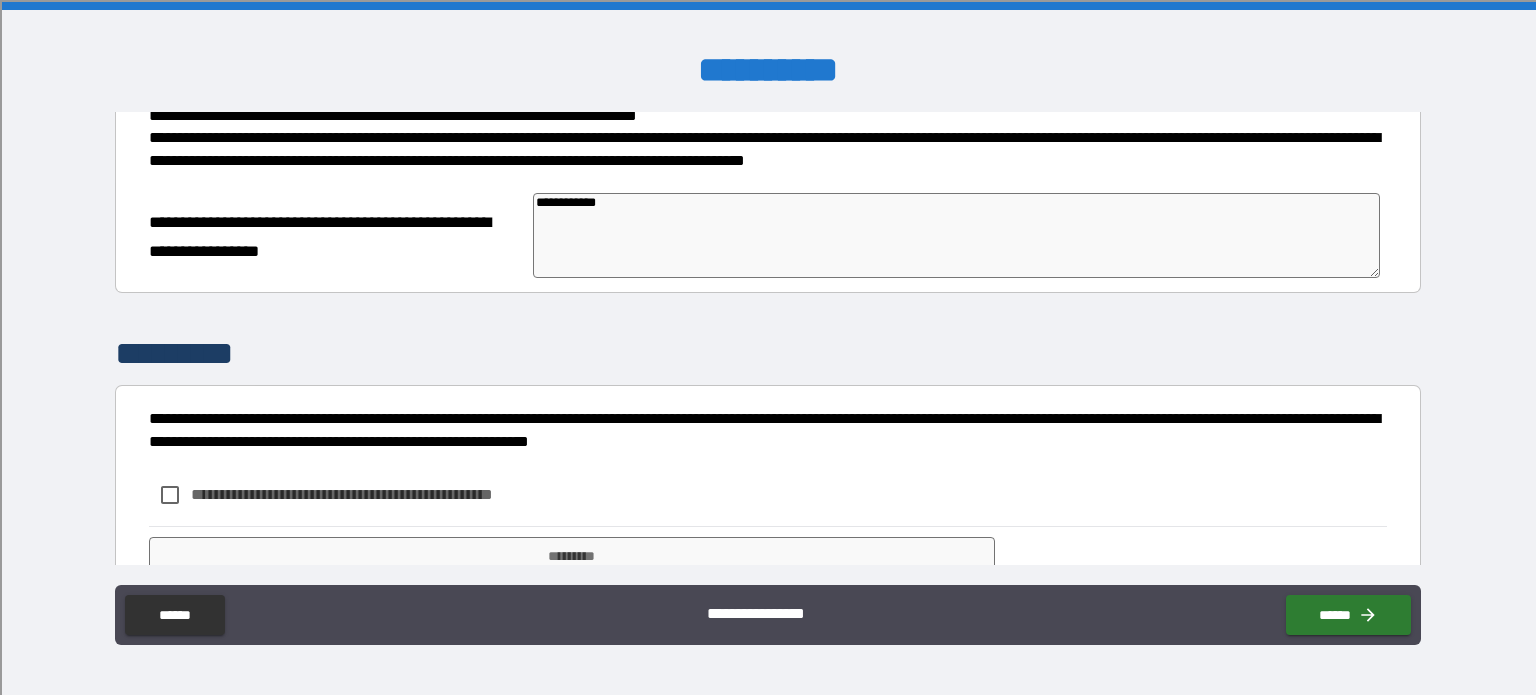 type on "**********" 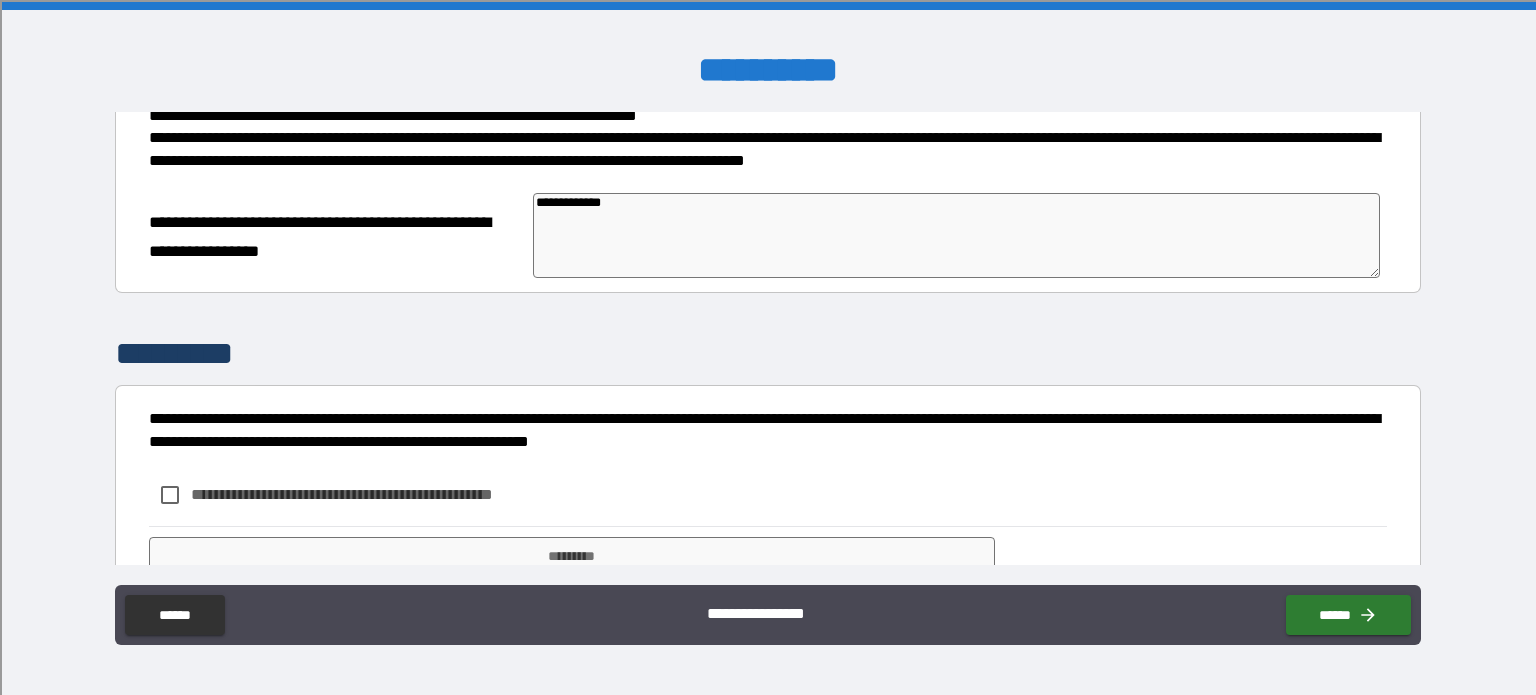 type on "**********" 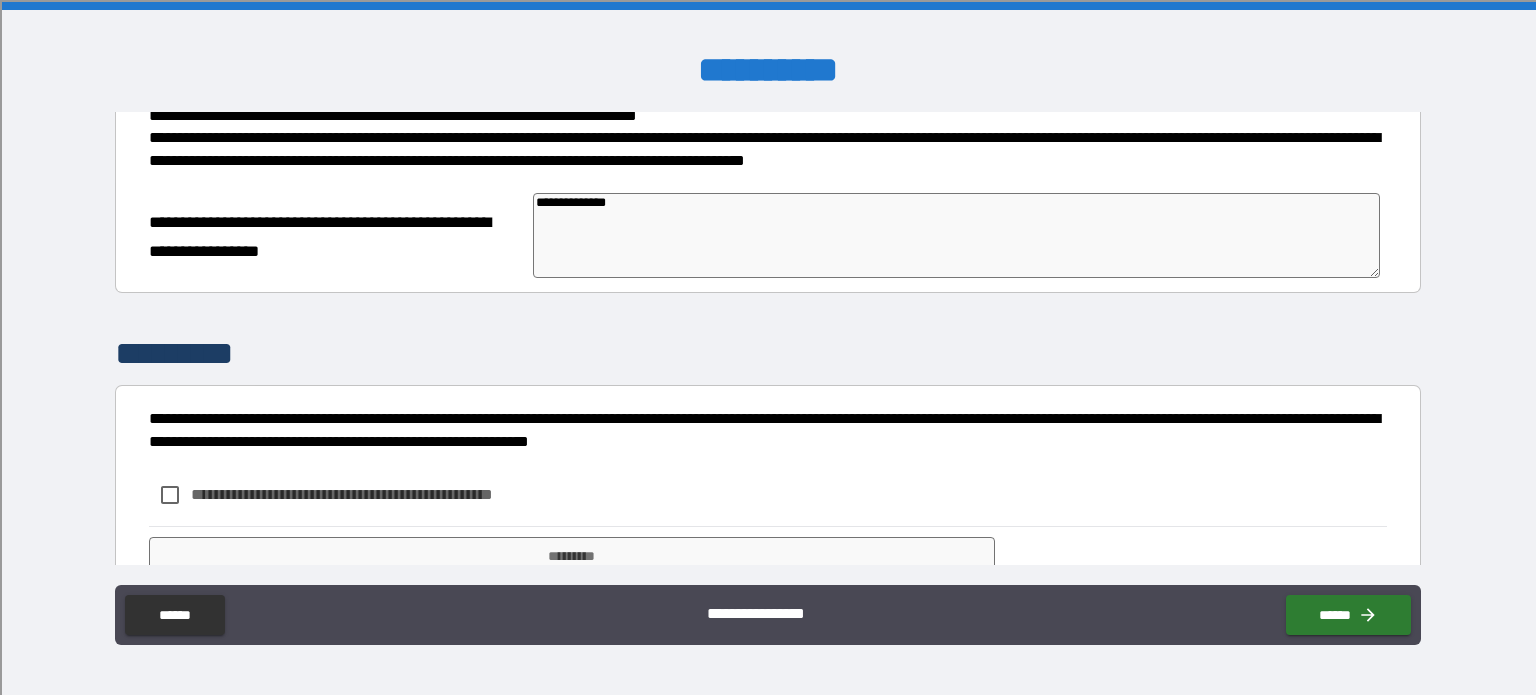 type on "*" 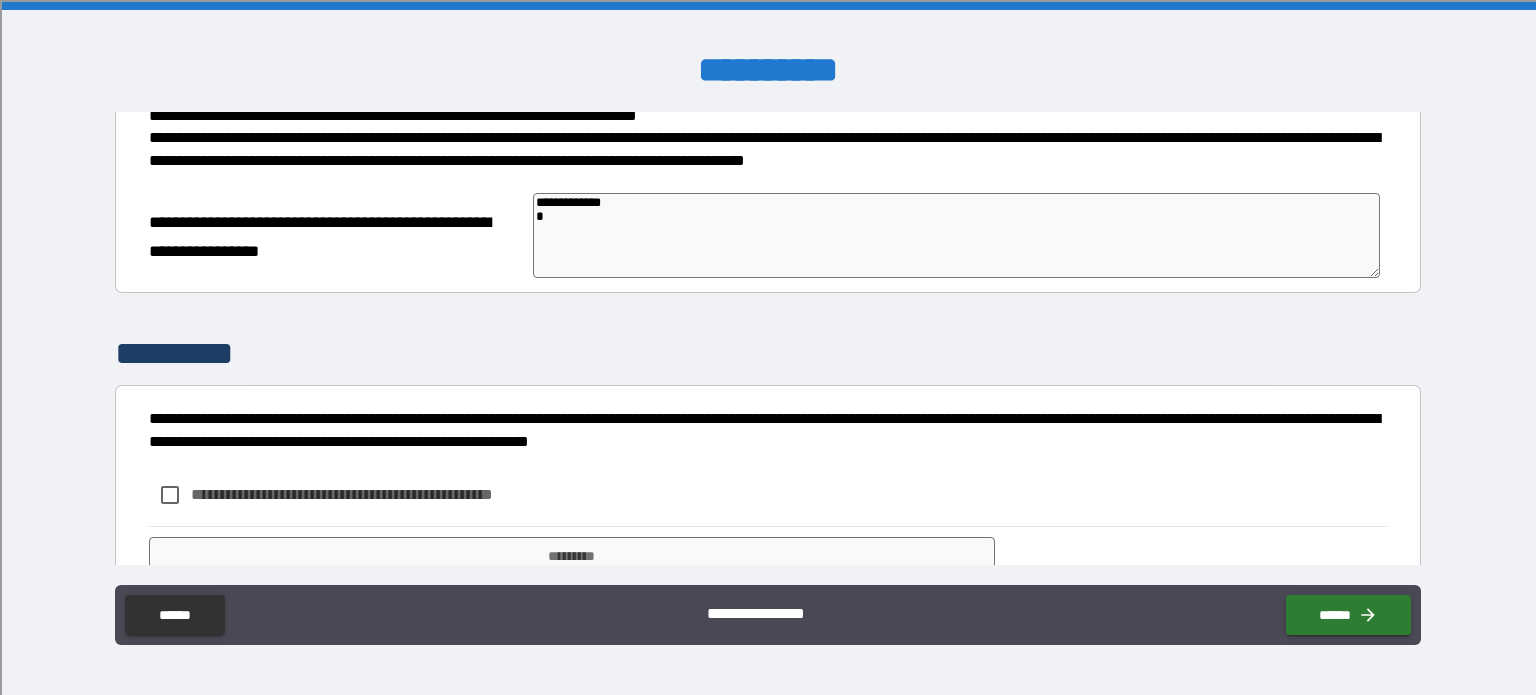 type on "*" 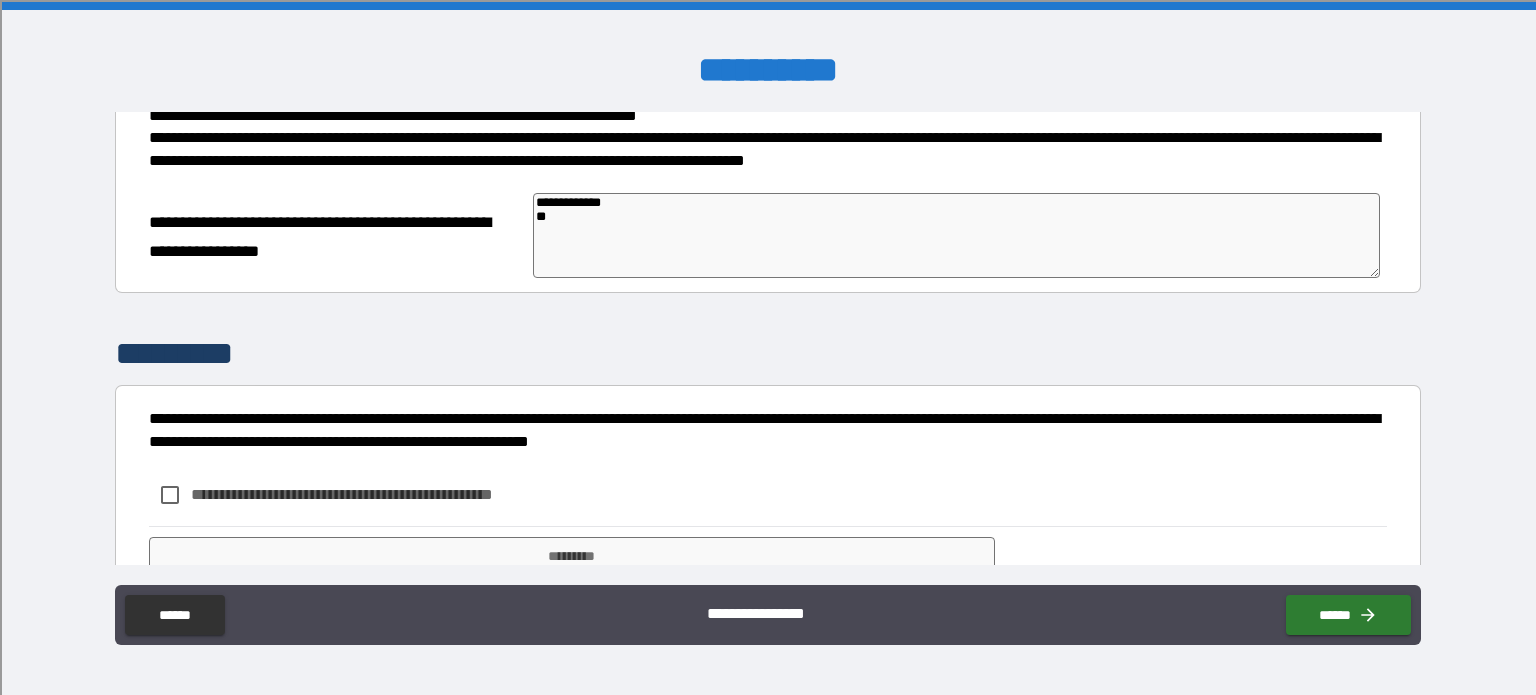 type on "**********" 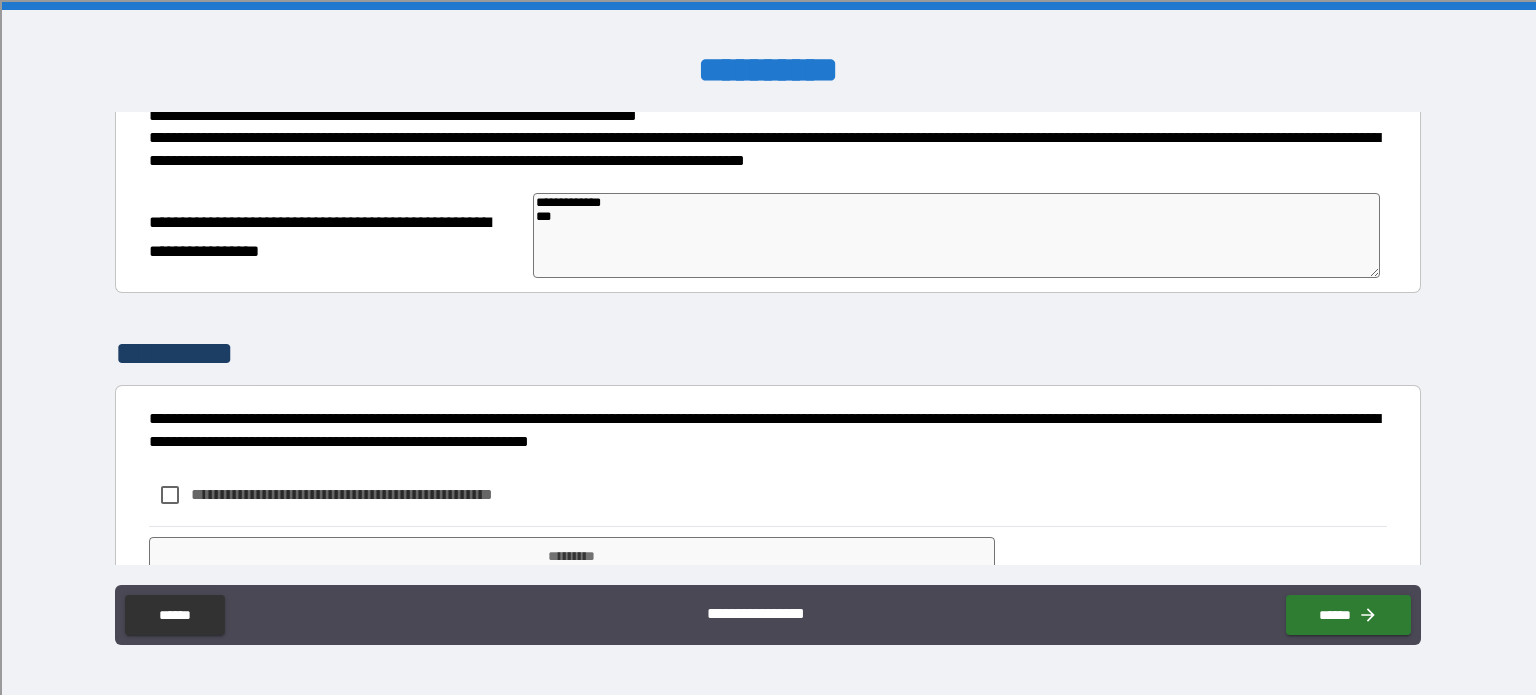 type on "**********" 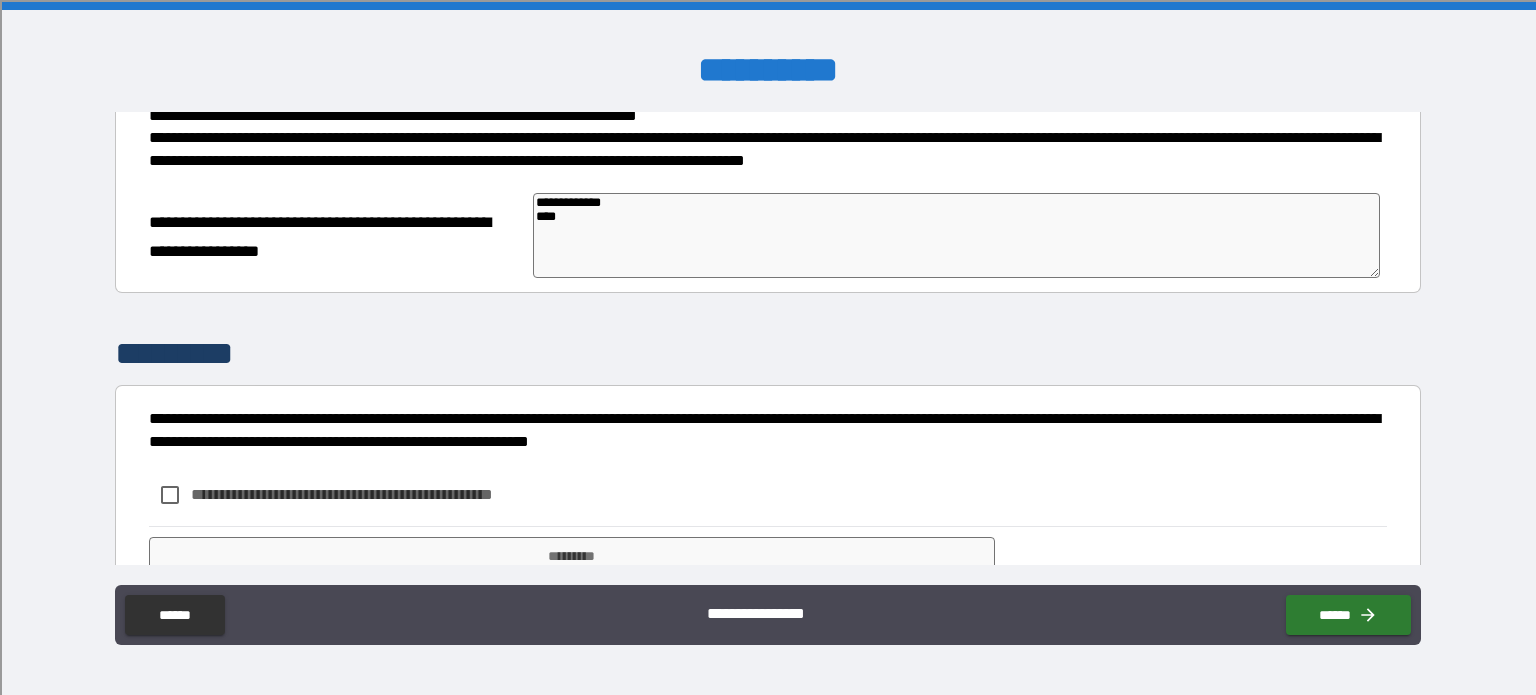 type on "*" 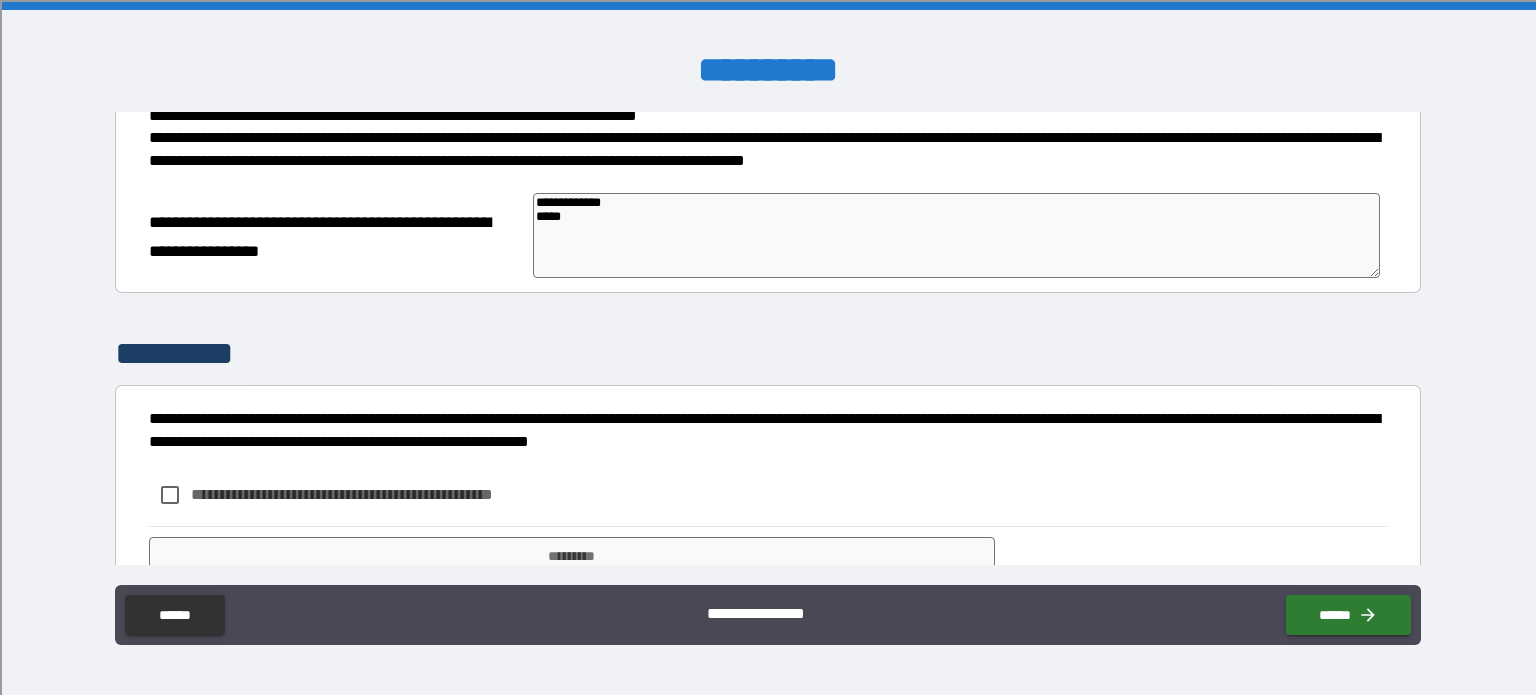 type on "**********" 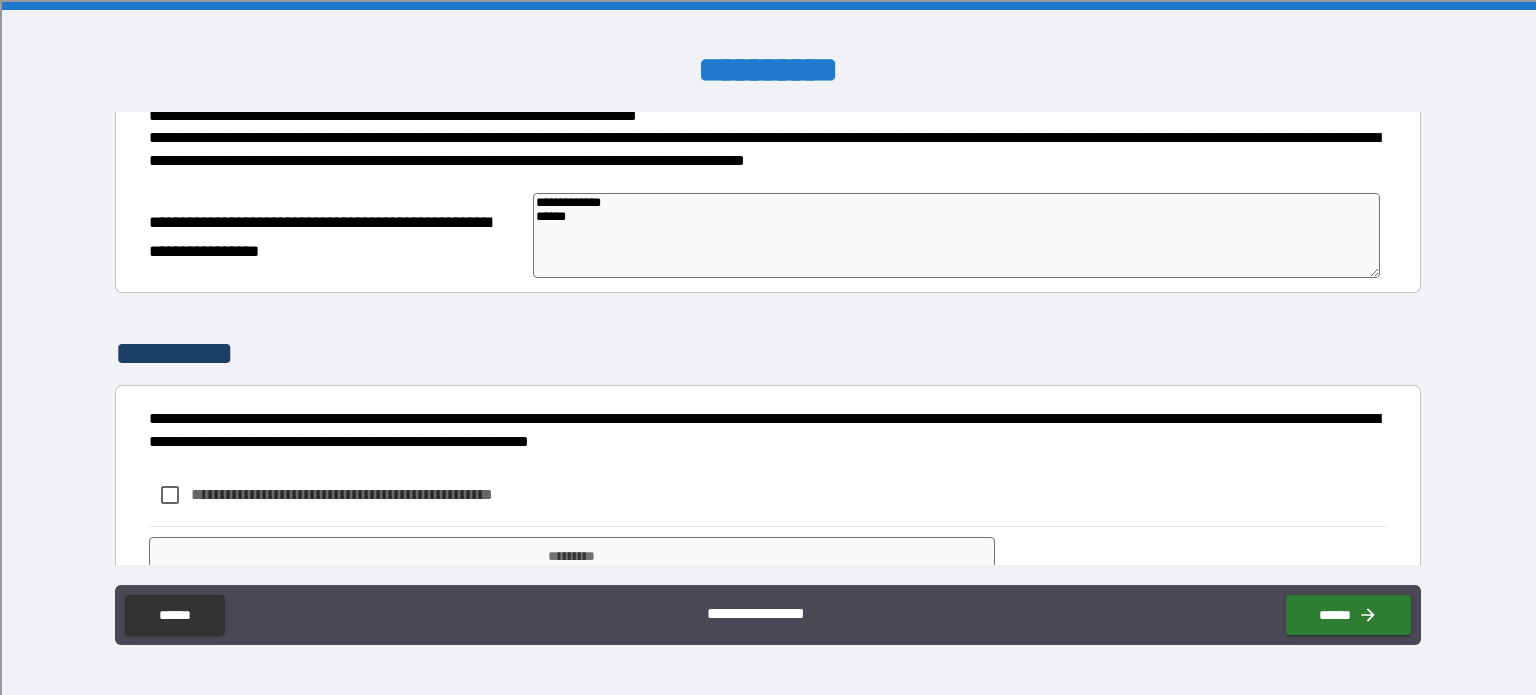 type on "*" 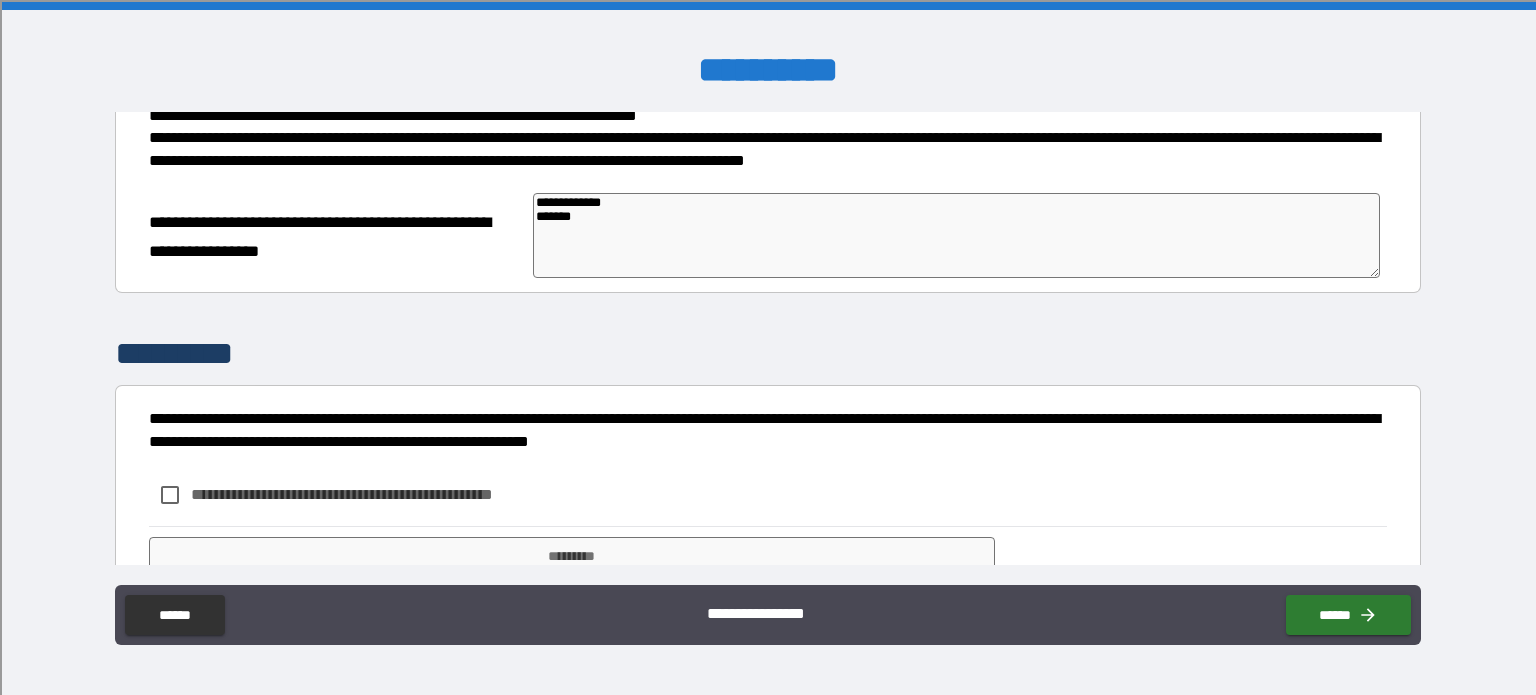type on "**********" 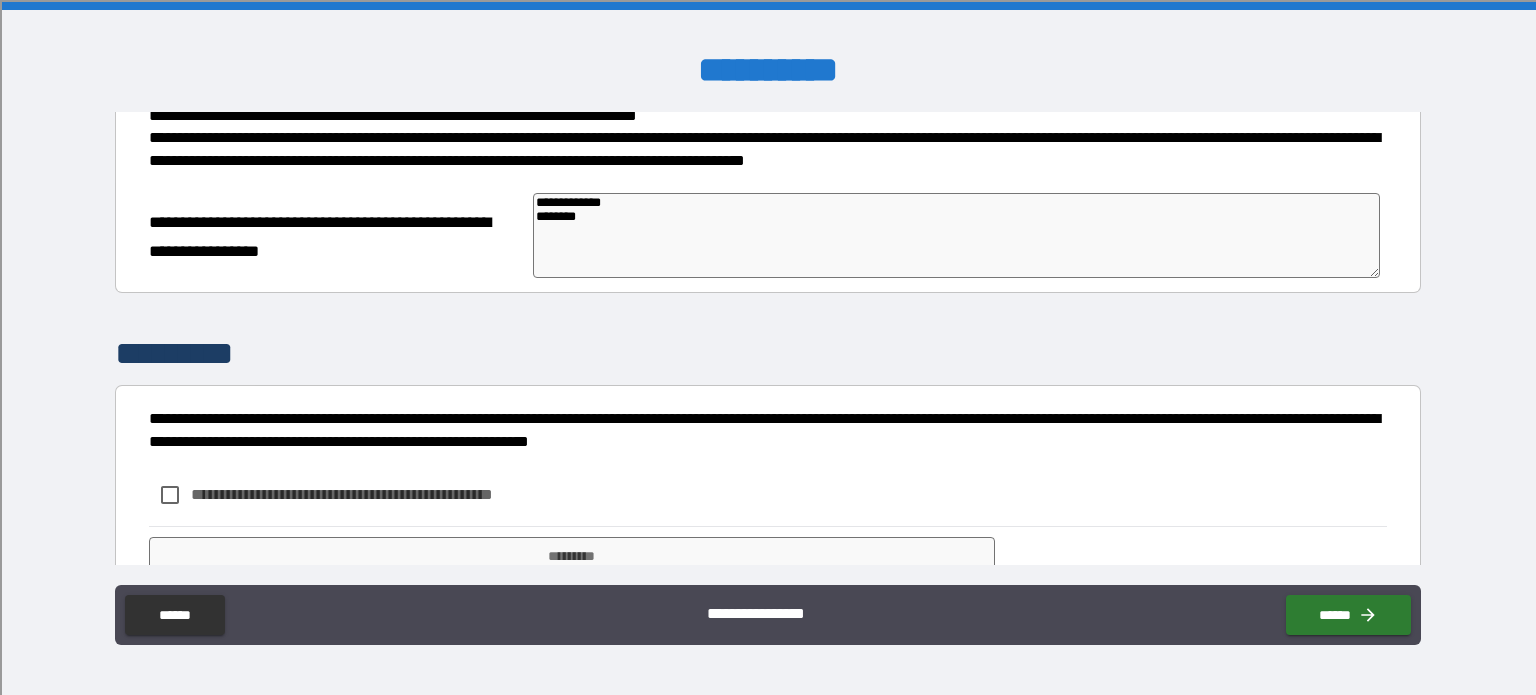 type on "*" 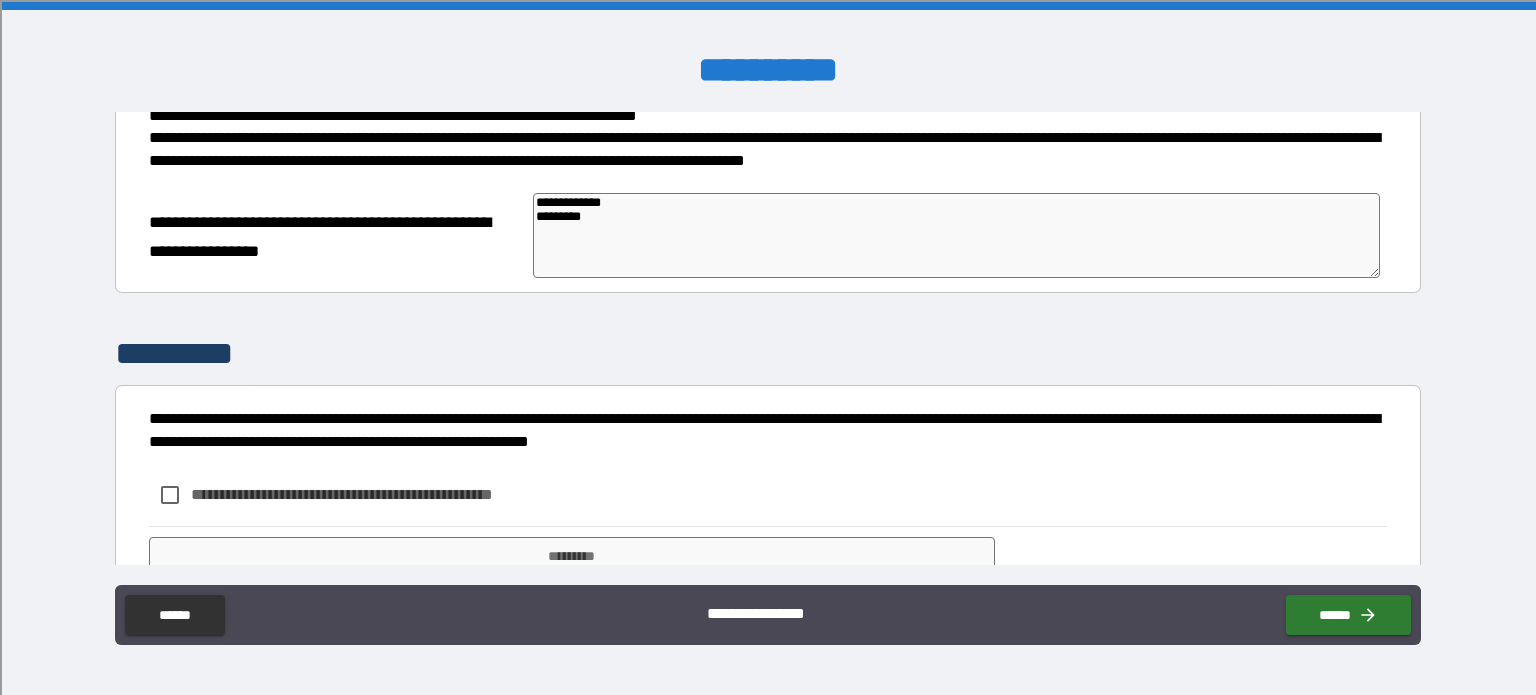 type on "*" 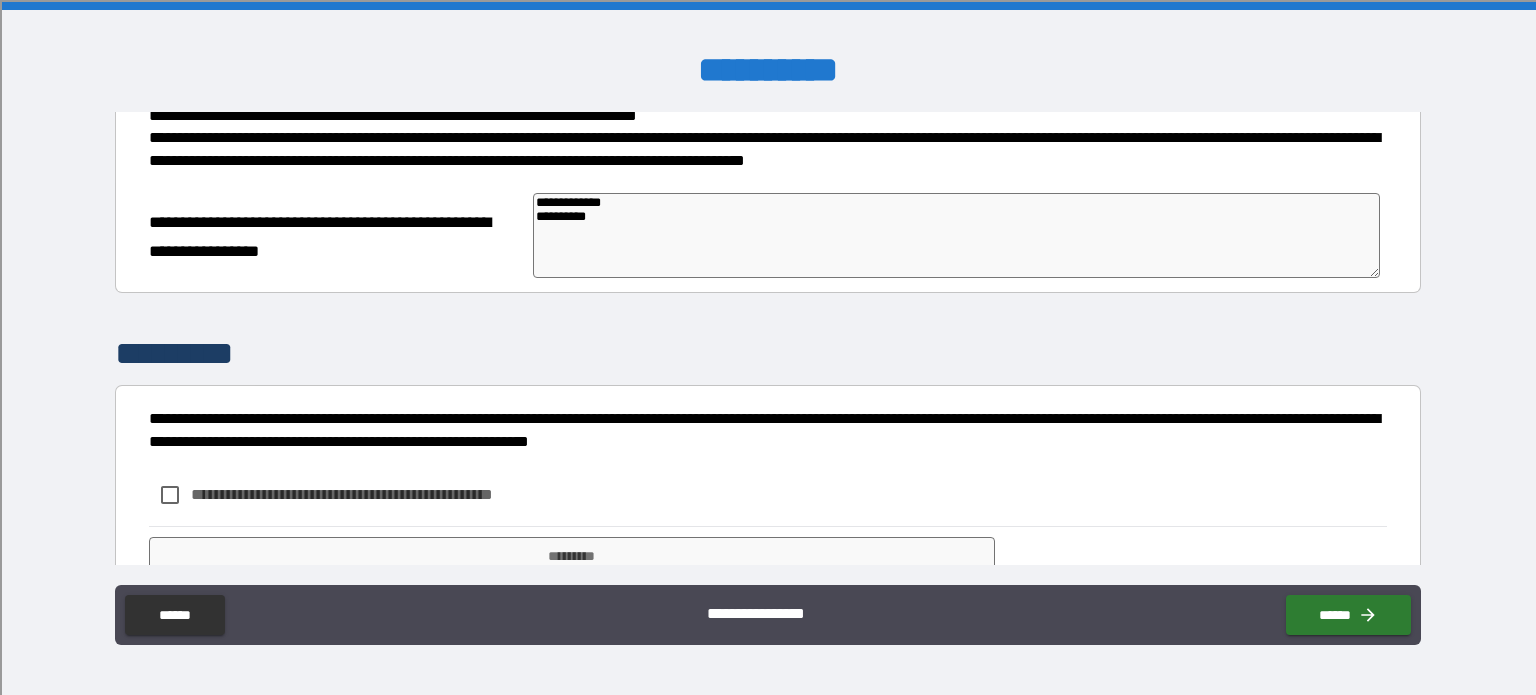 type on "**********" 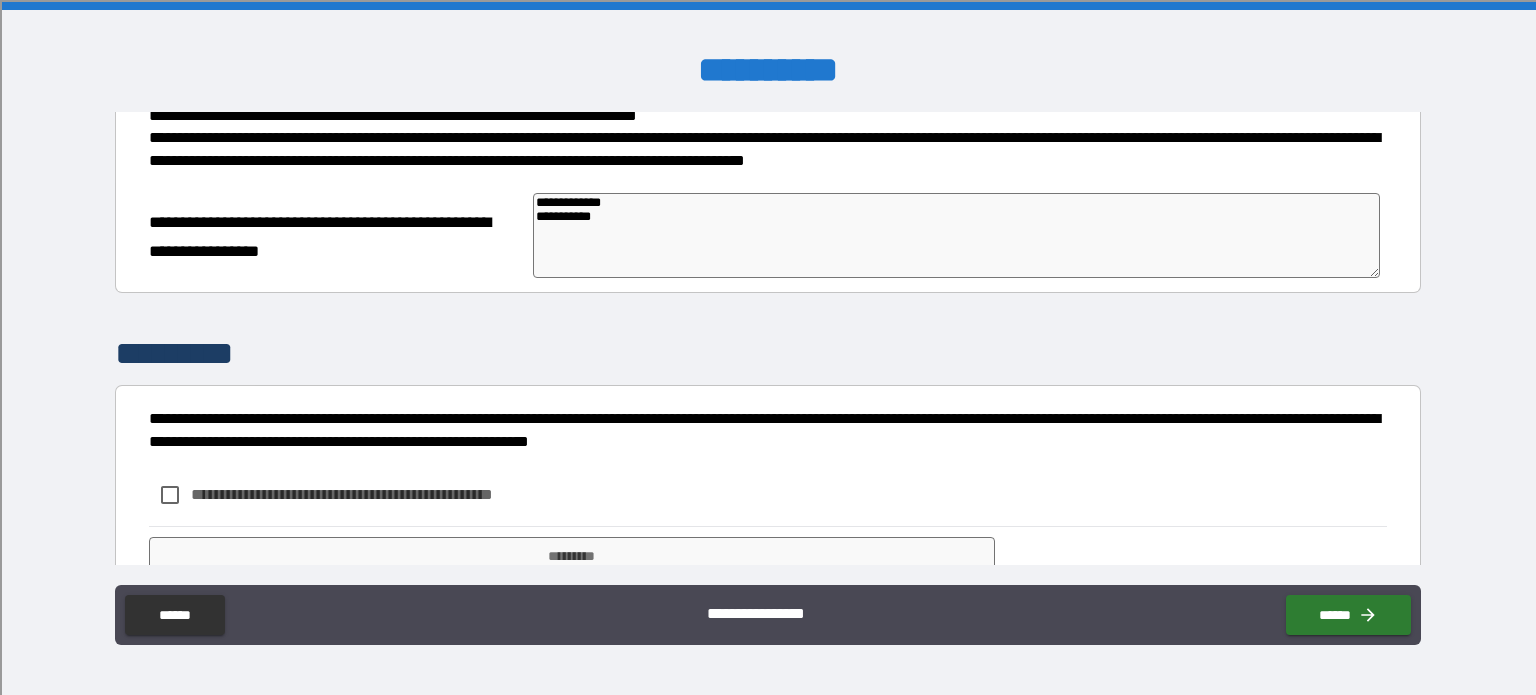 type on "*" 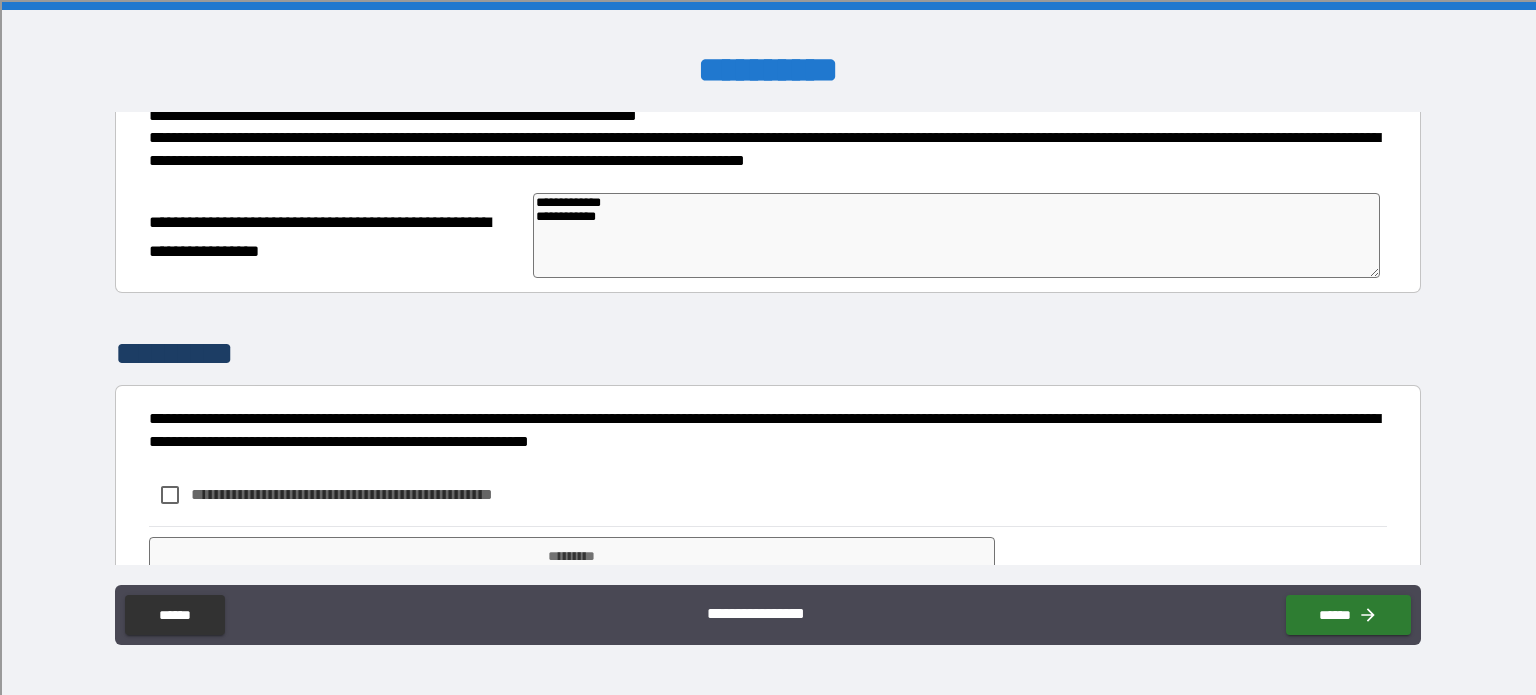type on "**********" 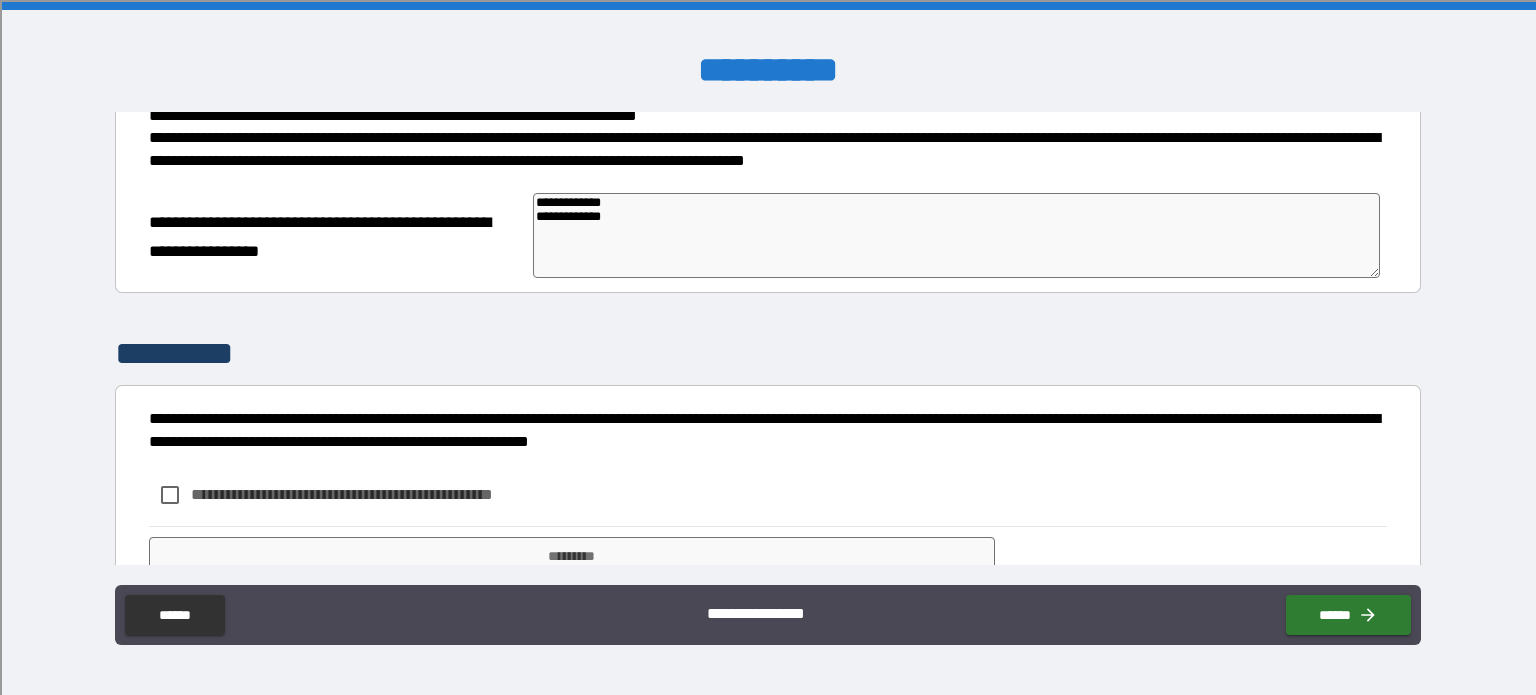 type on "*" 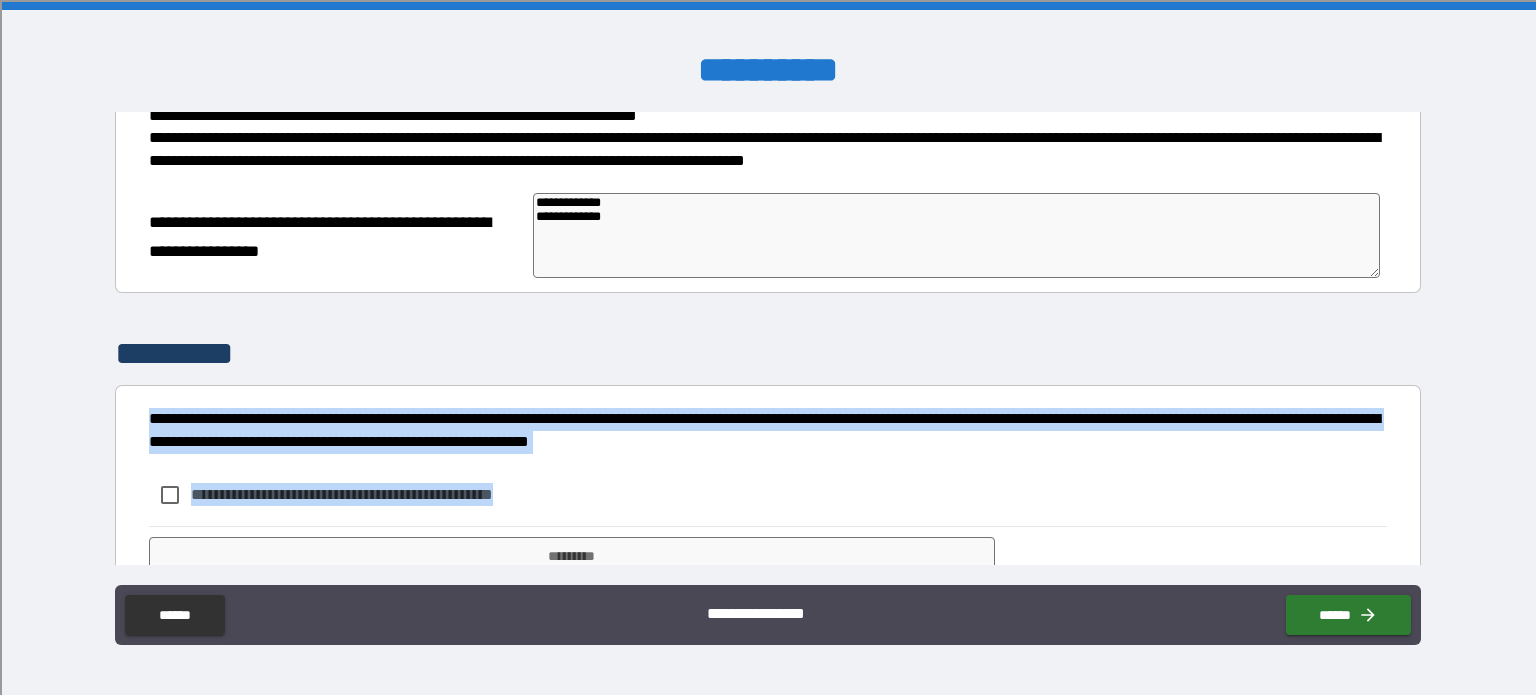 drag, startPoint x: 1407, startPoint y: 417, endPoint x: 1408, endPoint y: 539, distance: 122.0041 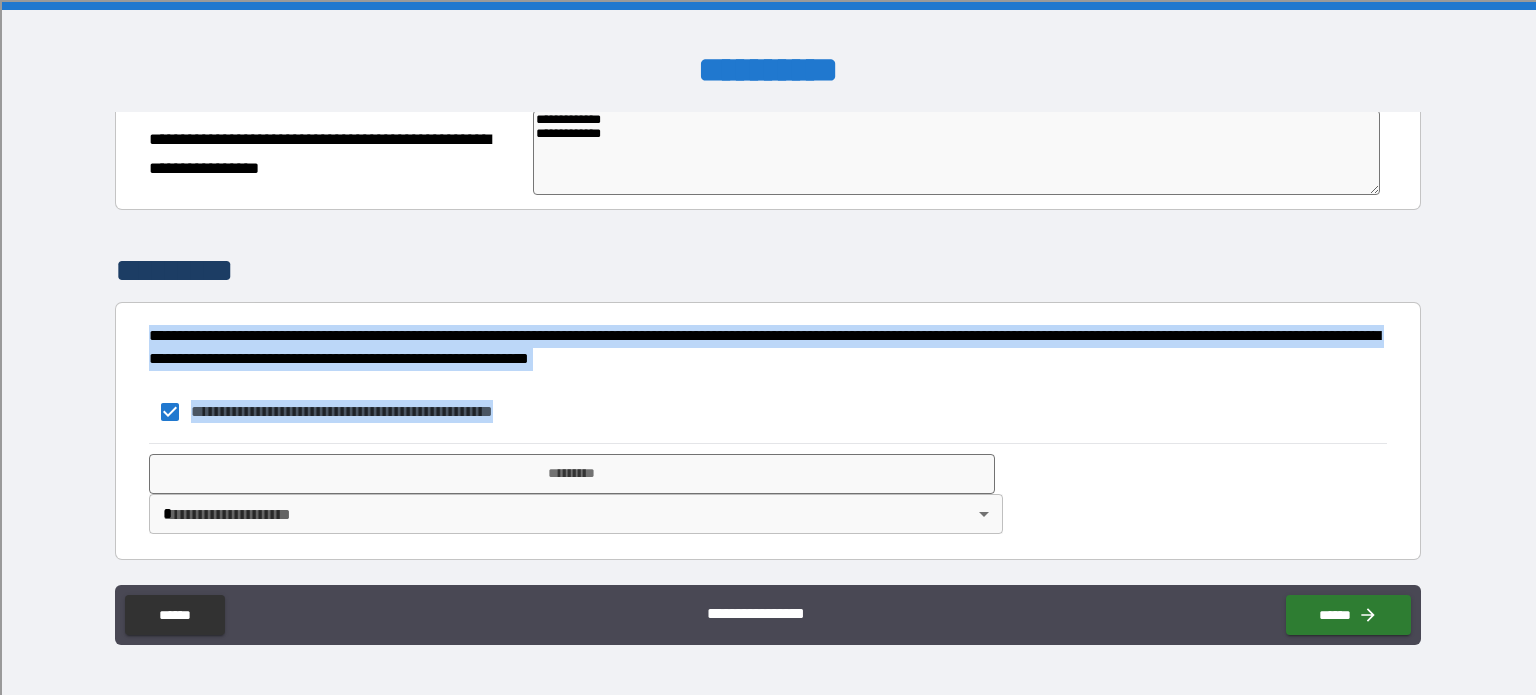 type on "*" 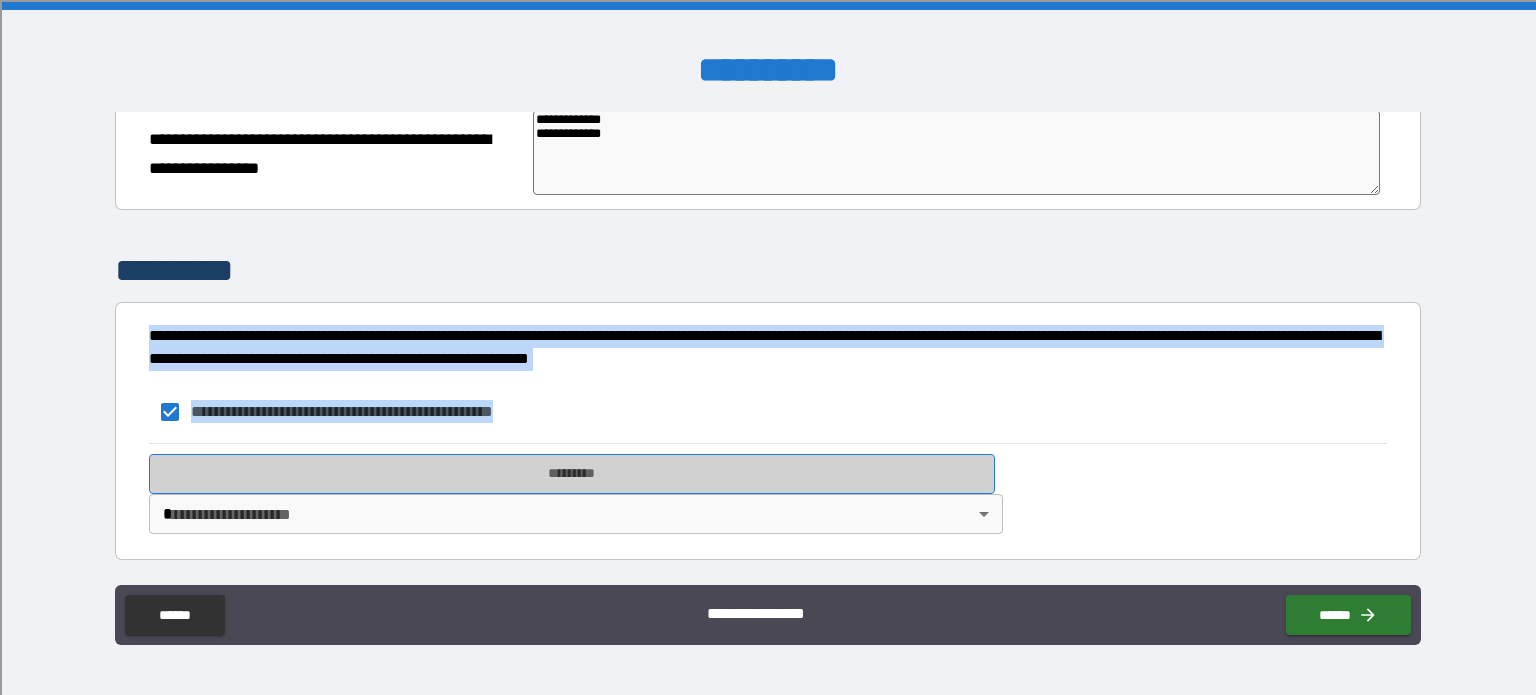 click on "*********" at bounding box center (572, 474) 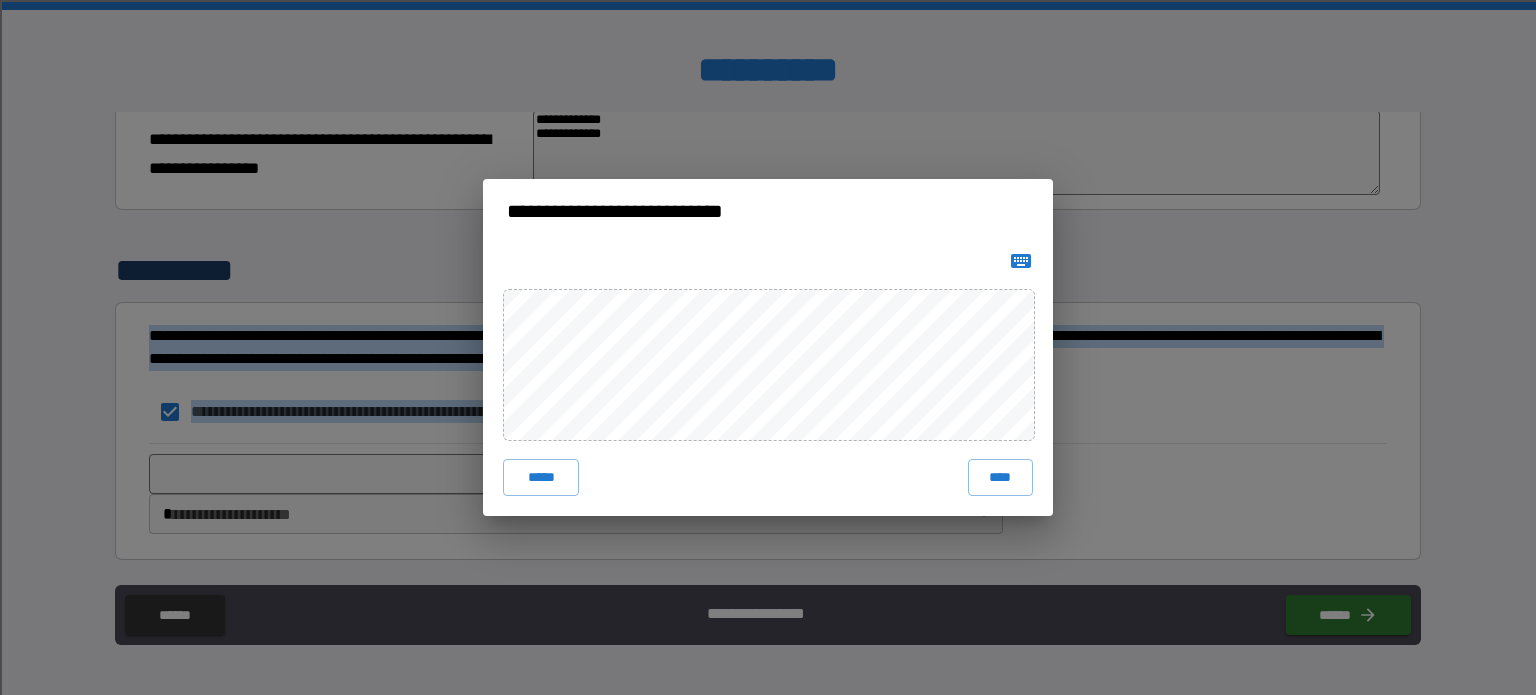 click 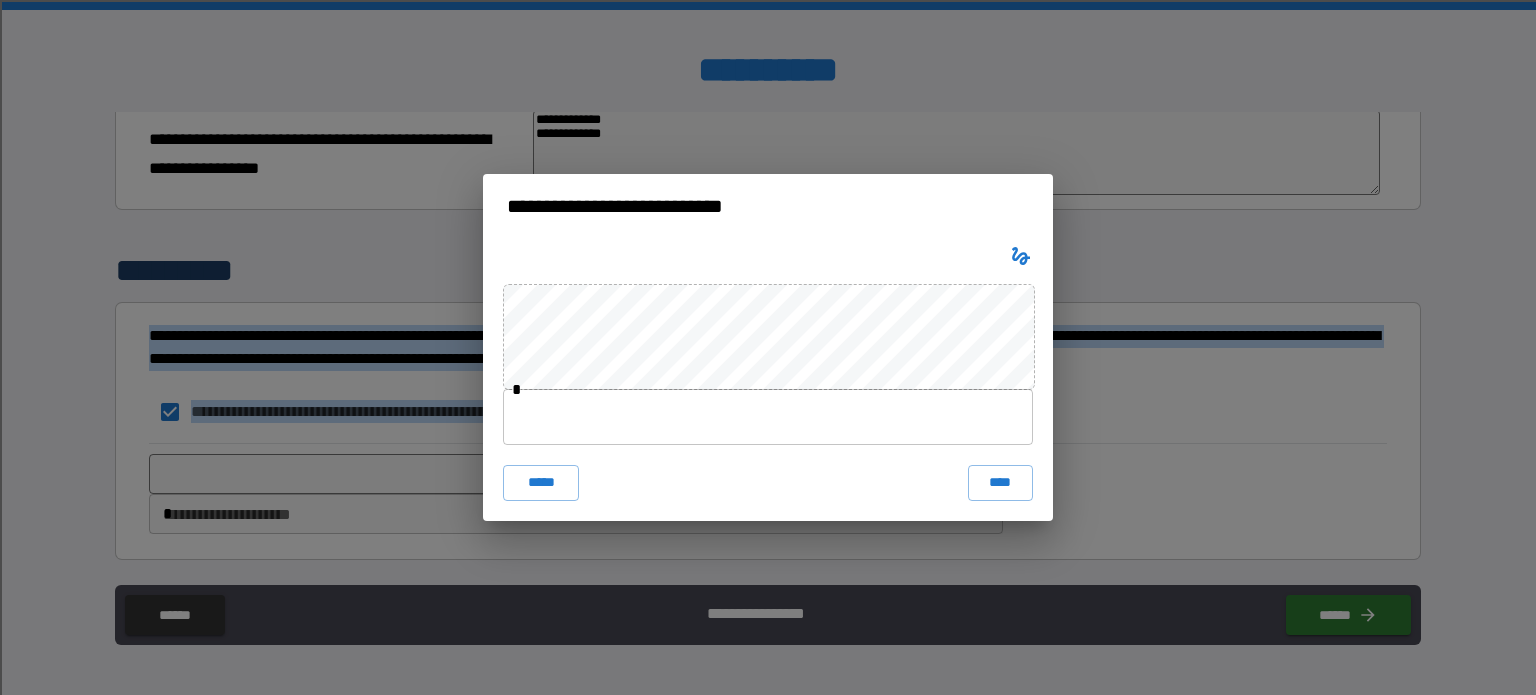 click at bounding box center [768, 417] 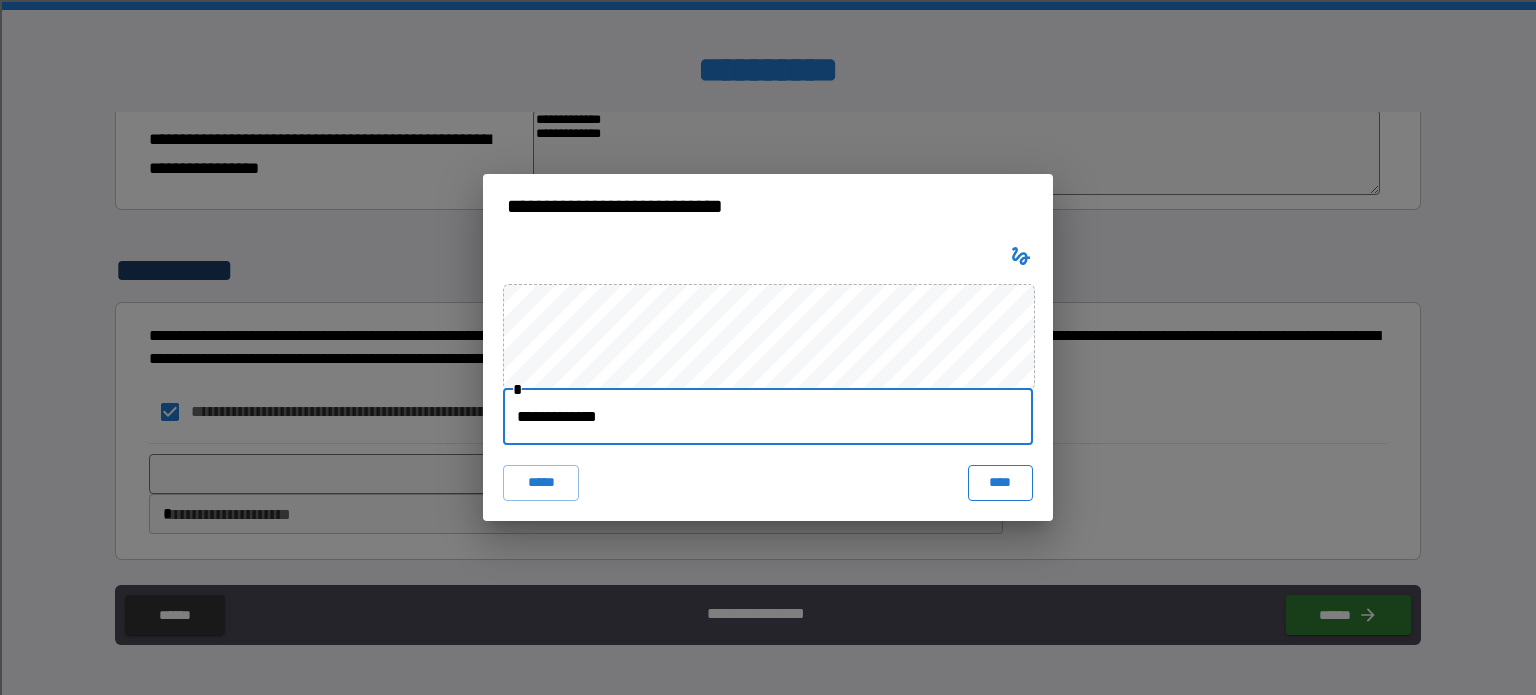 type on "**********" 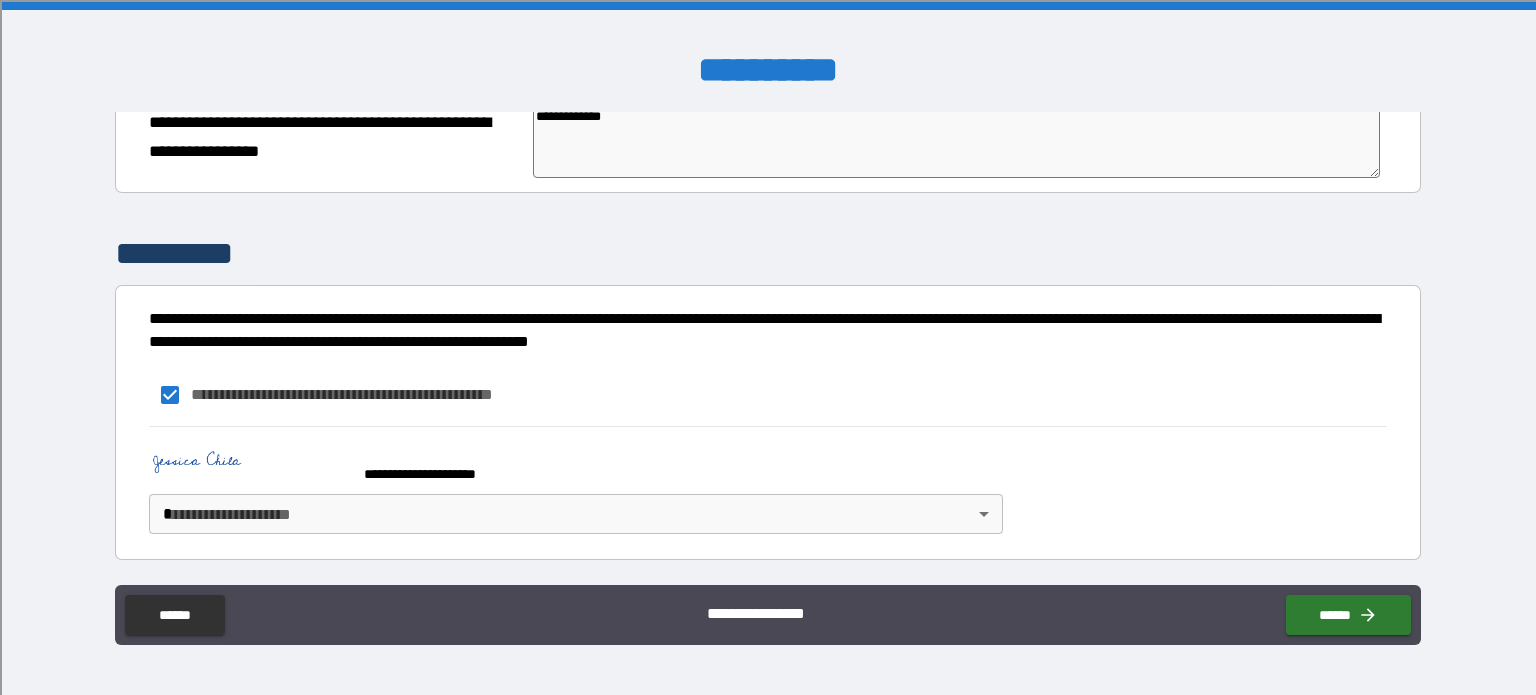 click on "**********" at bounding box center [768, 347] 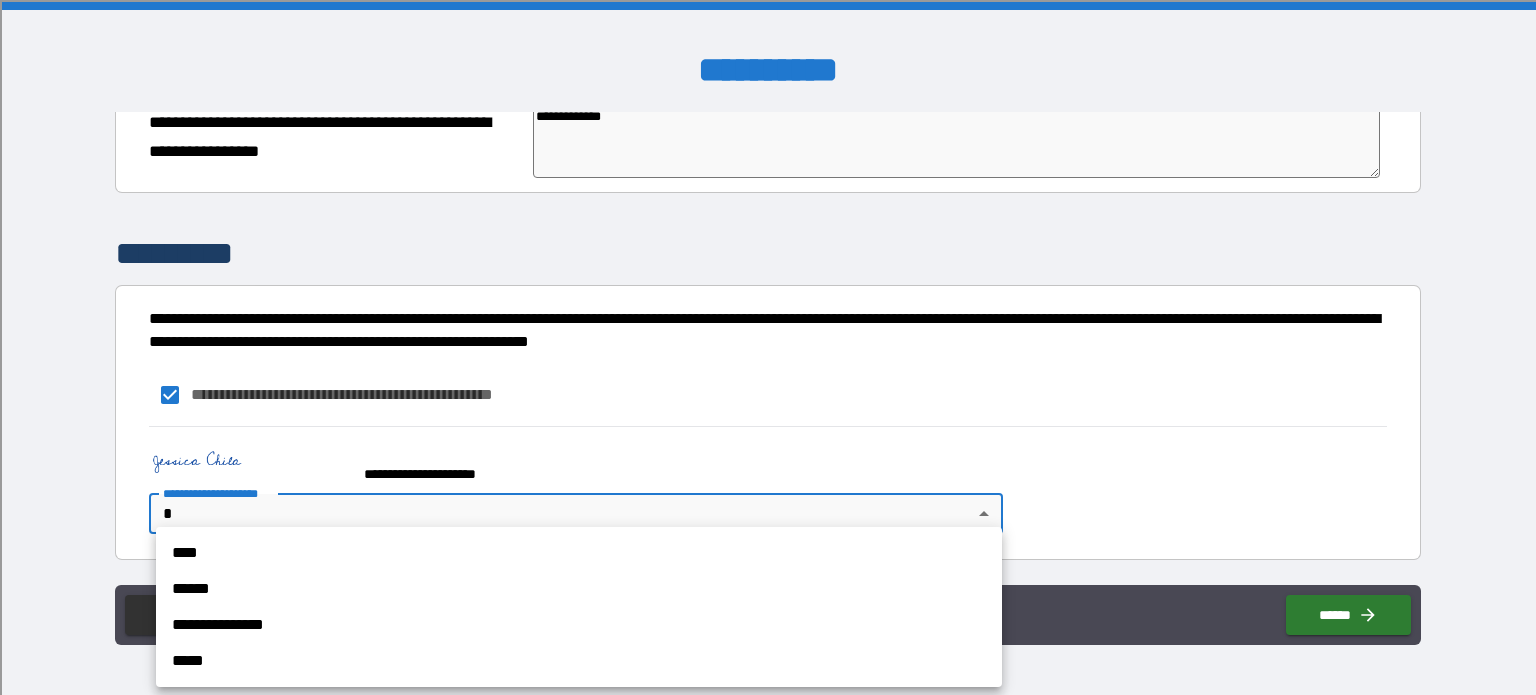 click on "**********" at bounding box center (579, 625) 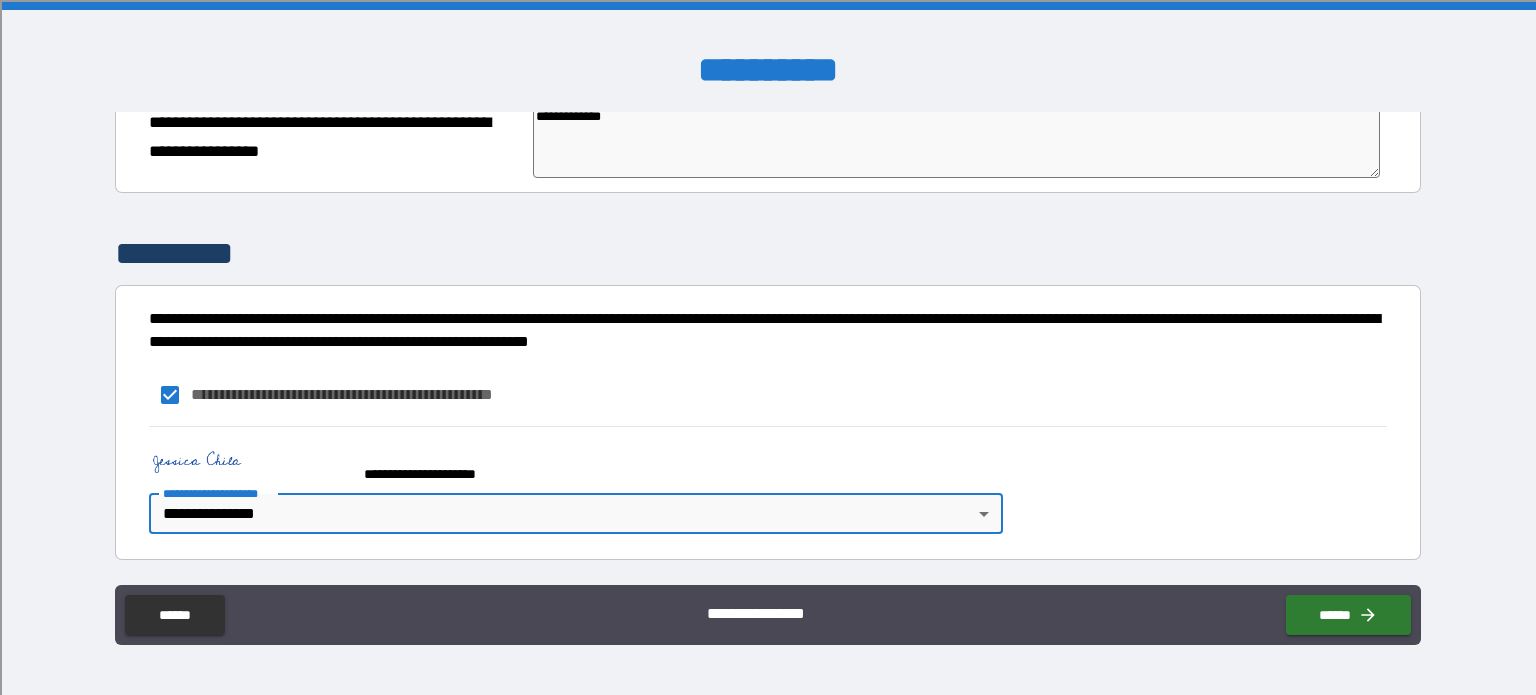 type on "*" 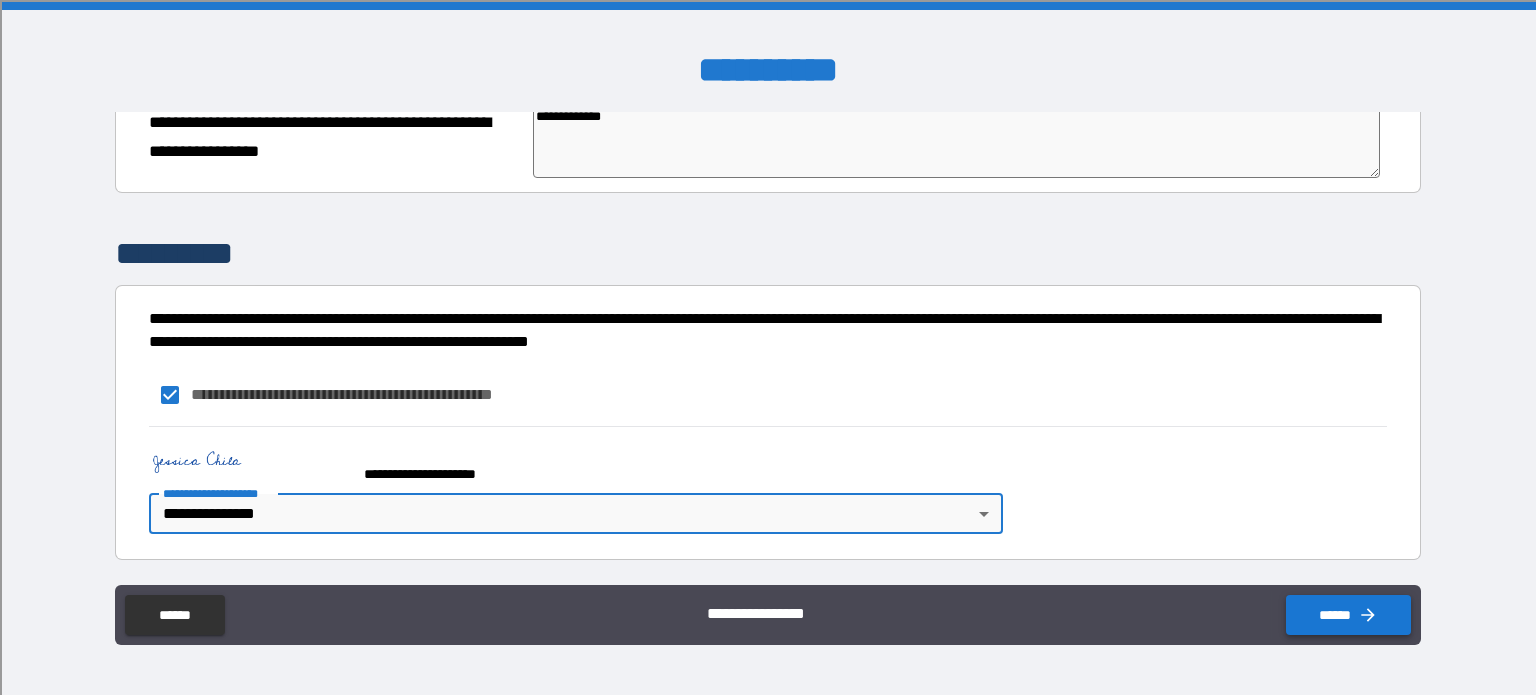 click 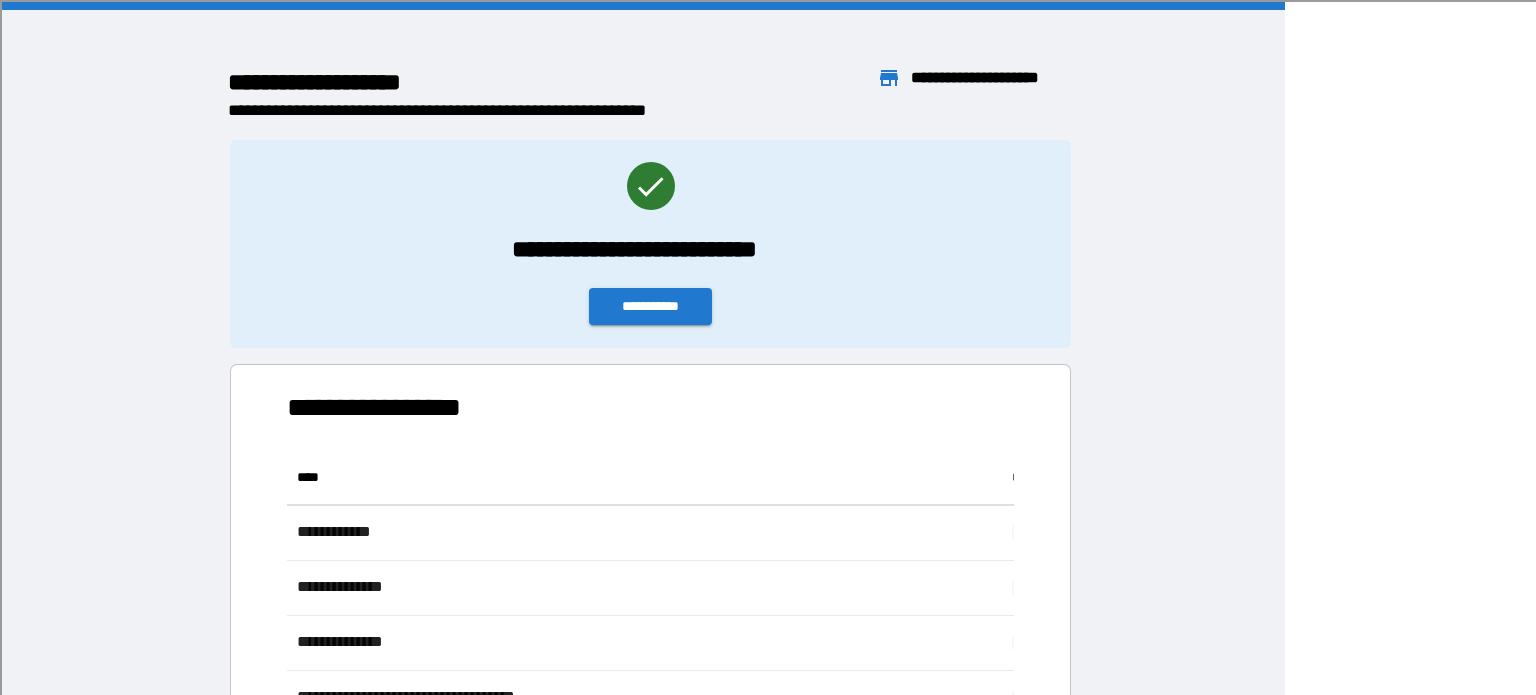 scroll, scrollTop: 16, scrollLeft: 16, axis: both 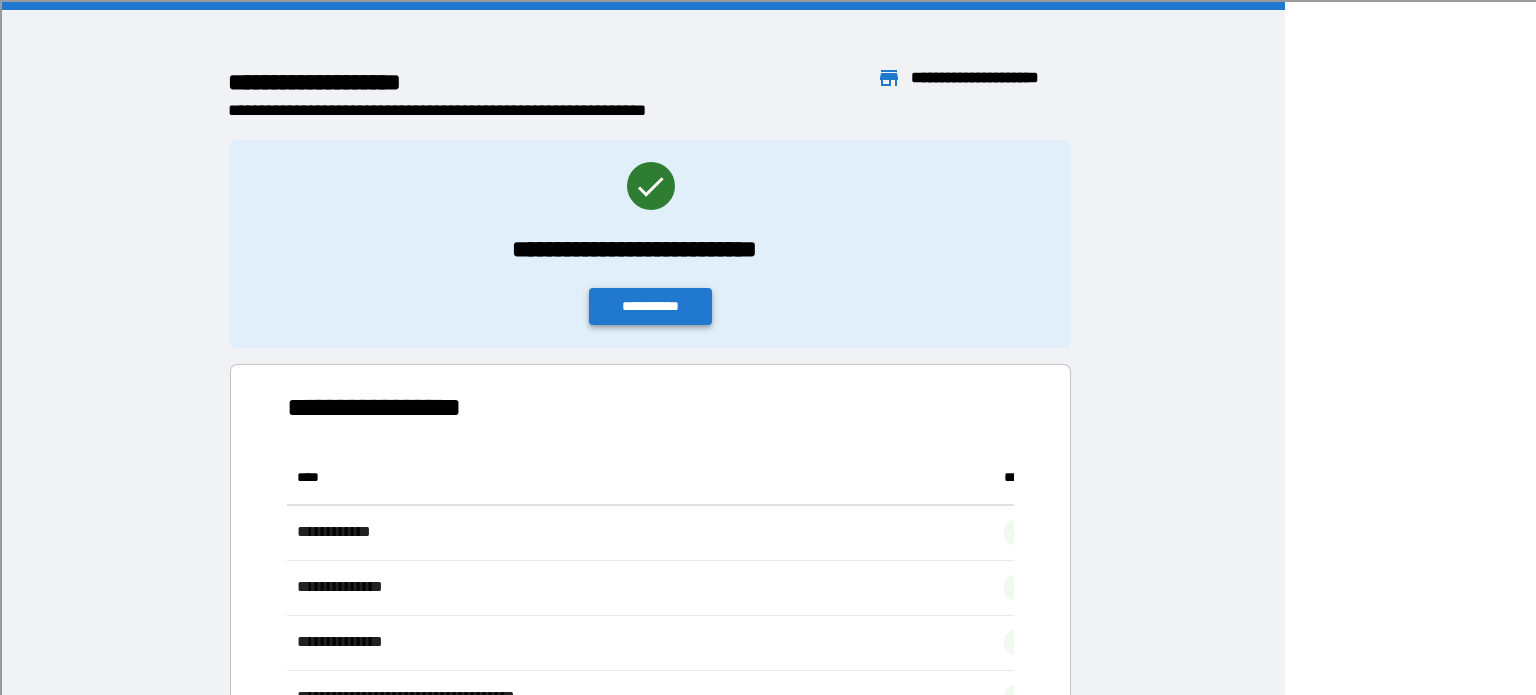 click on "**********" at bounding box center (651, 306) 